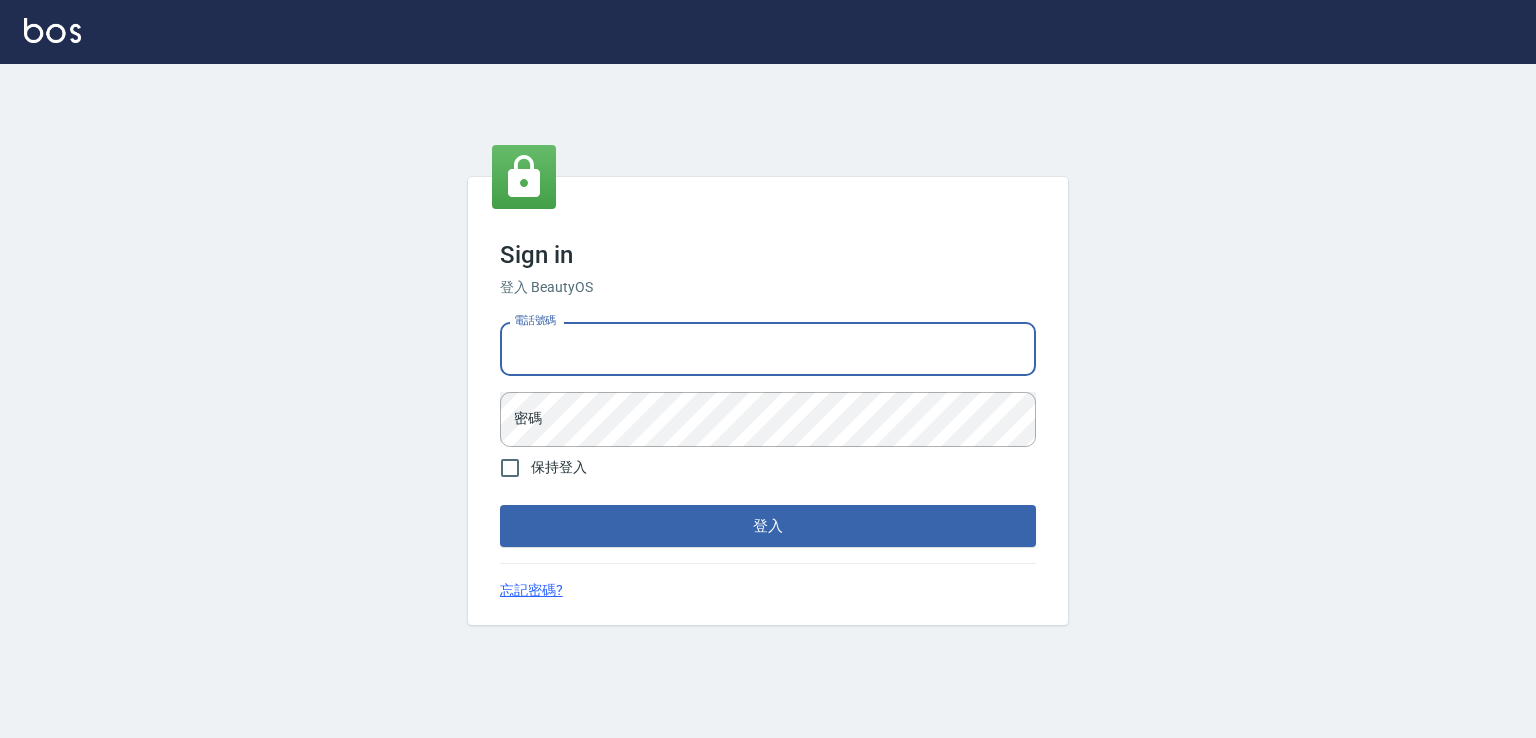scroll, scrollTop: 0, scrollLeft: 0, axis: both 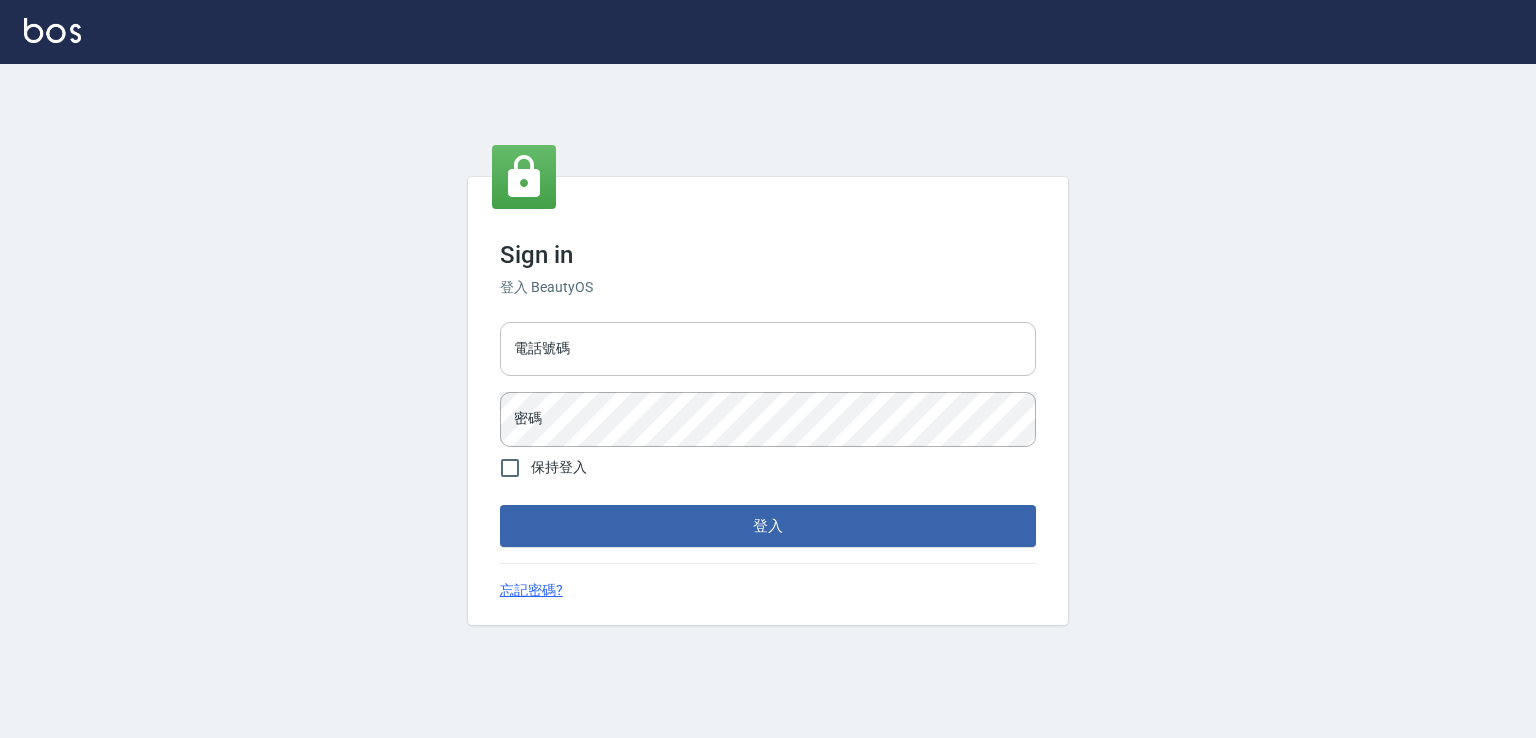 click on "電話號碼" at bounding box center [768, 349] 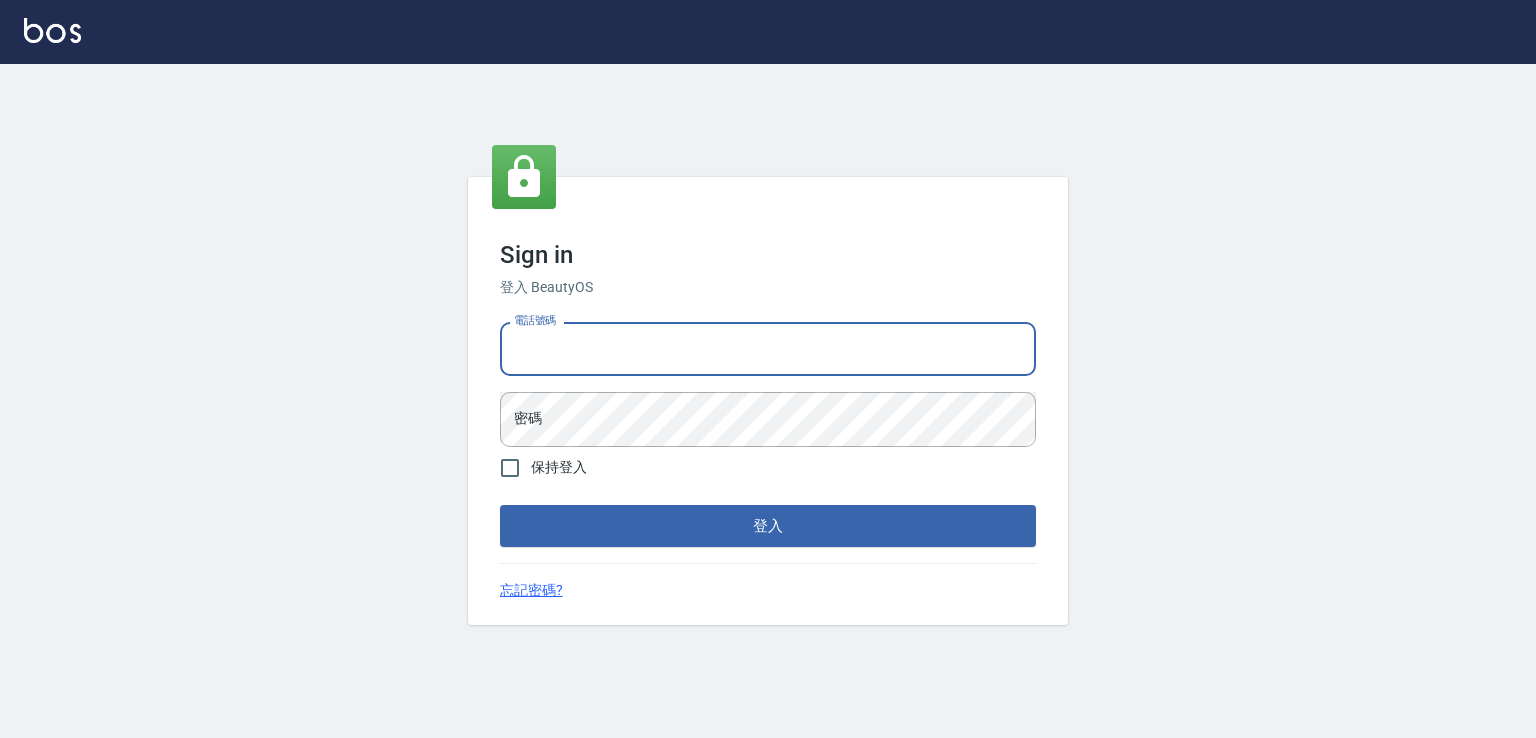 click on "電話號碼 電話號碼 密碼 密碼" at bounding box center (768, 384) 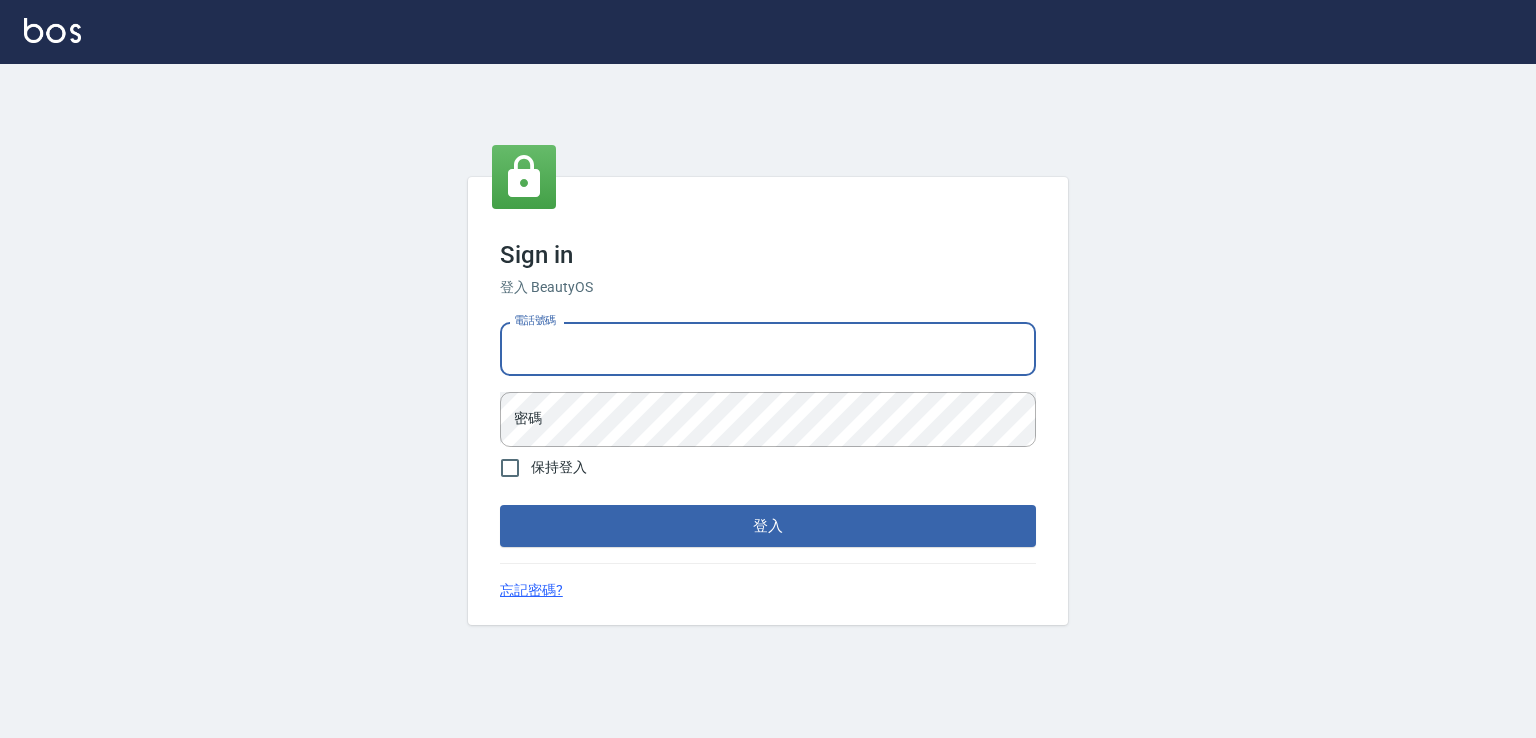 click on "電話號碼" at bounding box center (768, 349) 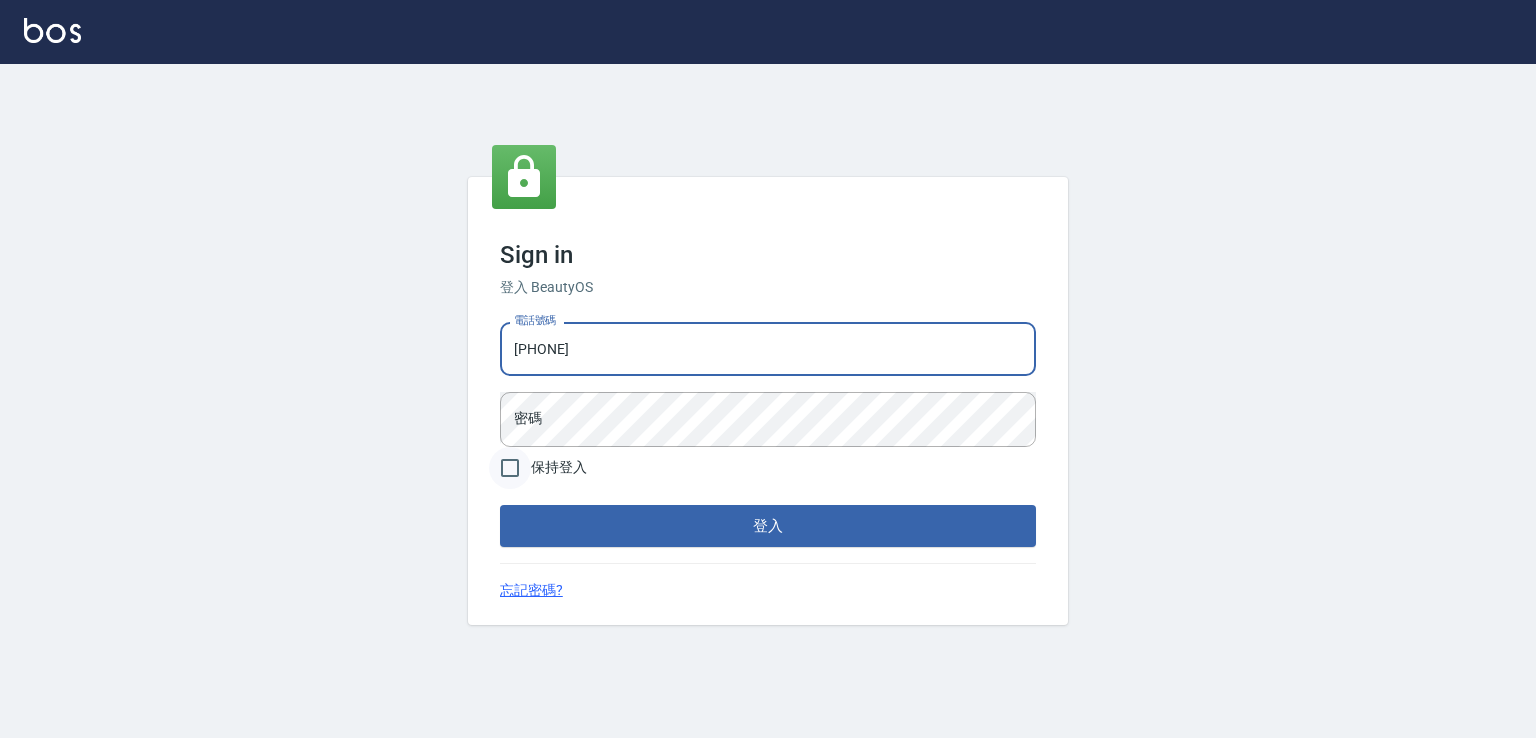 type on "0978801963" 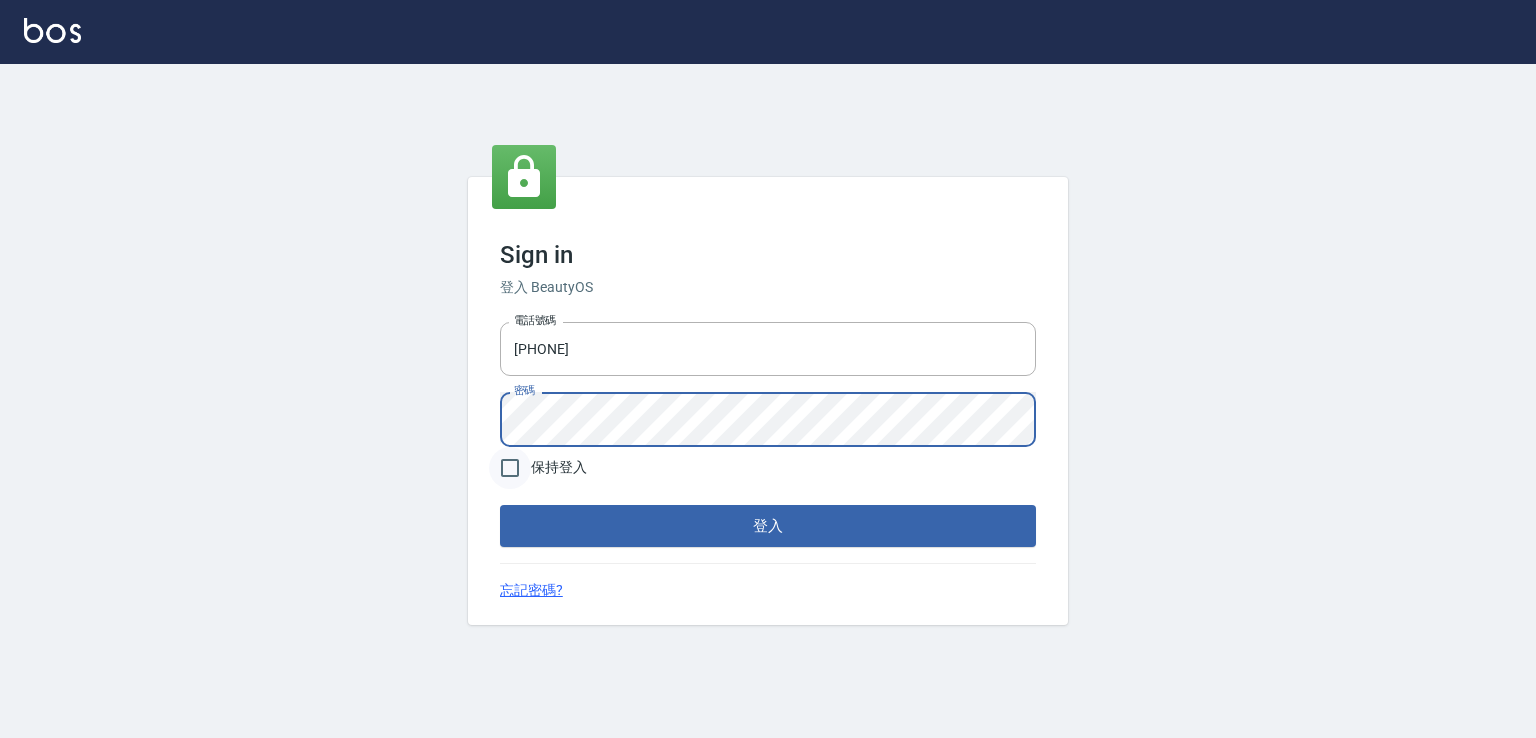 click on "登入" at bounding box center [768, 526] 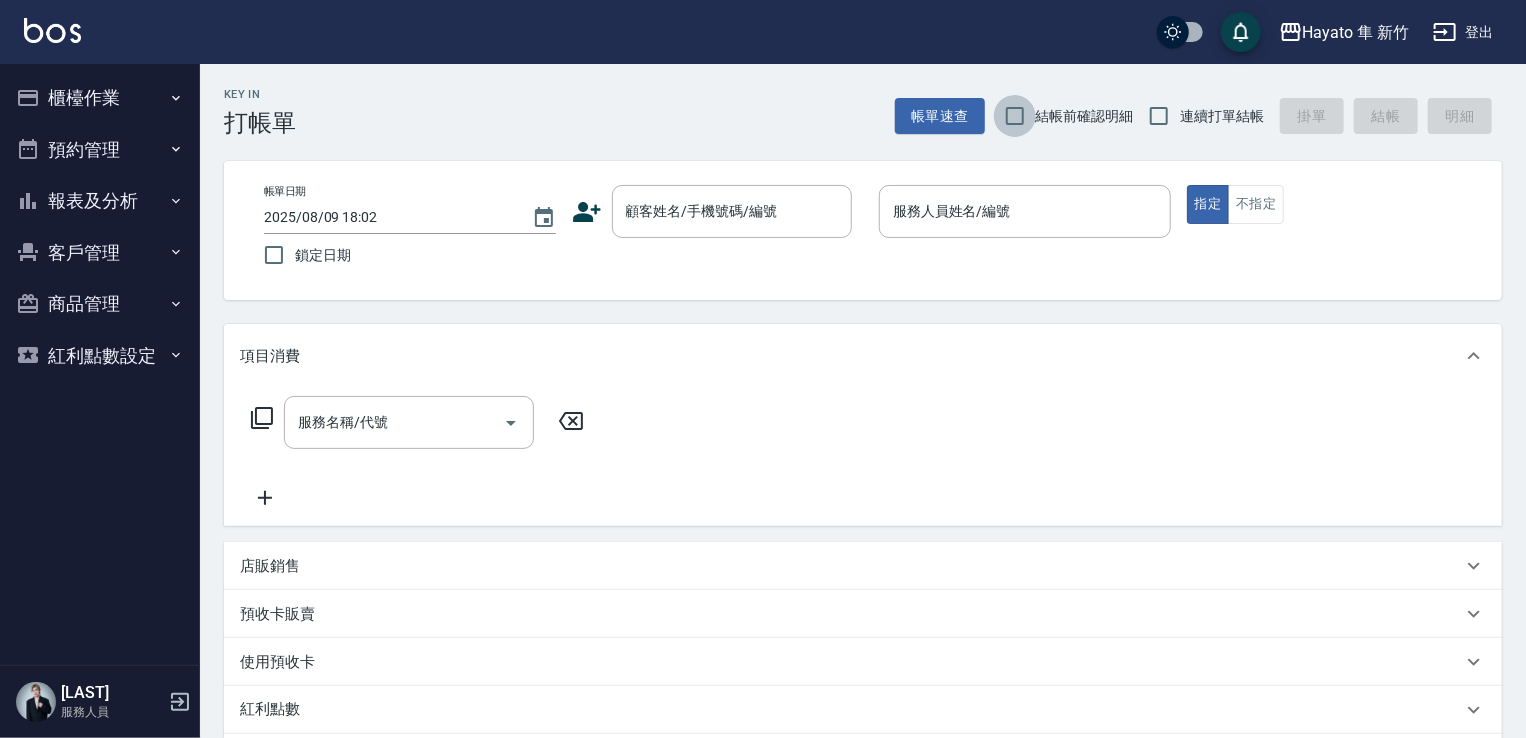 click on "結帳前確認明細" at bounding box center [1015, 116] 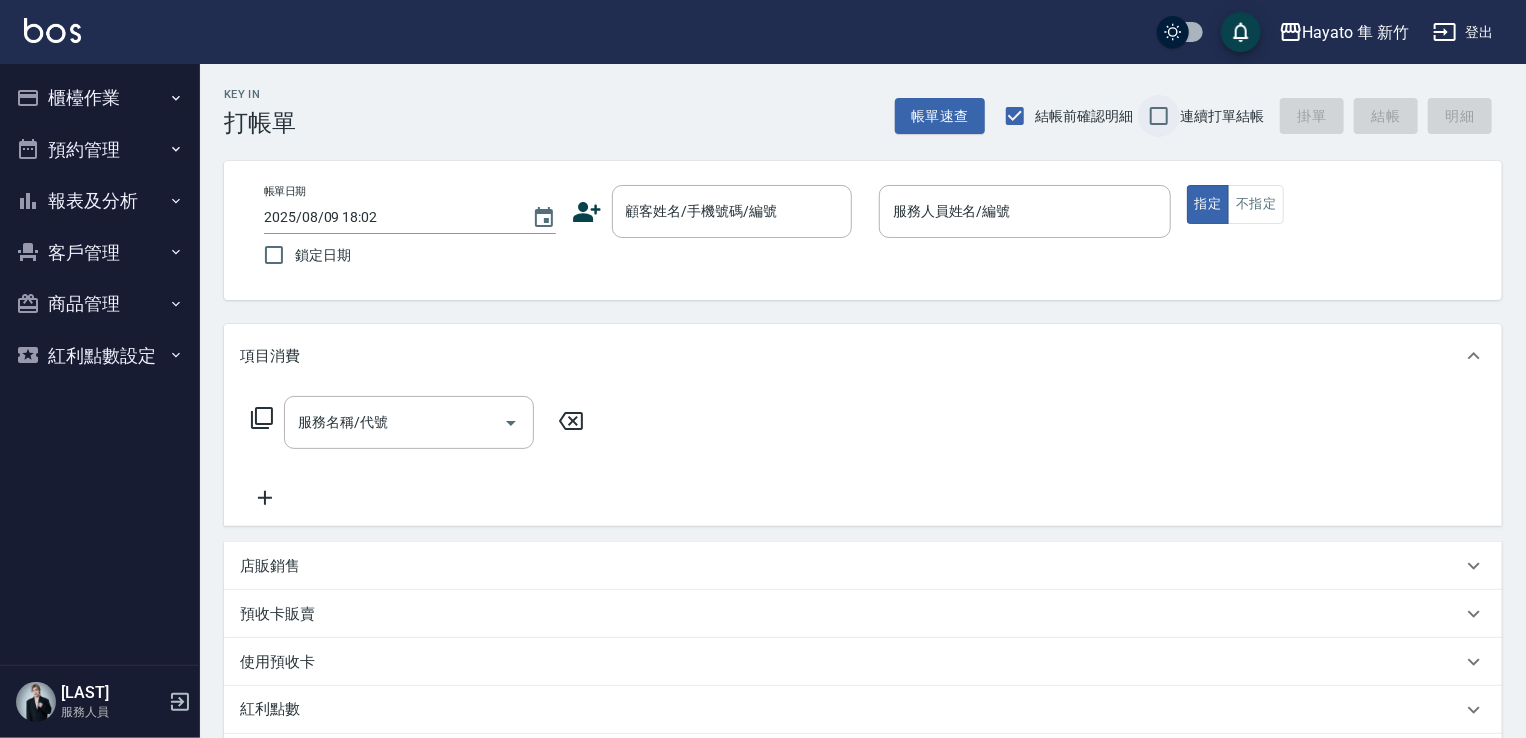 click on "連續打單結帳" at bounding box center [1159, 116] 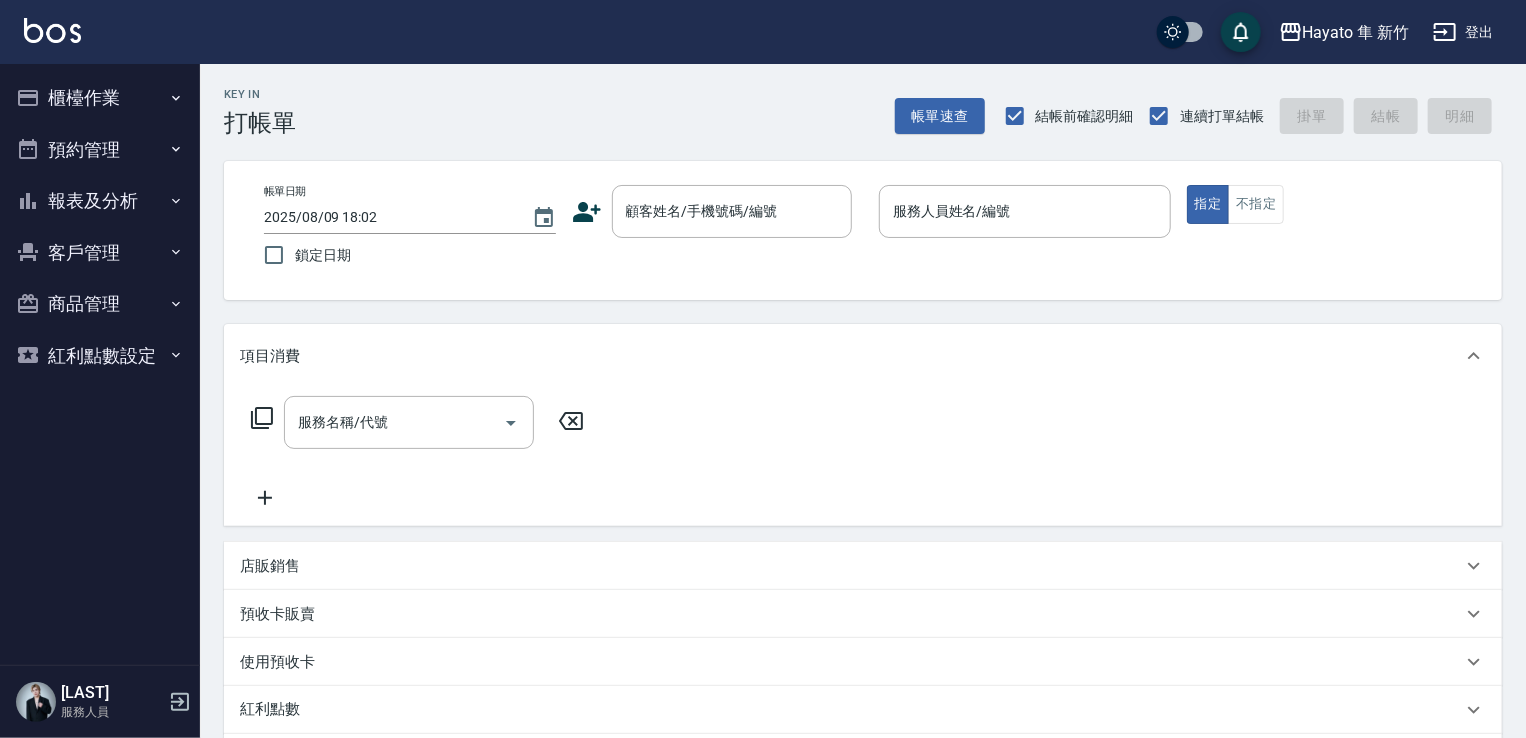 click 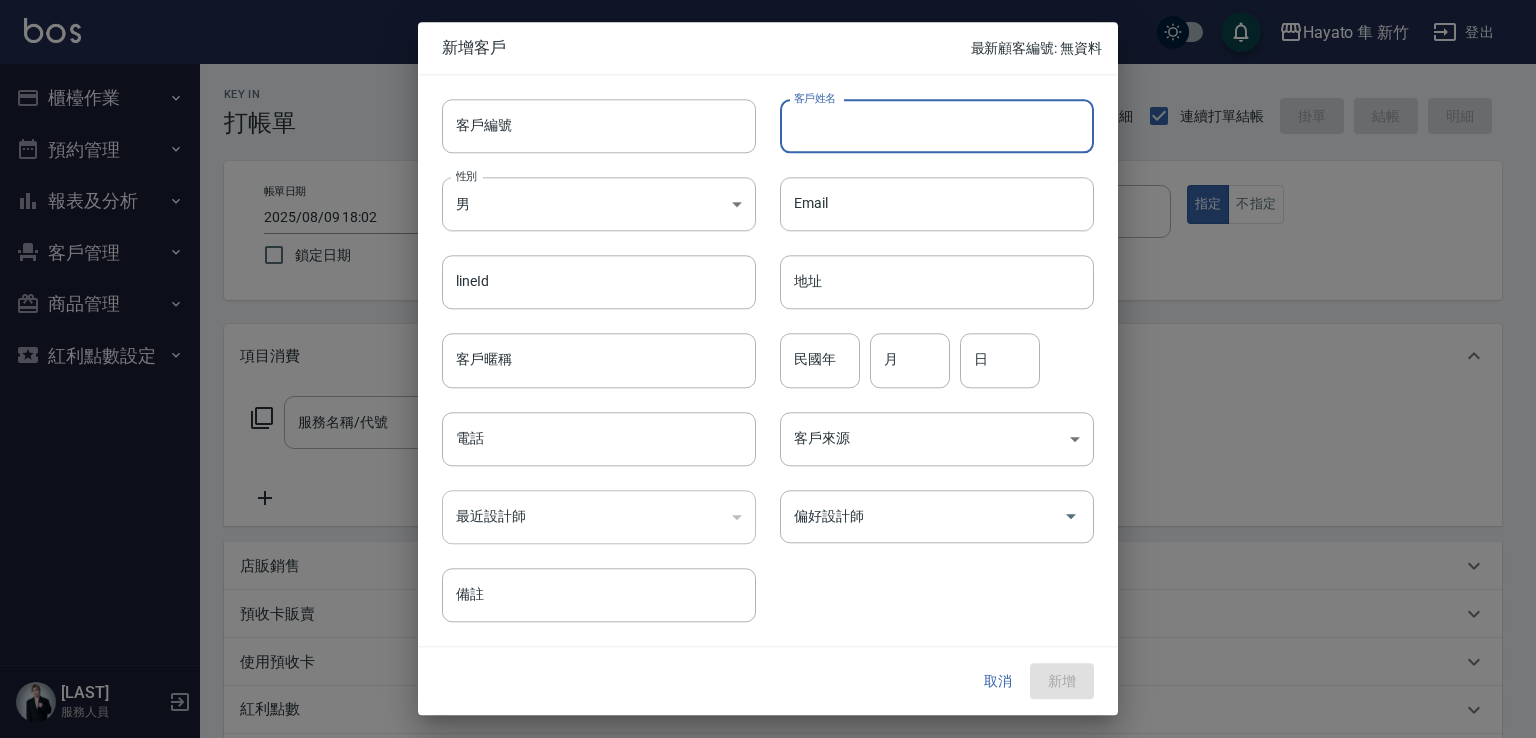 click on "客戶姓名" at bounding box center (937, 126) 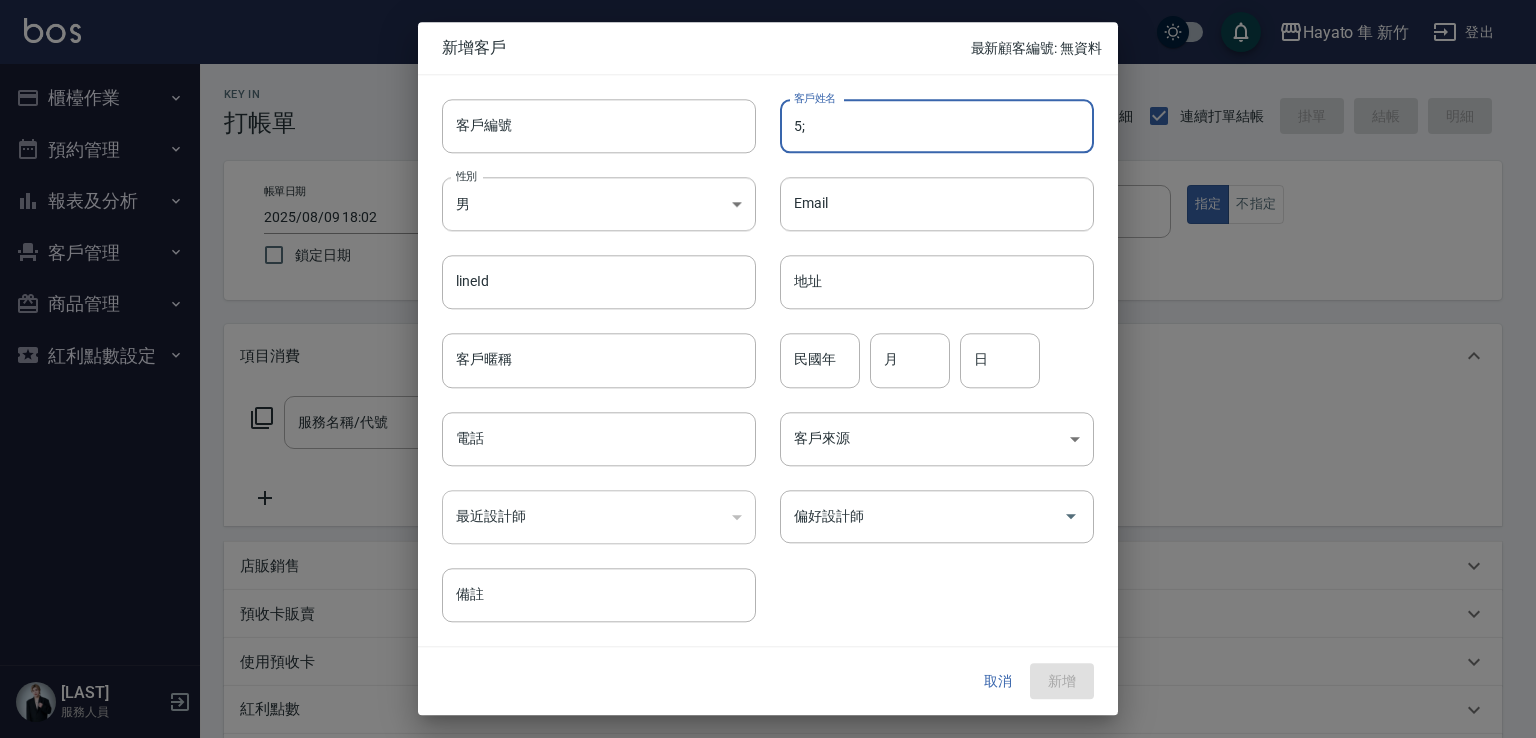 type on "5" 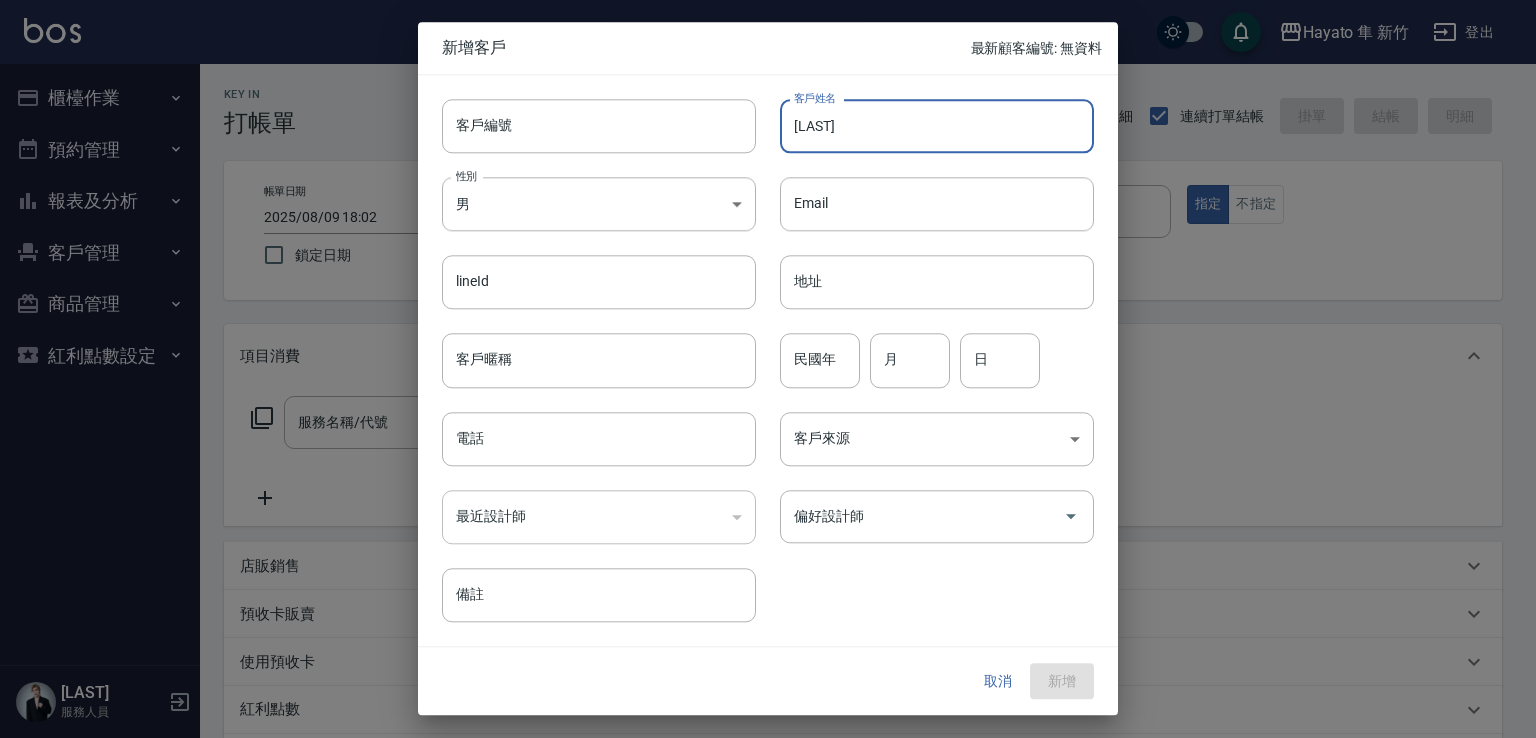 type on "[NAME]" 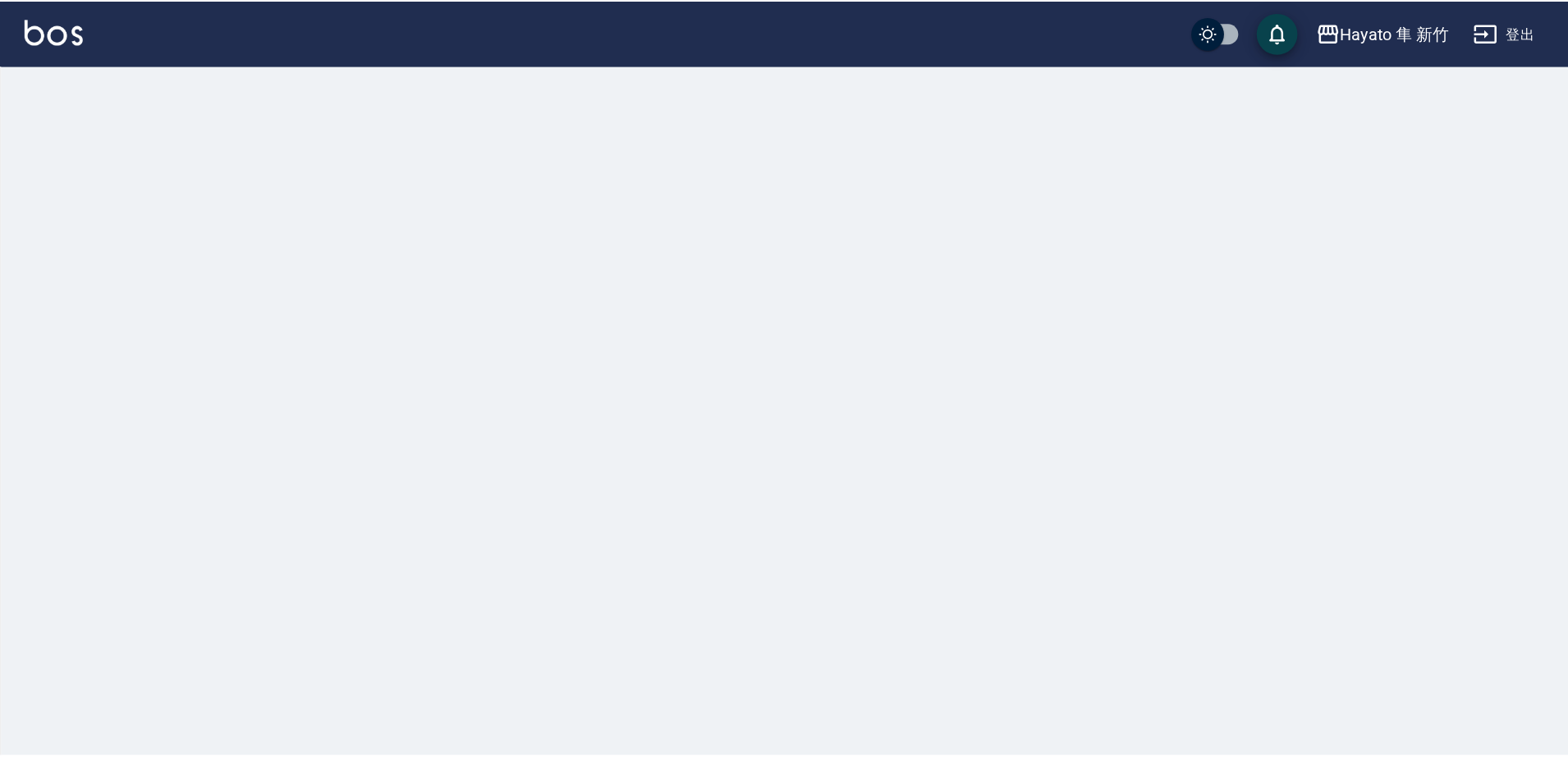 scroll, scrollTop: 0, scrollLeft: 0, axis: both 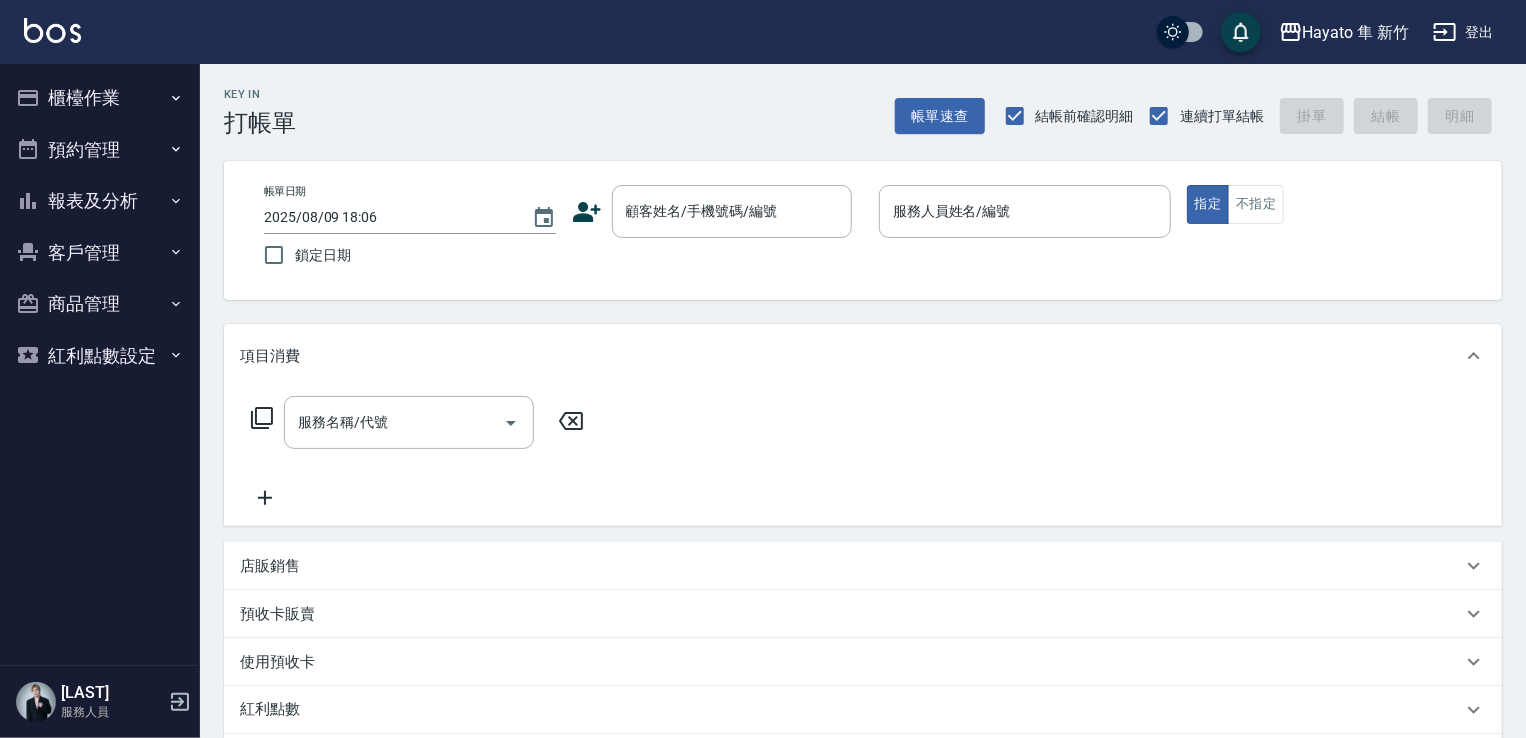 click 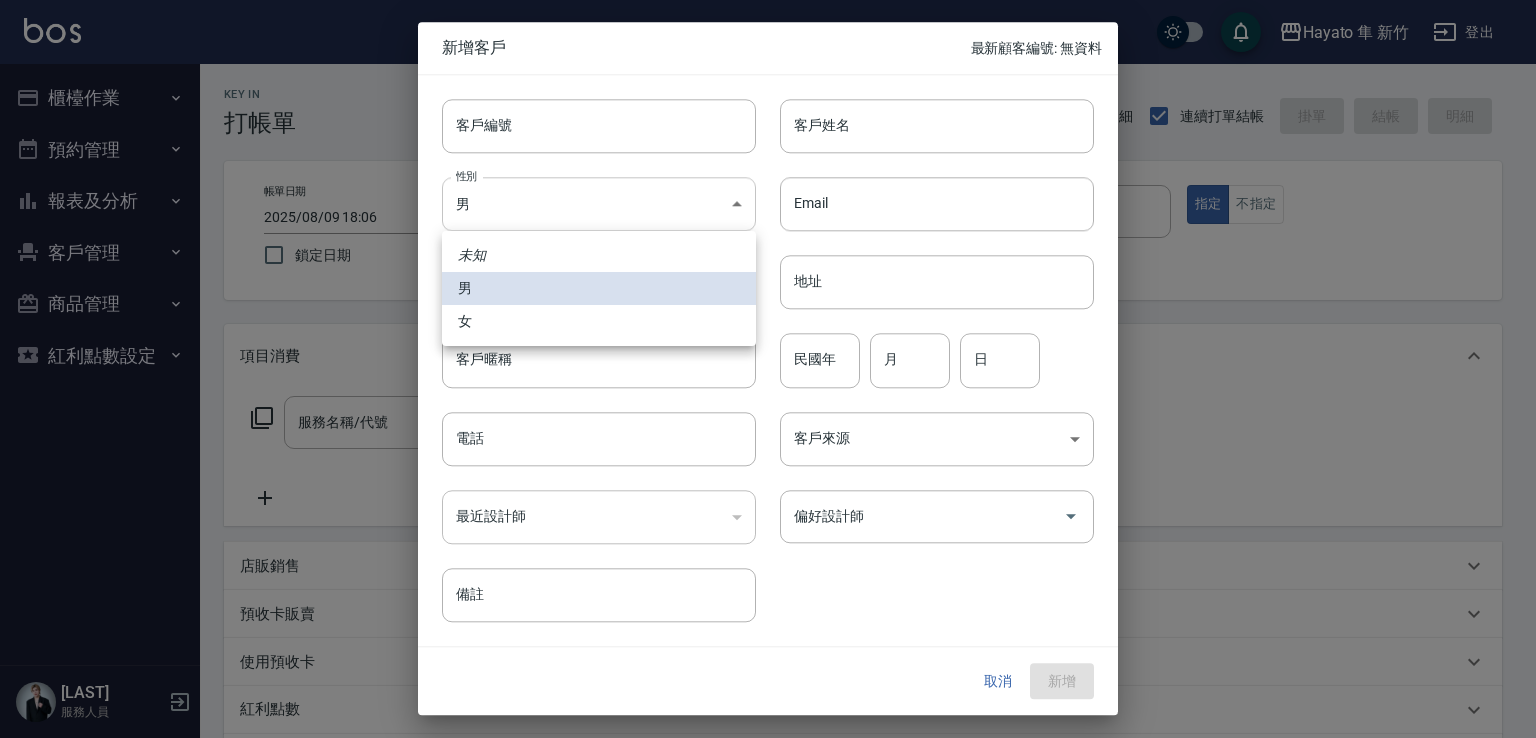 click on "Hayato 隼 新竹 登出 櫃檯作業 打帳單 帳單列表 掛單列表 營業儀表板 現場電腦打卡 預約管理 預約管理 報表及分析 報表目錄 店家日報表 互助日報表 互助點數明細 設計師日報表 設計師排行榜 商品銷售排行榜 商品庫存盤點表 顧客入金餘額表 顧客卡券餘額表 客戶管理 客戶列表 卡券管理 入金管理 商品管理 盤點作業 紅利點數設定 紅利點數紀錄 焦家龍 服務人員 Key In 打帳單 帳單速查 結帳前確認明細 連續打單結帳 掛單 結帳 明細 帳單日期 2025/08/09 18:06 鎖定日期 顧客姓名/手機號碼/編號 顧客姓名/手機號碼/編號 服務人員姓名/編號 服務人員姓名/編號 指定 不指定 項目消費 服務名稱/代號 服務名稱/代號 店販銷售 服務人員姓名/編號 服務人員姓名/編號 商品代號/名稱 商品代號/名稱 預收卡販賣 卡券名稱/代號 卡券名稱/代號 使用預收卡 紅利點數 點數給點 0 點數給點 0 0" at bounding box center (768, 523) 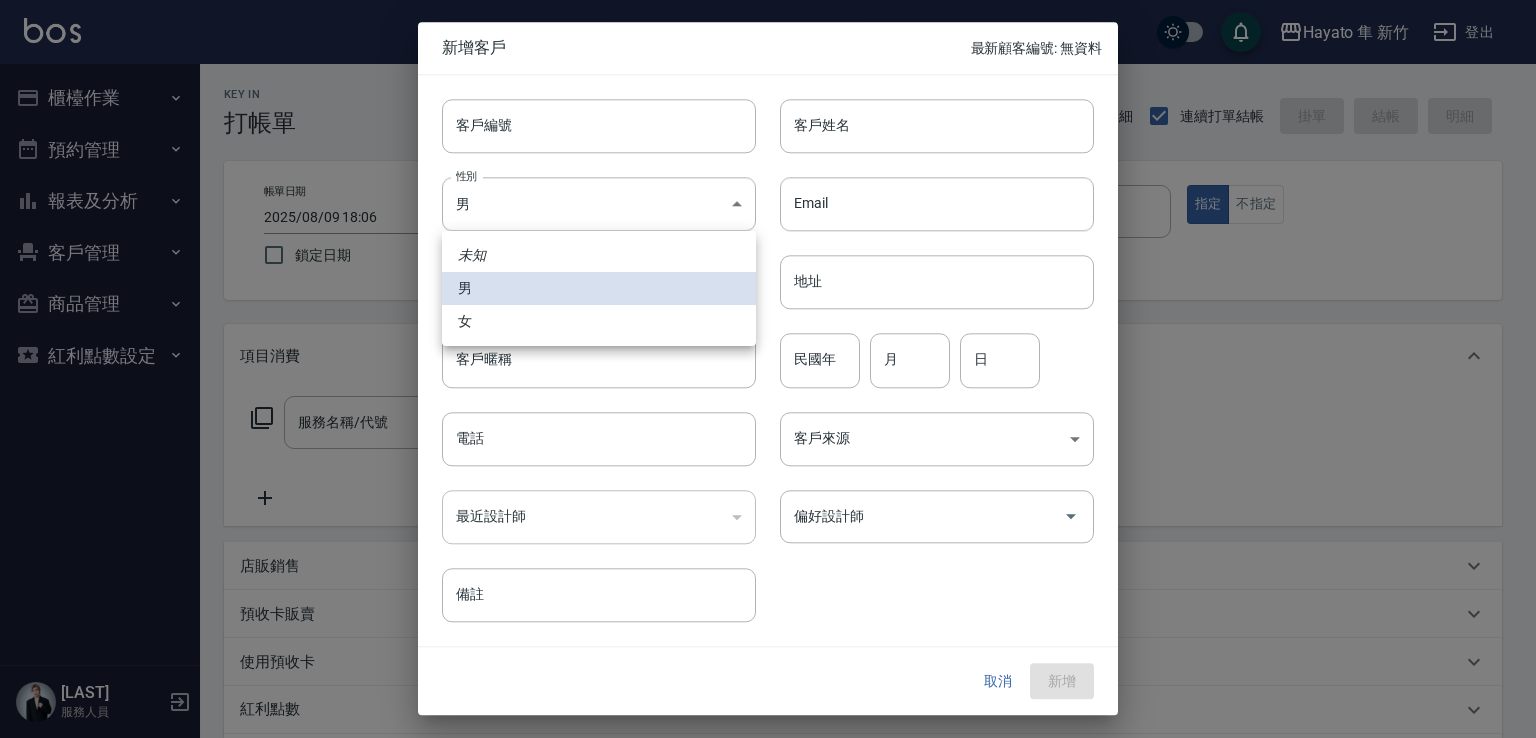 click on "女" at bounding box center [599, 321] 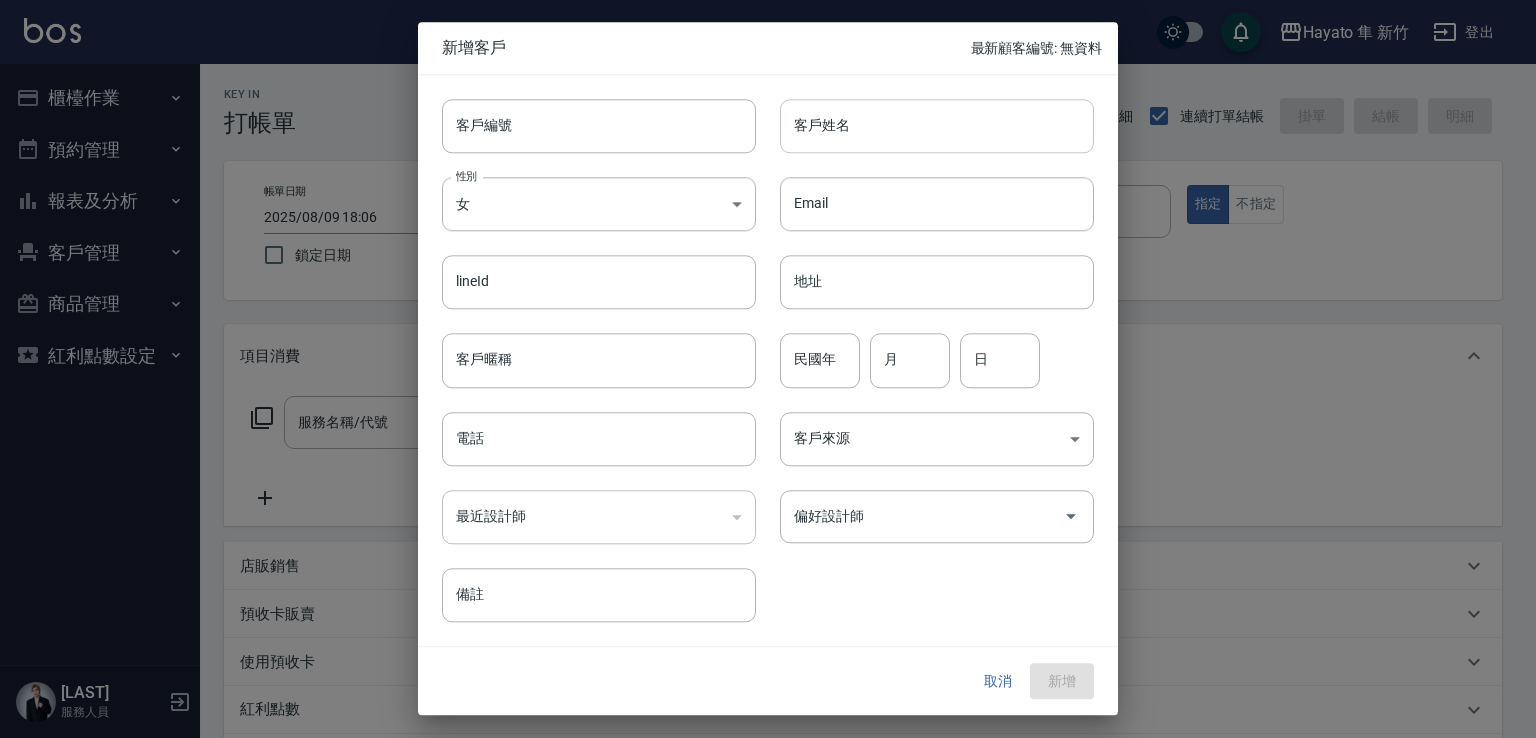 click on "客戶姓名" at bounding box center [937, 126] 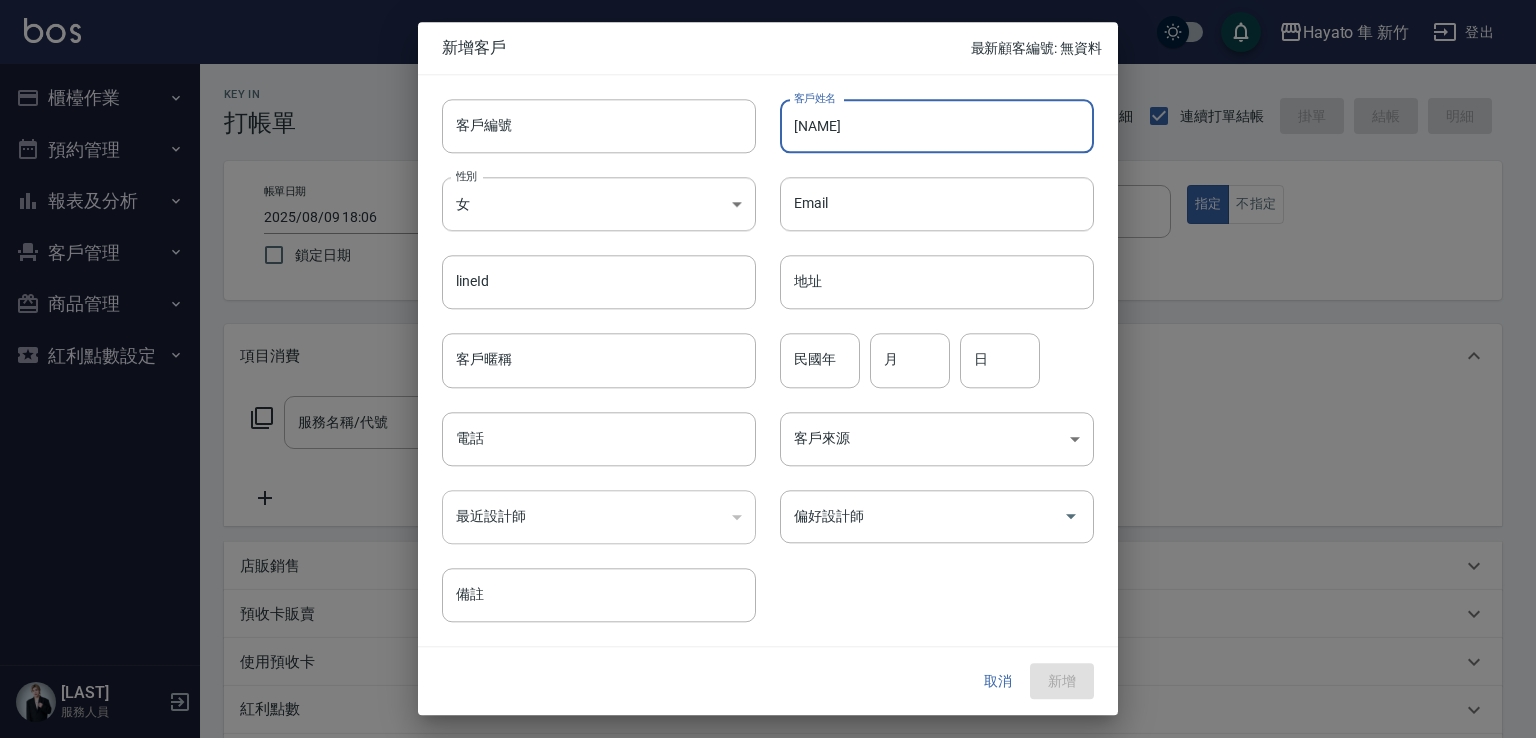 type on "[NAME]" 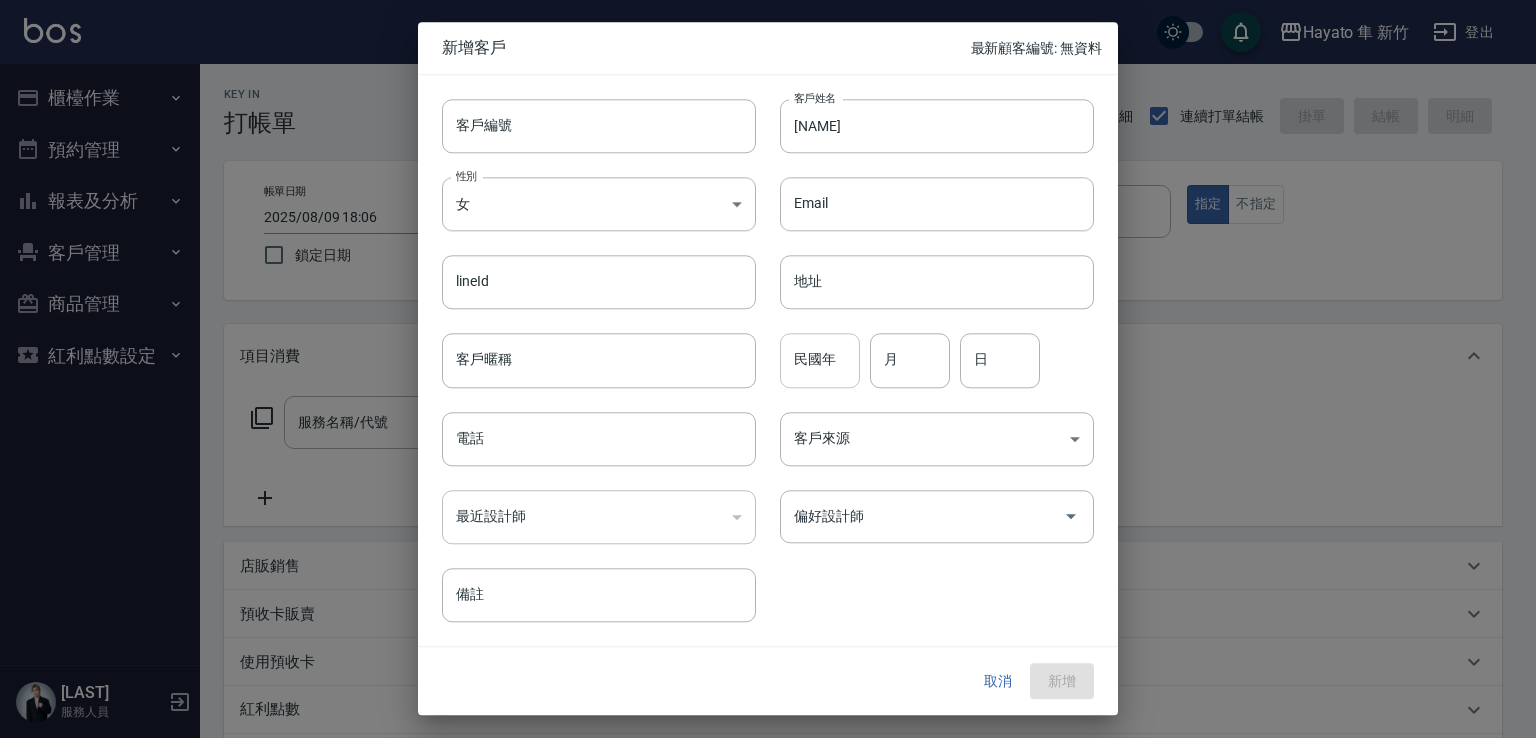 click on "民國年" at bounding box center (820, 361) 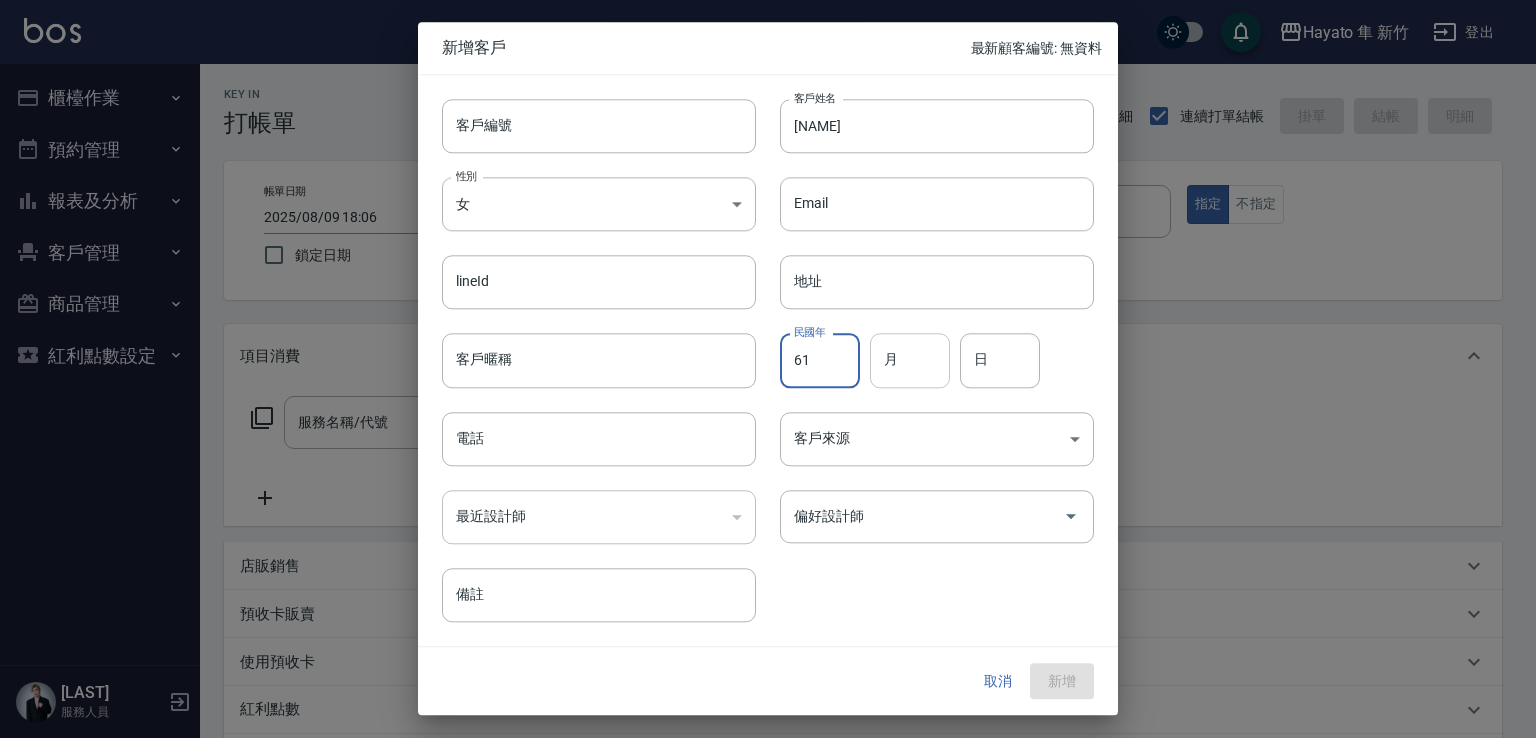 type on "61" 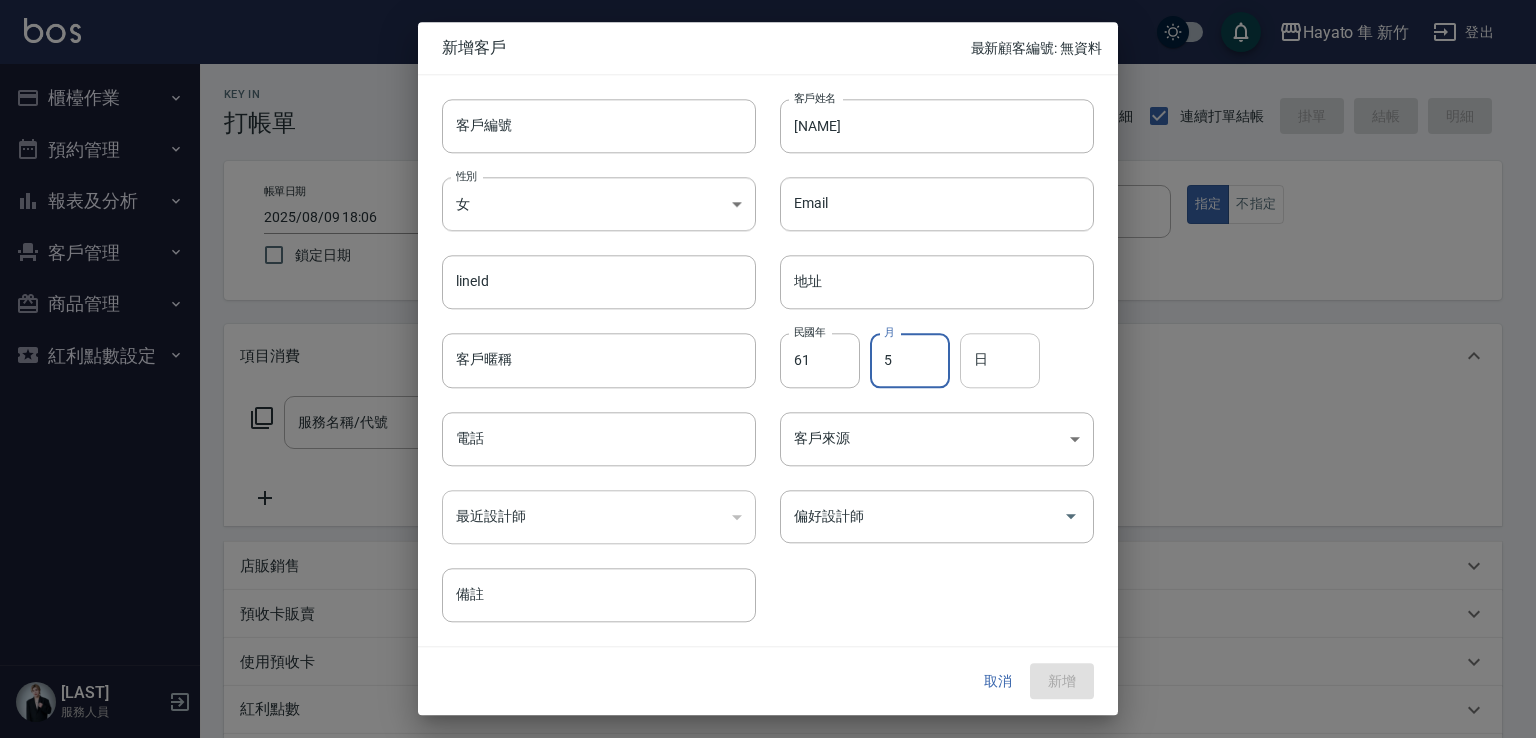 type on "5" 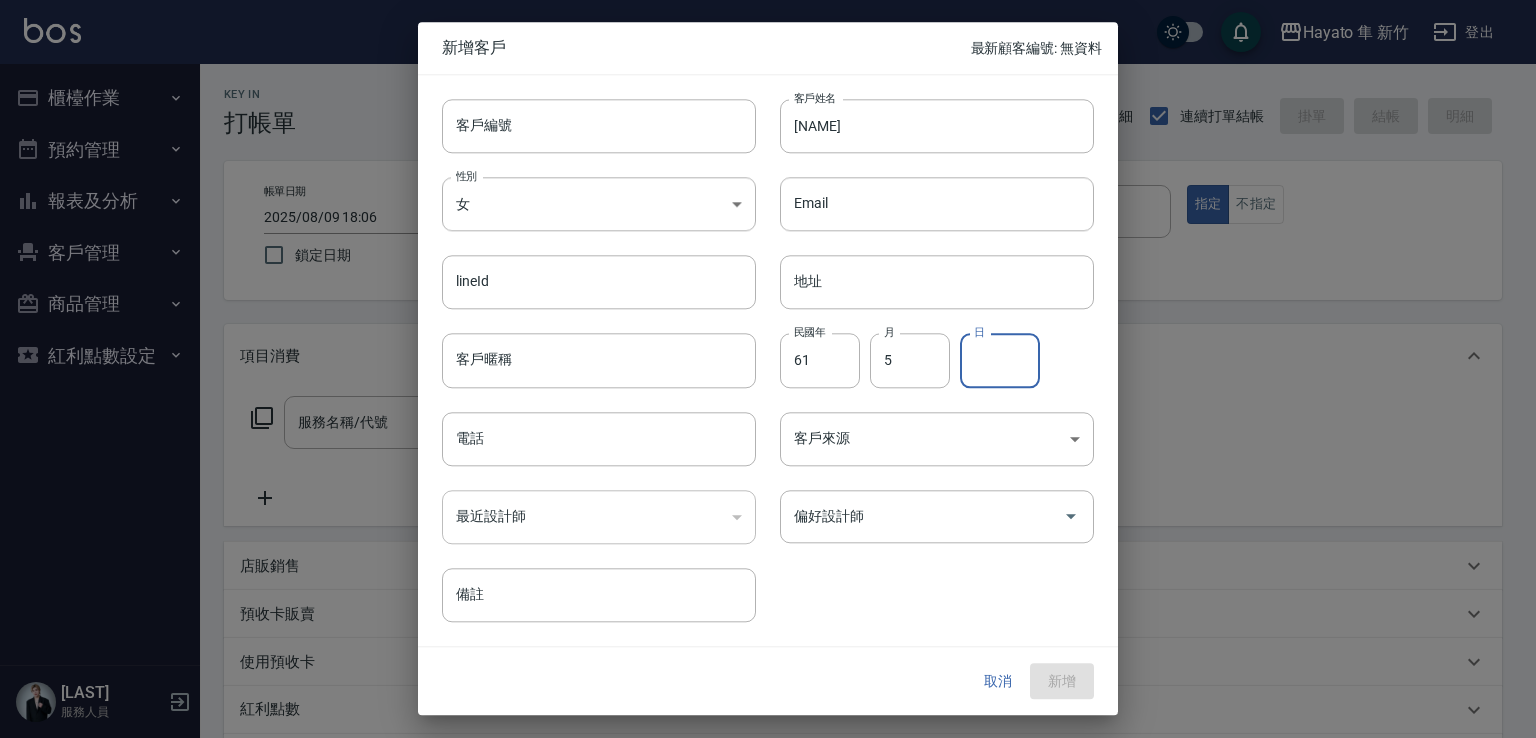 click on "日" at bounding box center (1000, 361) 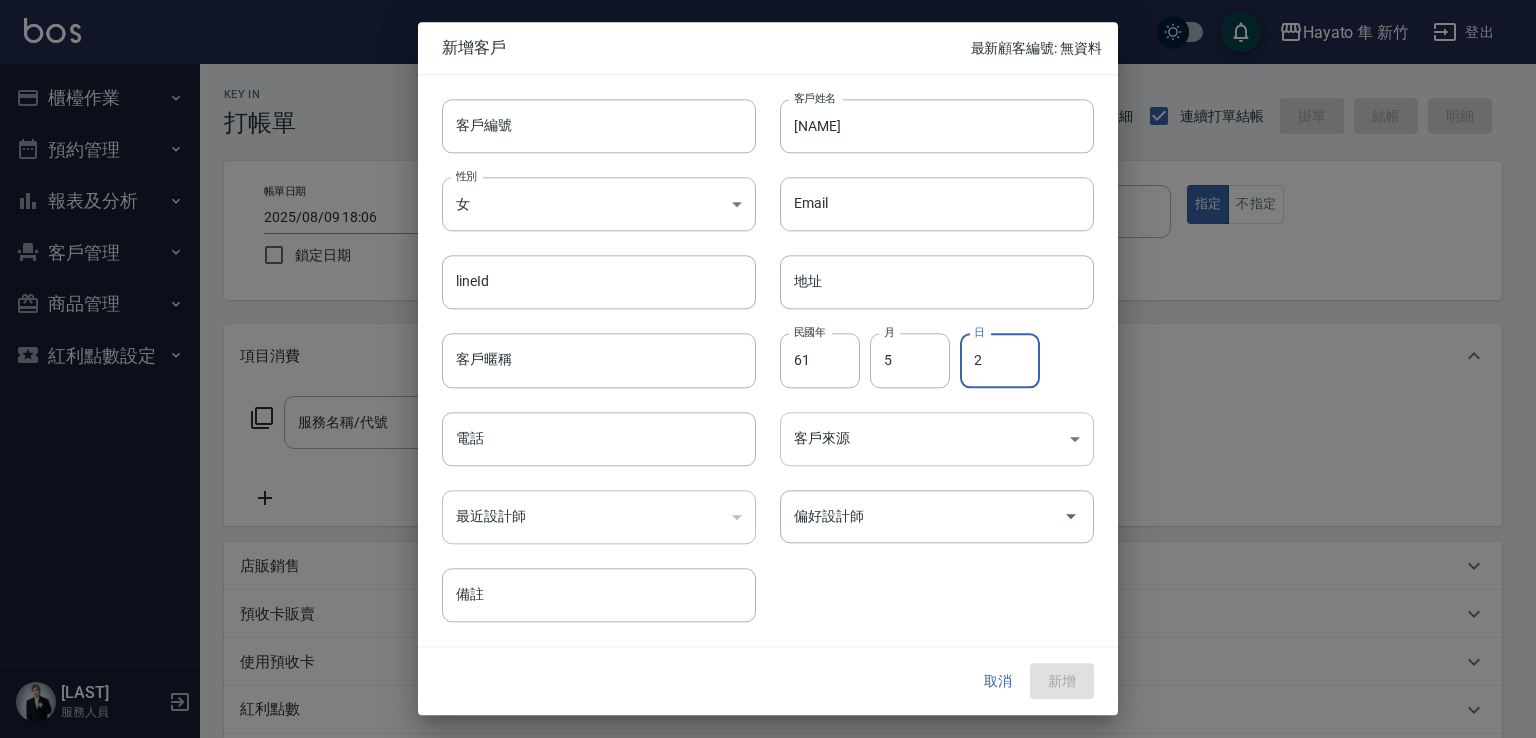 type on "2" 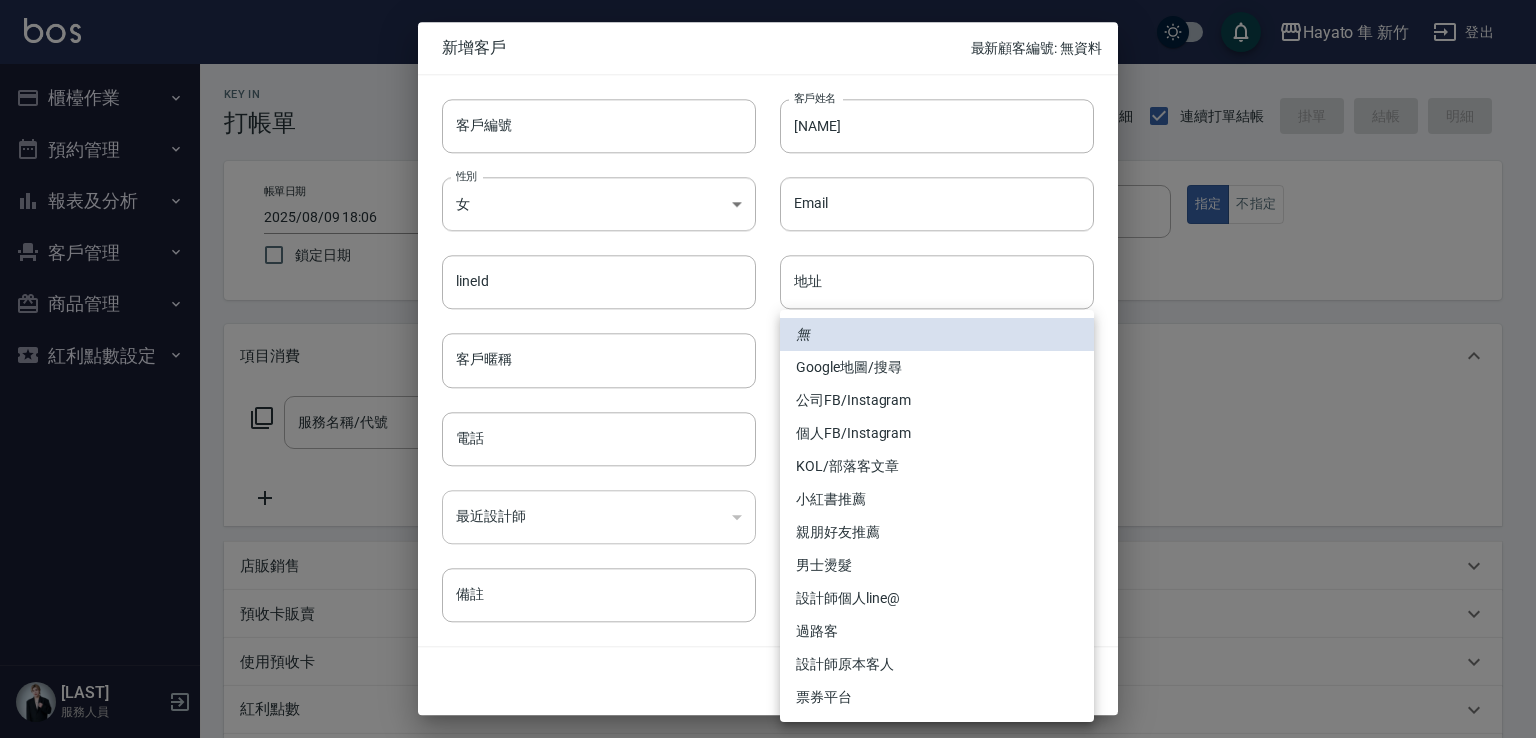 click on "Hayato 隼 新竹 登出 櫃檯作業 打帳單 帳單列表 掛單列表 營業儀表板 現場電腦打卡 預約管理 預約管理 報表及分析 報表目錄 店家日報表 互助日報表 互助點數明細 設計師日報表 設計師排行榜 商品銷售排行榜 商品庫存盤點表 顧客入金餘額表 顧客卡券餘額表 客戶管理 客戶列表 卡券管理 入金管理 商品管理 盤點作業 紅利點數設定 紅利點數紀錄 焦家龍 服務人員 Key In 打帳單 帳單速查 結帳前確認明細 連續打單結帳 掛單 結帳 明細 帳單日期 2025/08/09 18:06 鎖定日期 顧客姓名/手機號碼/編號 顧客姓名/手機號碼/編號 服務人員姓名/編號 服務人員姓名/編號 指定 不指定 項目消費 服務名稱/代號 服務名稱/代號 店販銷售 服務人員姓名/編號 服務人員姓名/編號 商品代號/名稱 商品代號/名稱 預收卡販賣 卡券名稱/代號 卡券名稱/代號 使用預收卡 紅利點數 點數給點 0 點數給點 0 0" at bounding box center [768, 523] 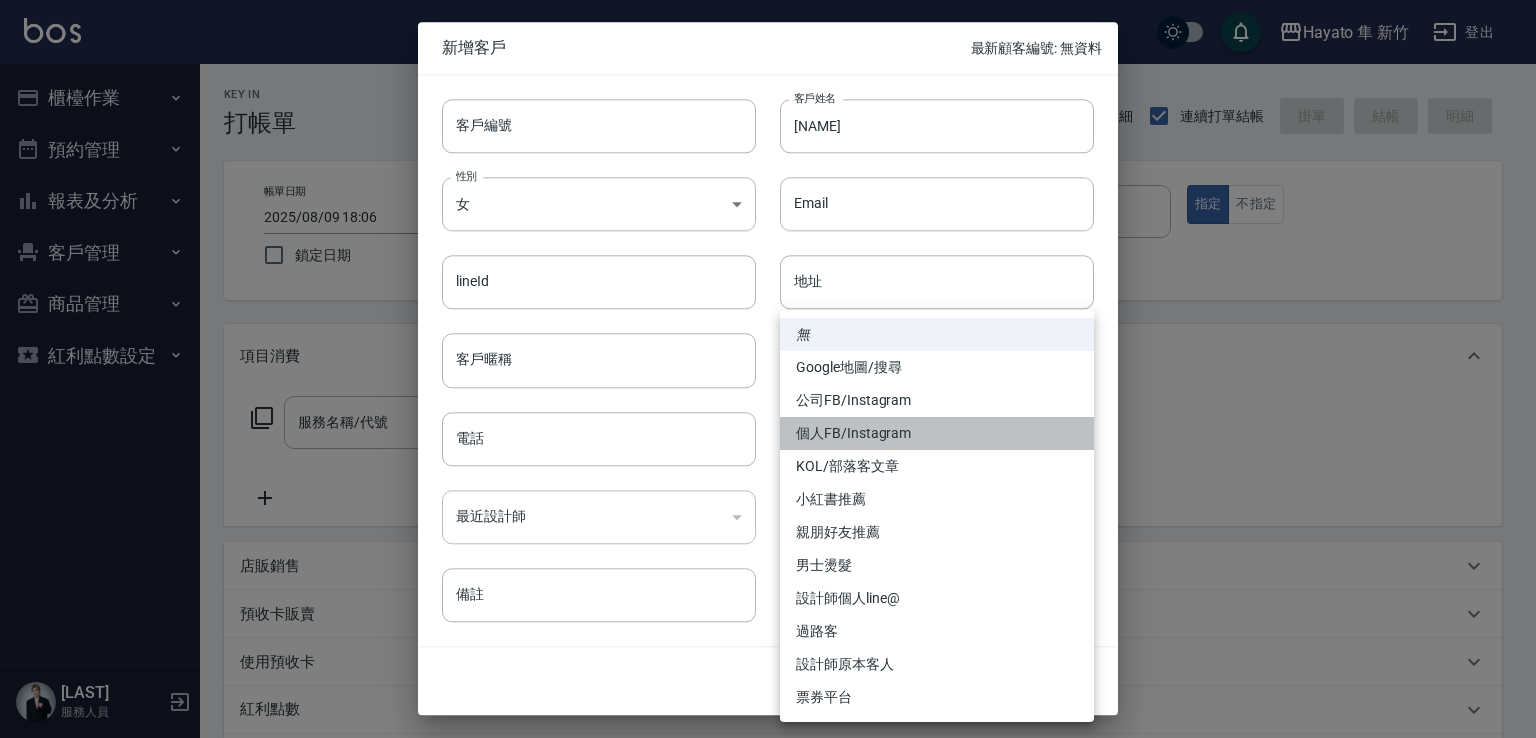 click on "個人FB/Instagram" at bounding box center (937, 433) 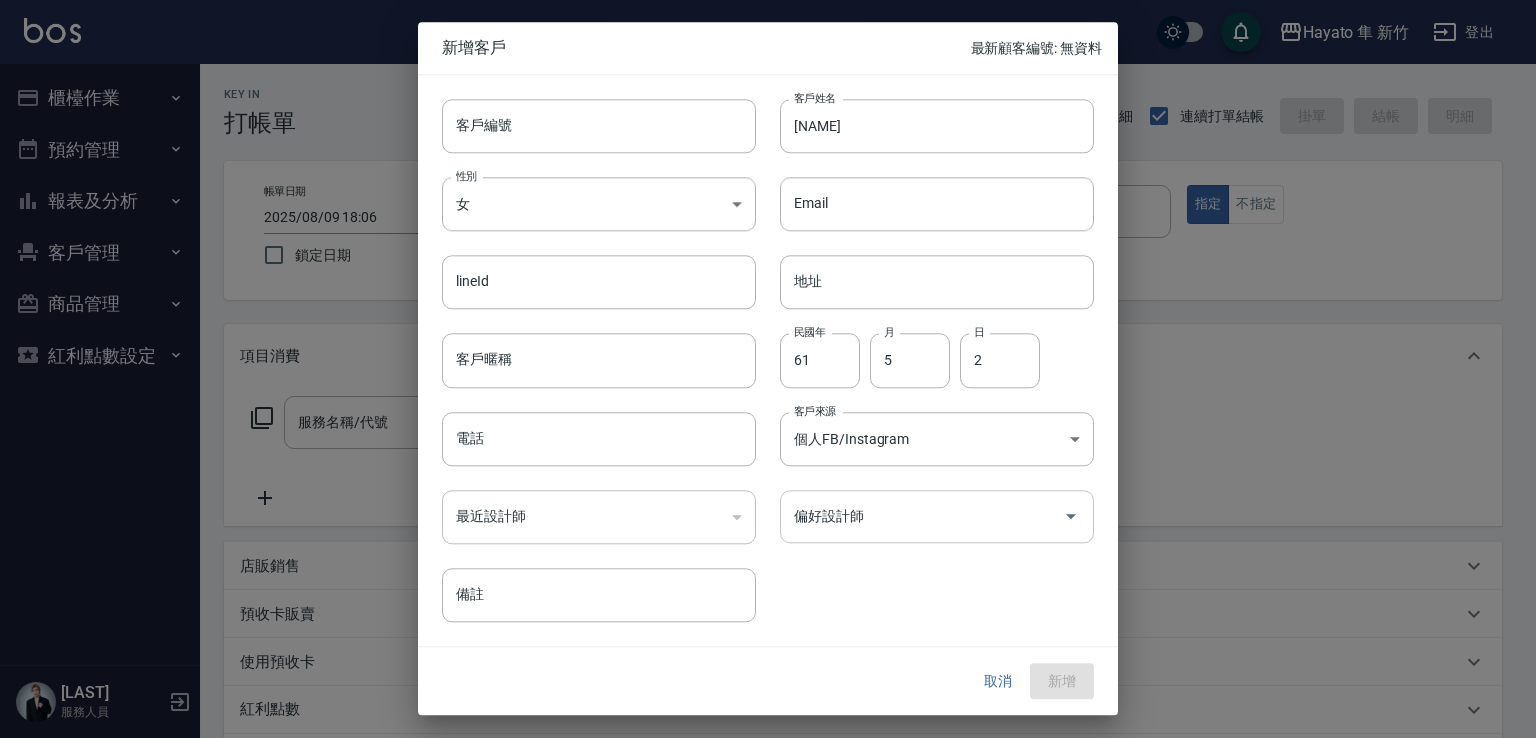 click on "偏好設計師 偏好設計師" at bounding box center (937, 516) 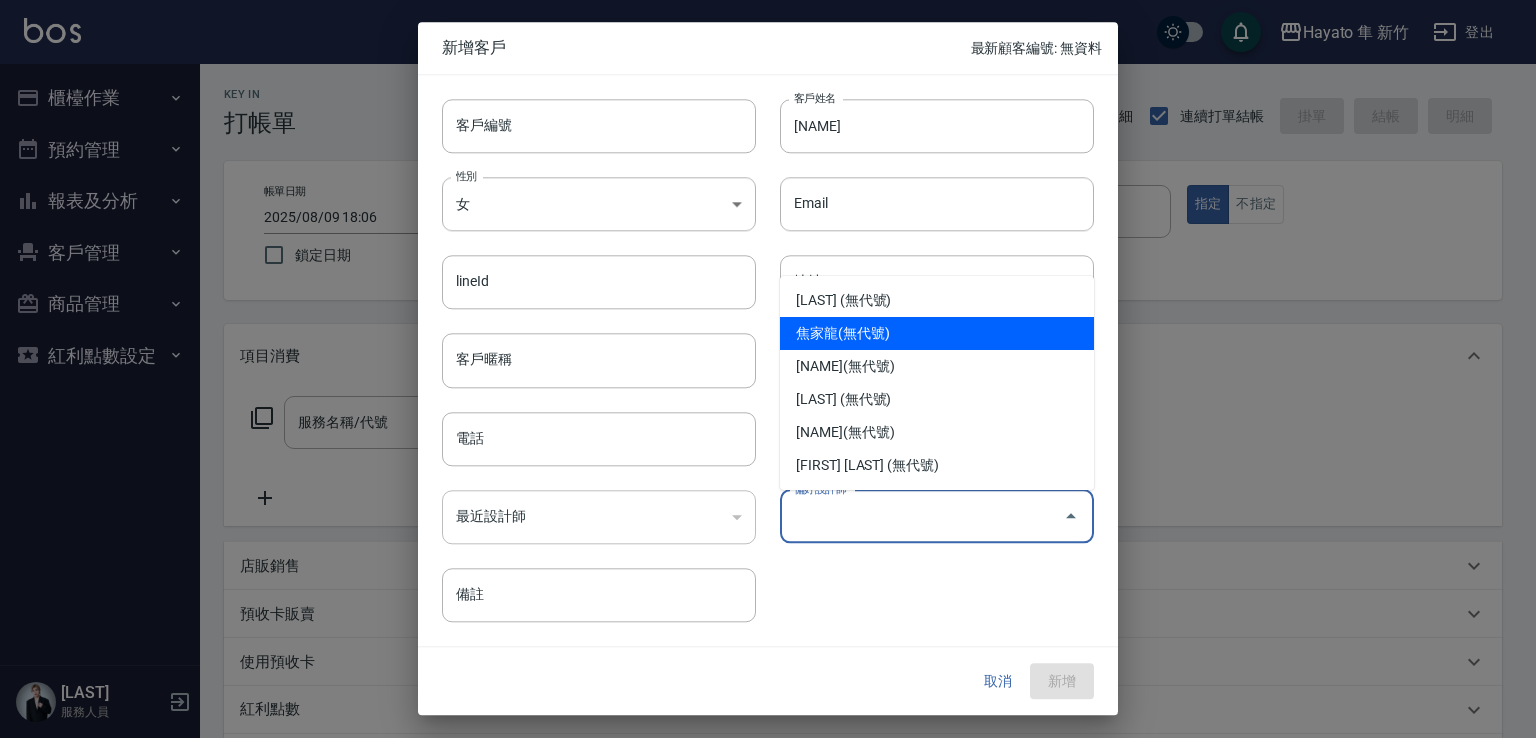 click on "焦家龍(無代號)" at bounding box center [937, 333] 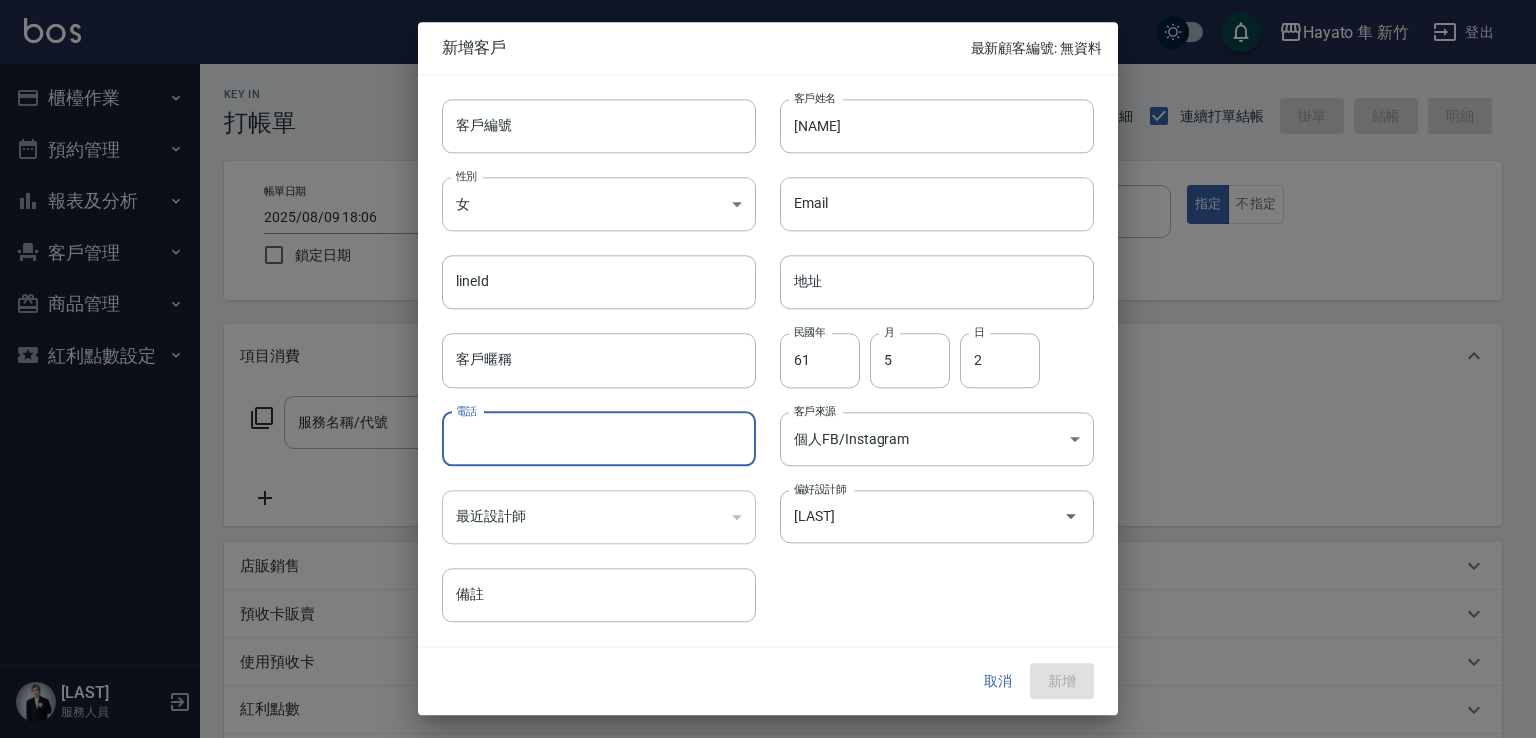 click on "電話" at bounding box center [599, 439] 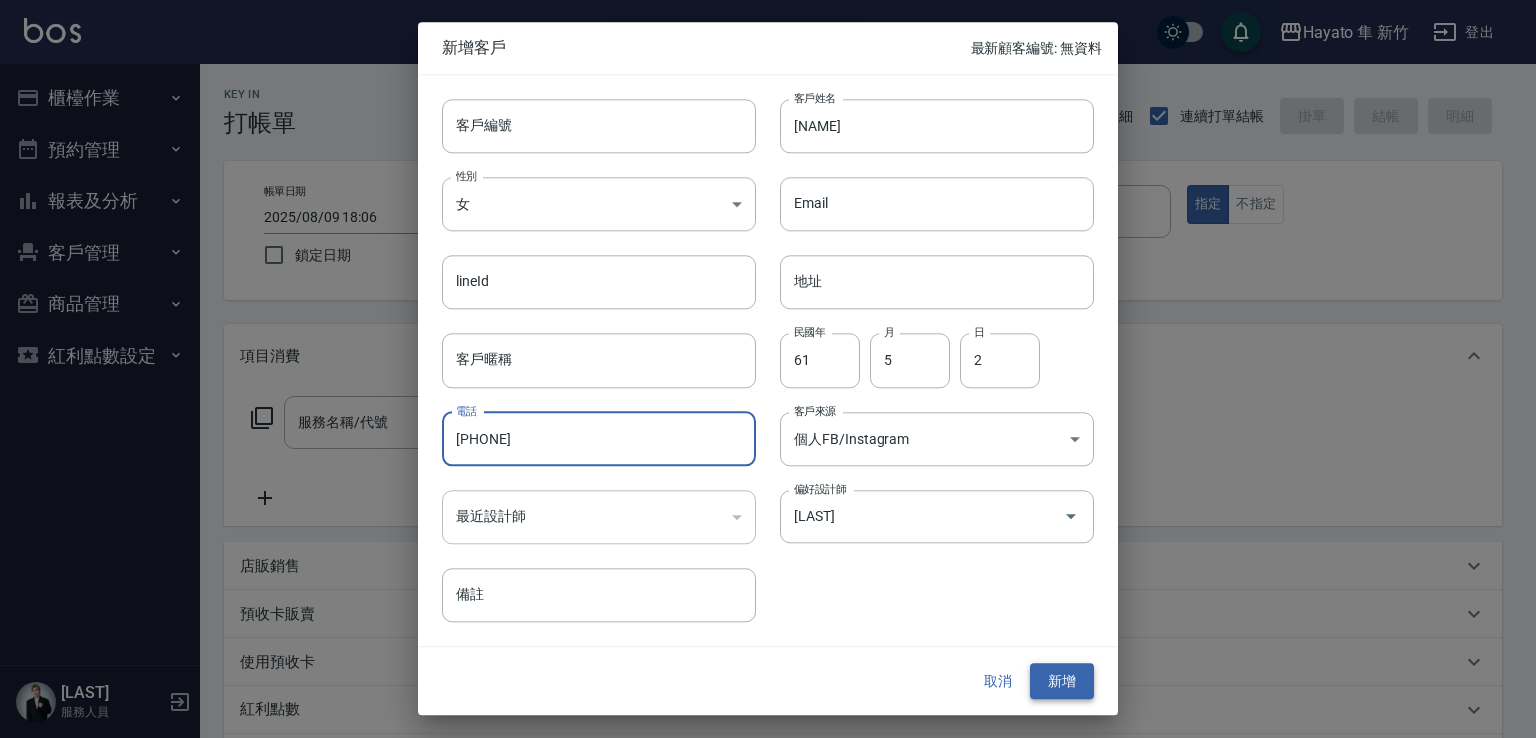 type on "[PHONE]" 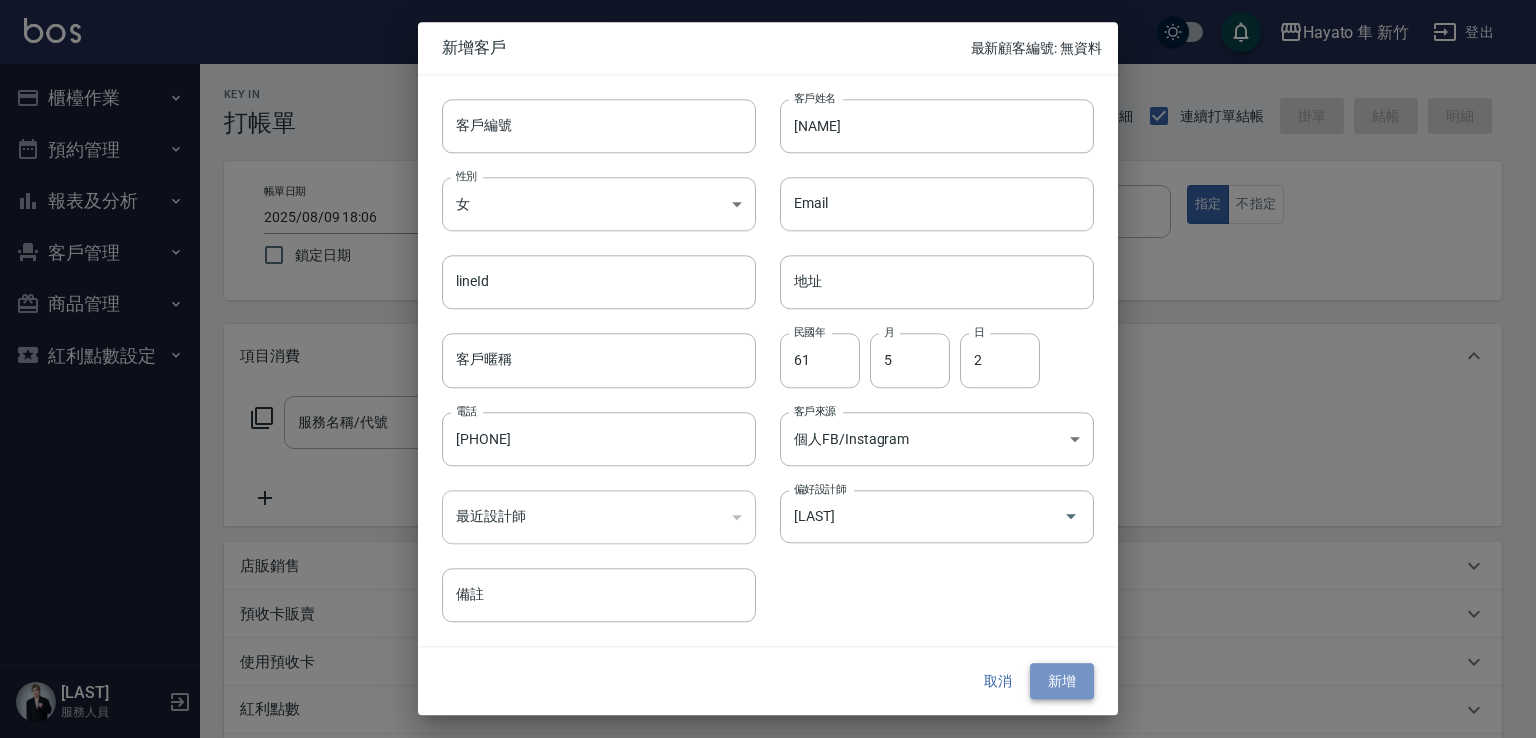 click on "新增" at bounding box center (1062, 681) 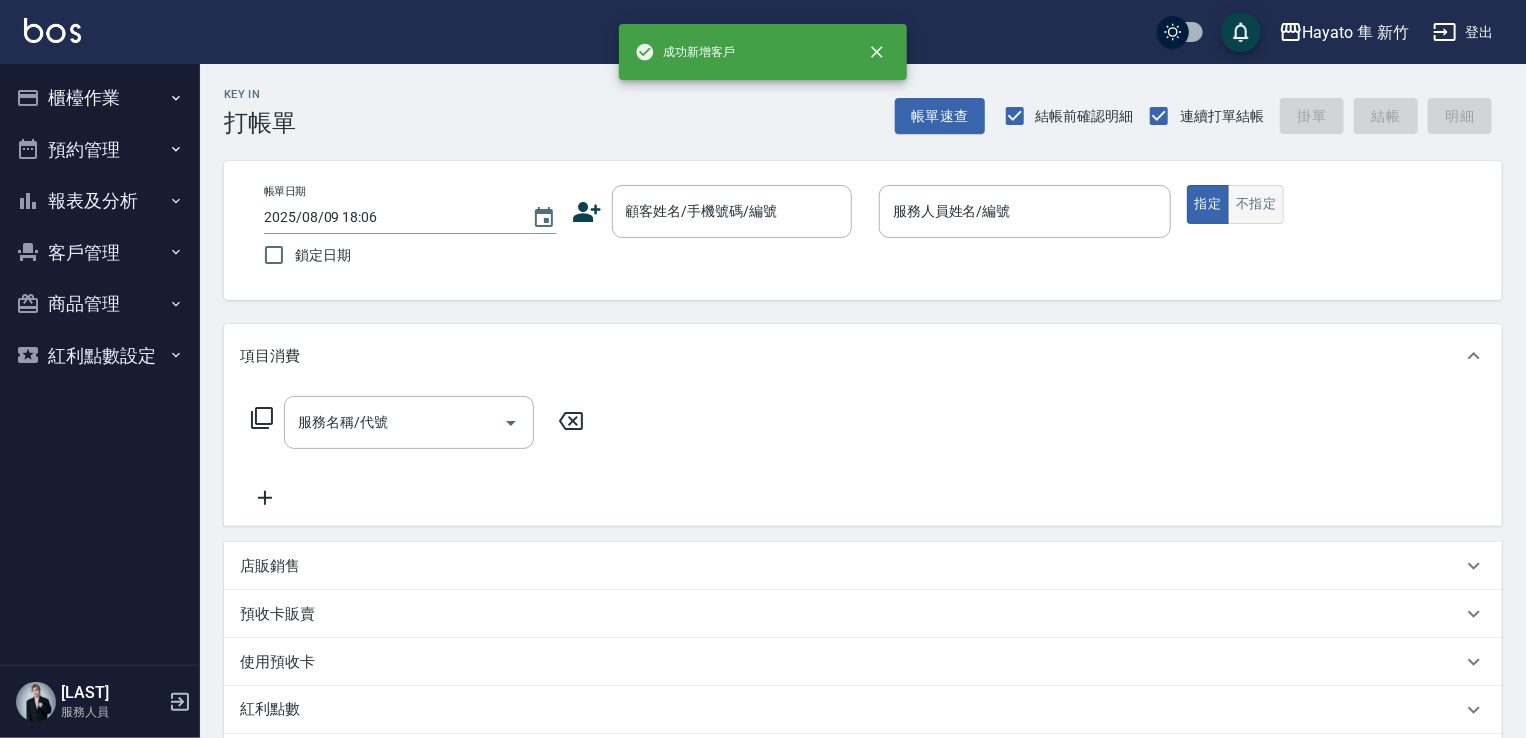 click on "不指定" at bounding box center (1256, 204) 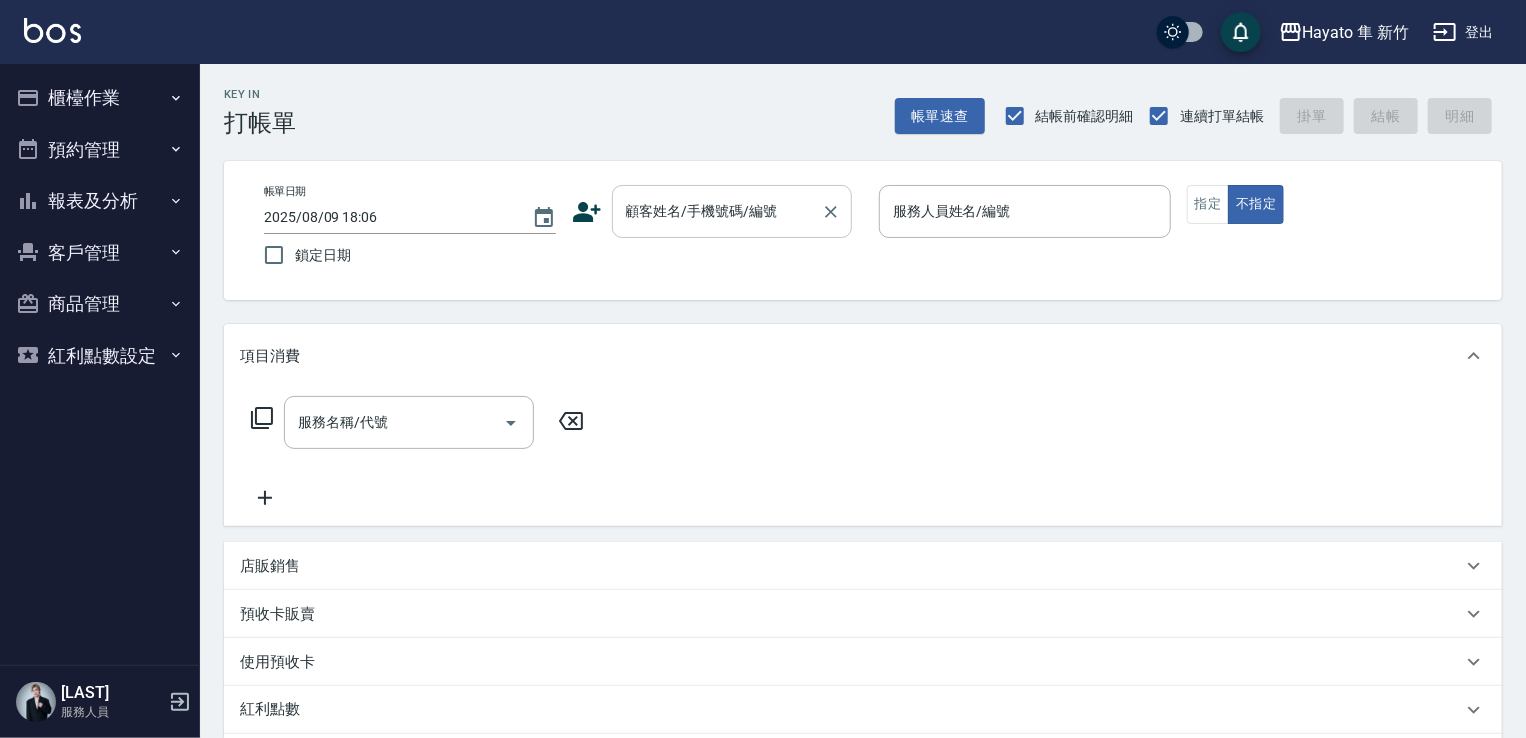 click on "顧客姓名/手機號碼/編號" at bounding box center [717, 211] 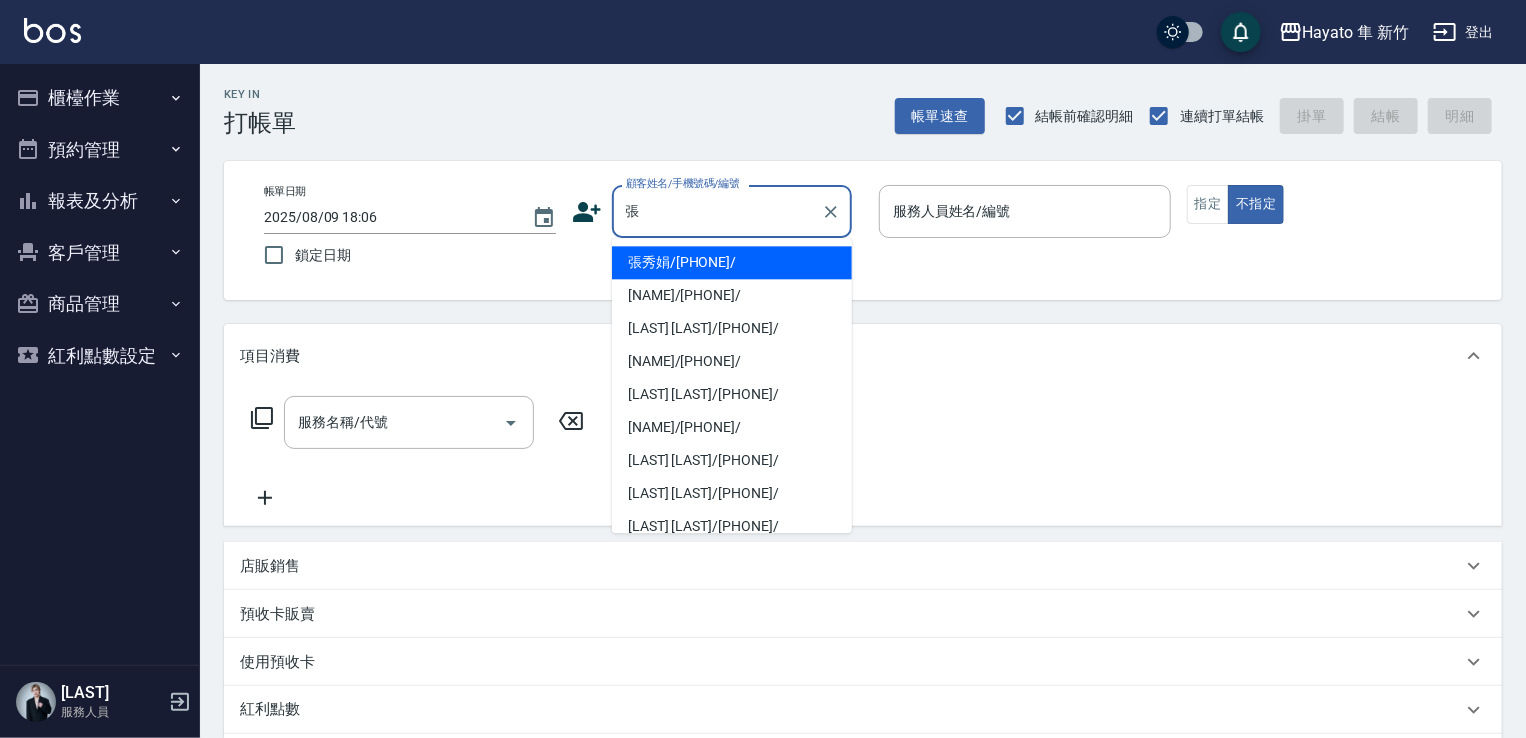 click on "張秀娟/[PHONE]/" at bounding box center [732, 262] 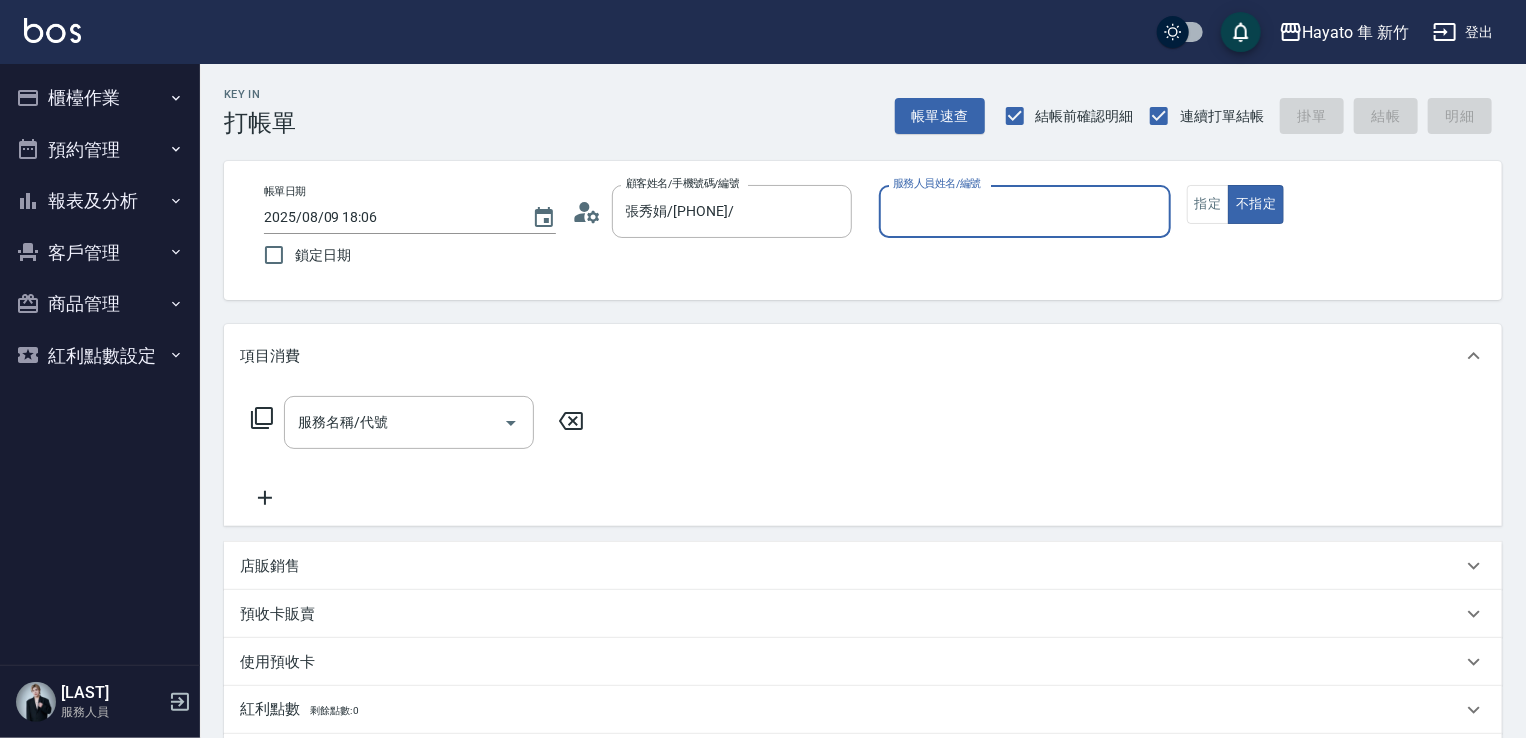 type on "En(無代號)" 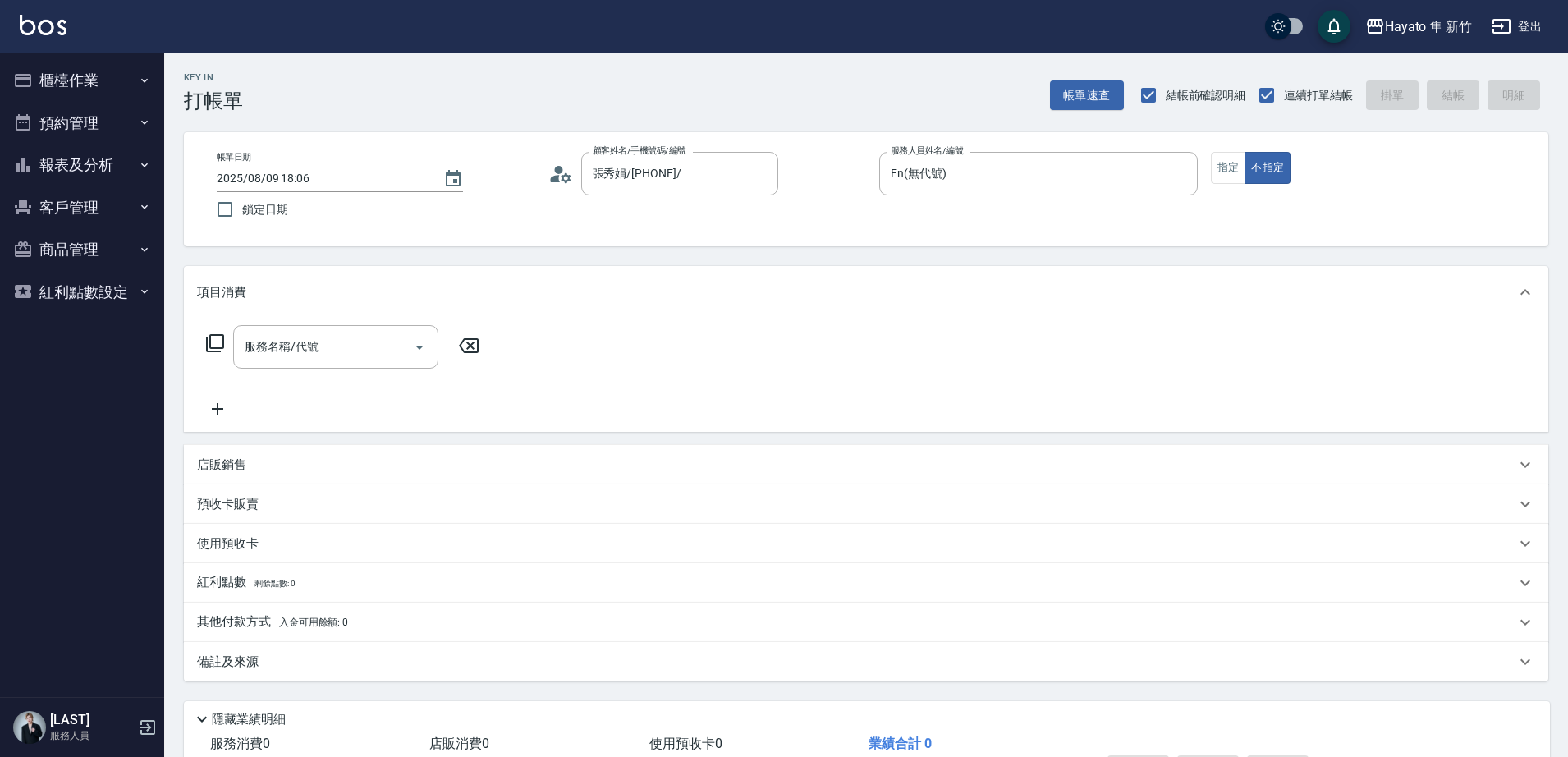 drag, startPoint x: 1071, startPoint y: 29, endPoint x: 1045, endPoint y: 13, distance: 30.528675 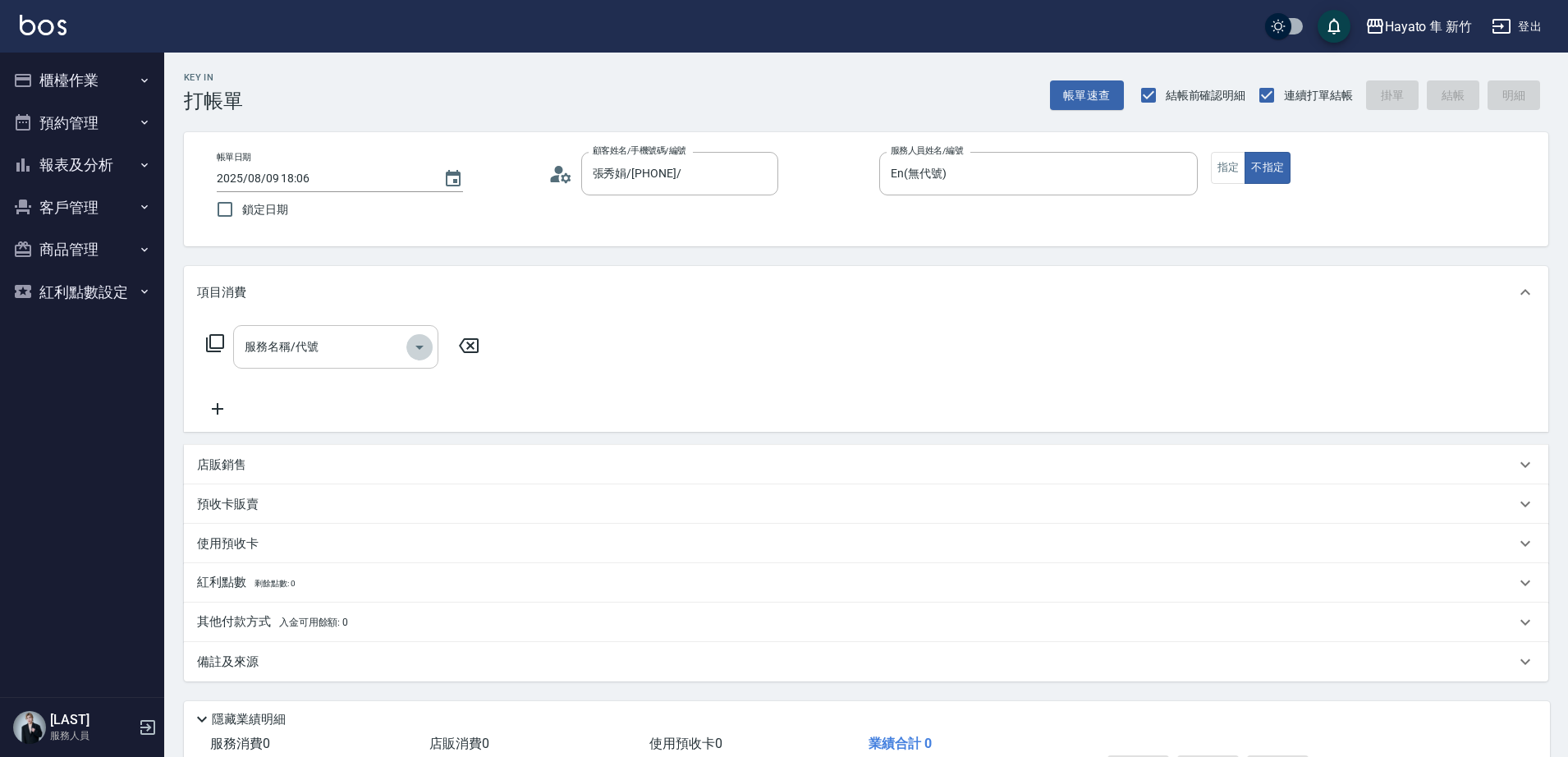 click 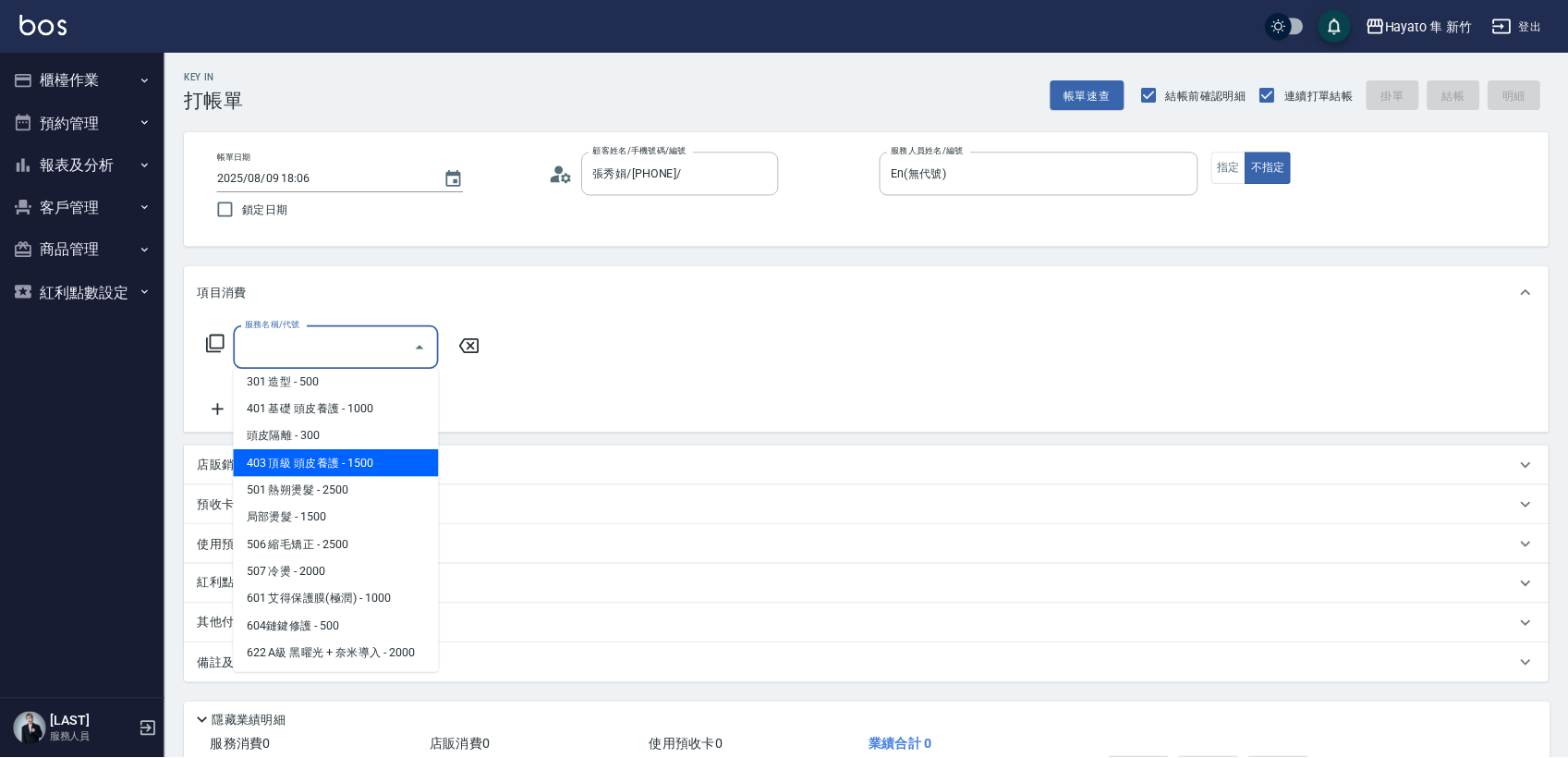 scroll, scrollTop: 253, scrollLeft: 0, axis: vertical 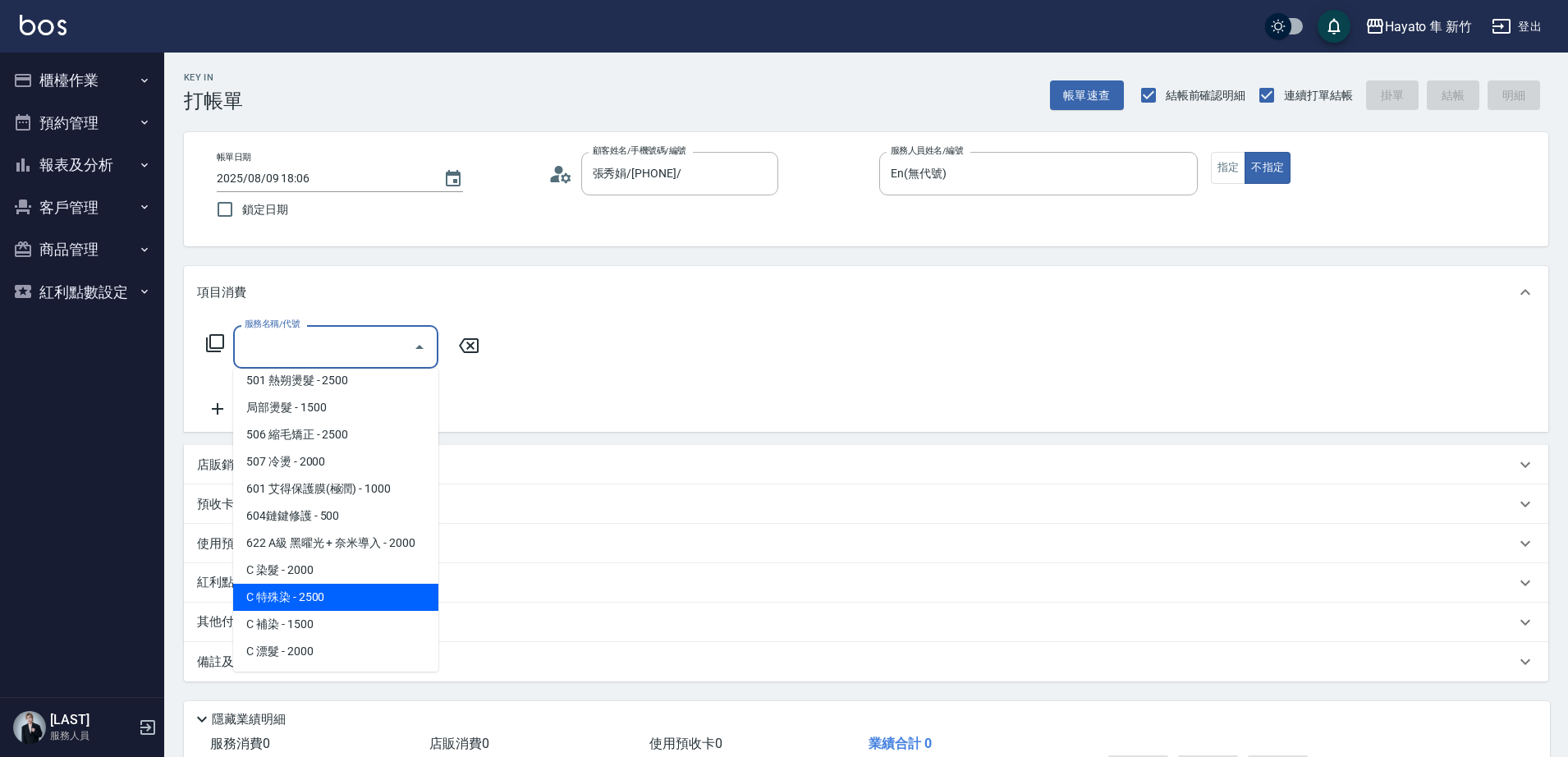 click on "C 特殊染 - 2500" at bounding box center (336, 597) 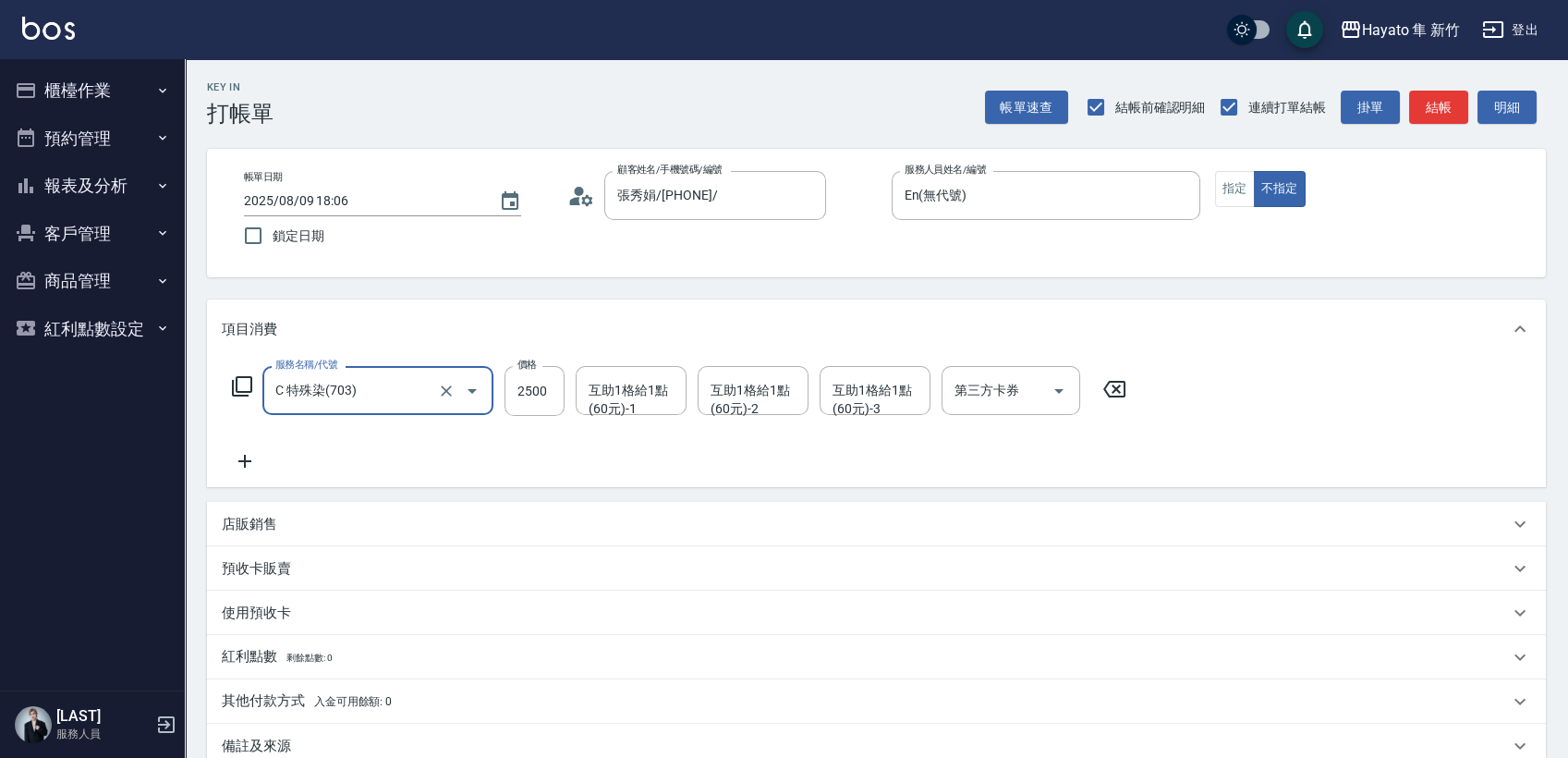 drag, startPoint x: 1756, startPoint y: 0, endPoint x: 891, endPoint y: 43, distance: 866.06813 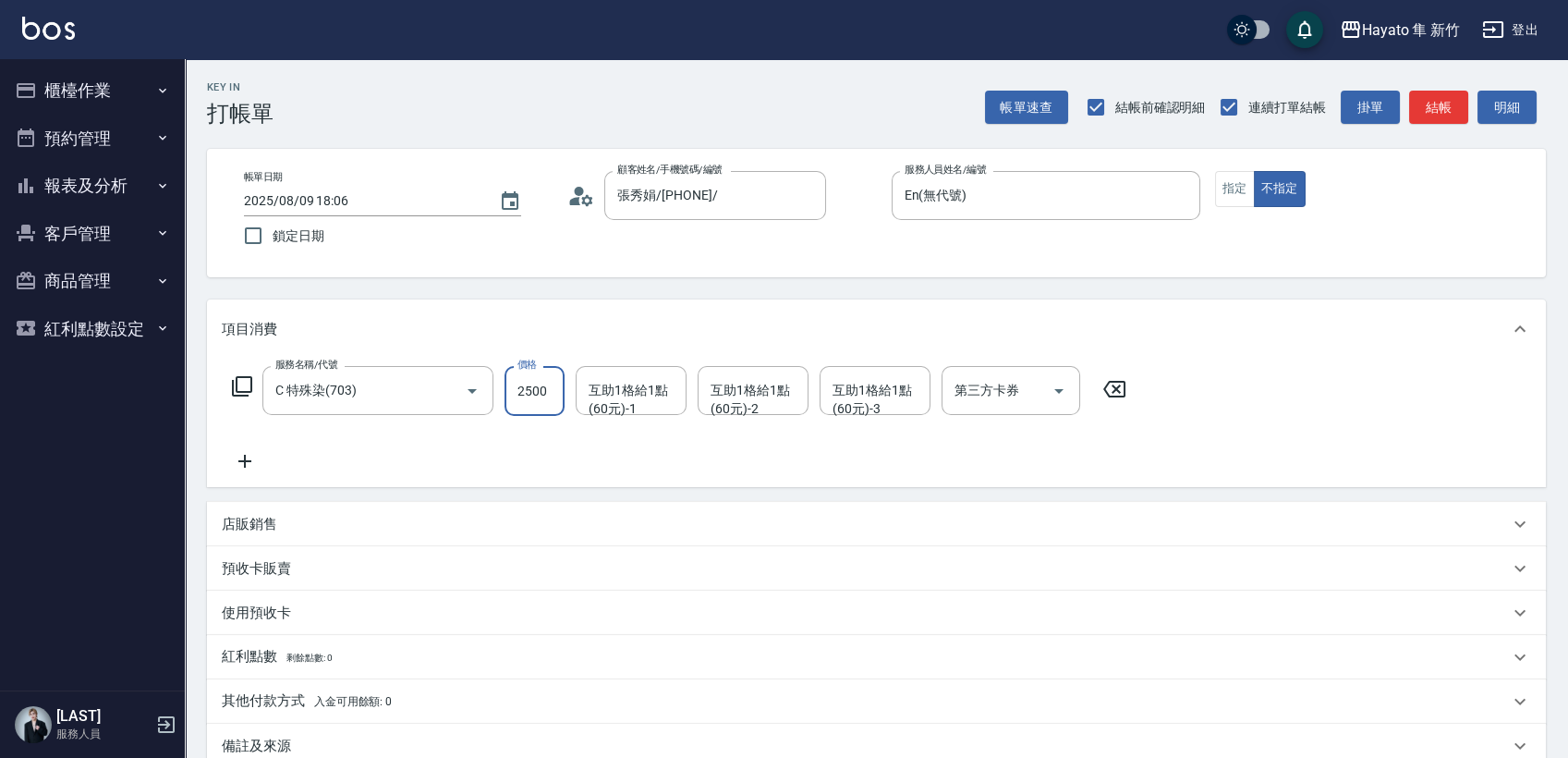 click on "2500" at bounding box center [534, 391] 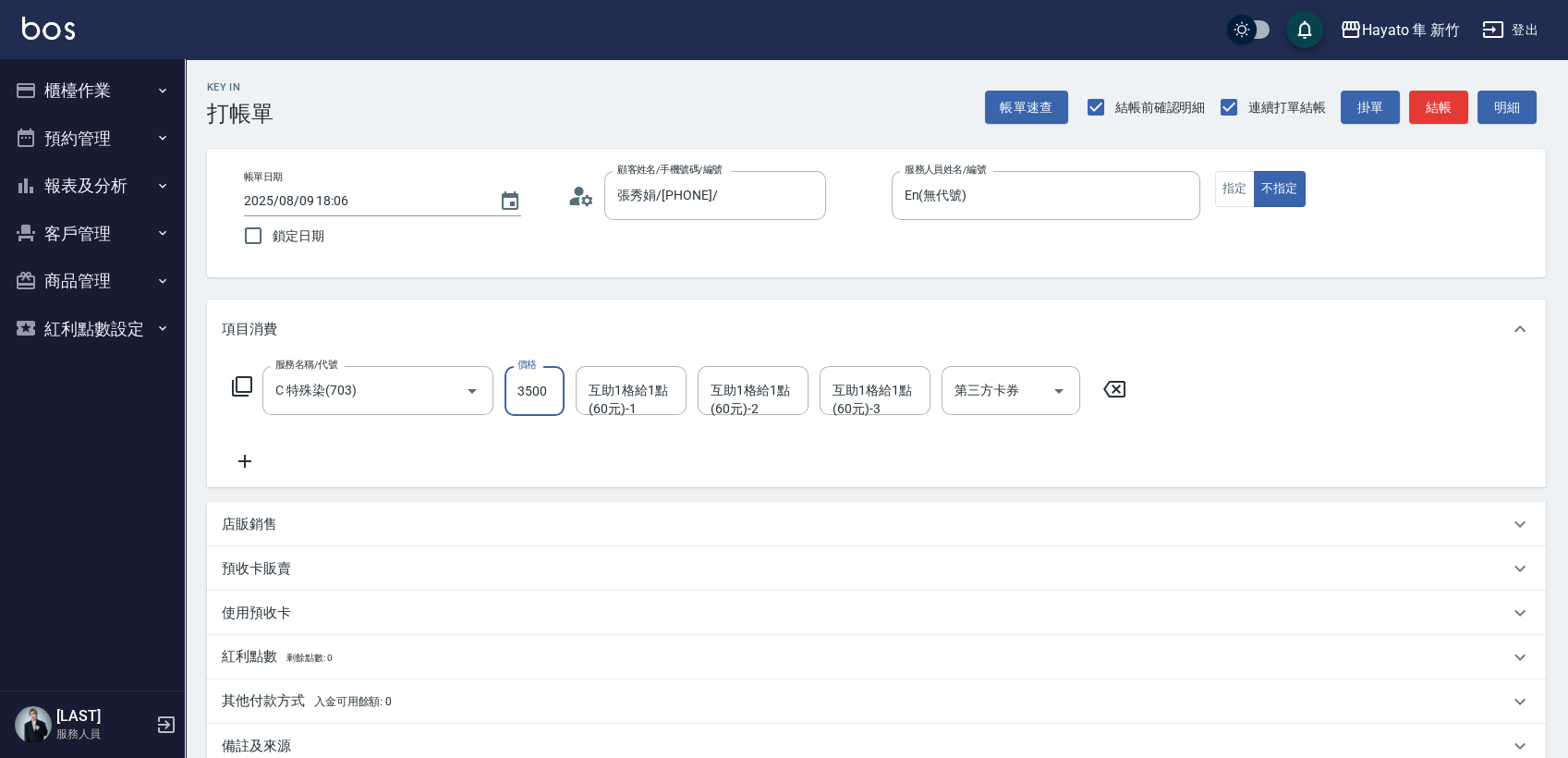 type on "3500" 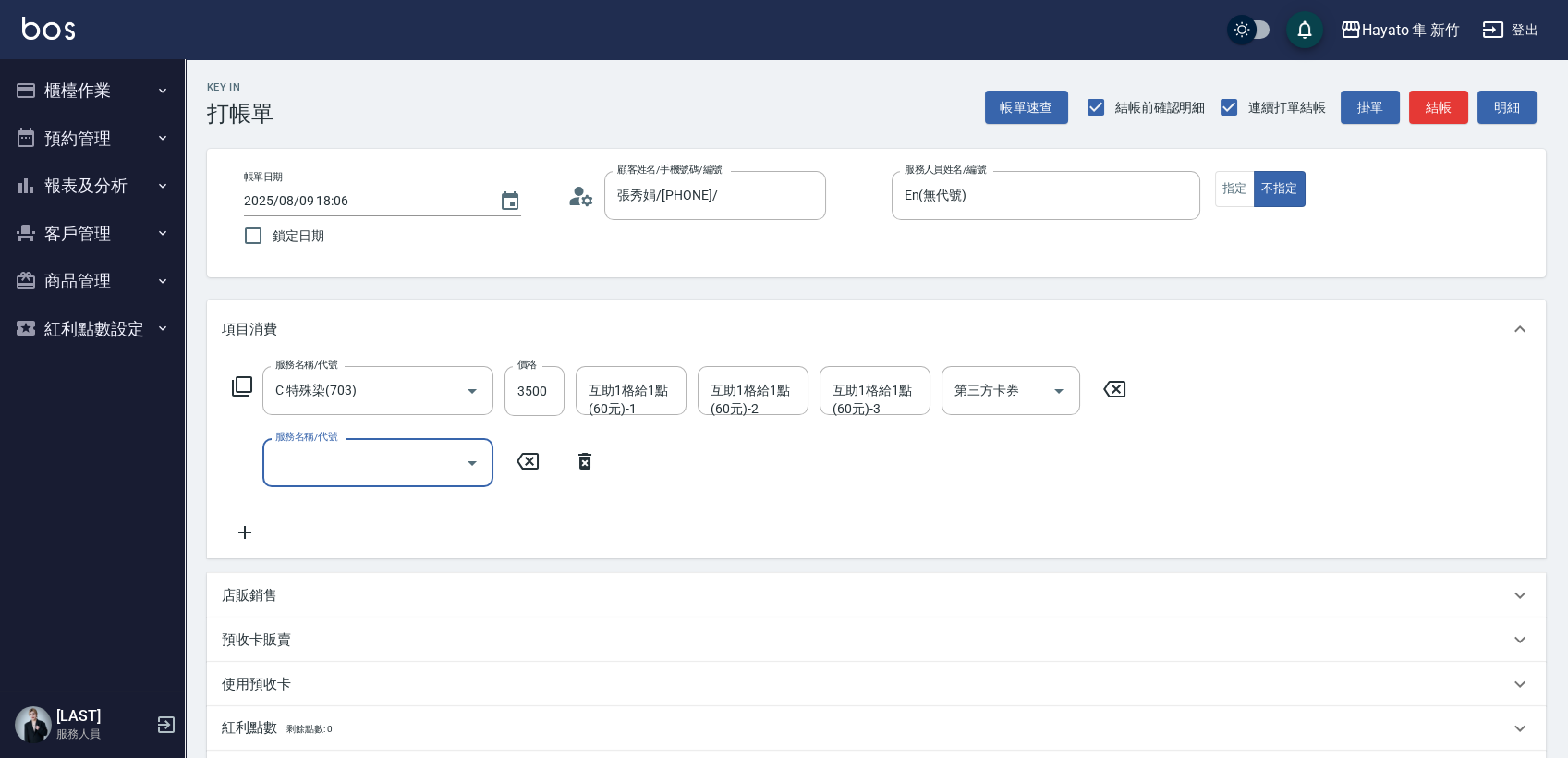 click 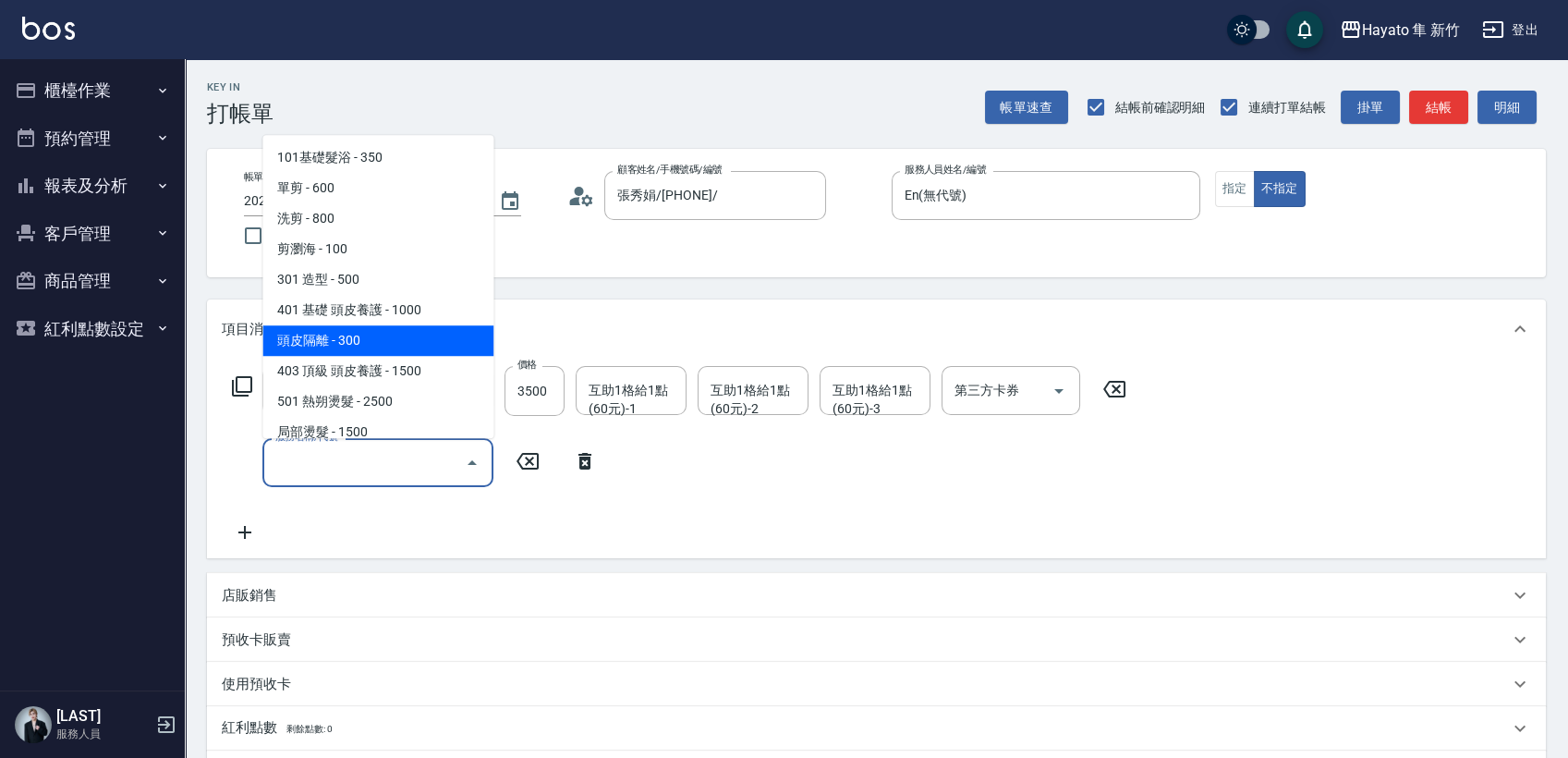 click on "頭皮隔離 - 300" at bounding box center (378, 340) 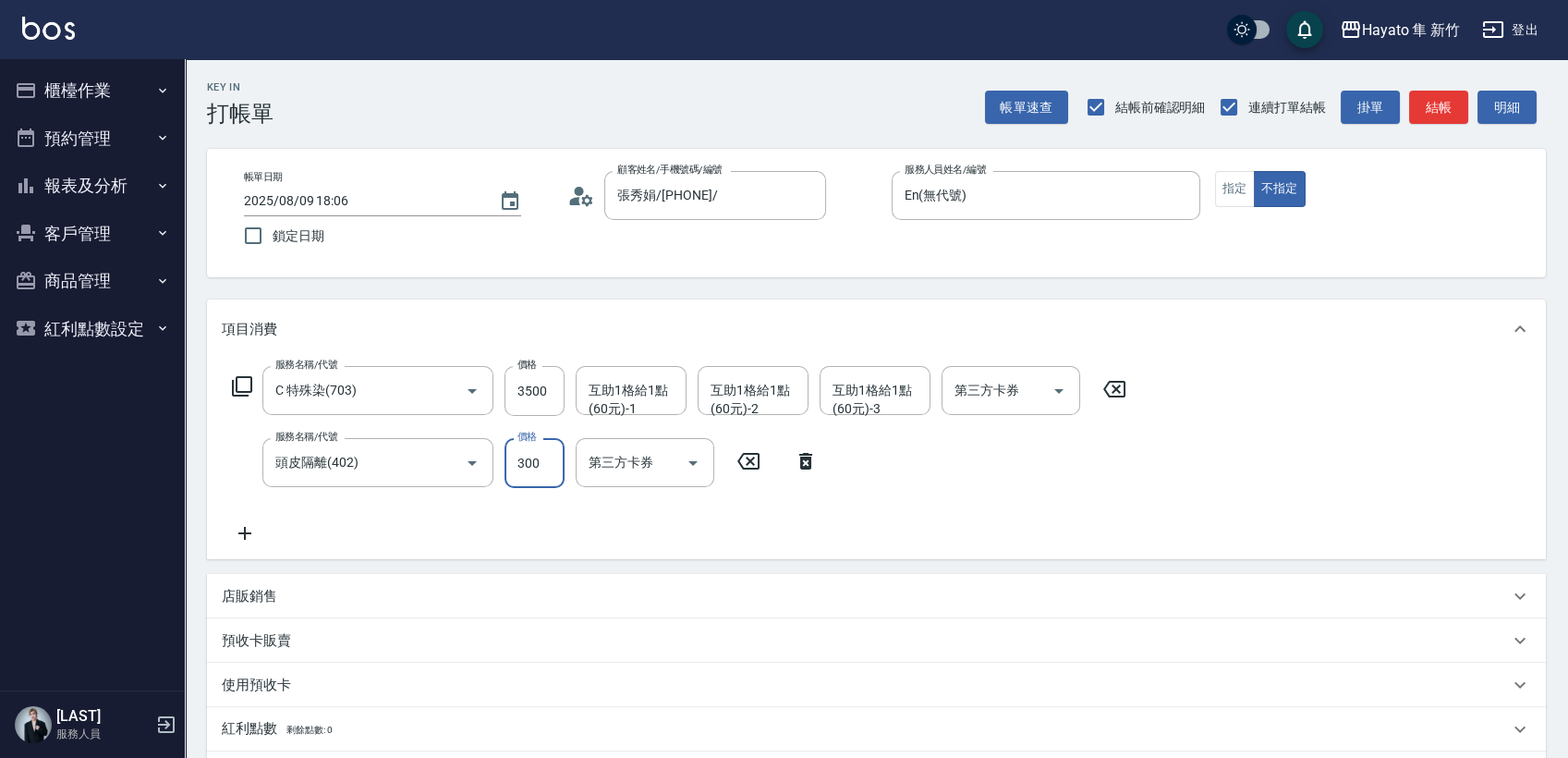 click on "300" at bounding box center (534, 463) 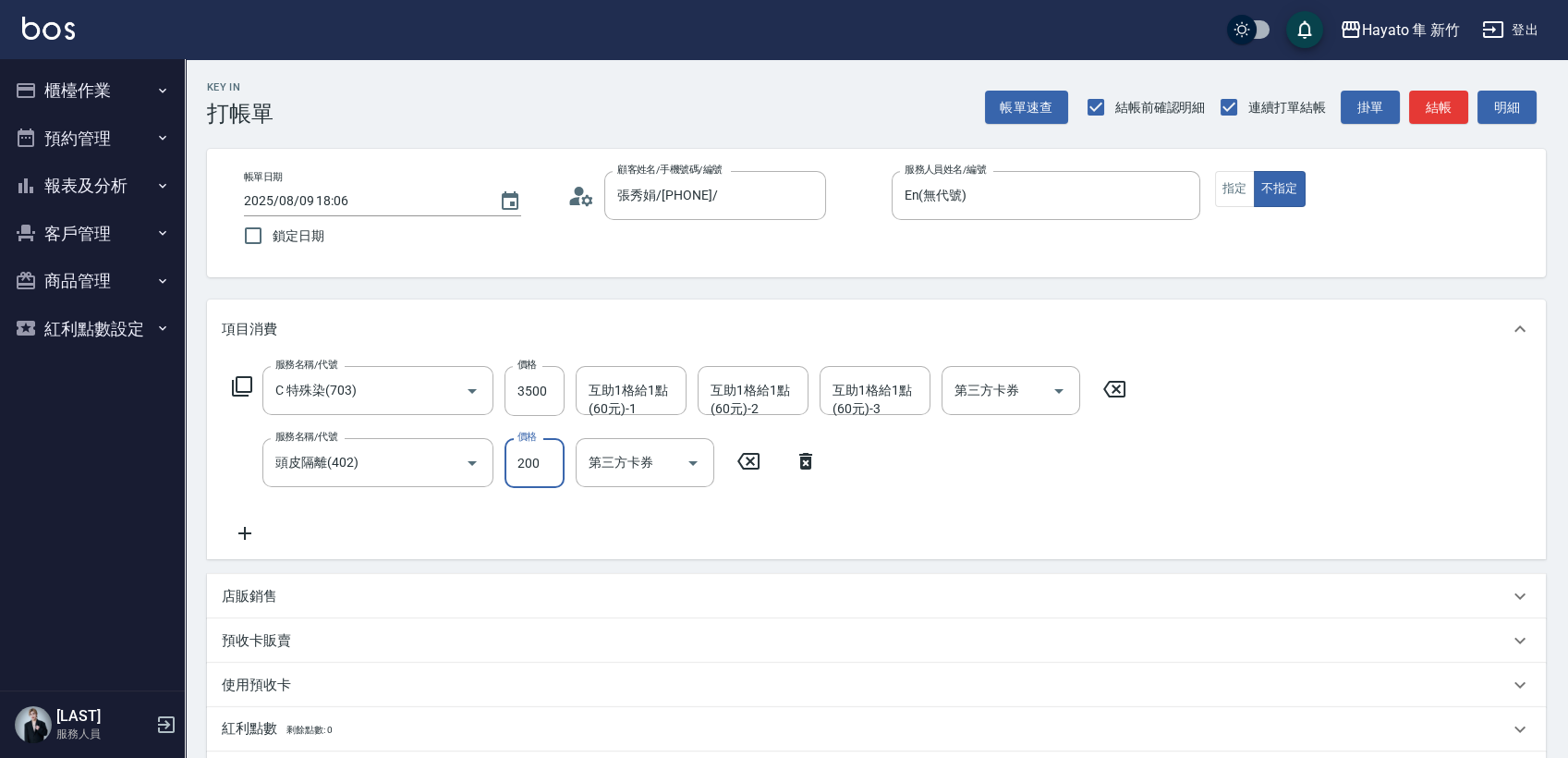 type on "200" 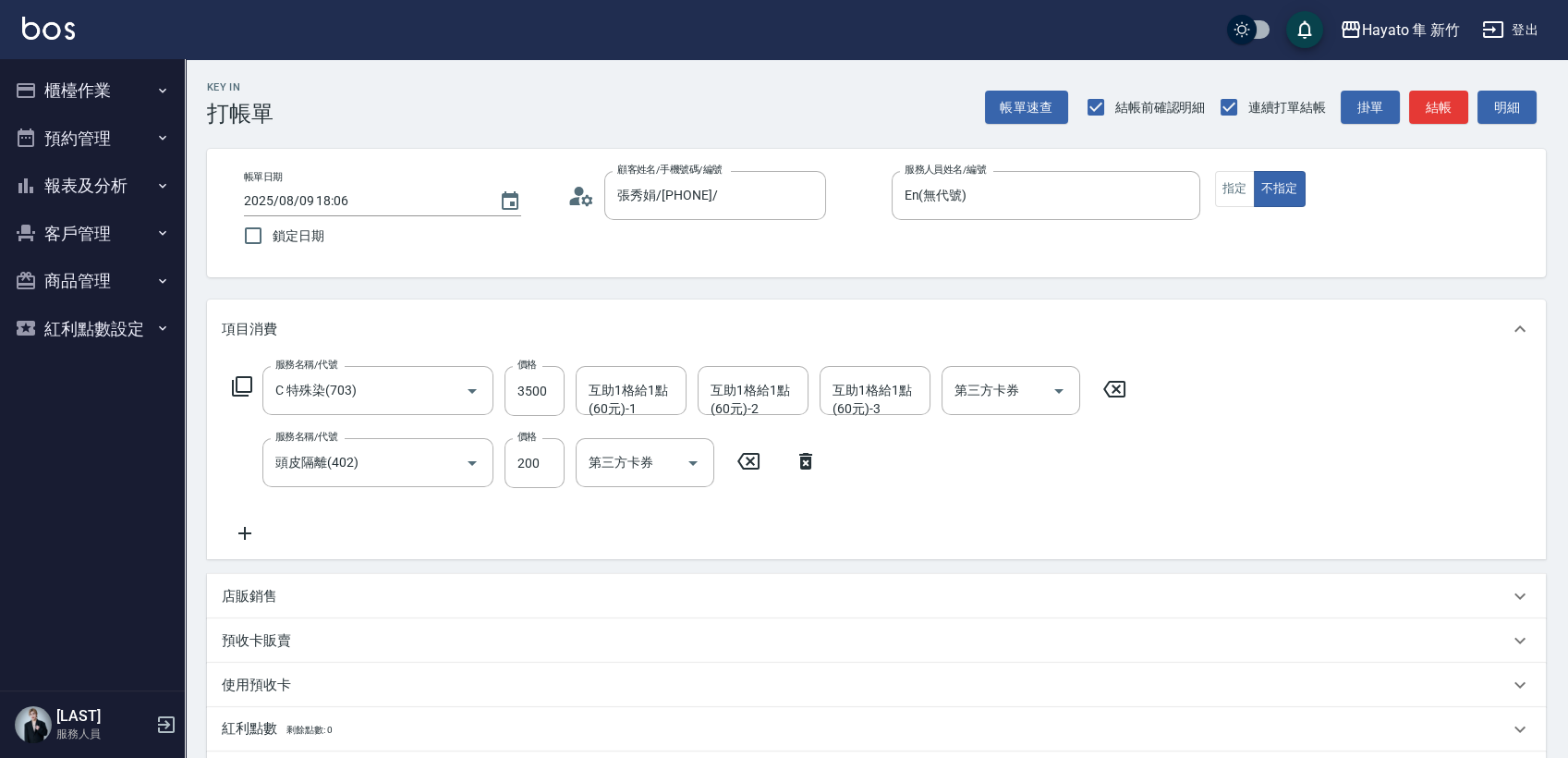 click 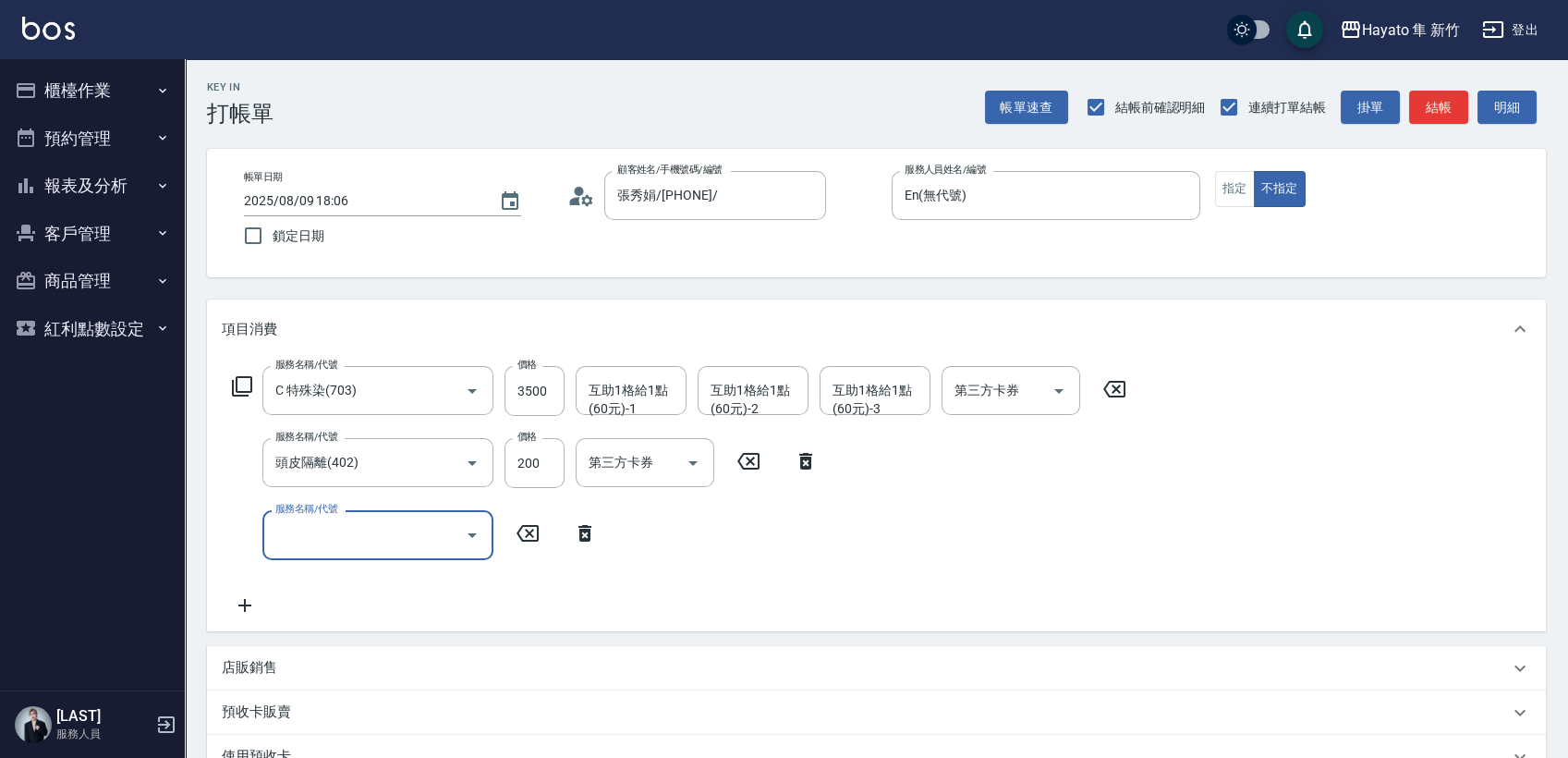 click 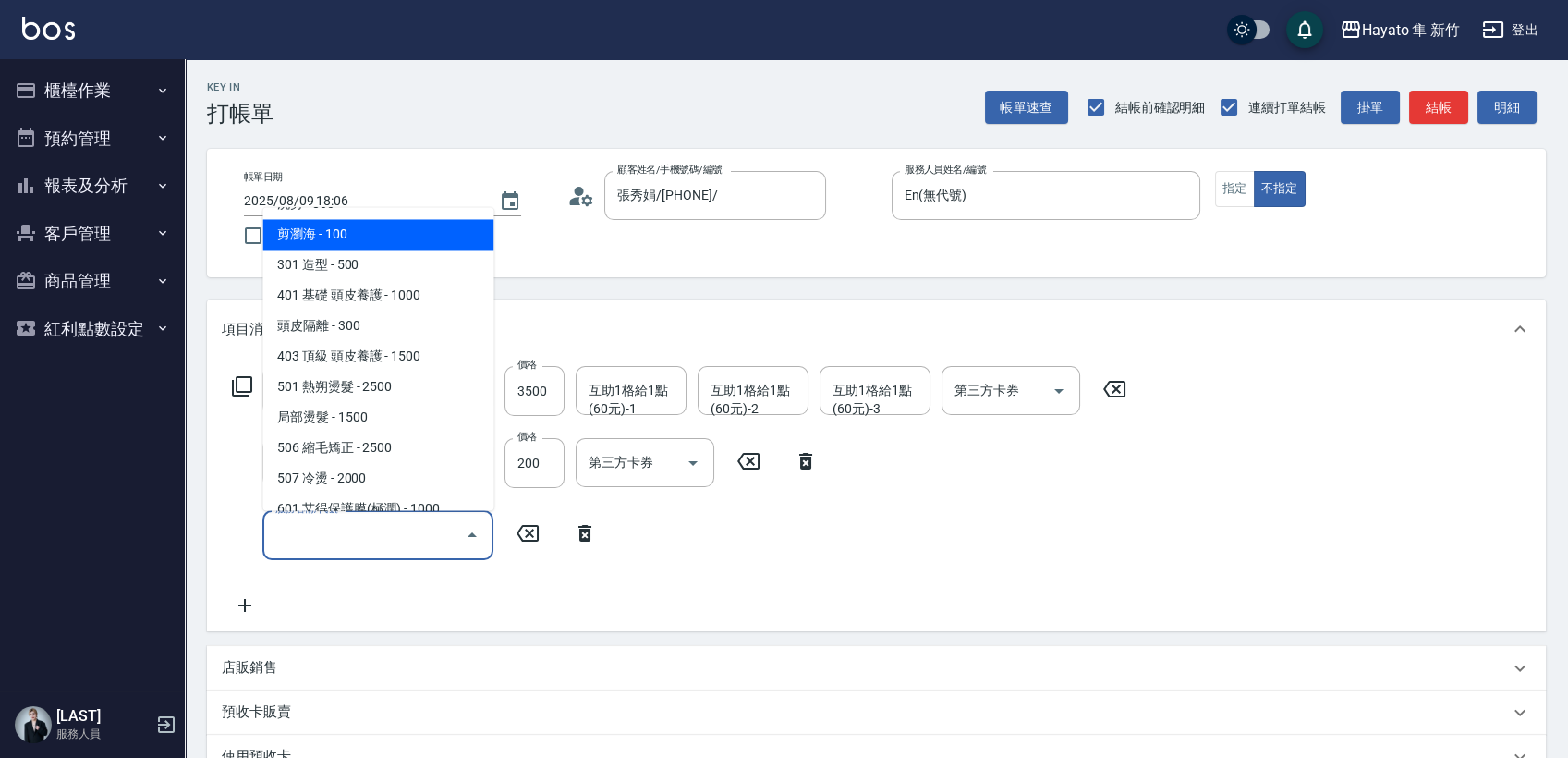 scroll, scrollTop: 205, scrollLeft: 0, axis: vertical 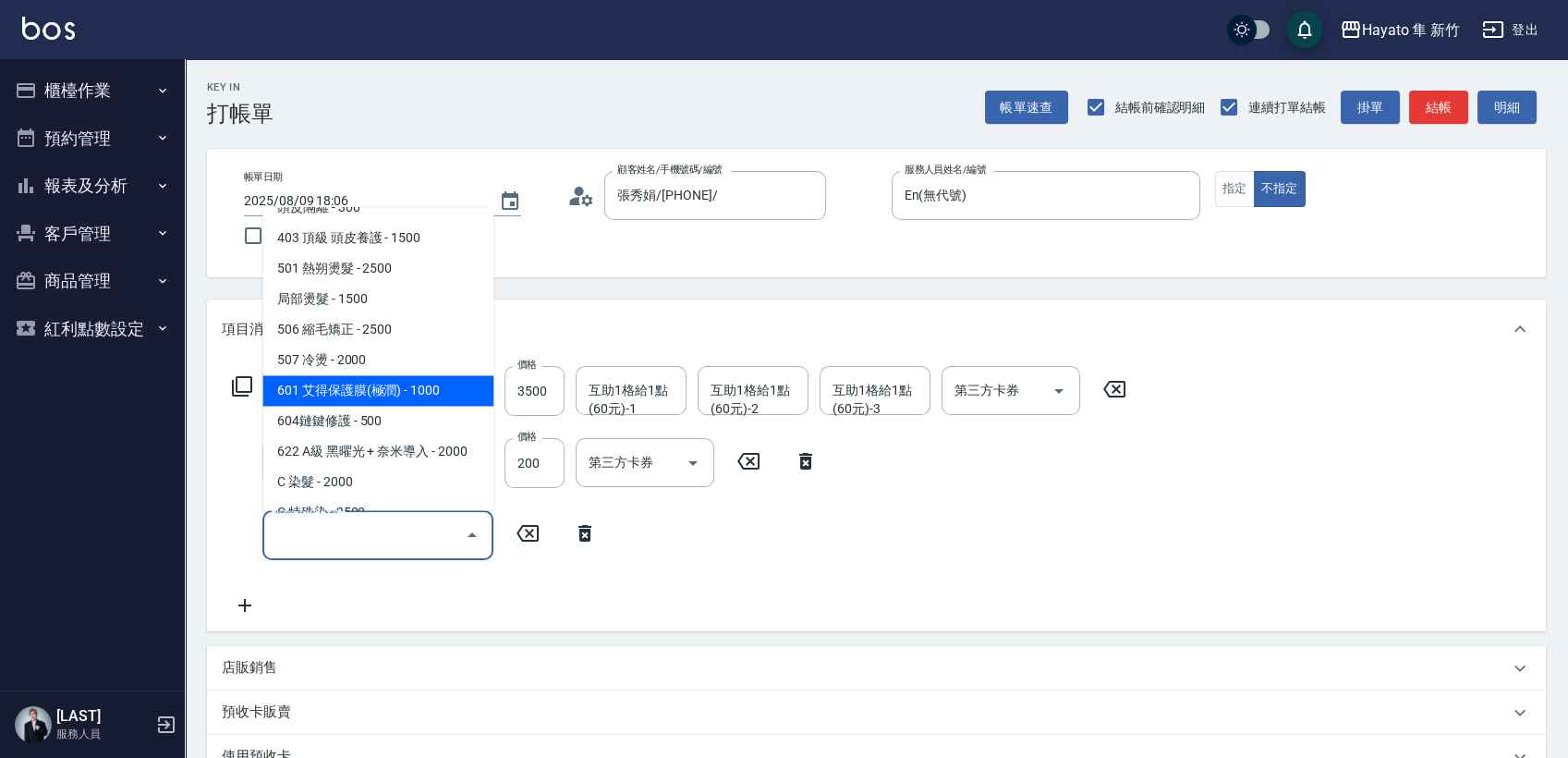 click on "601 艾得保護膜(極潤) - 1000" at bounding box center [378, 390] 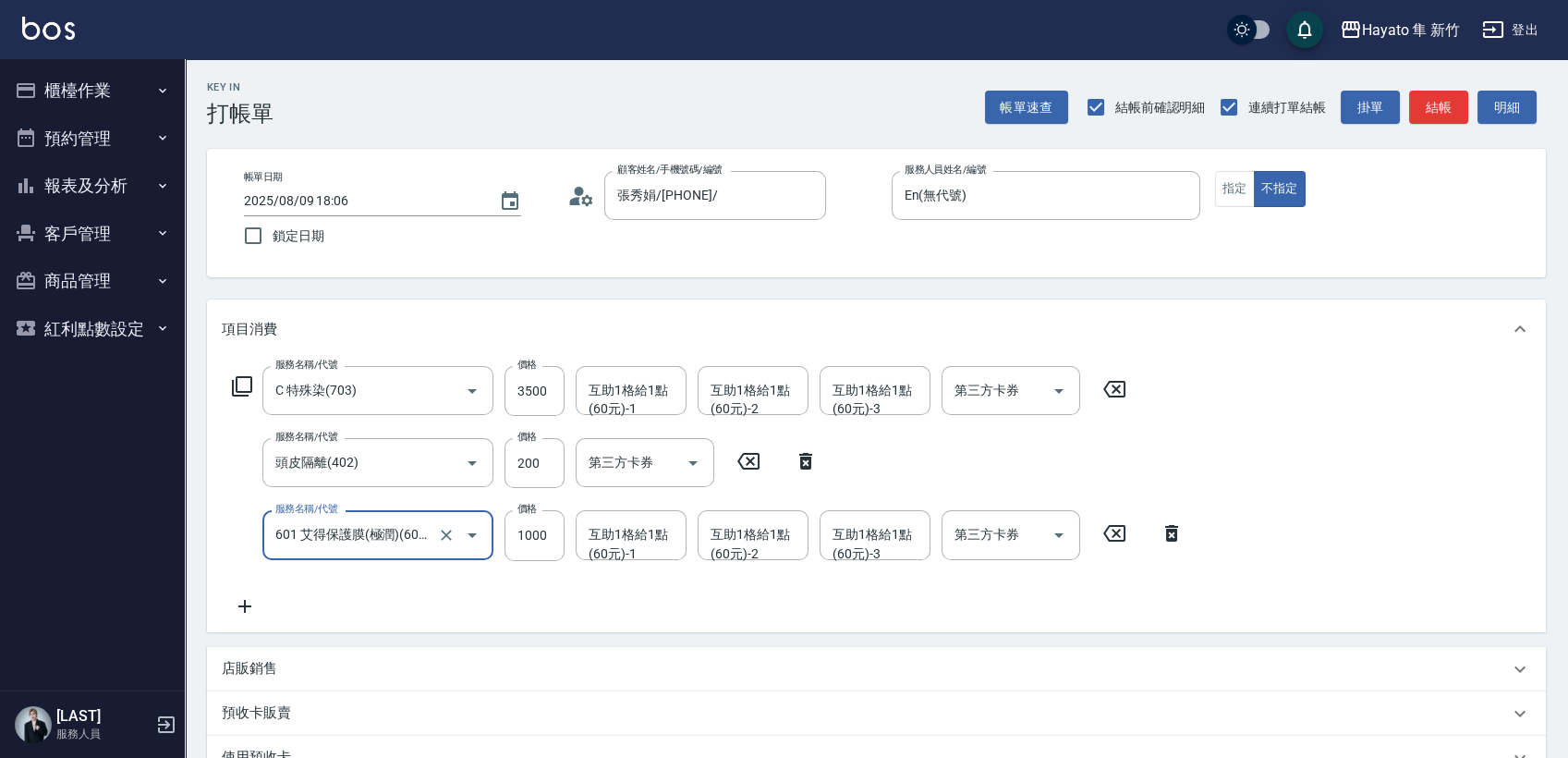 scroll, scrollTop: 103, scrollLeft: 0, axis: vertical 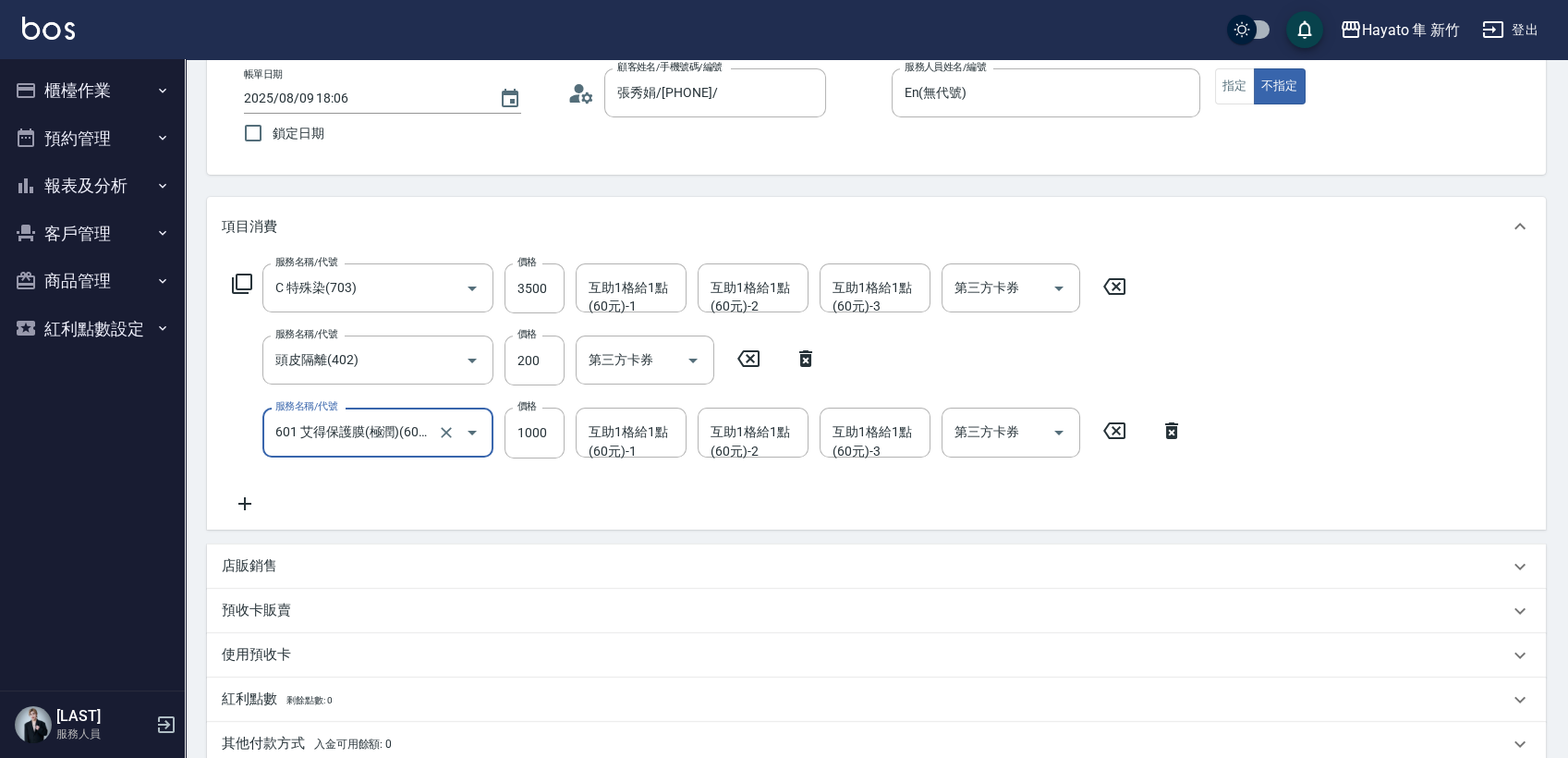 click on "店販銷售" at bounding box center (865, 566) 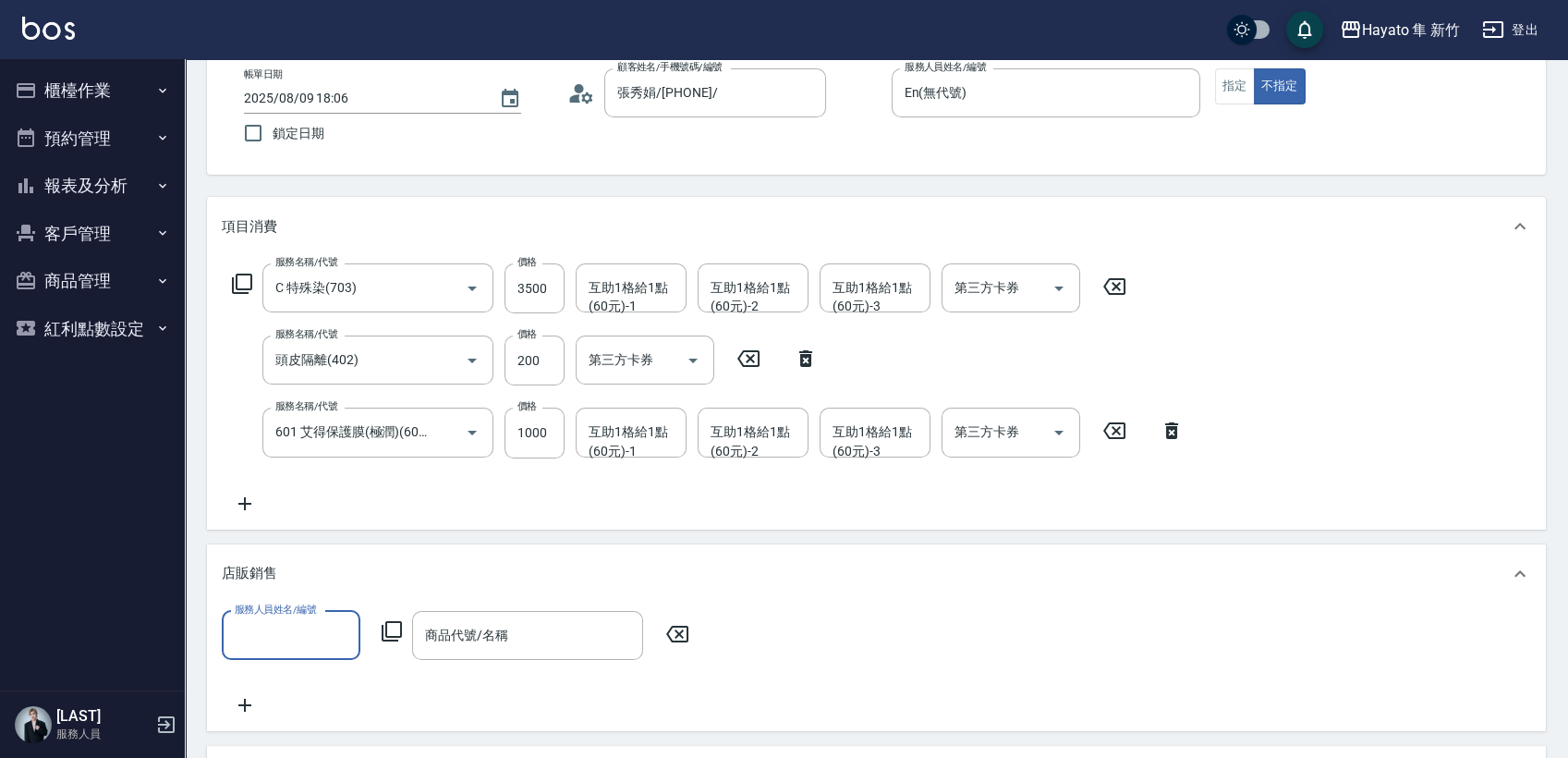 scroll, scrollTop: 0, scrollLeft: 0, axis: both 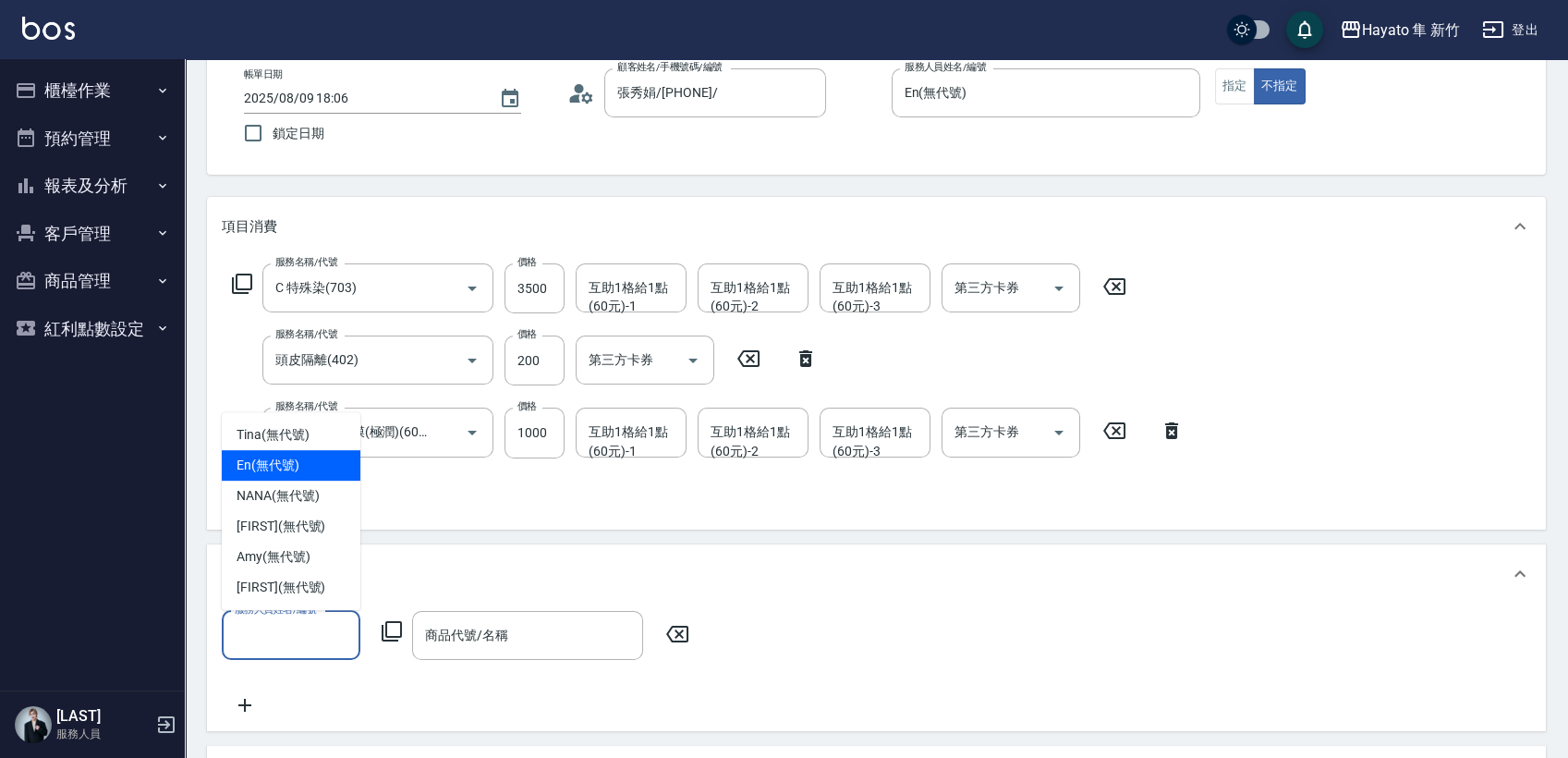 click on "En (無代號)" at bounding box center [268, 465] 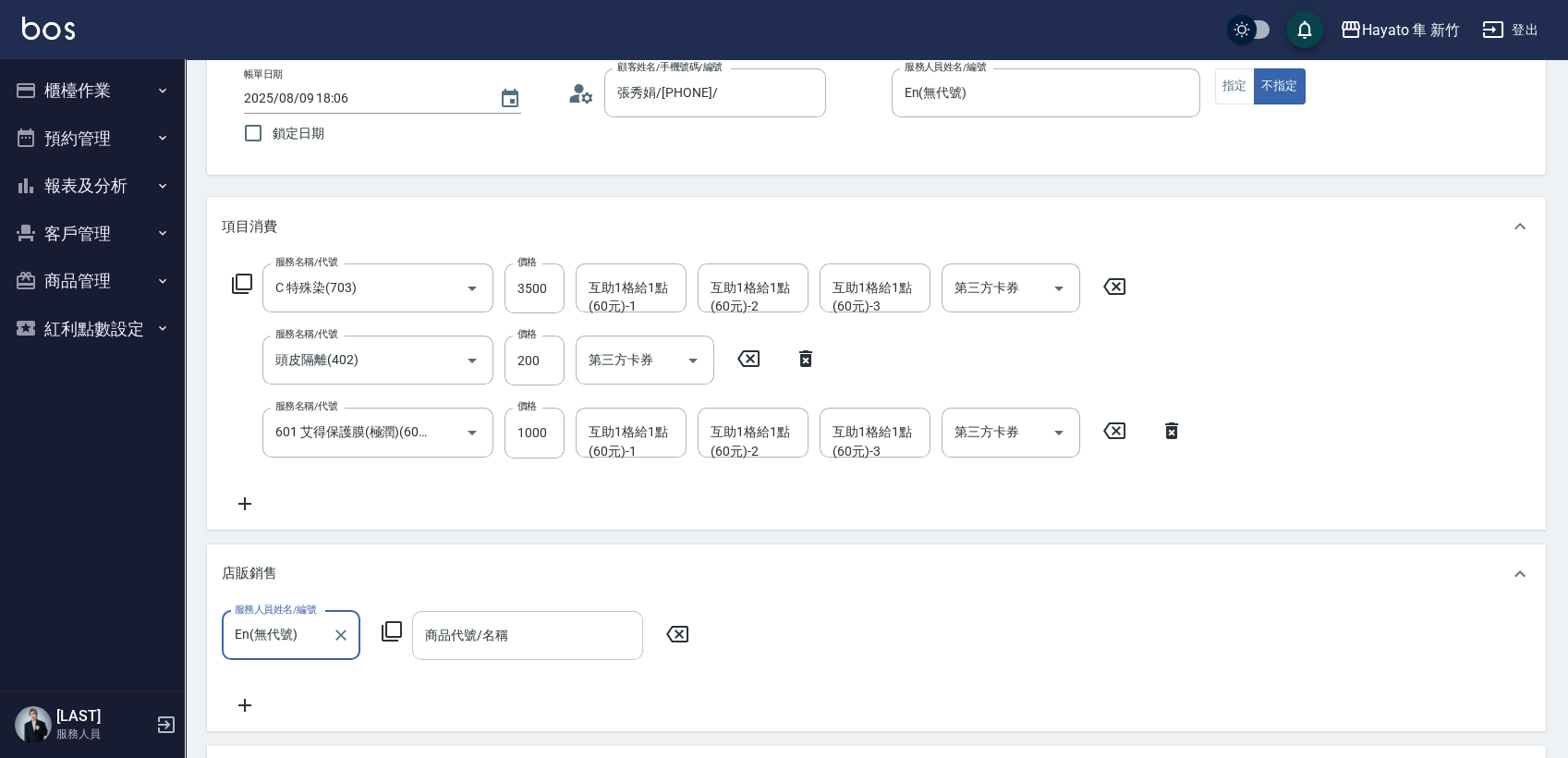 click on "商品代號/名稱" at bounding box center [528, 635] 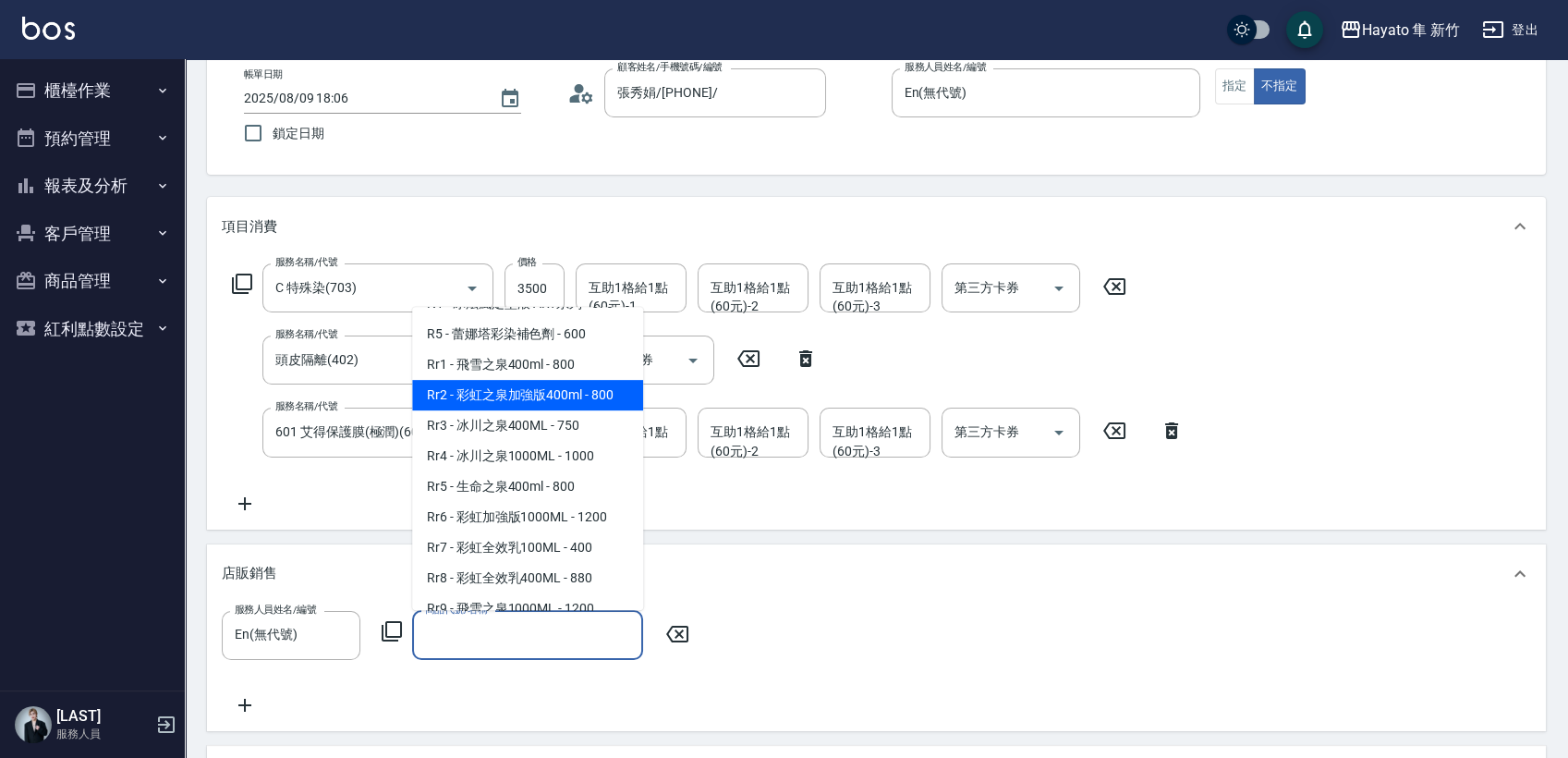 scroll, scrollTop: 616, scrollLeft: 0, axis: vertical 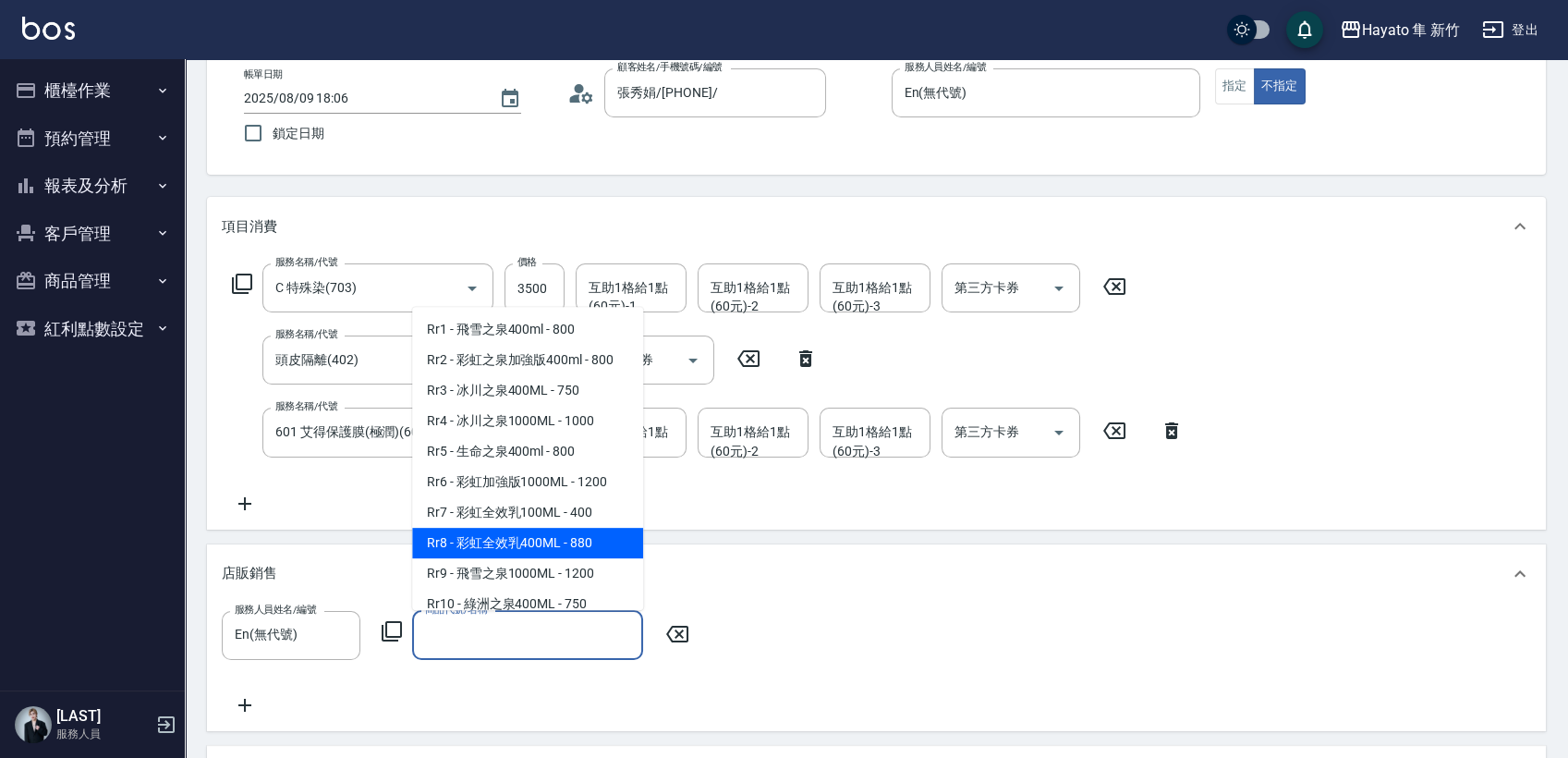 click on "Rr8 - 彩虹全效乳400ML - 880" at bounding box center [528, 543] 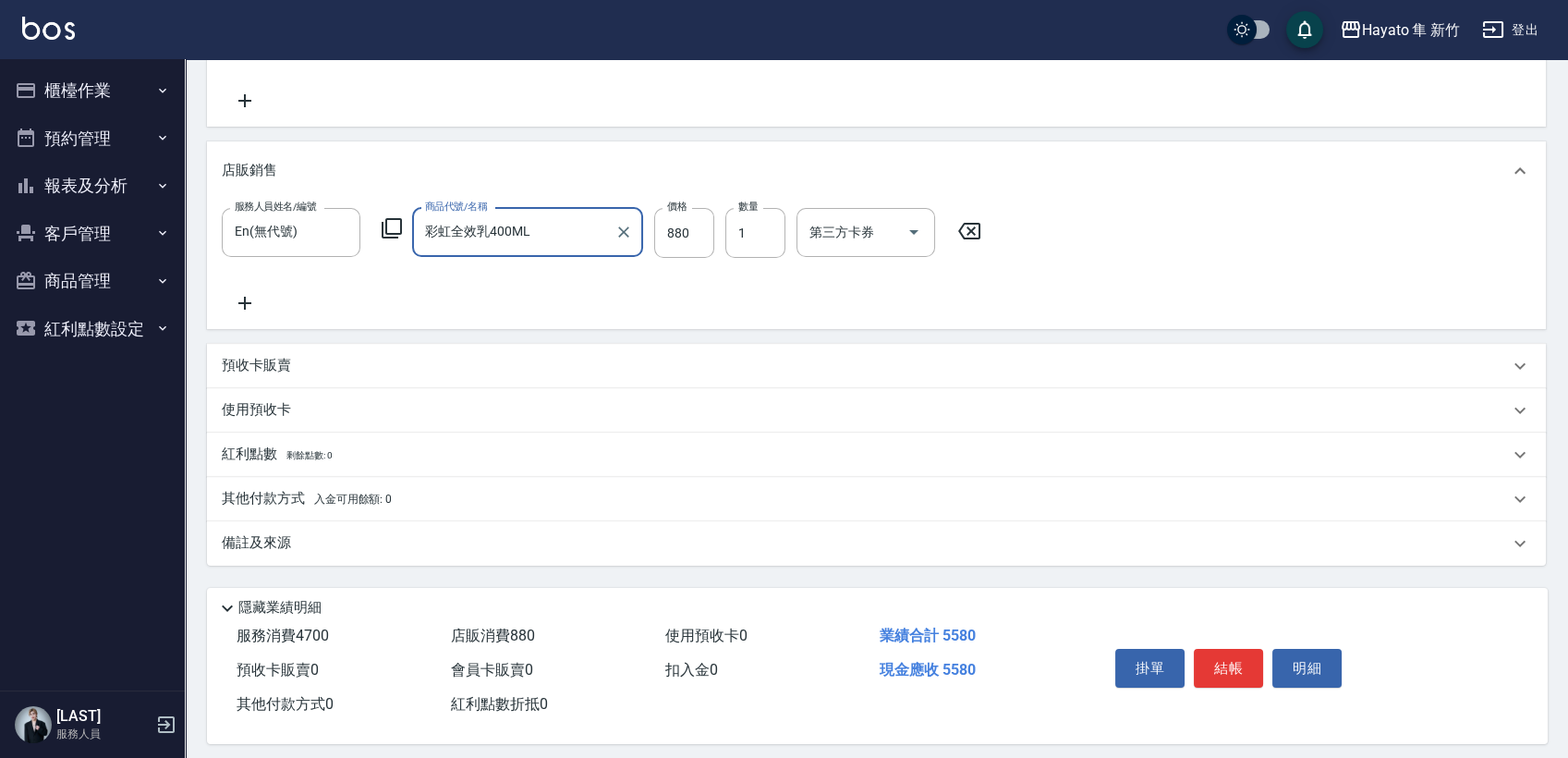 scroll, scrollTop: 520, scrollLeft: 0, axis: vertical 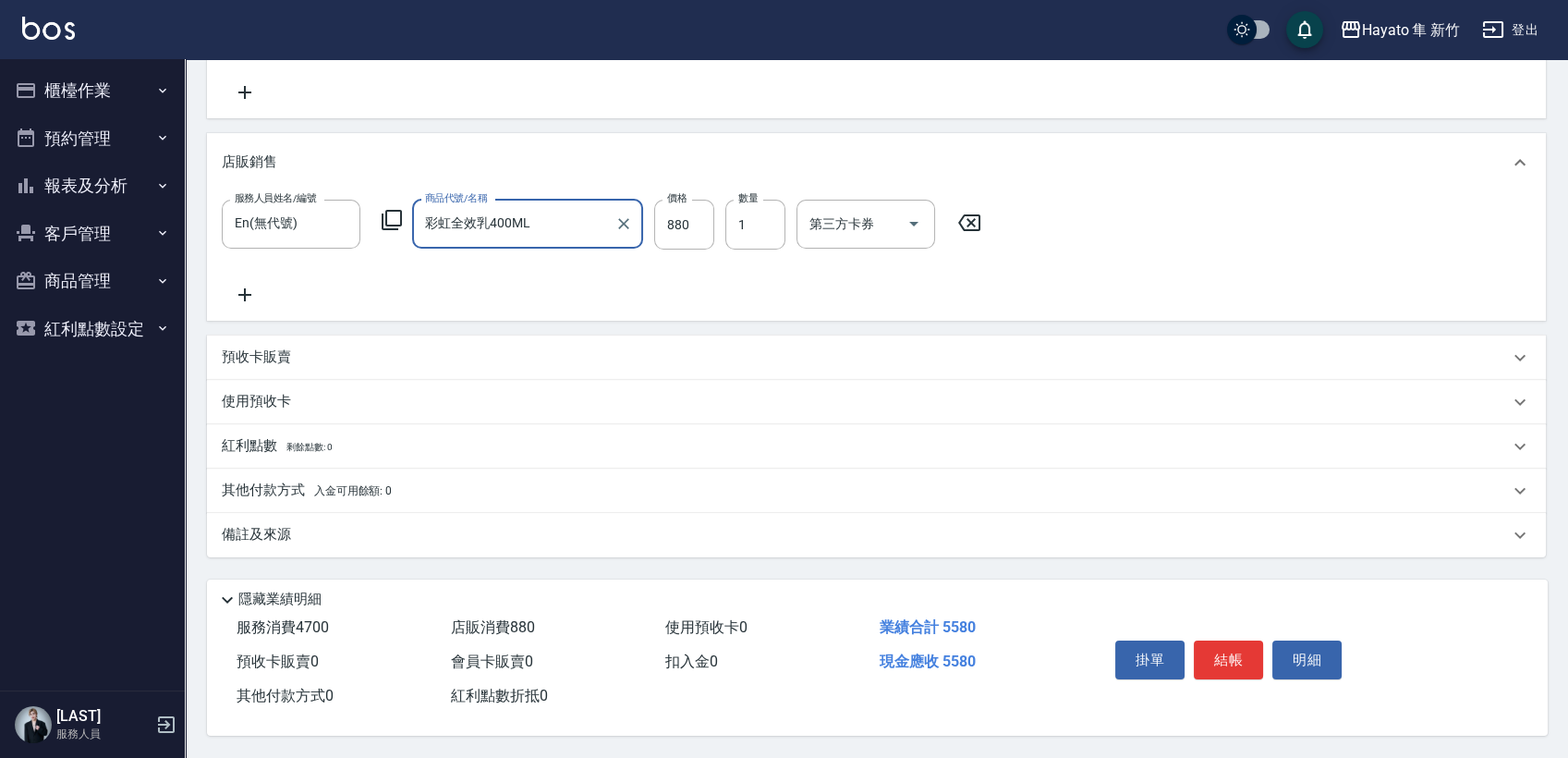 click on "其他付款方式 入金可用餘額: 0" at bounding box center (865, 491) 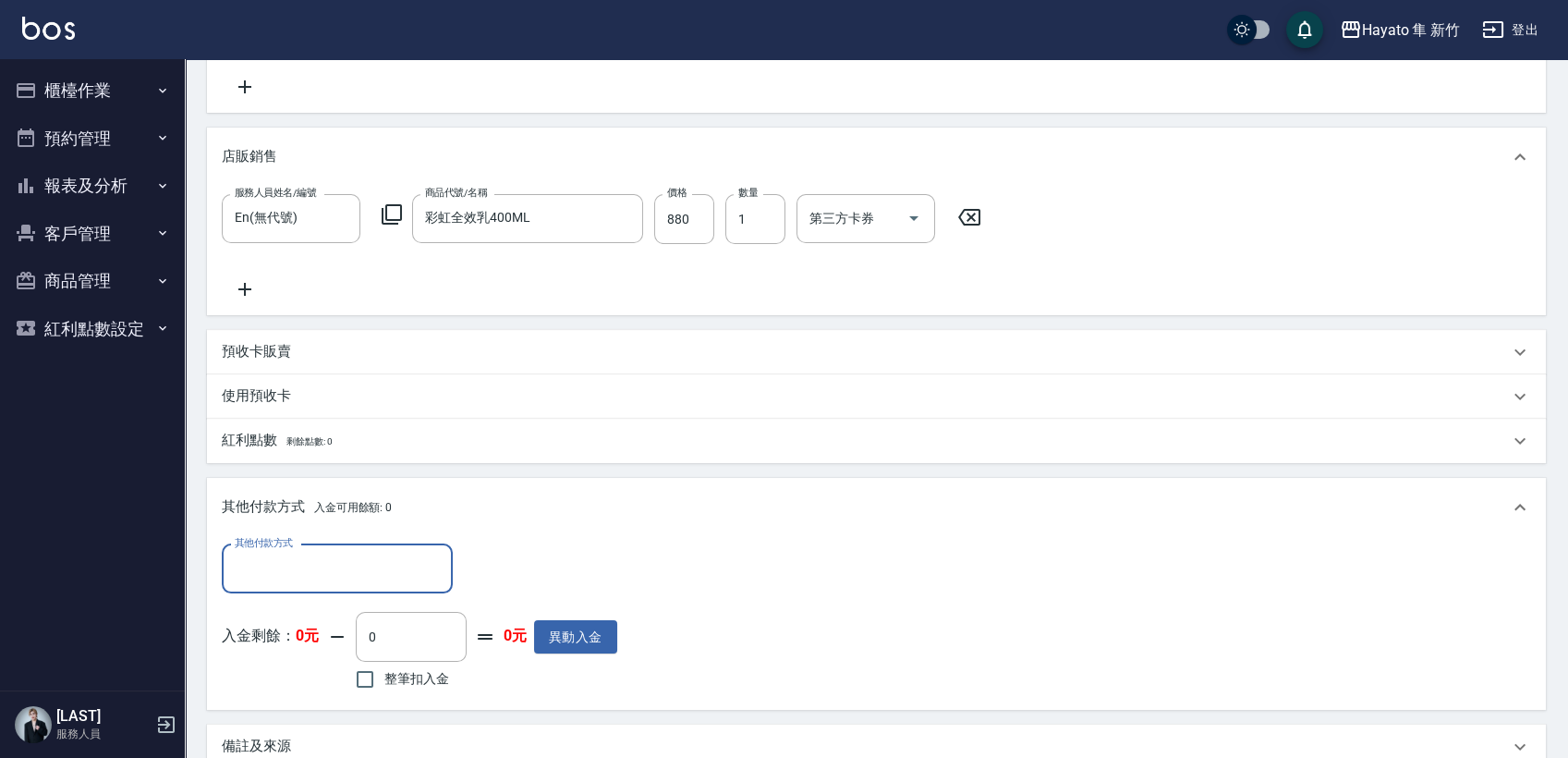 scroll, scrollTop: 0, scrollLeft: 0, axis: both 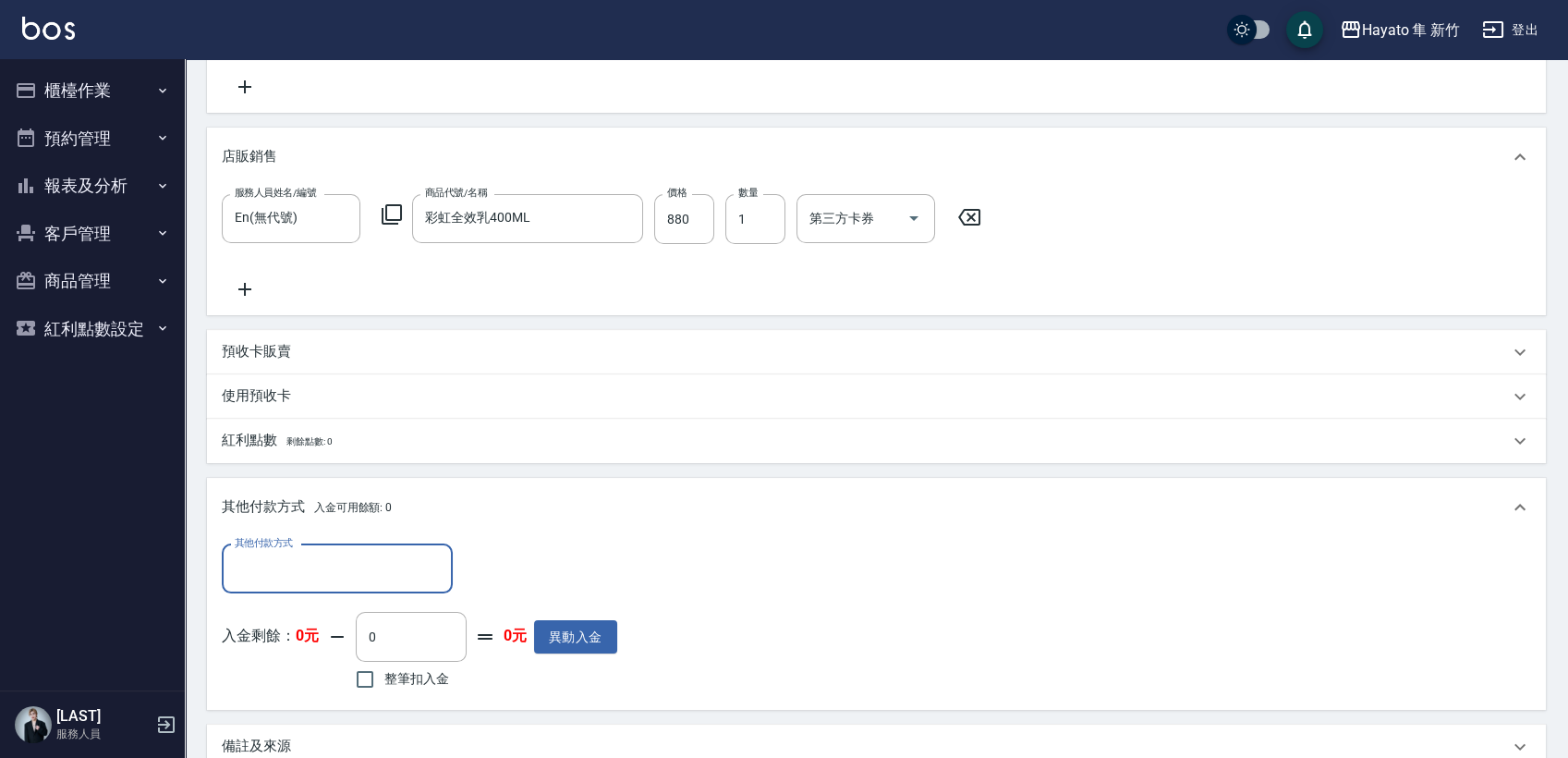 click on "其他付款方式" at bounding box center (337, 568) 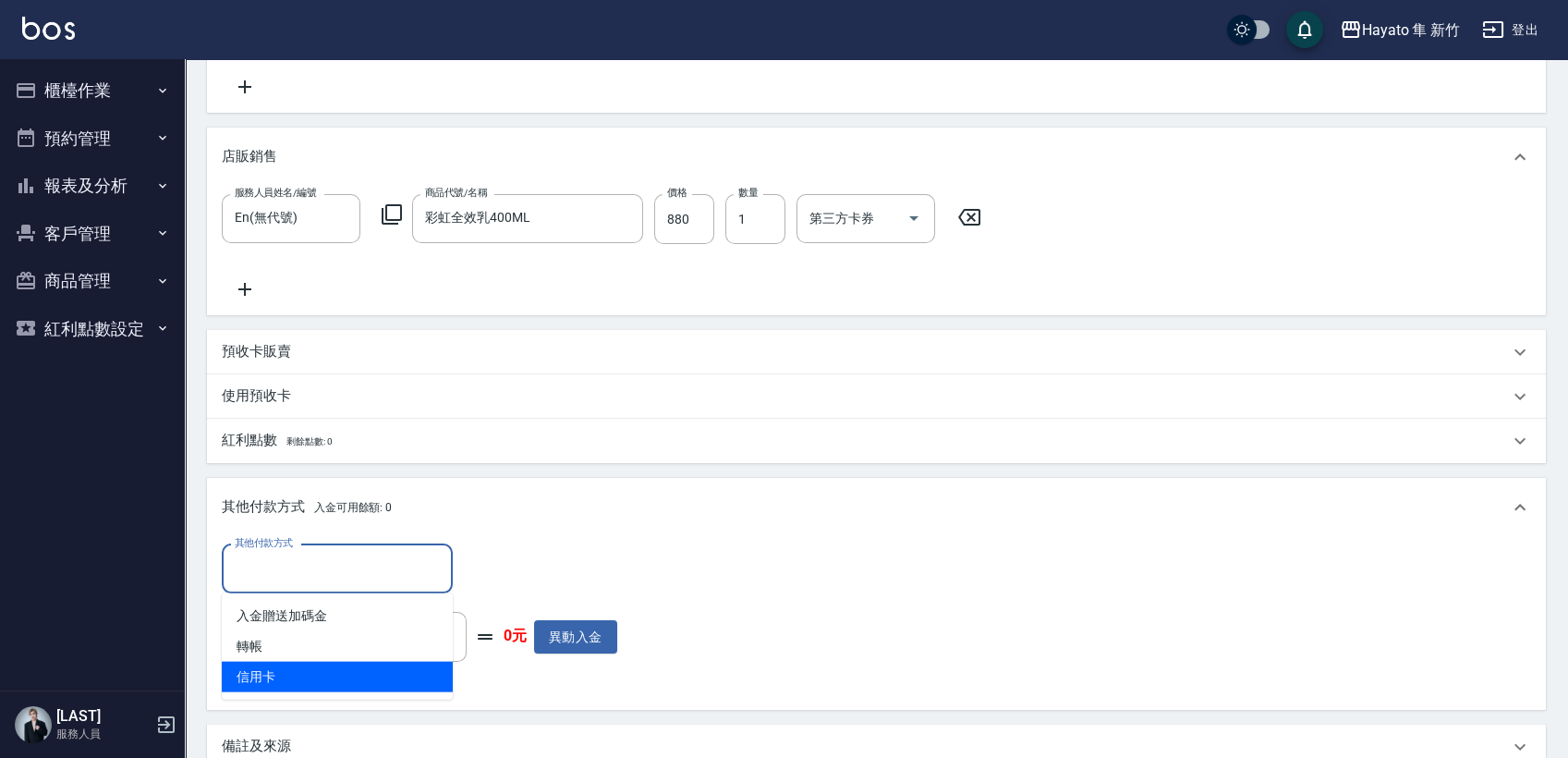 click on "信用卡" at bounding box center (337, 677) 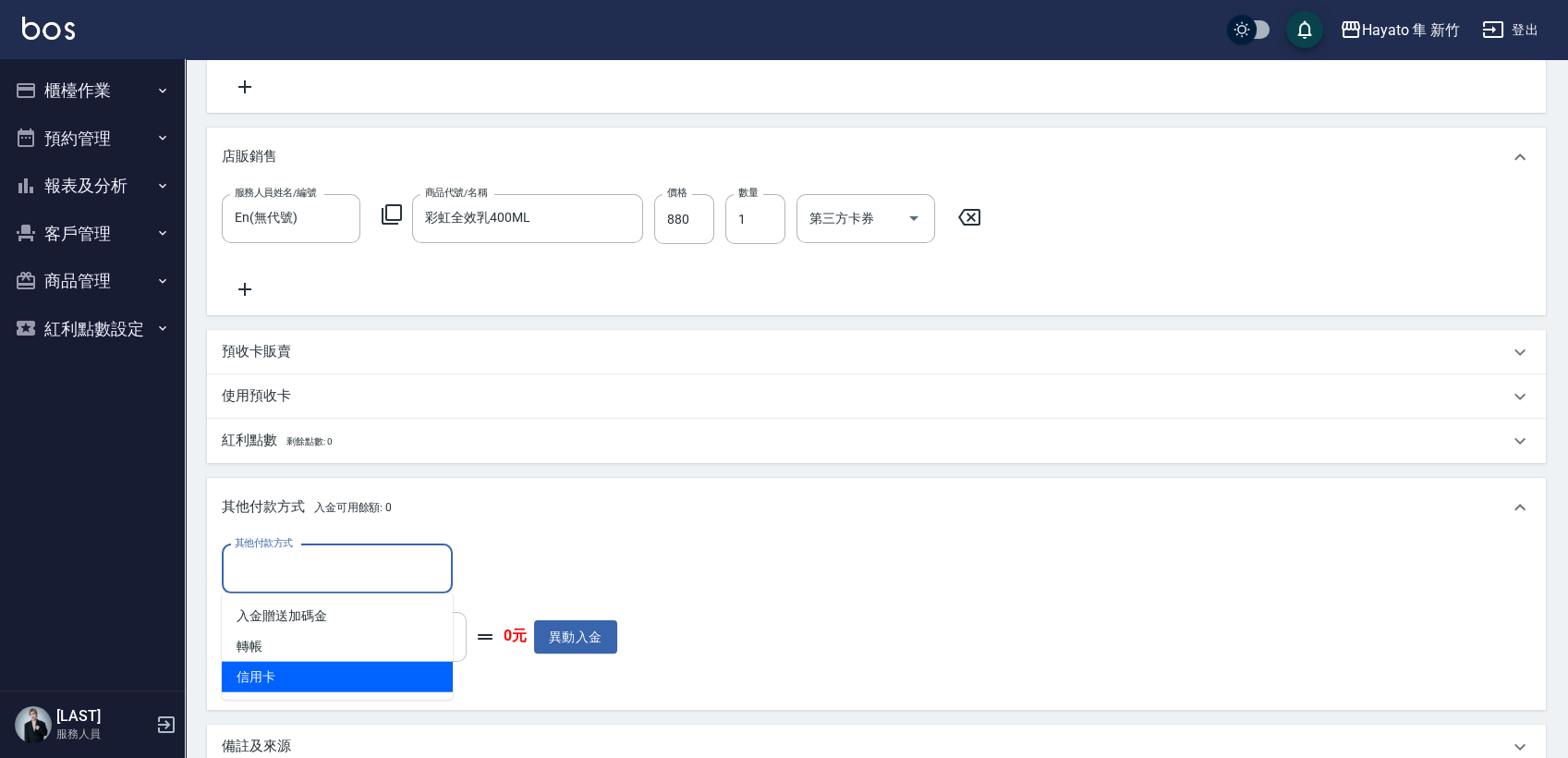 type on "信用卡" 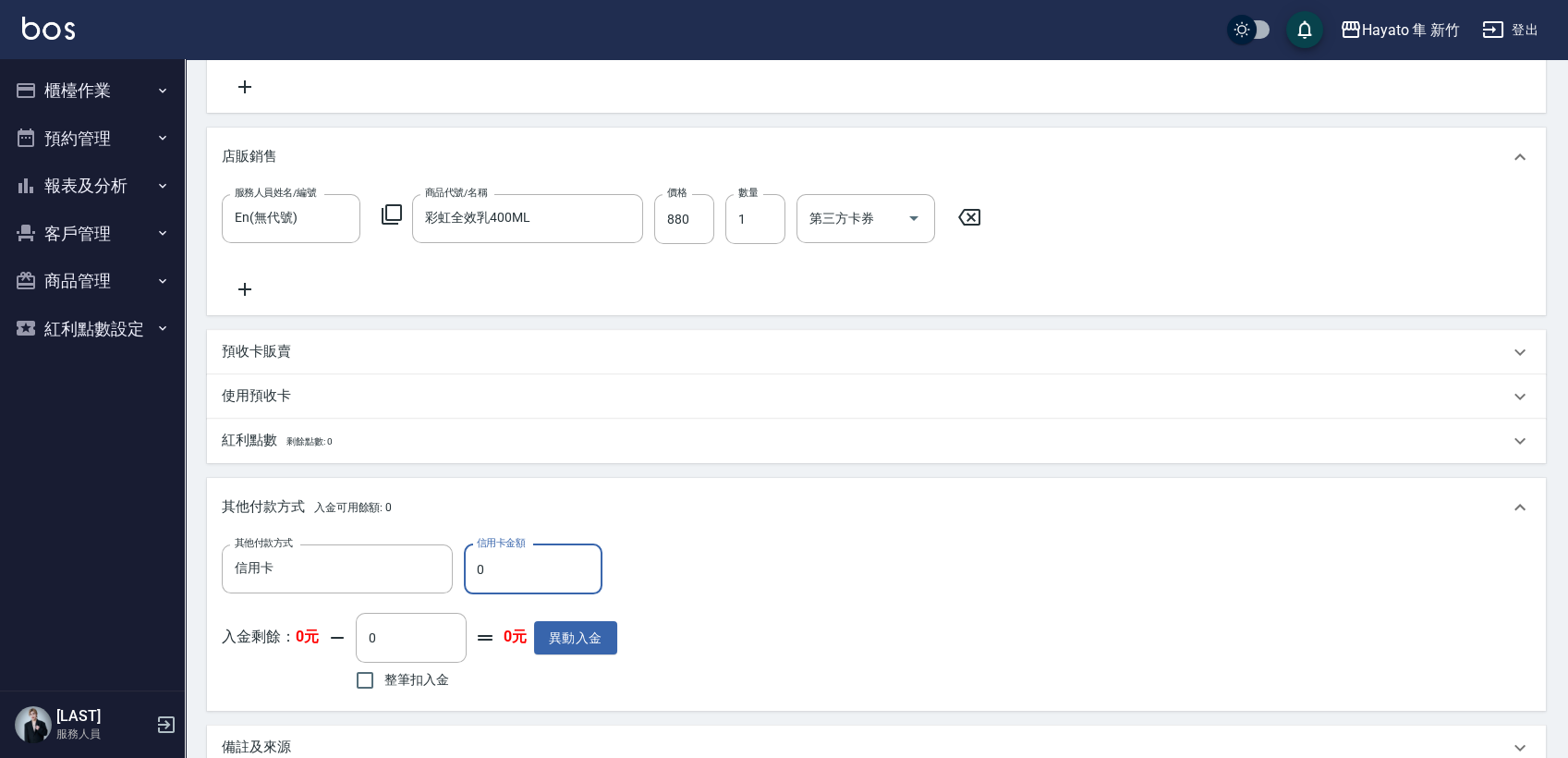 drag, startPoint x: 485, startPoint y: 571, endPoint x: 466, endPoint y: 579, distance: 20.615528 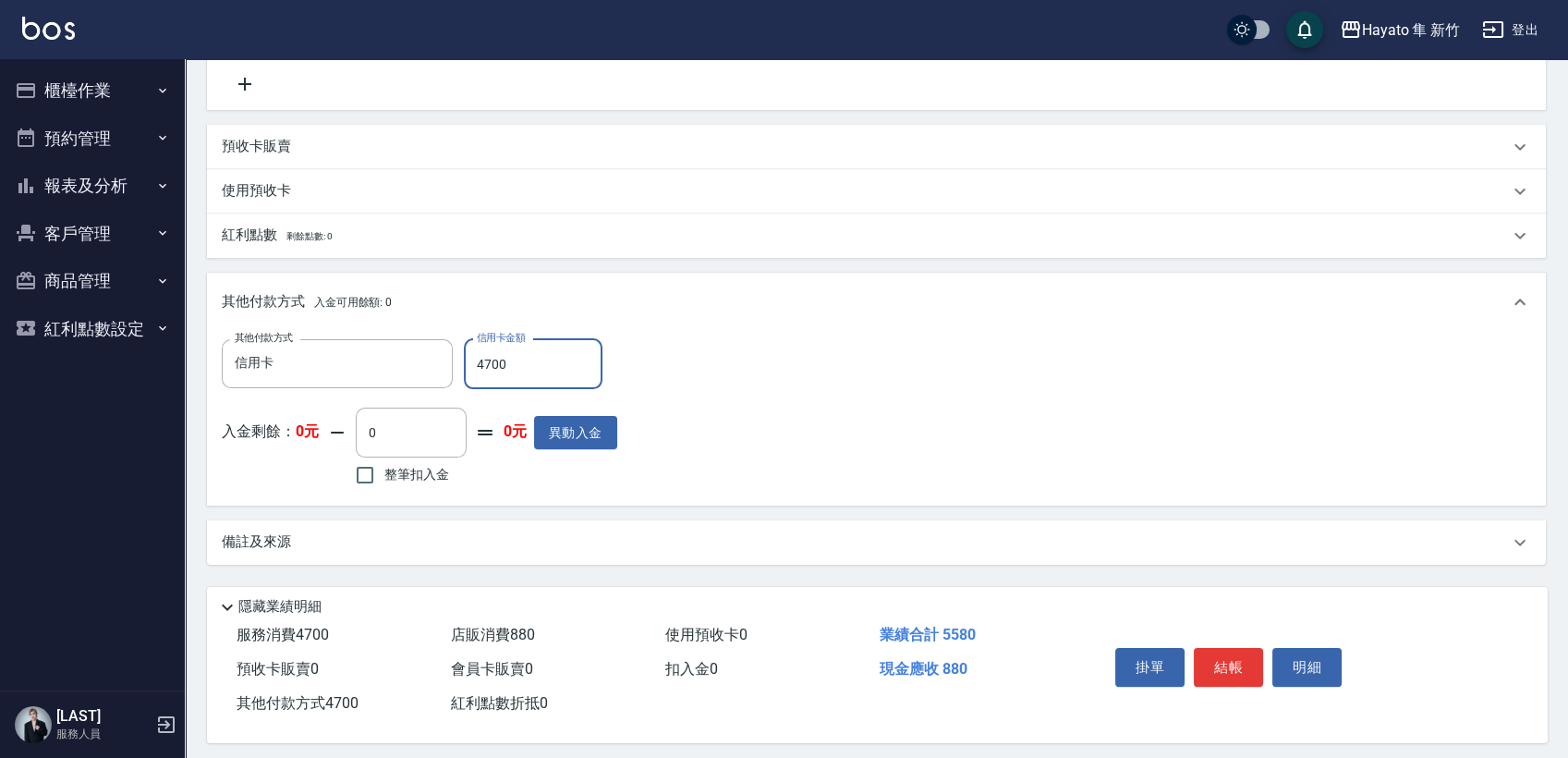 scroll, scrollTop: 725, scrollLeft: 0, axis: vertical 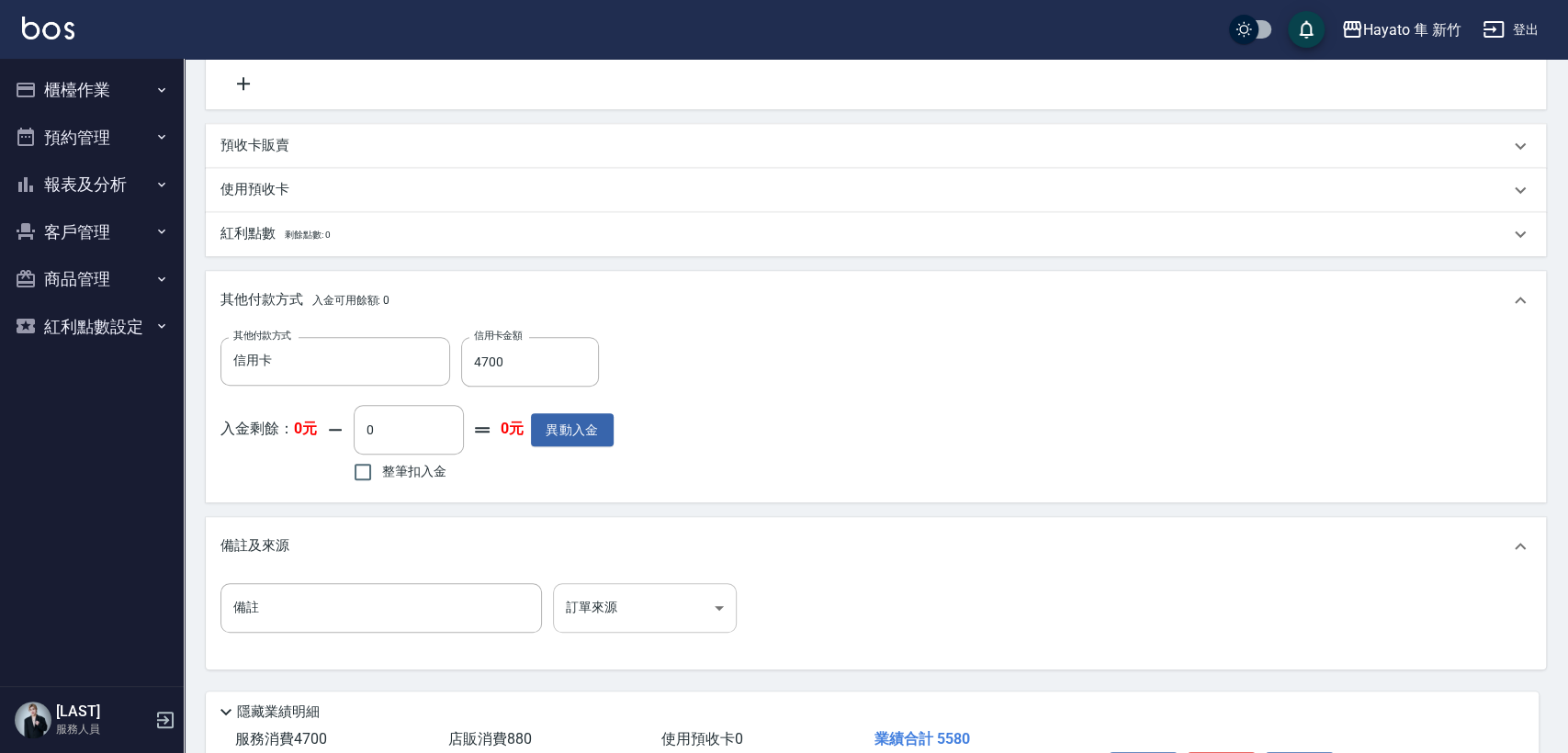 click on "[FIRST] [LAST]/[PHONE] ... 焦家龍 ... 帳單日期 [DATE] [TIME] ... 顧客姓名/手機號碼/編號 [LAST] [LAST]/[PHONE] ... 服務人員姓名/編號 ... 服務人員姓名/編號 ... 商品代號/名稱 ..." at bounding box center (784, 74) 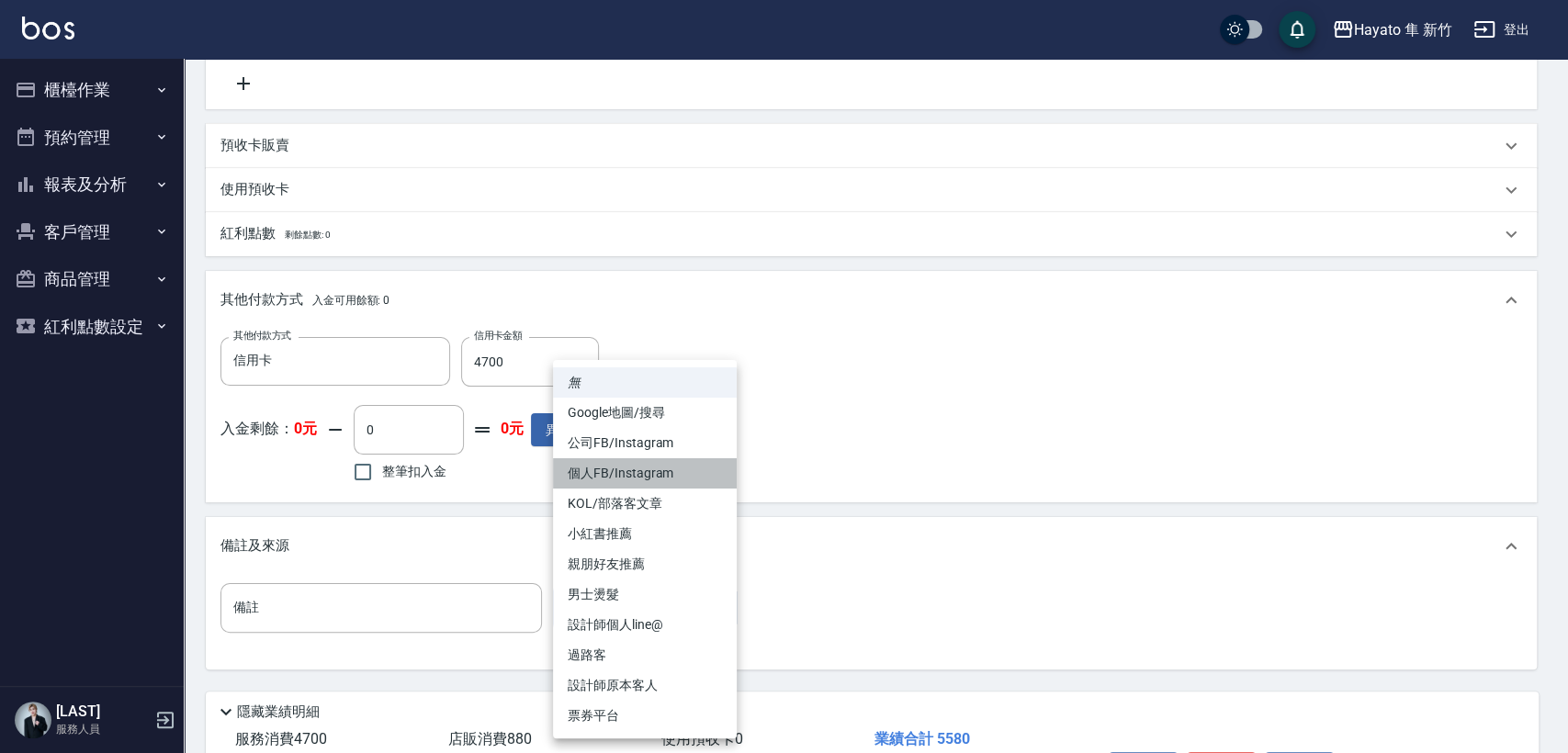 click on "個人FB/Instagram" at bounding box center [645, 473] 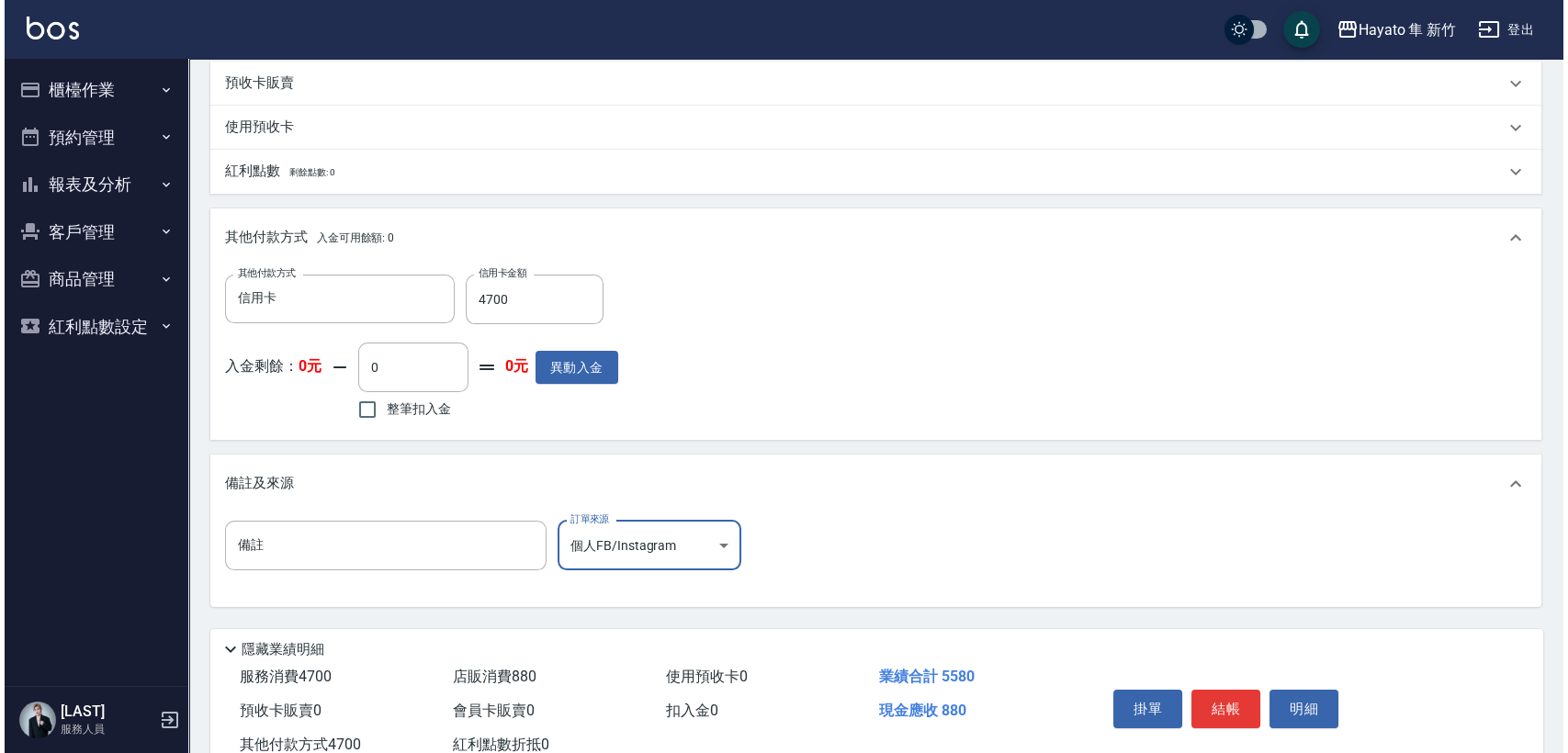 scroll, scrollTop: 841, scrollLeft: 0, axis: vertical 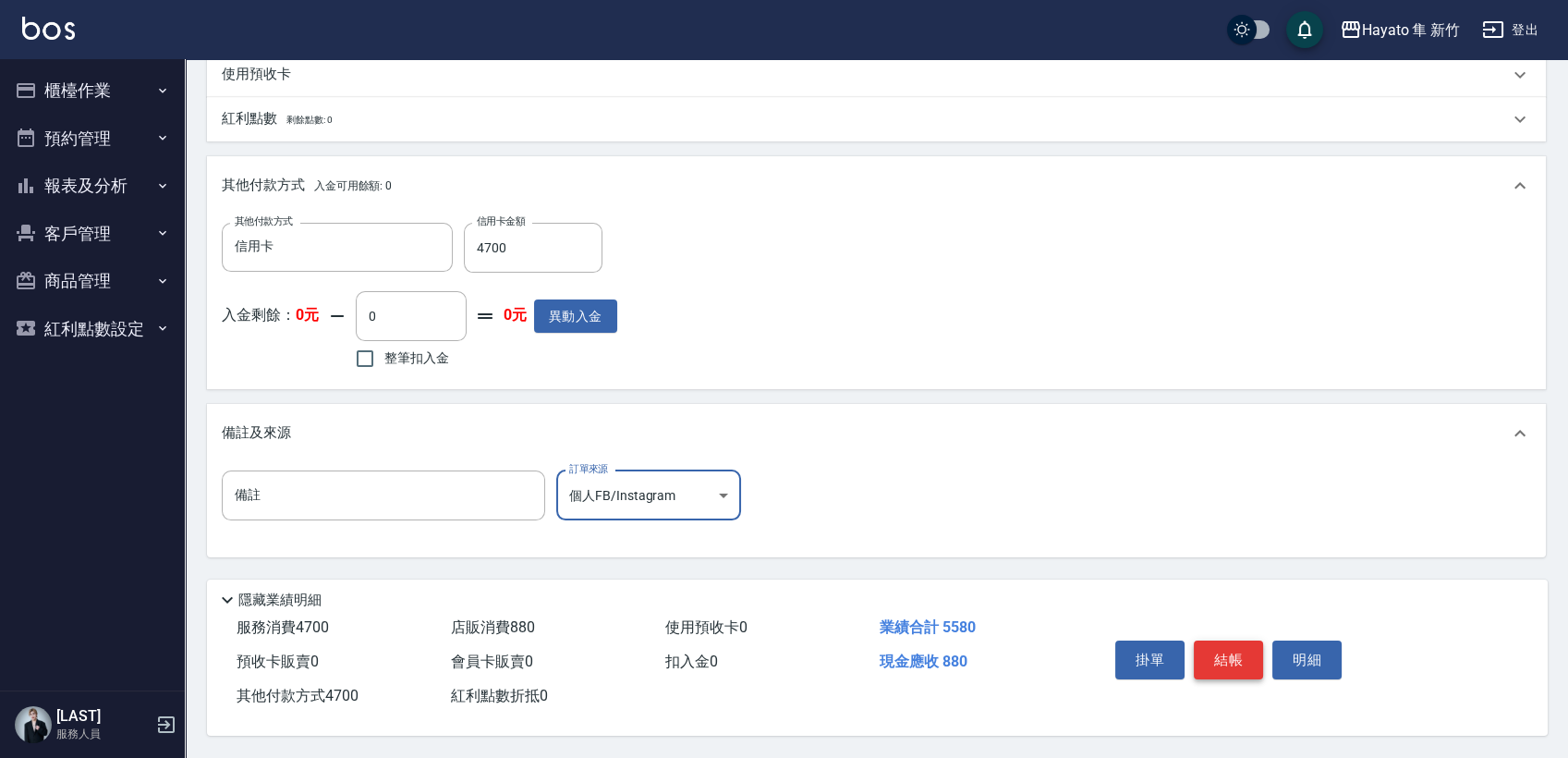 click on "結帳" at bounding box center [1228, 660] 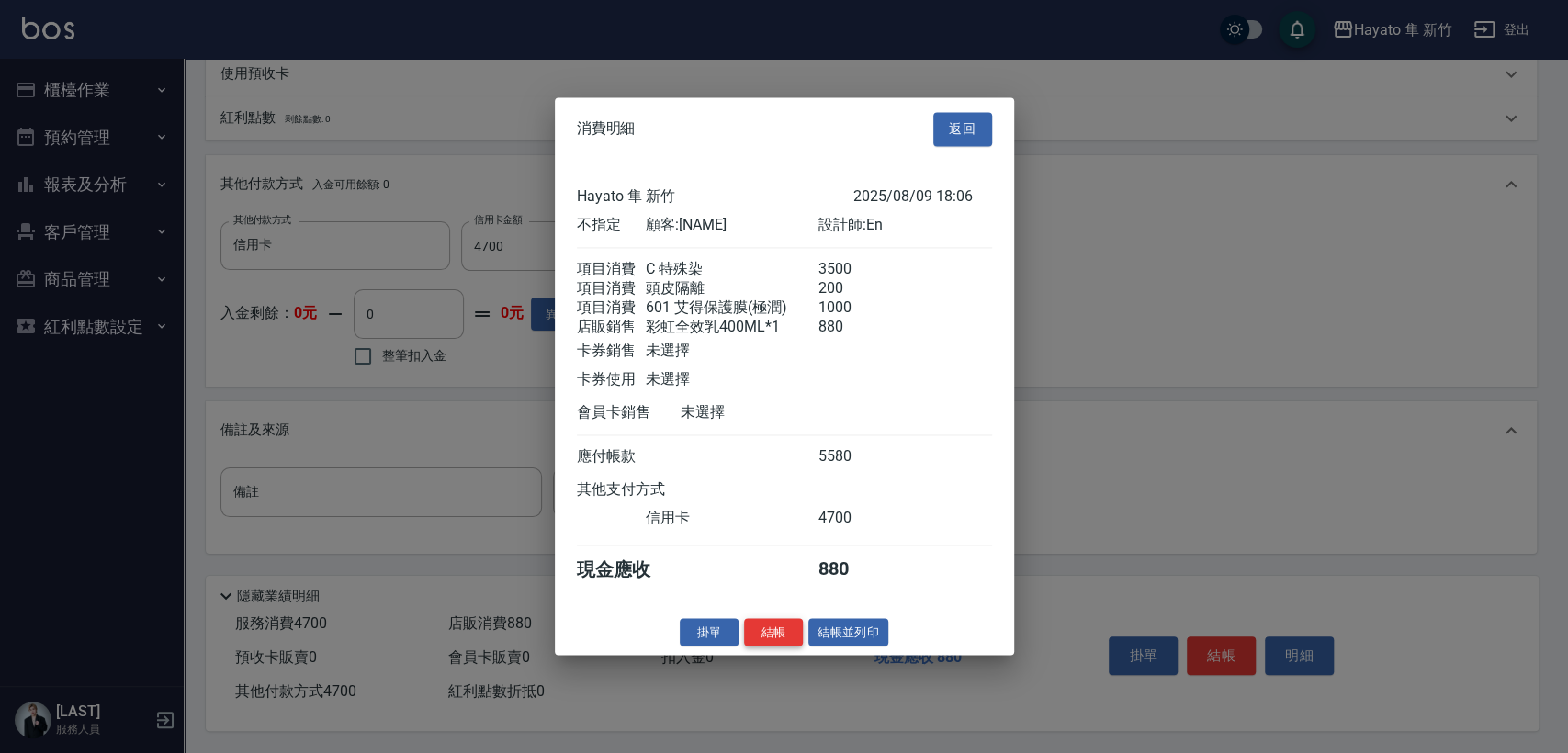 click on "結帳" at bounding box center [773, 632] 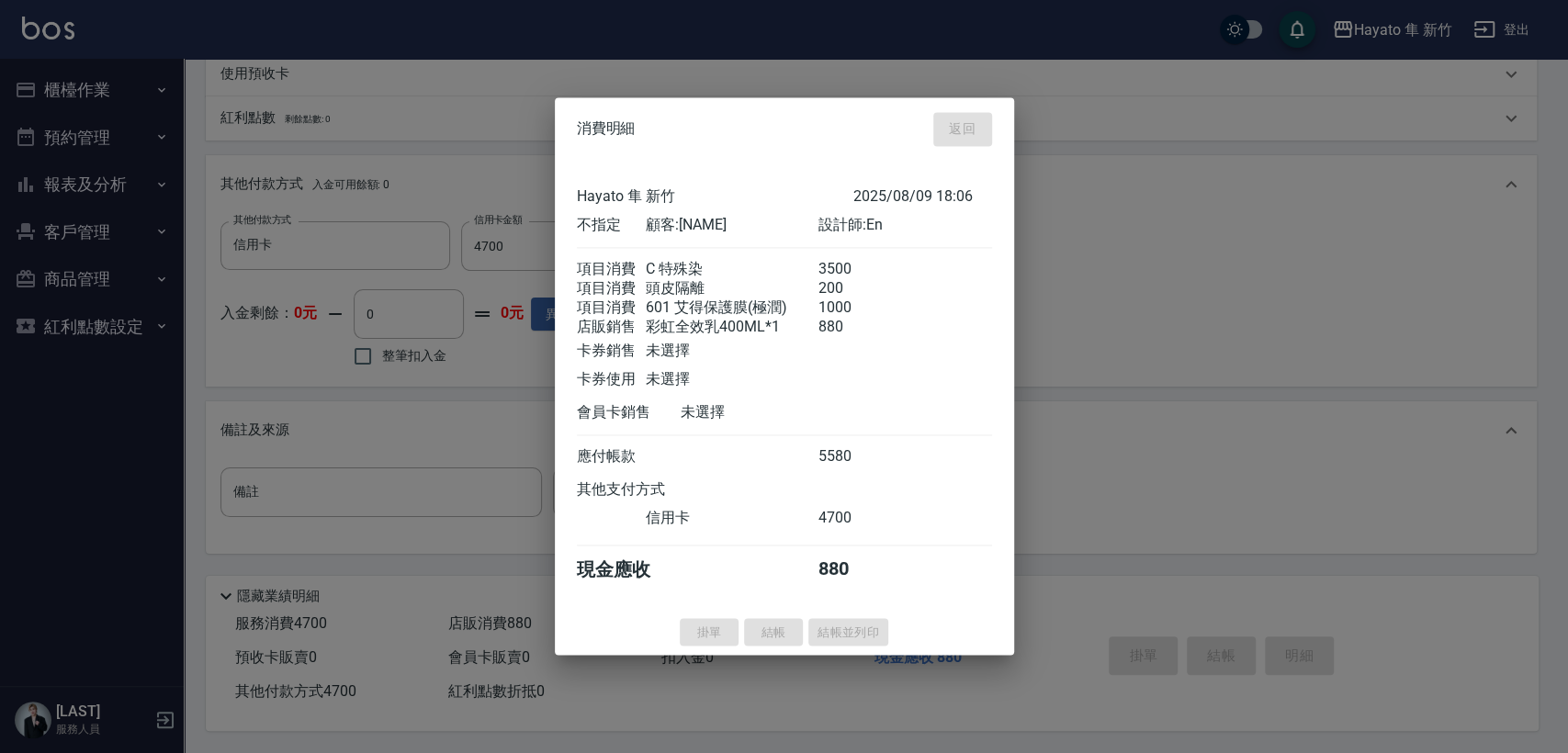 type on "2025/08/09 18:09" 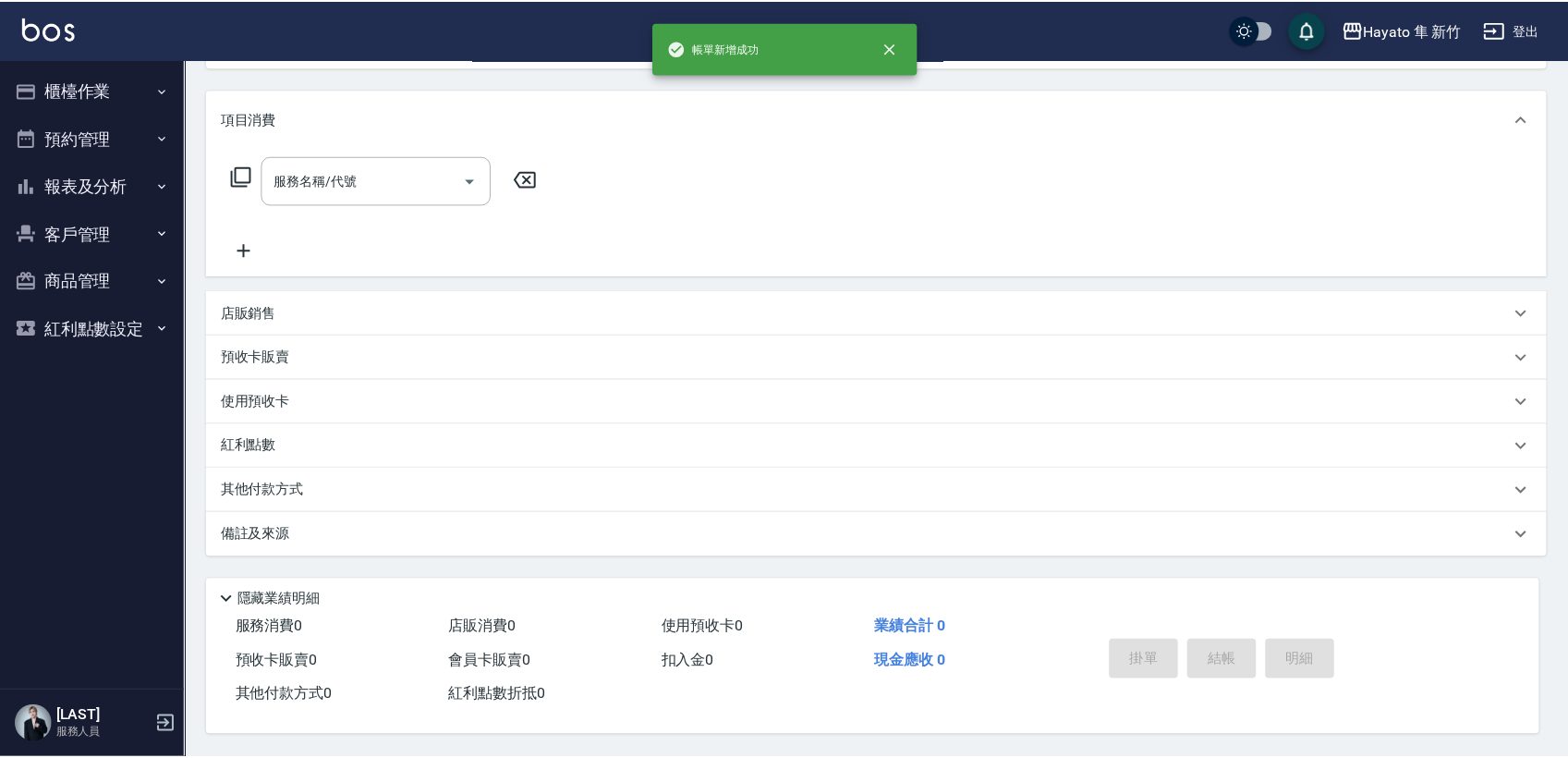 scroll, scrollTop: 0, scrollLeft: 0, axis: both 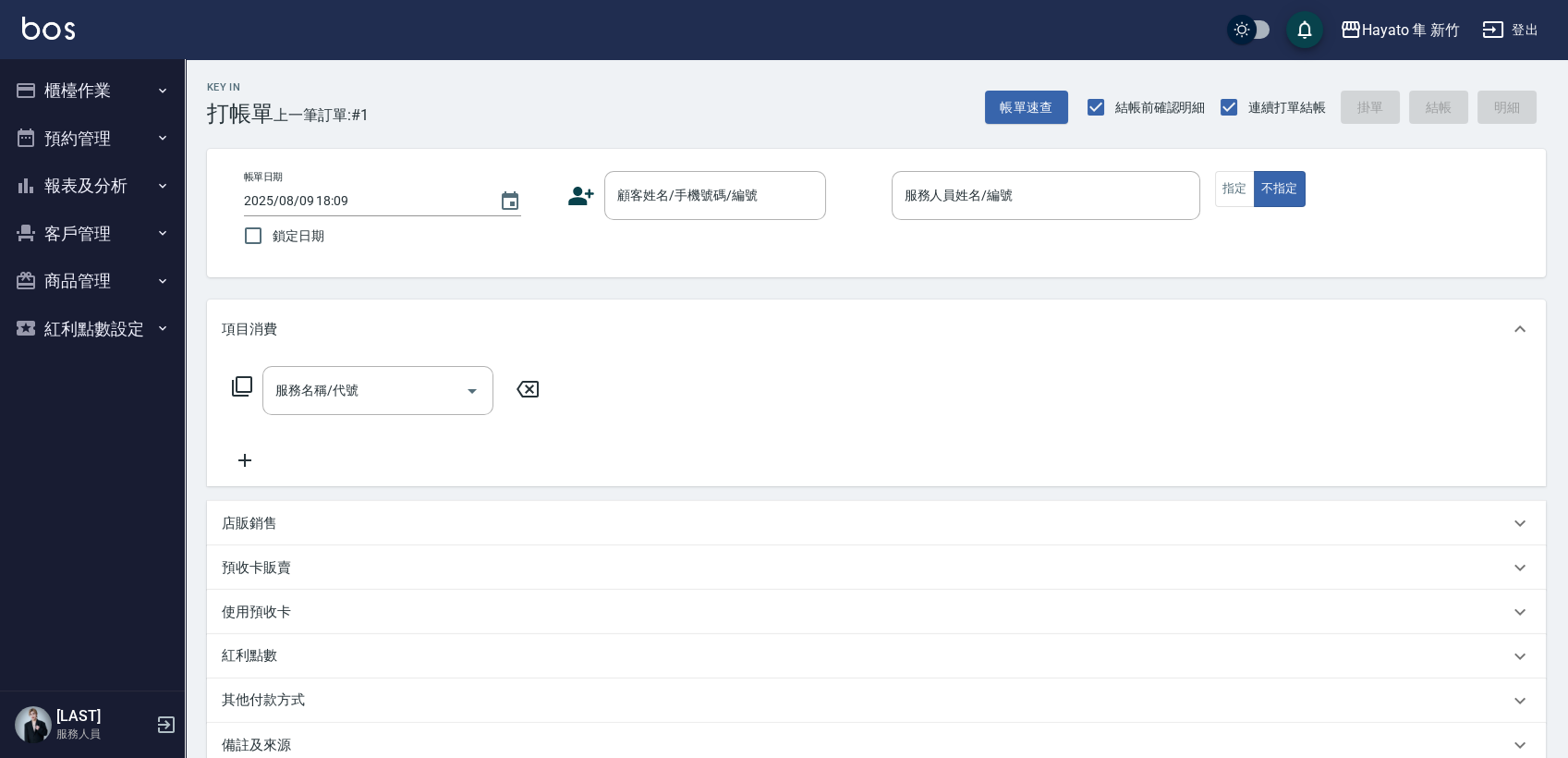 click 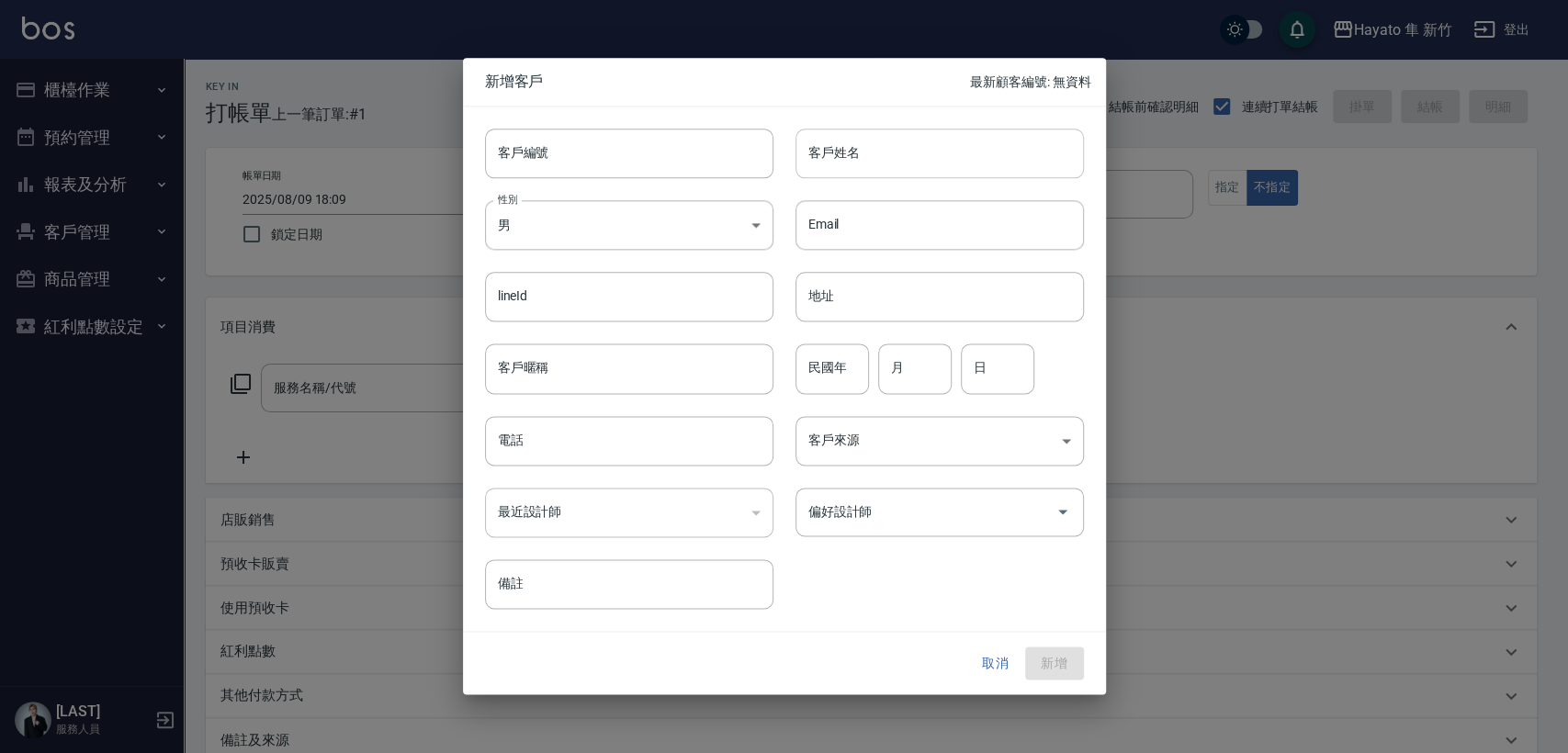 click on "客戶姓名" at bounding box center [940, 153] 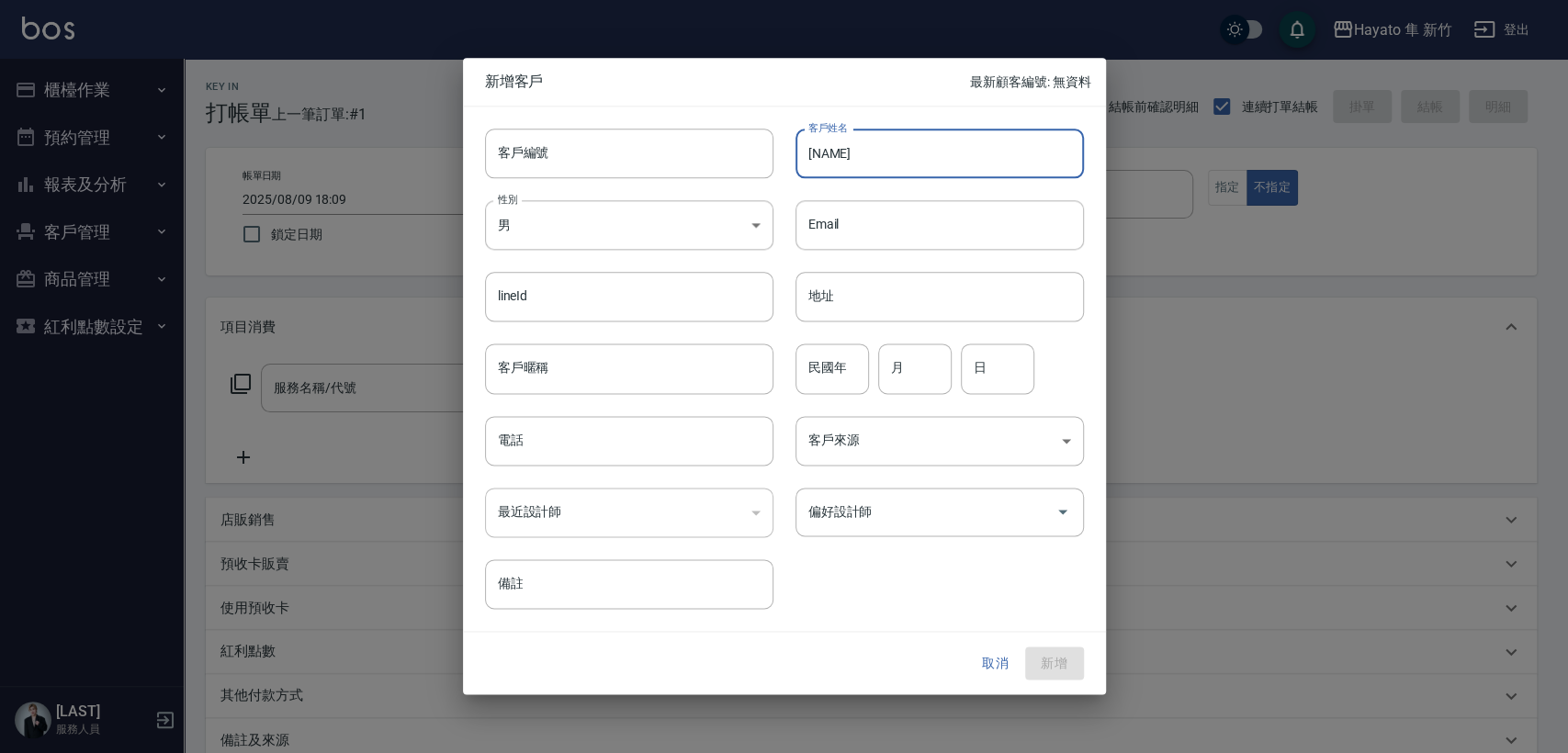 type on "[NAME]" 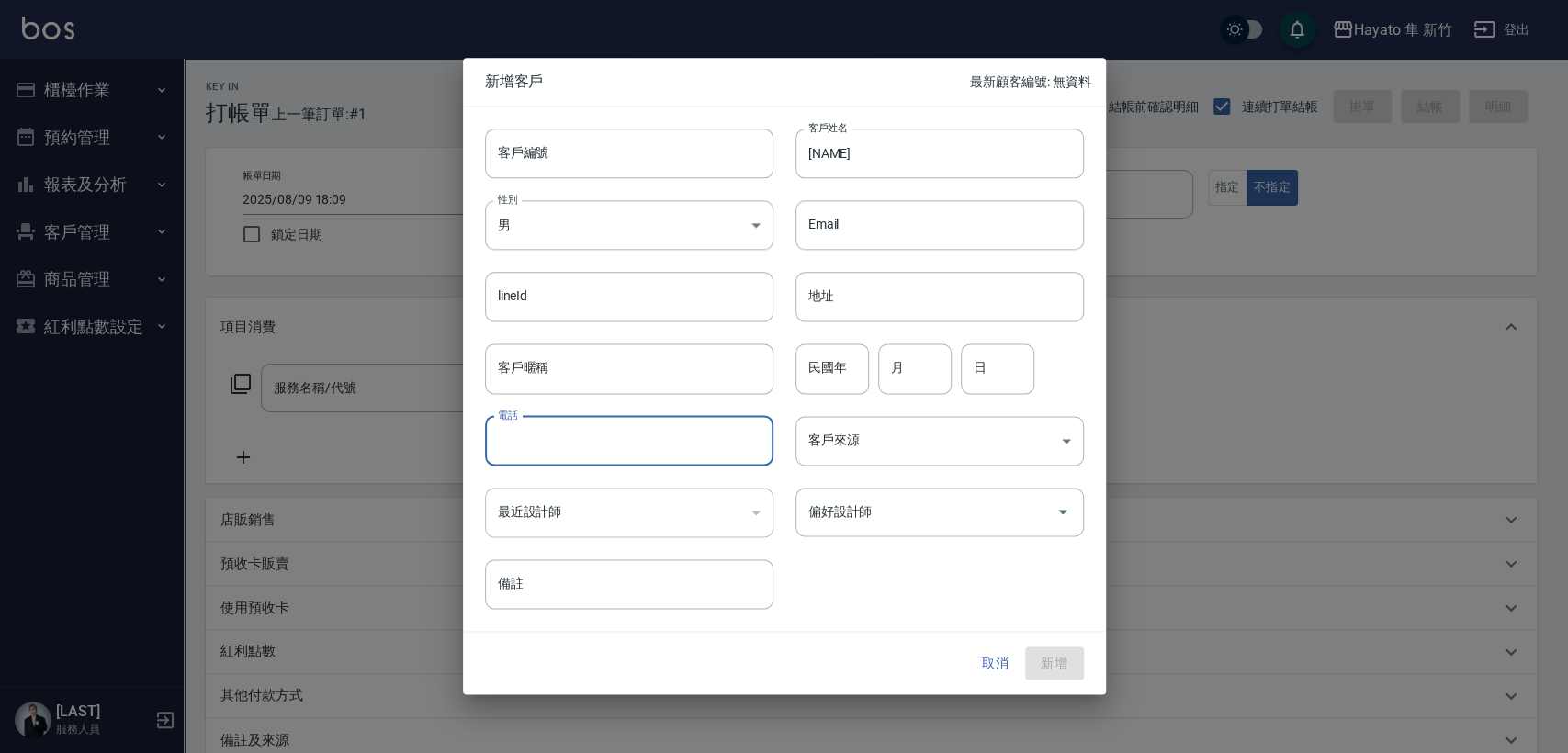 click on "電話" at bounding box center [629, 441] 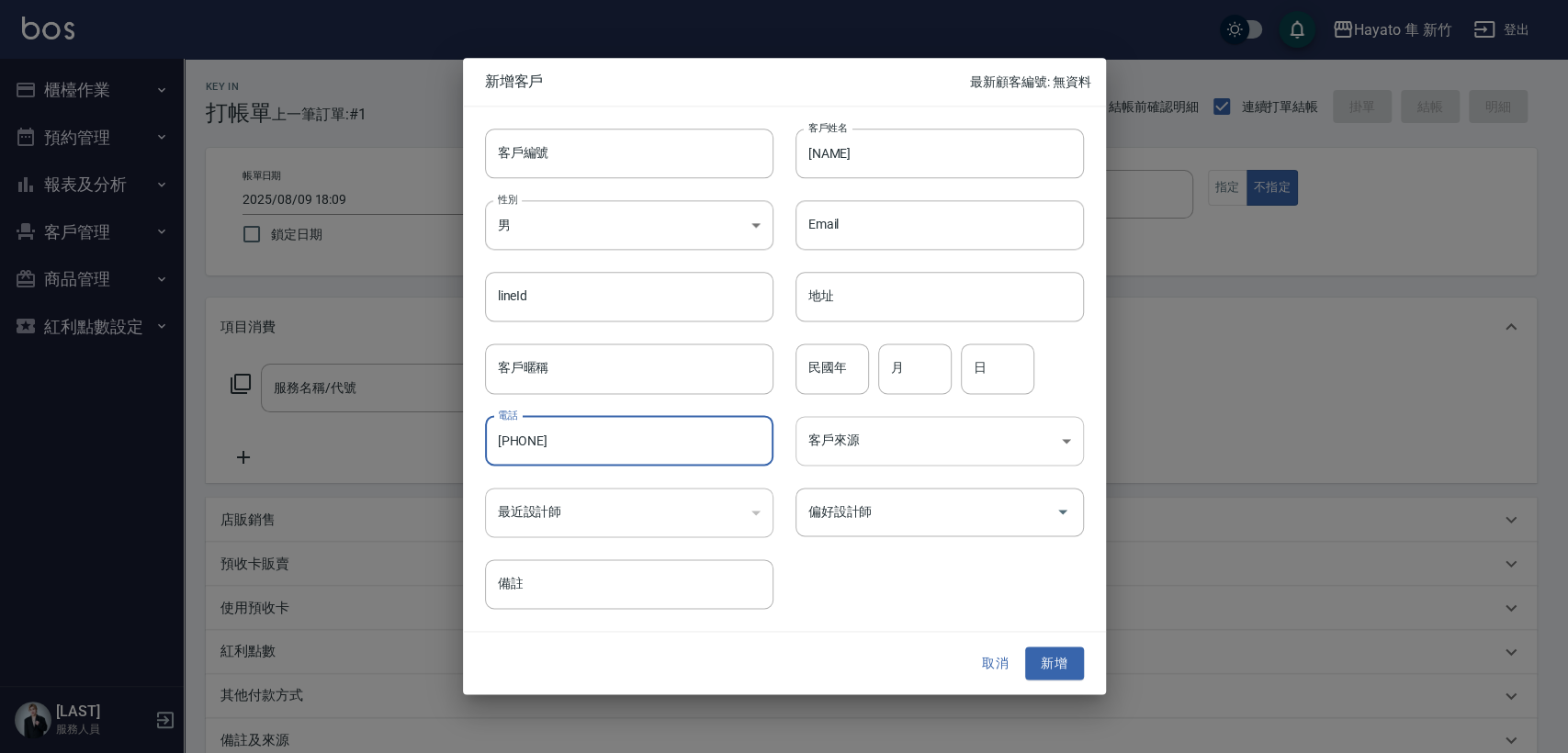 type on "[PHONE]" 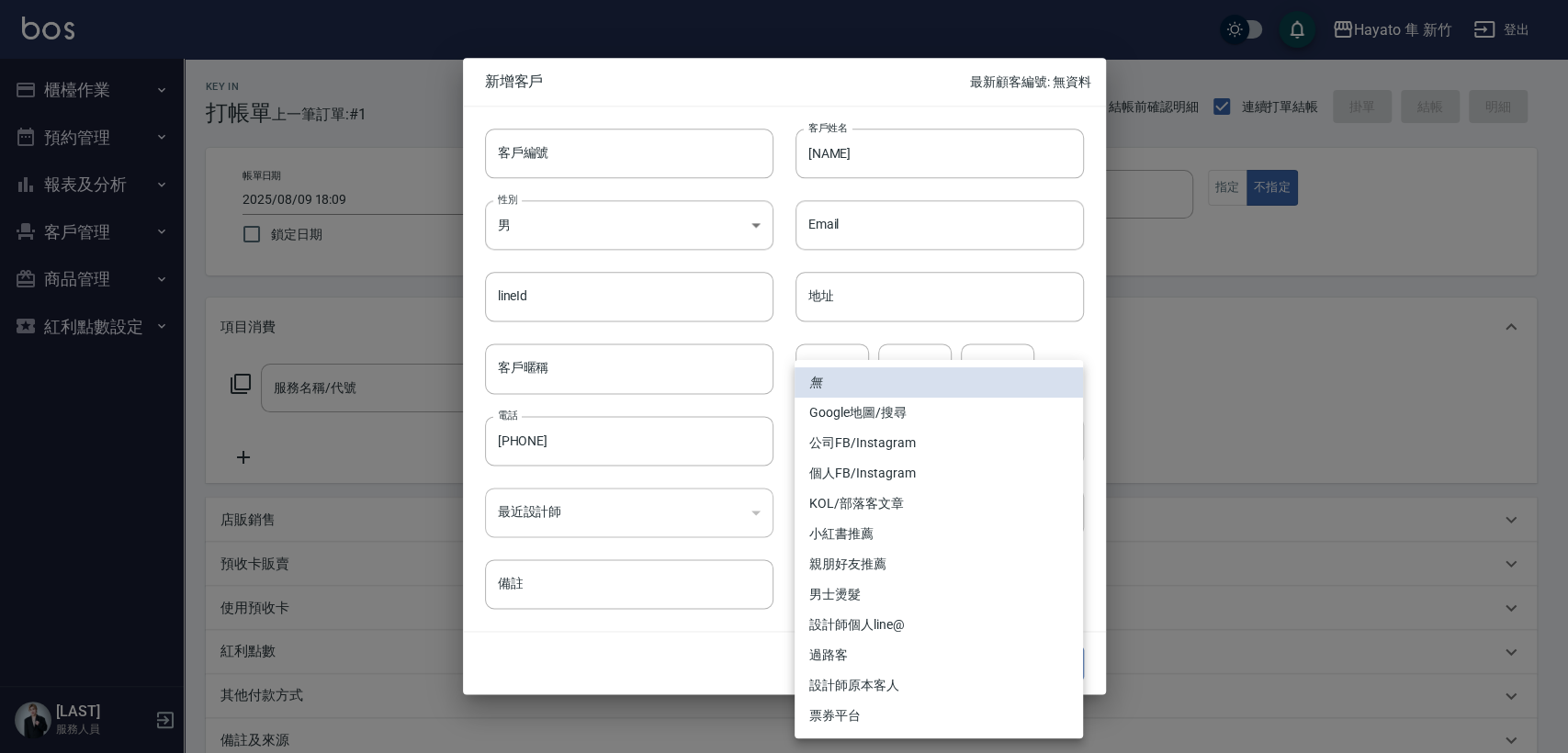 click on "... 帳單日期 [DATE] [TIME] ... 顧客姓名/手機號碼/編號 ... 服務人員姓名/編號 ... 服務人員姓名/編號 ... 商品代號/名稱 ..." at bounding box center (784, 480) 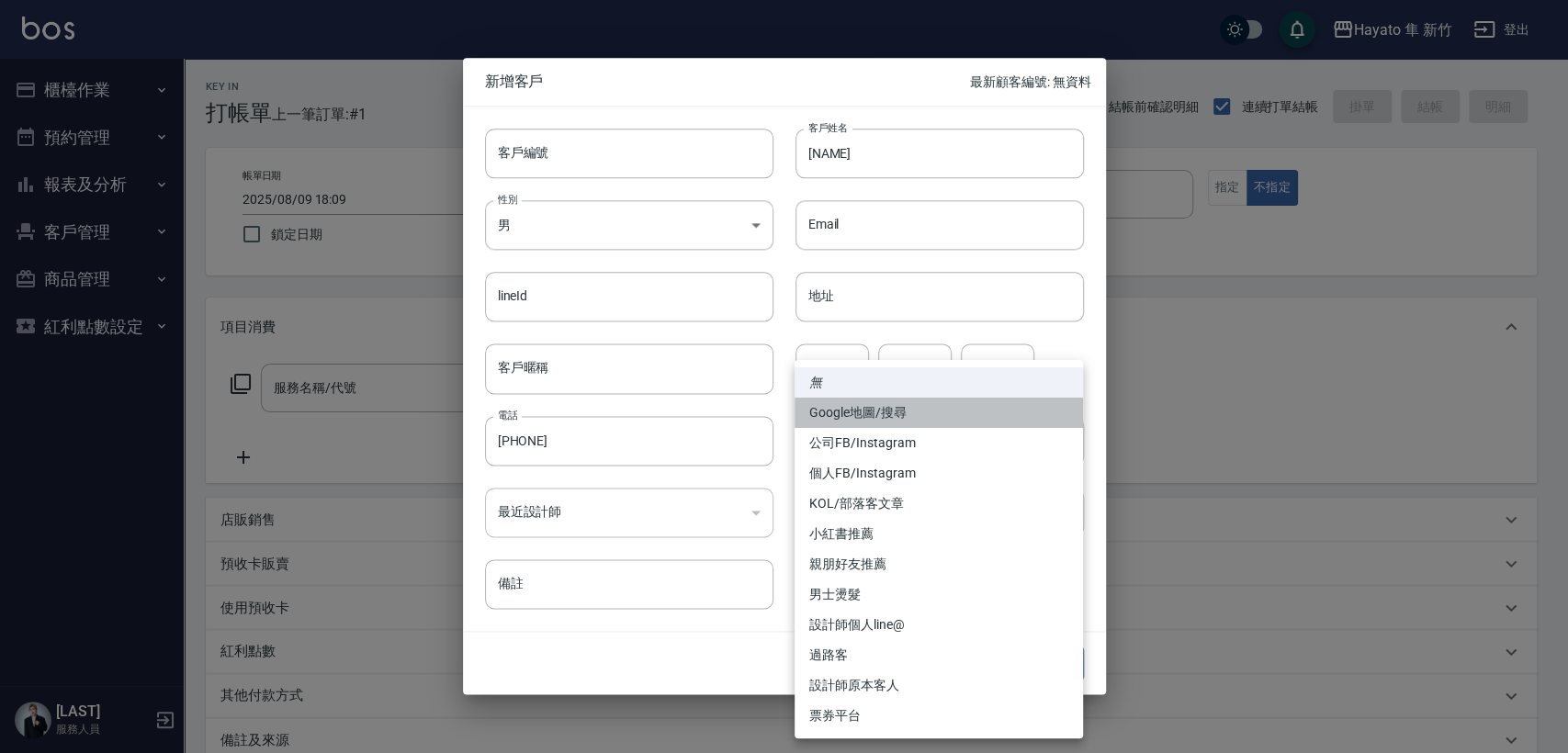 click on "Google地圖/搜尋" at bounding box center [939, 412] 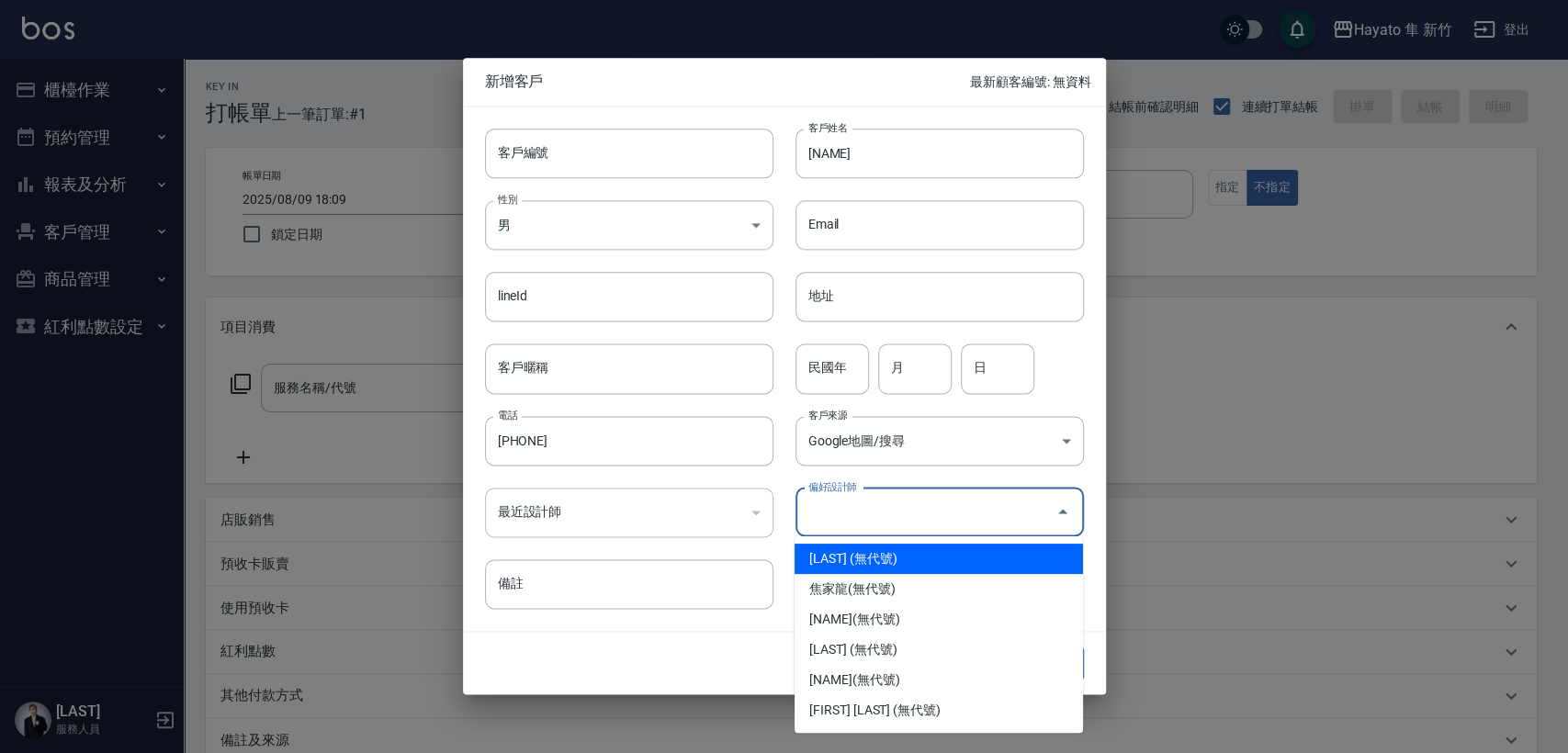 click on "偏好設計師" at bounding box center [926, 511] 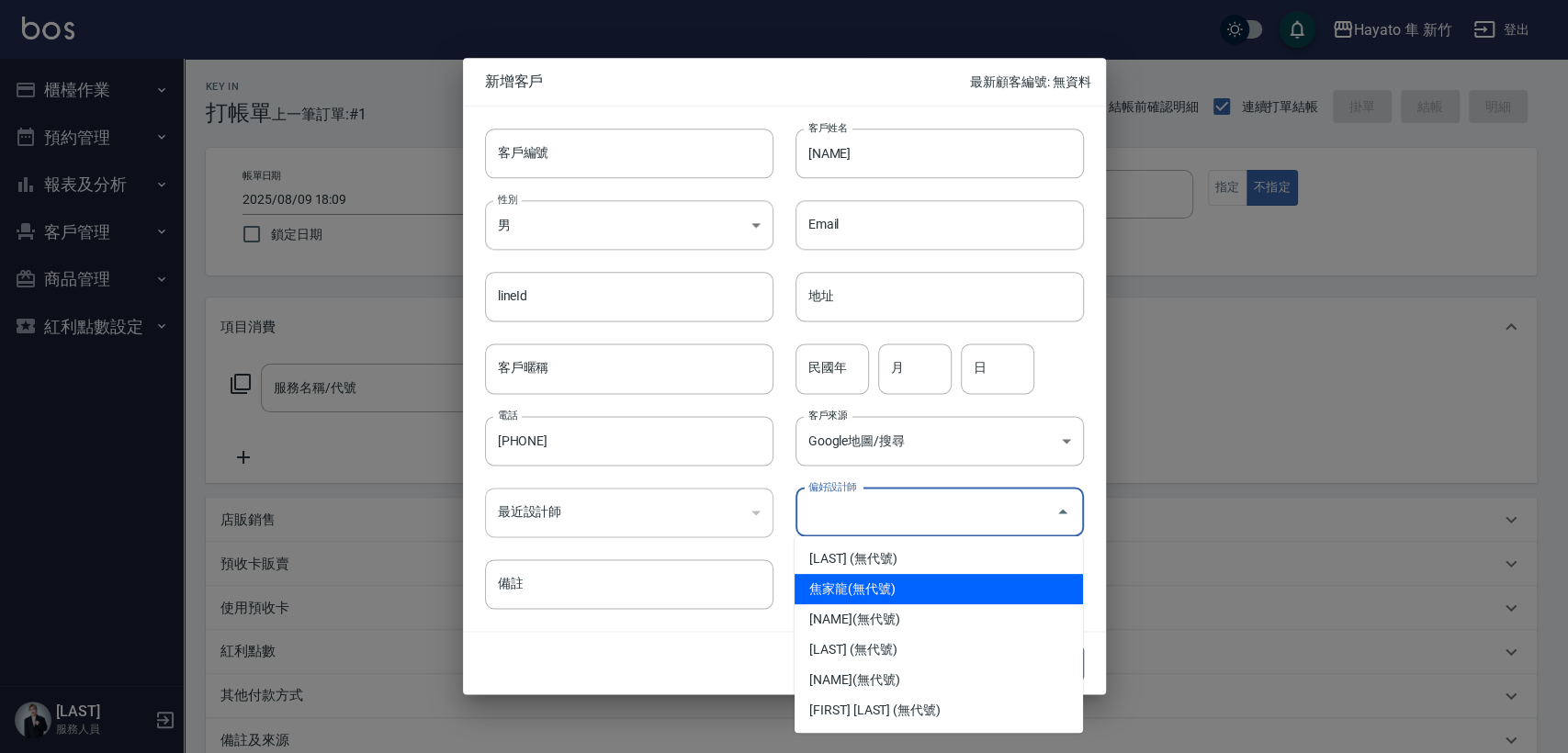 click on "焦家龍(無代號)" at bounding box center (939, 589) 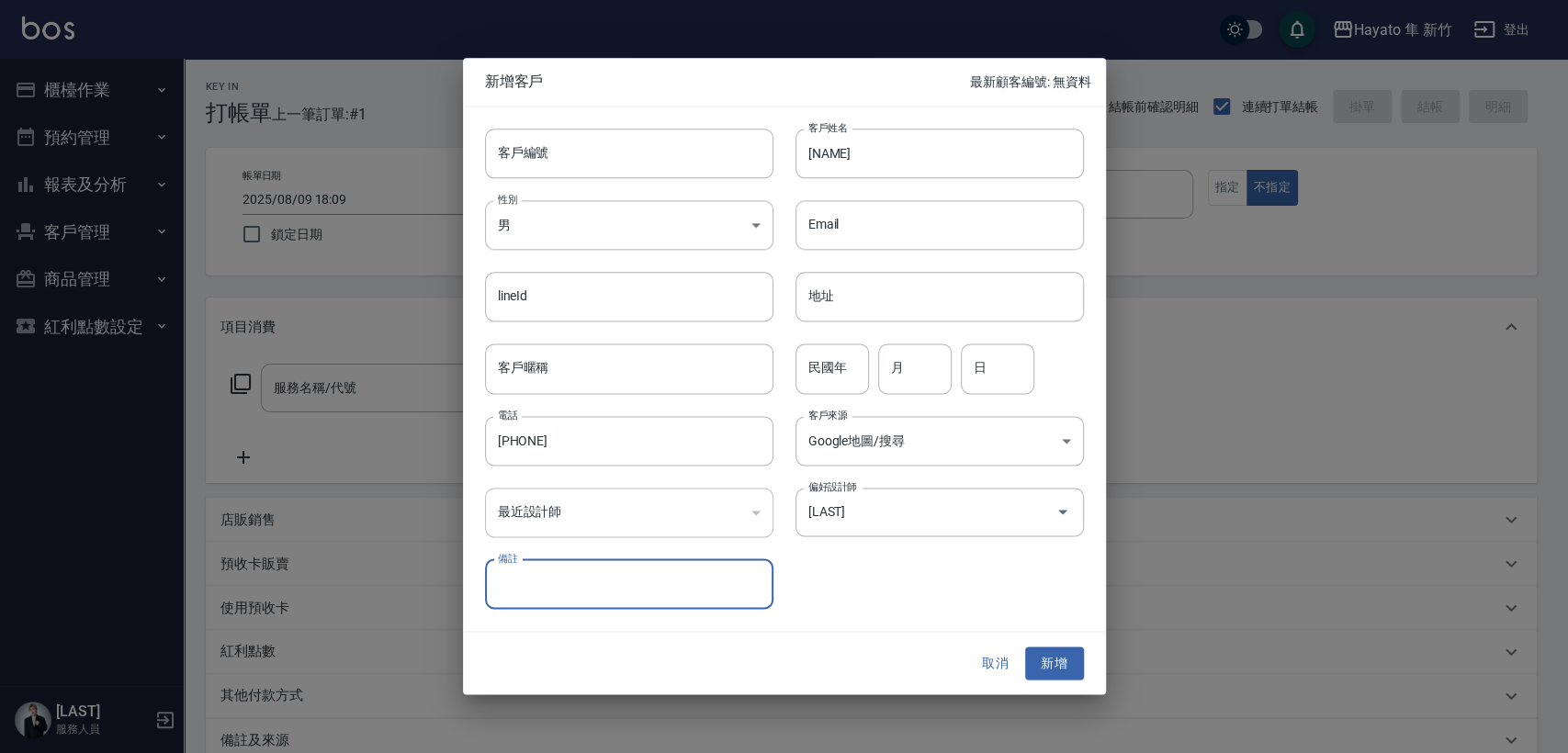 click on "新增" at bounding box center [1055, 663] 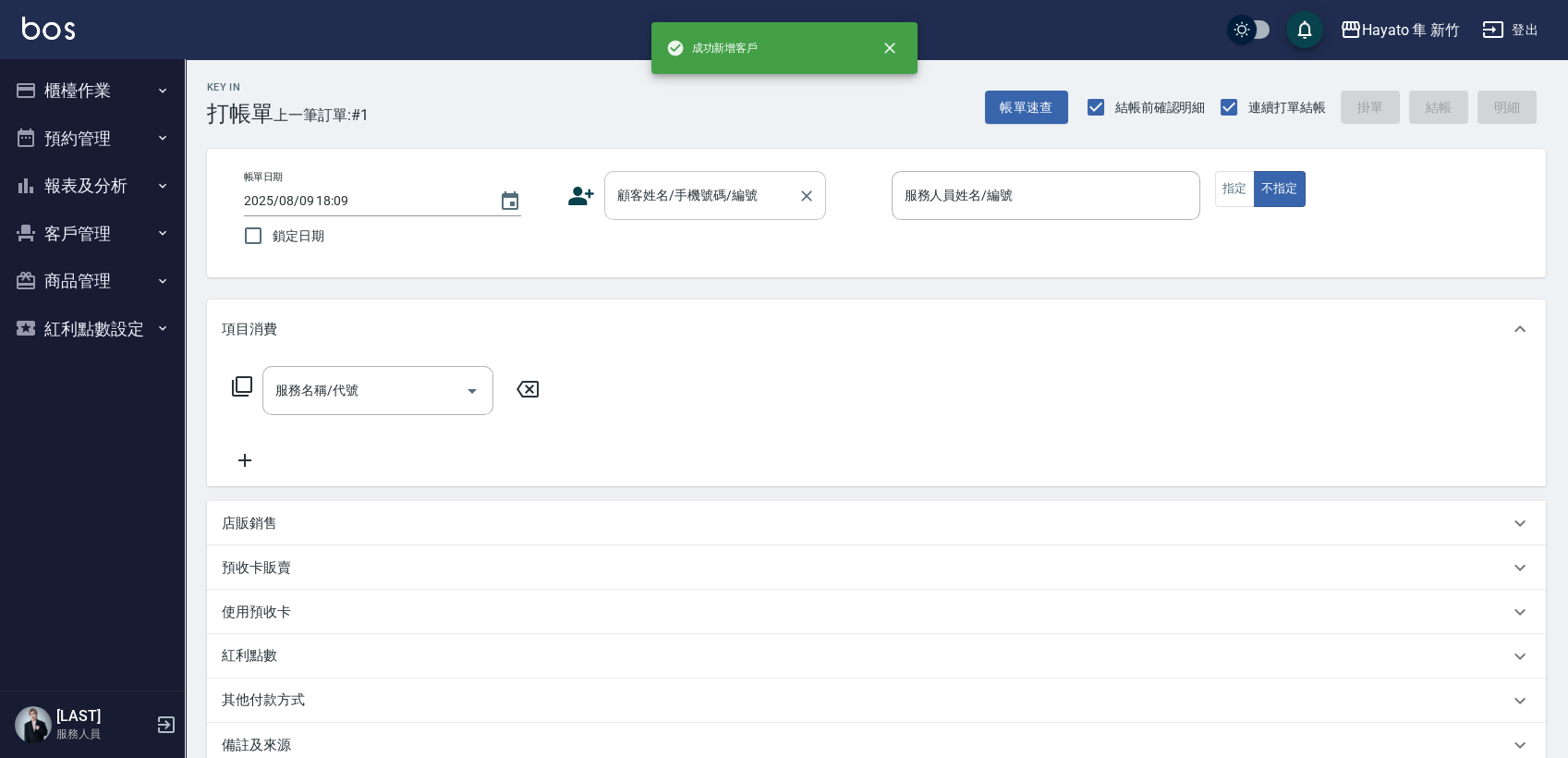 click on "顧客姓名/手機號碼/編號" at bounding box center (701, 195) 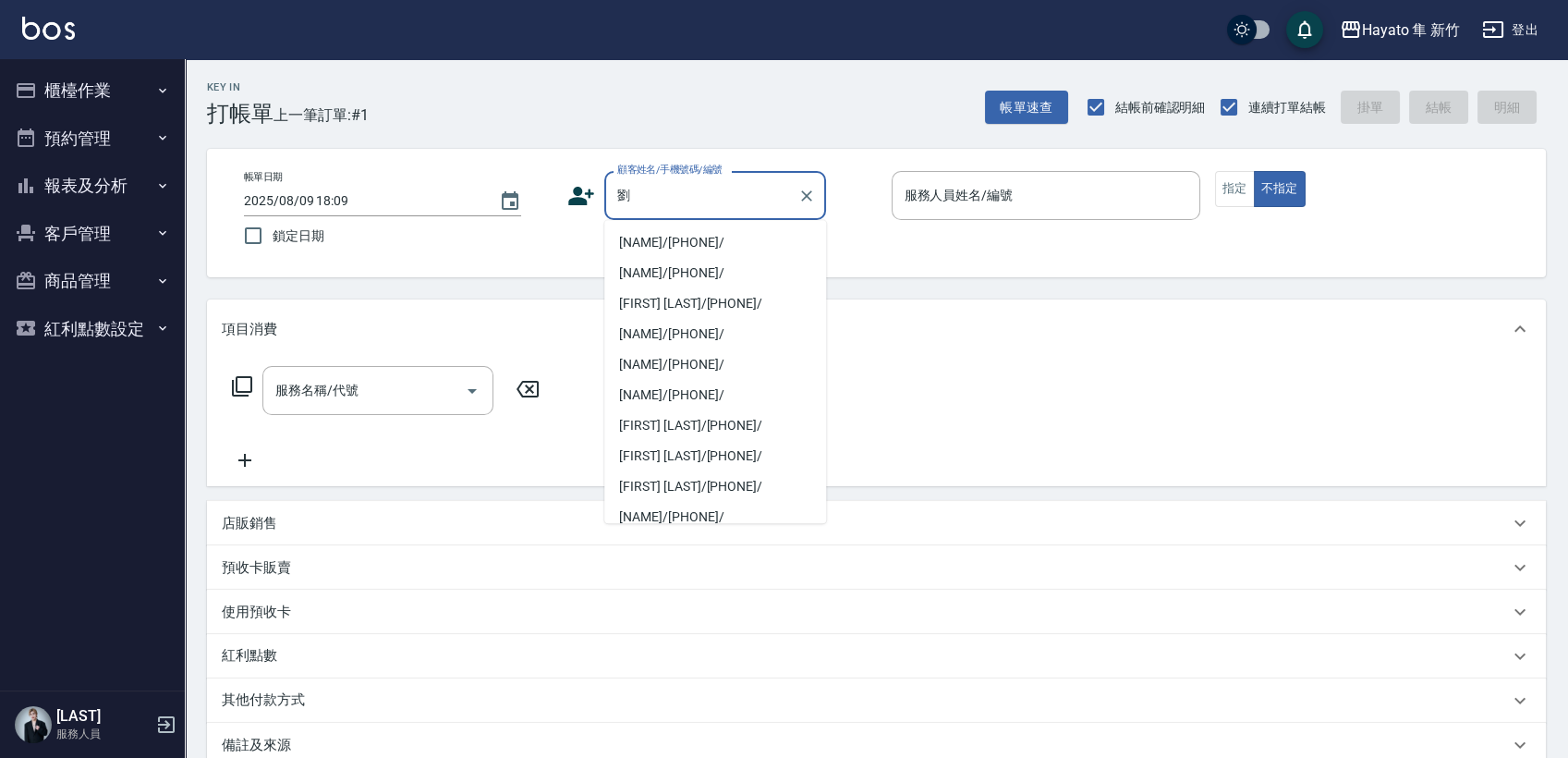 click on "[NAME]/[PHONE]/" at bounding box center [715, 242] 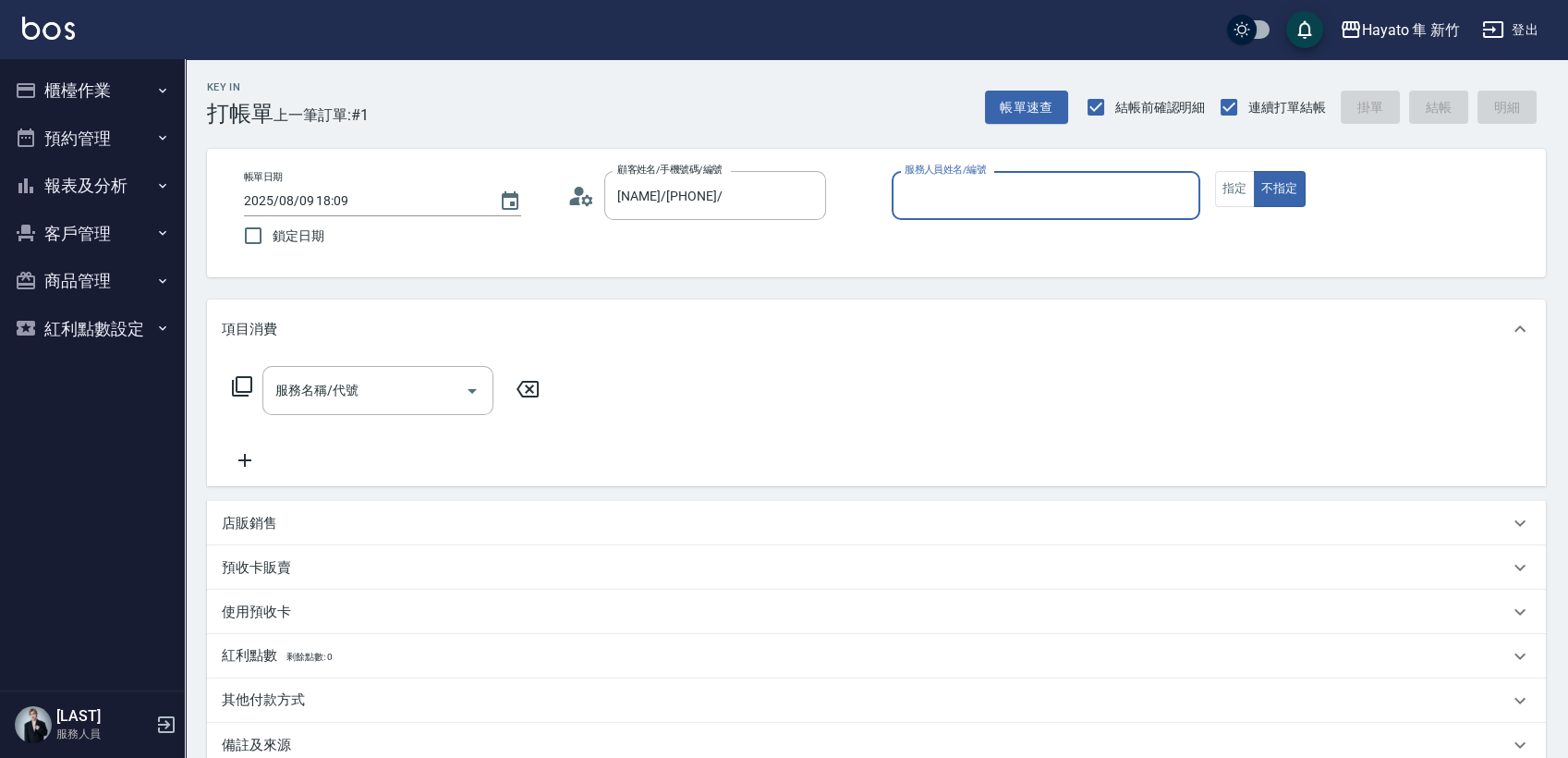 type on "En(無代號)" 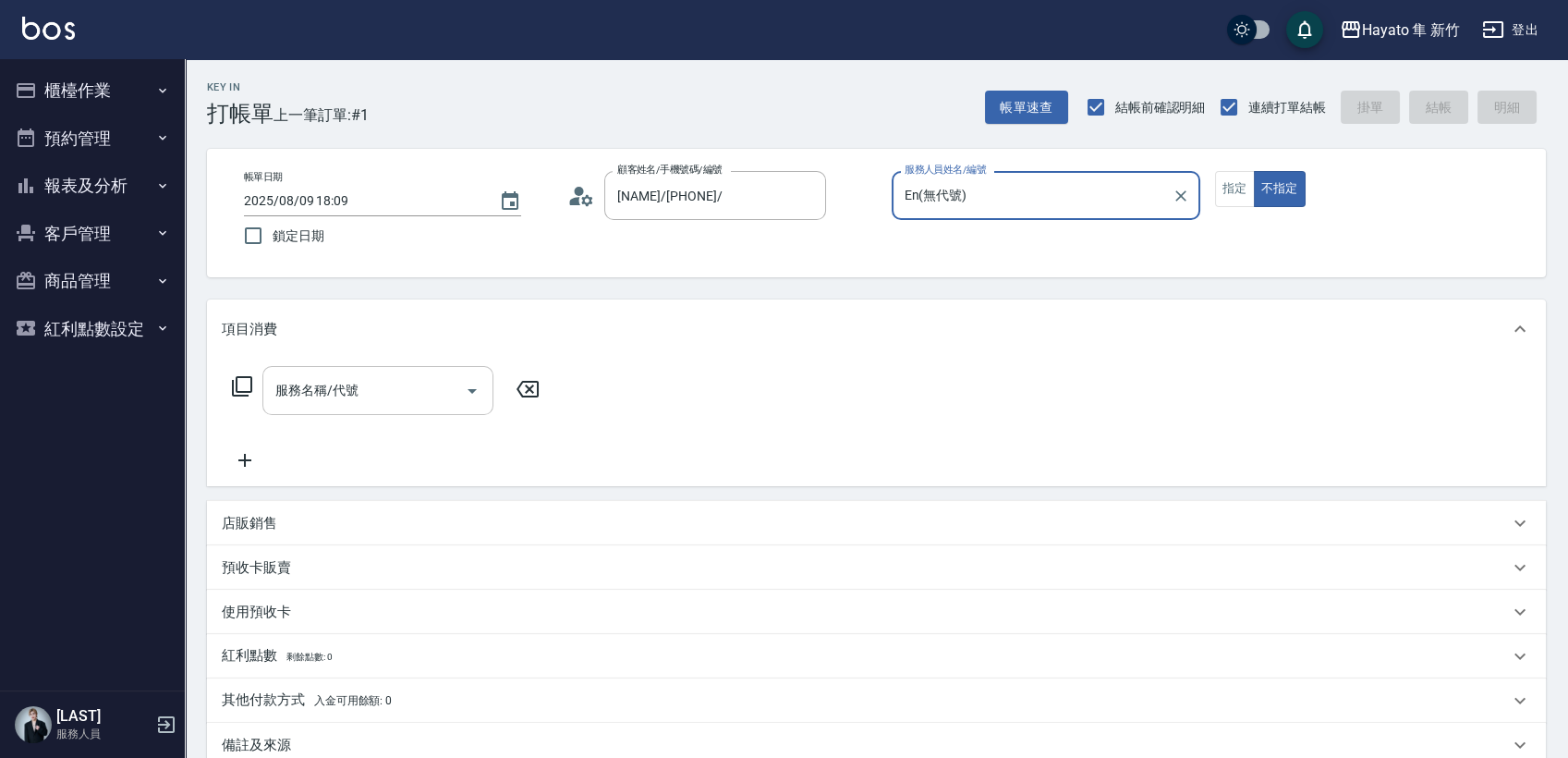 click 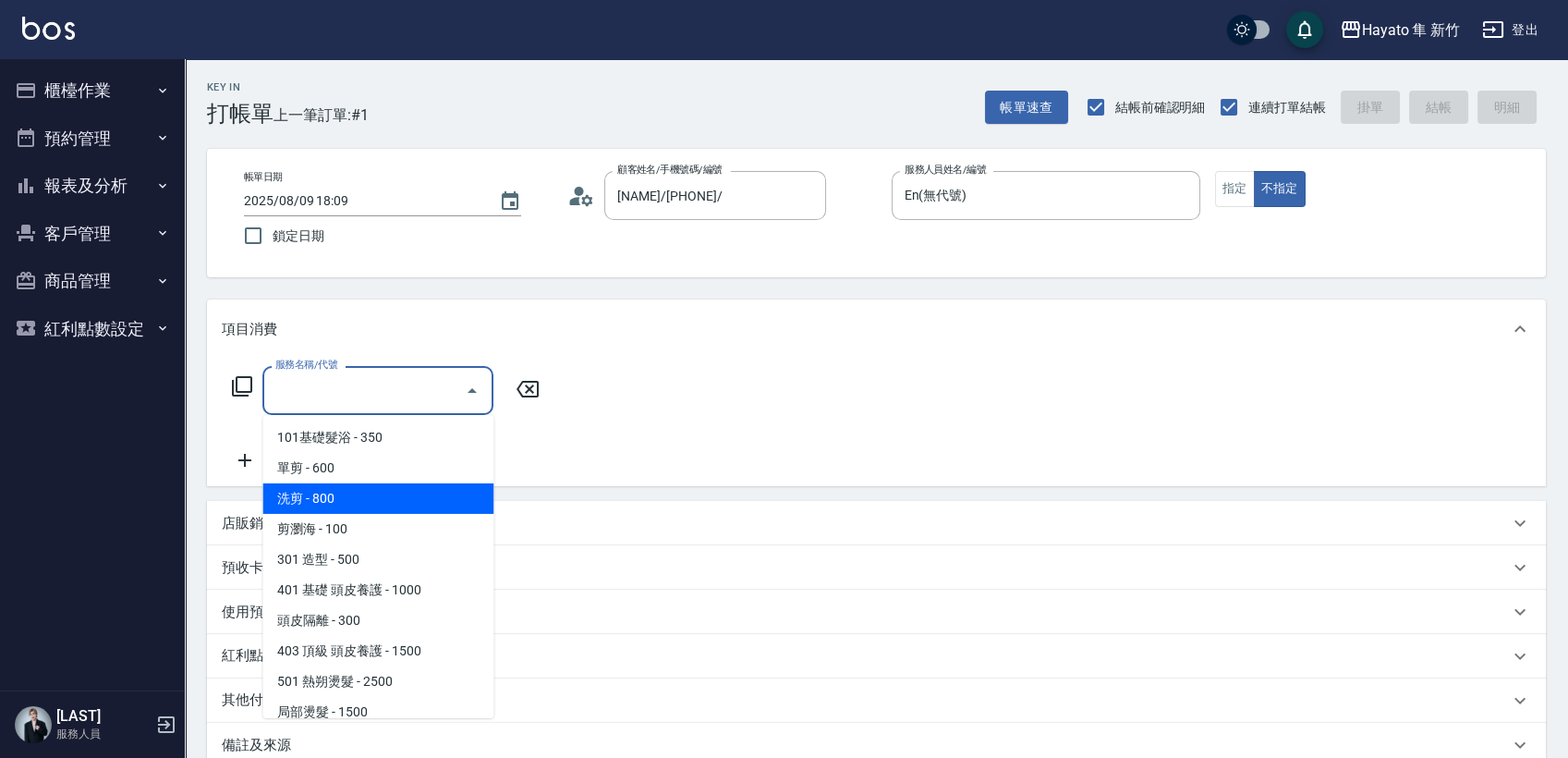 click on "洗剪 - 800" at bounding box center [378, 498] 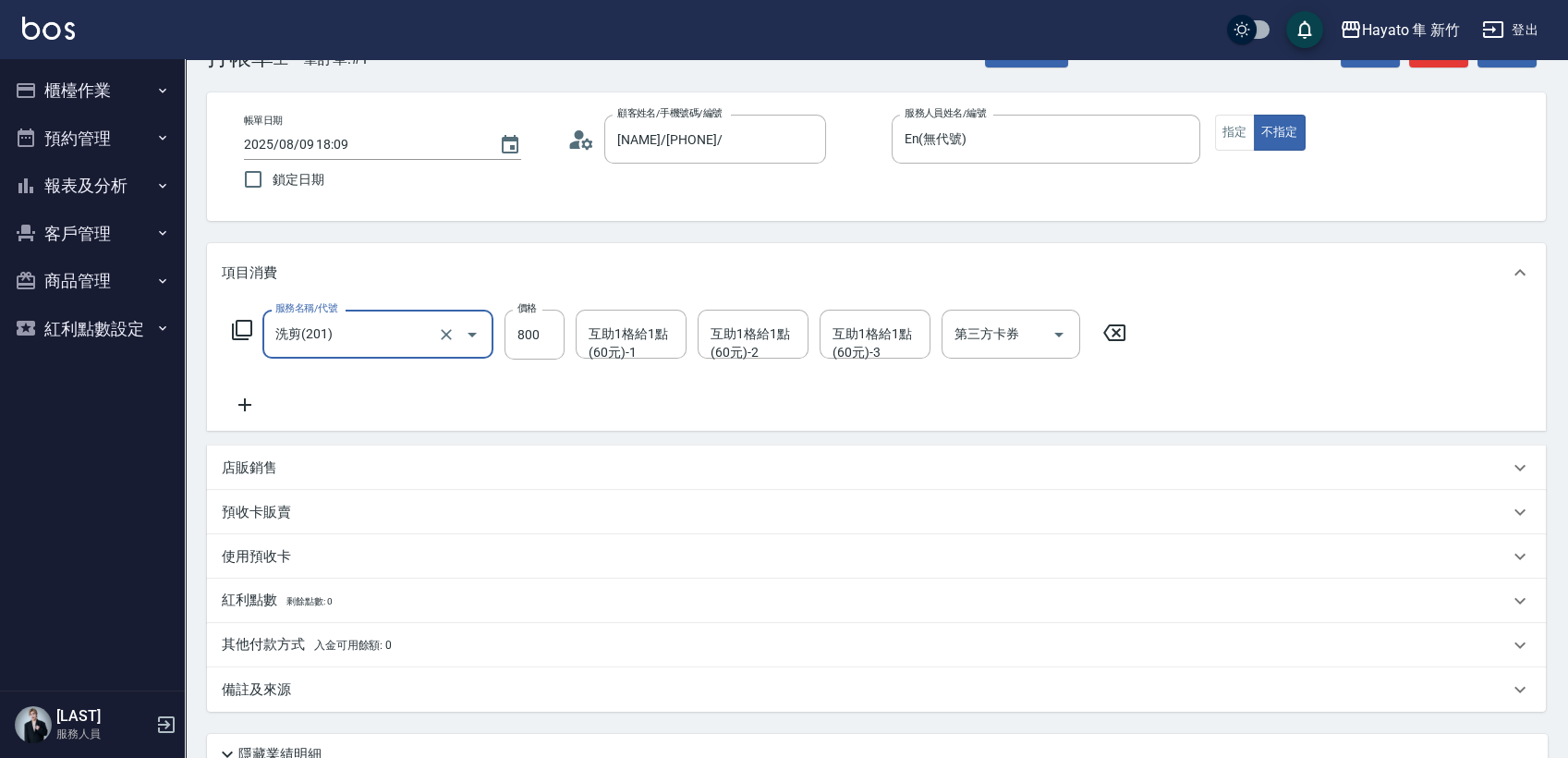 scroll, scrollTop: 103, scrollLeft: 0, axis: vertical 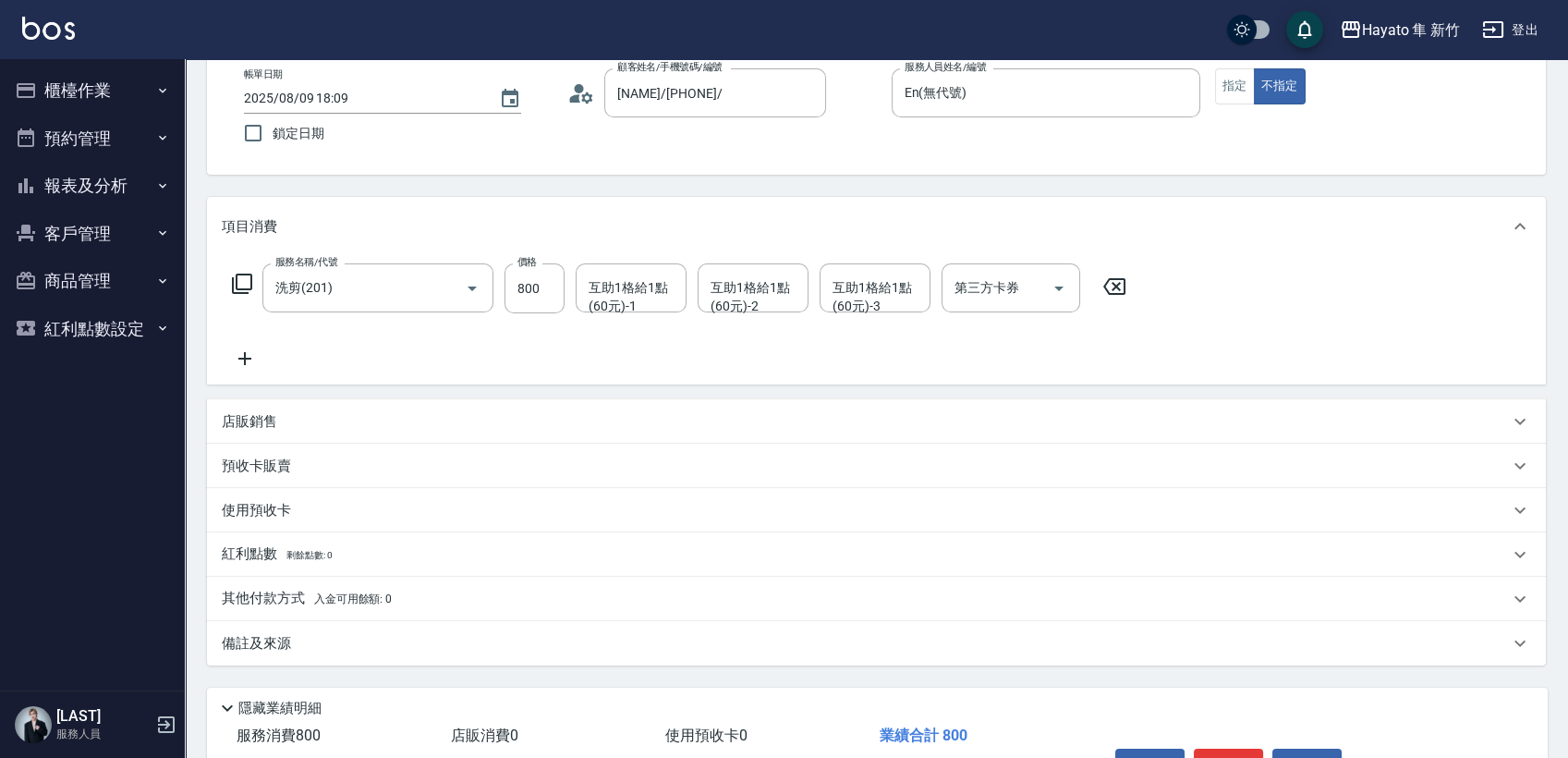 click on "備註及來源" at bounding box center [865, 643] 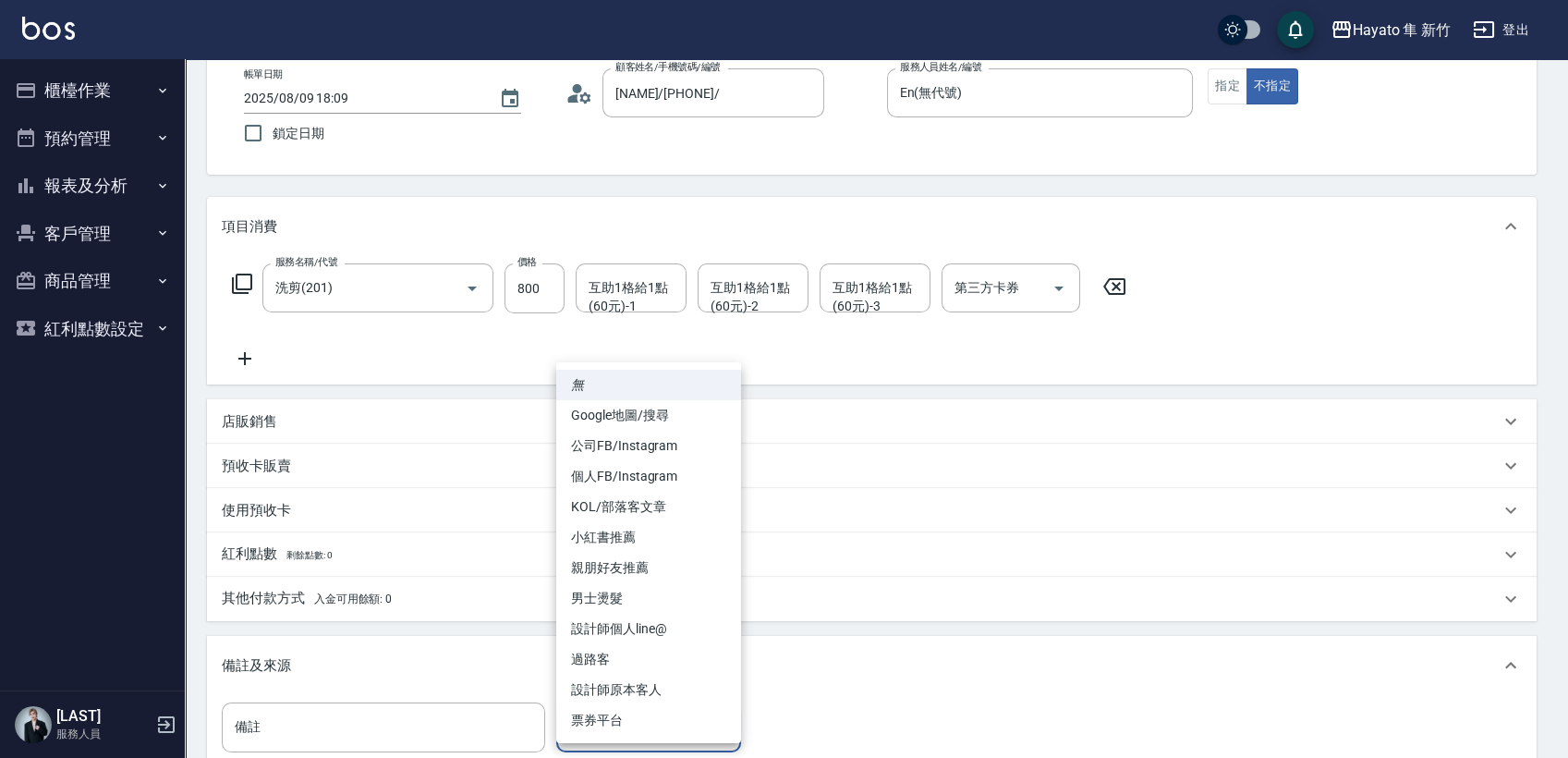 click on "Hayato 隼 新竹 登出 櫃檯作業 打帳單 帳單列表 掛單列表 營業儀表板 現場電腦打卡 預約管理 預約管理 報表及分析 報表目錄 店家日報表 互助日報表 互助點數明細 設計師日報表 設計師排行榜 商品銷售排行榜 商品庫存盤點表 顧客入金餘額表 顧客卡券餘額表 客戶管理 客戶列表 卡券管理 入金管理 商品管理 盤點作業 紅利點數設定 紅利點數紀錄 焦家龍 服務人員 Key In 打帳單 上一筆訂單:#1 帳單速查 結帳前確認明細 連續打單結帳 掛單 結帳 明細 帳單日期 2025/08/09 18:09 鎖定日期 顧客姓名/手機號碼/編號 [NAME]/[PHONE]/ 顧客姓名/手機號碼/編號 服務人員姓名/編號 En(無代號) 服務人員姓名/編號 指定 不指定 項目消費 服務名稱/代號 洗剪(201) 服務名稱/代號 價格 800 價格 互助1格給1點(60元)-1 互助1格給1點(60元)-1 互助1格給1點(60元)-2 互助1格給1點(60元)-2 互助1格給1點(60元)-3 0" at bounding box center [784, 444] 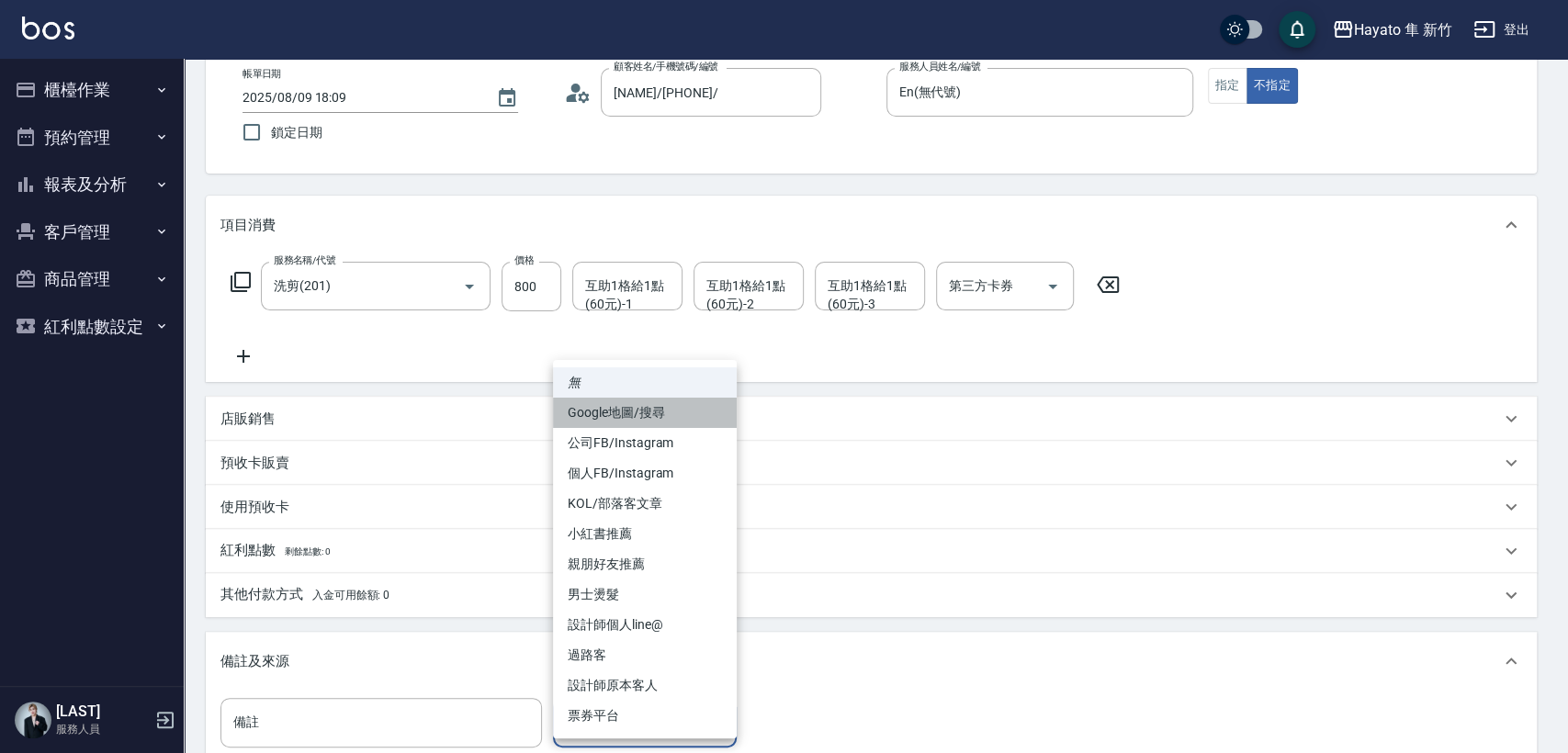 click on "Google地圖/搜尋" at bounding box center [645, 412] 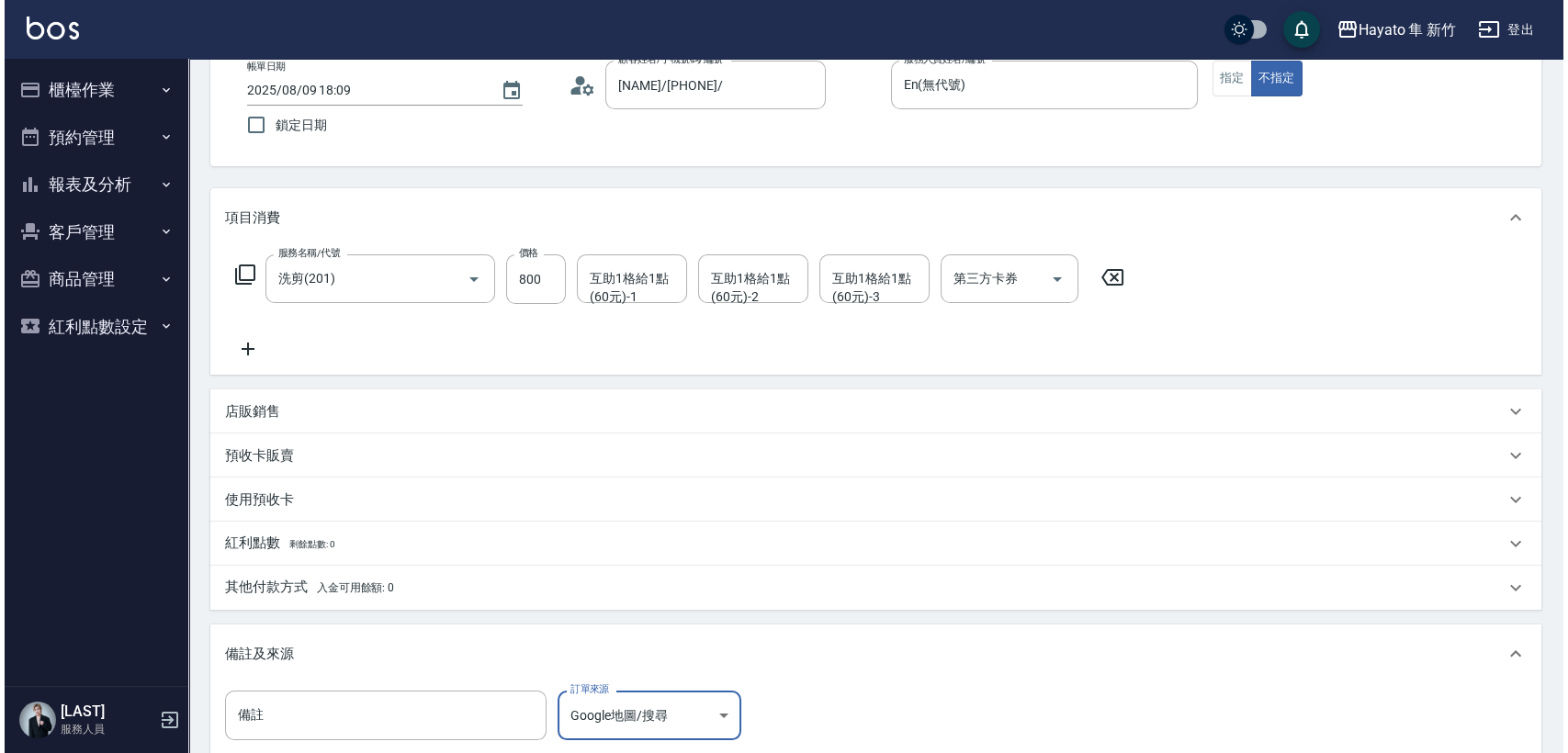 scroll, scrollTop: 338, scrollLeft: 0, axis: vertical 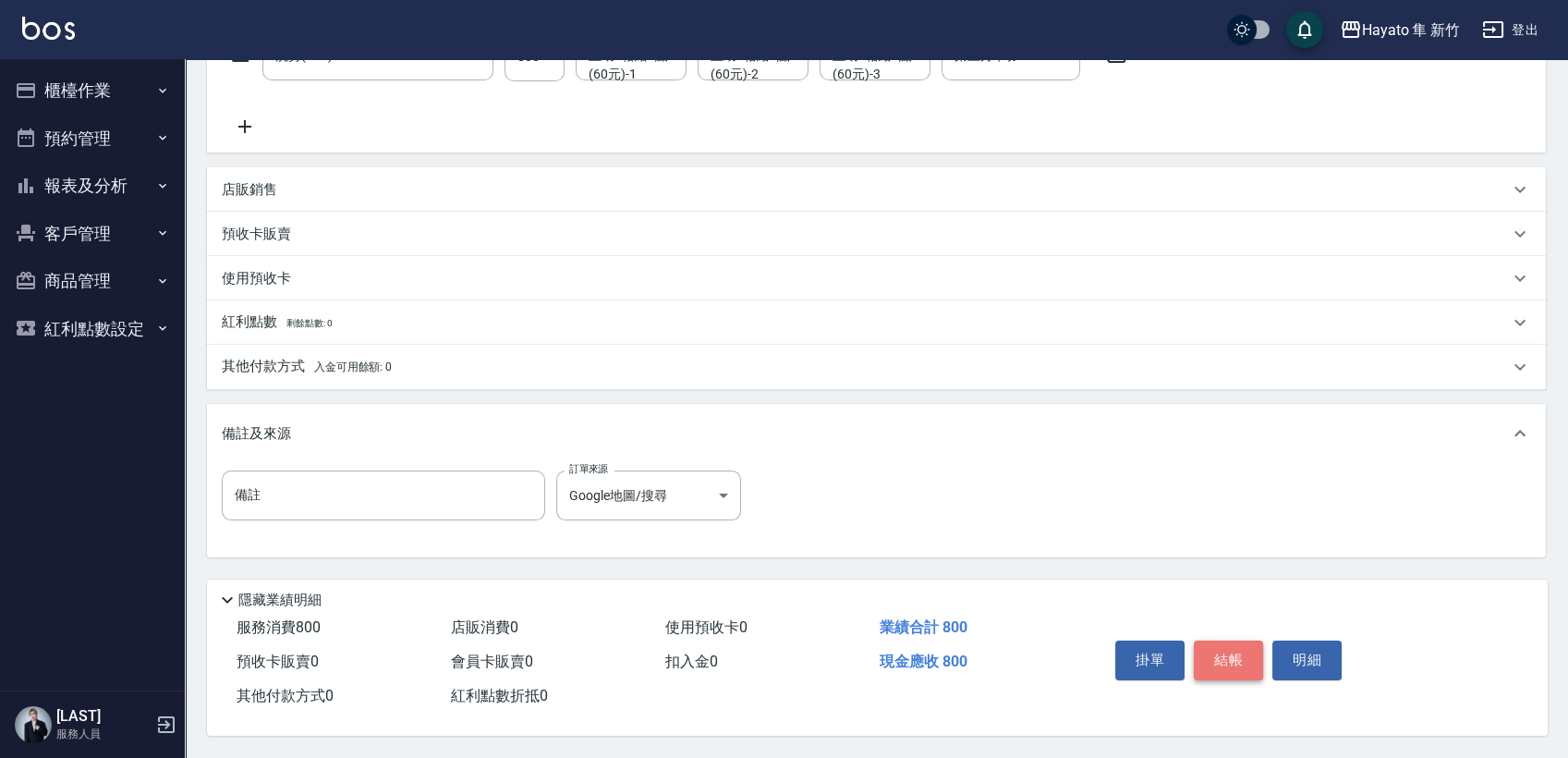 click on "結帳" at bounding box center (1228, 660) 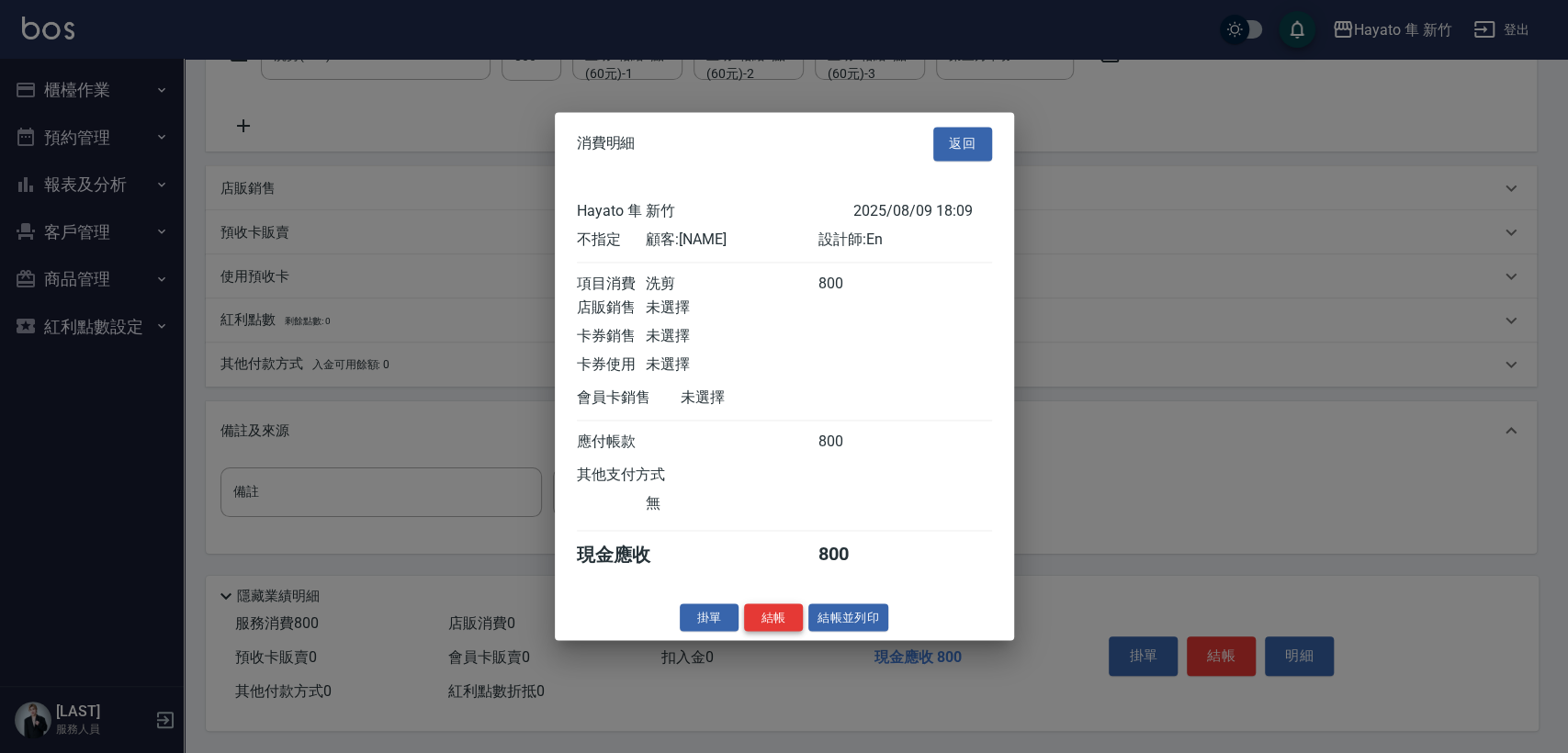 click on "結帳" at bounding box center (773, 617) 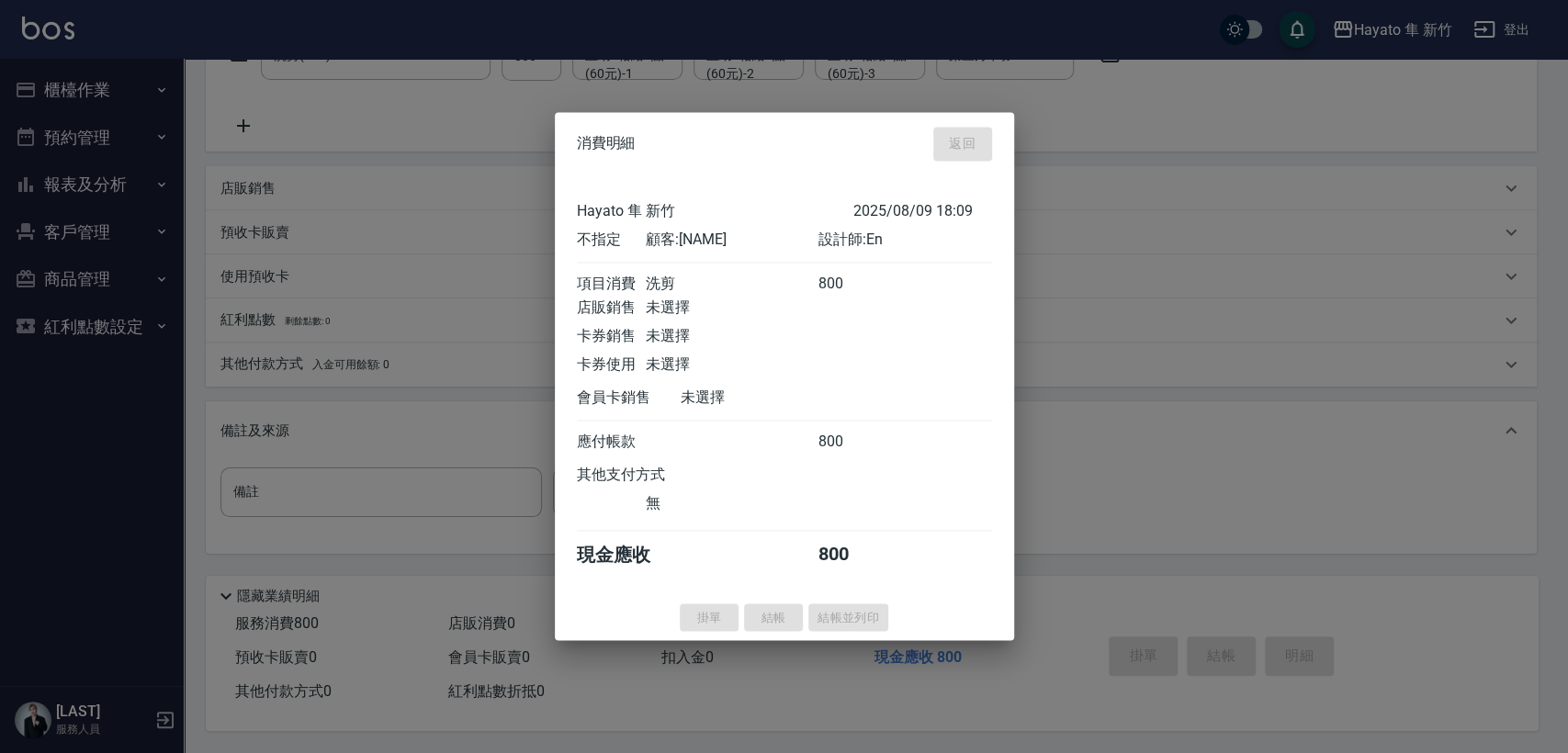 type on "2025/08/09 18:13" 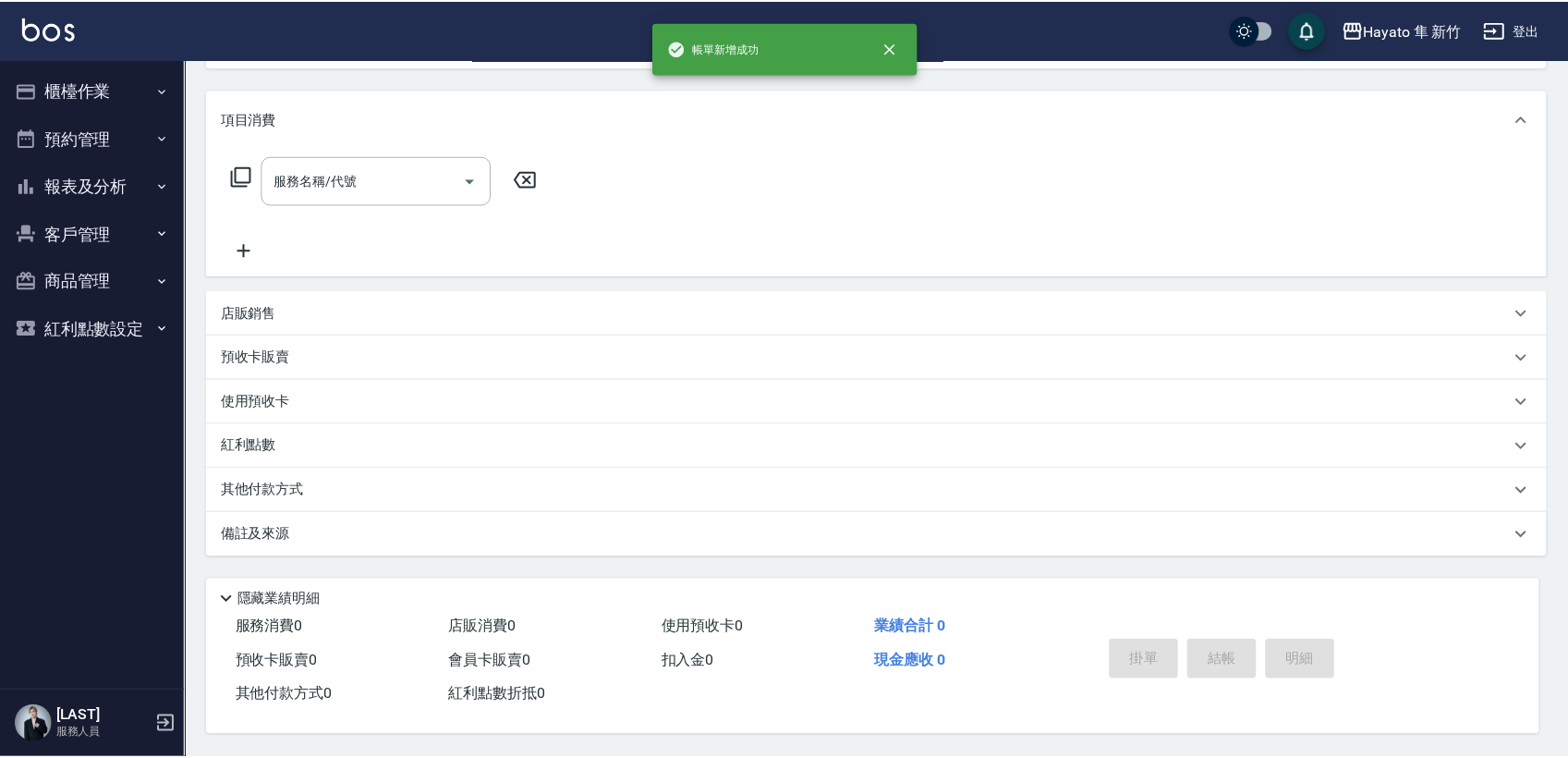 scroll, scrollTop: 0, scrollLeft: 0, axis: both 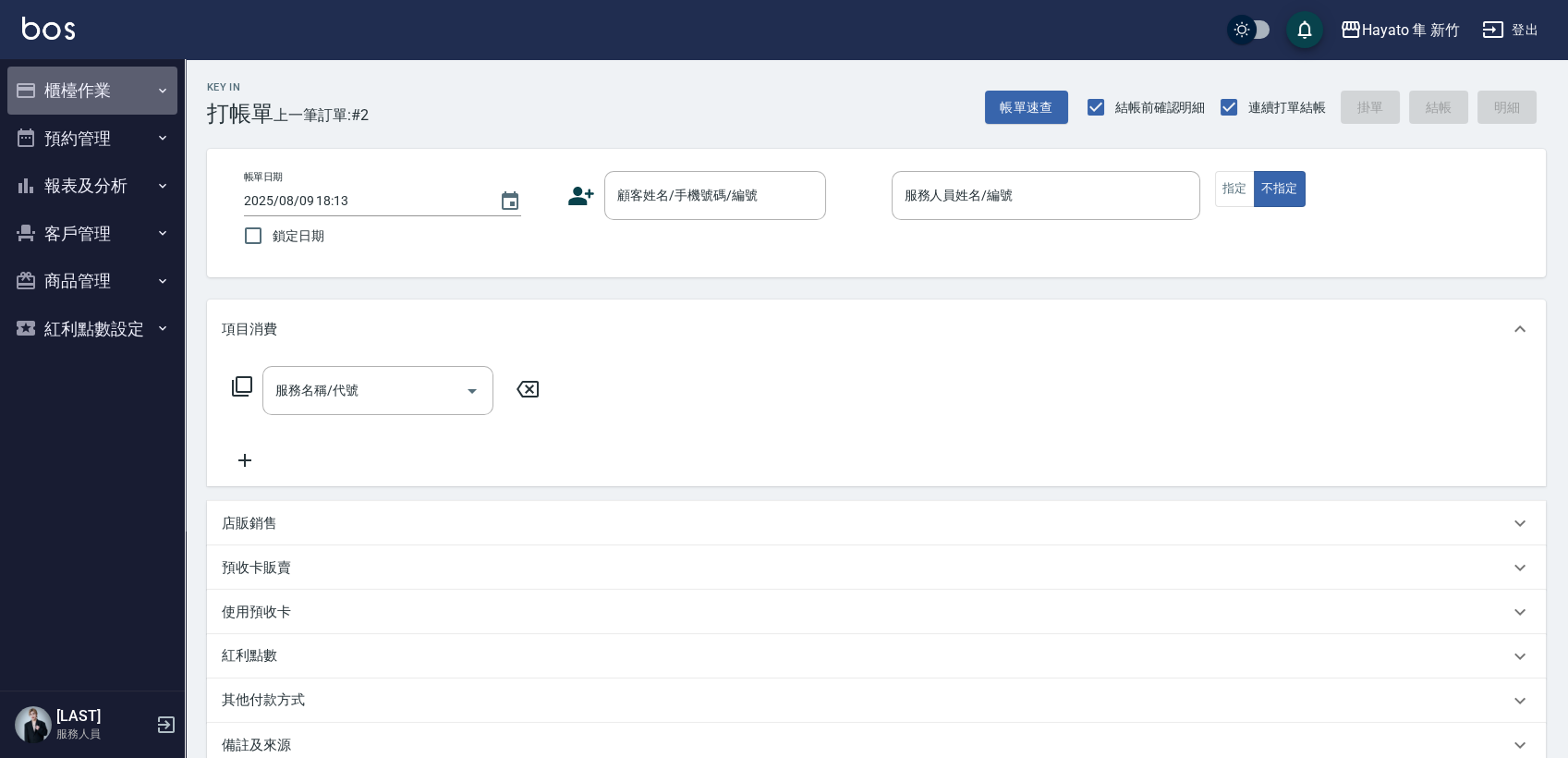 click 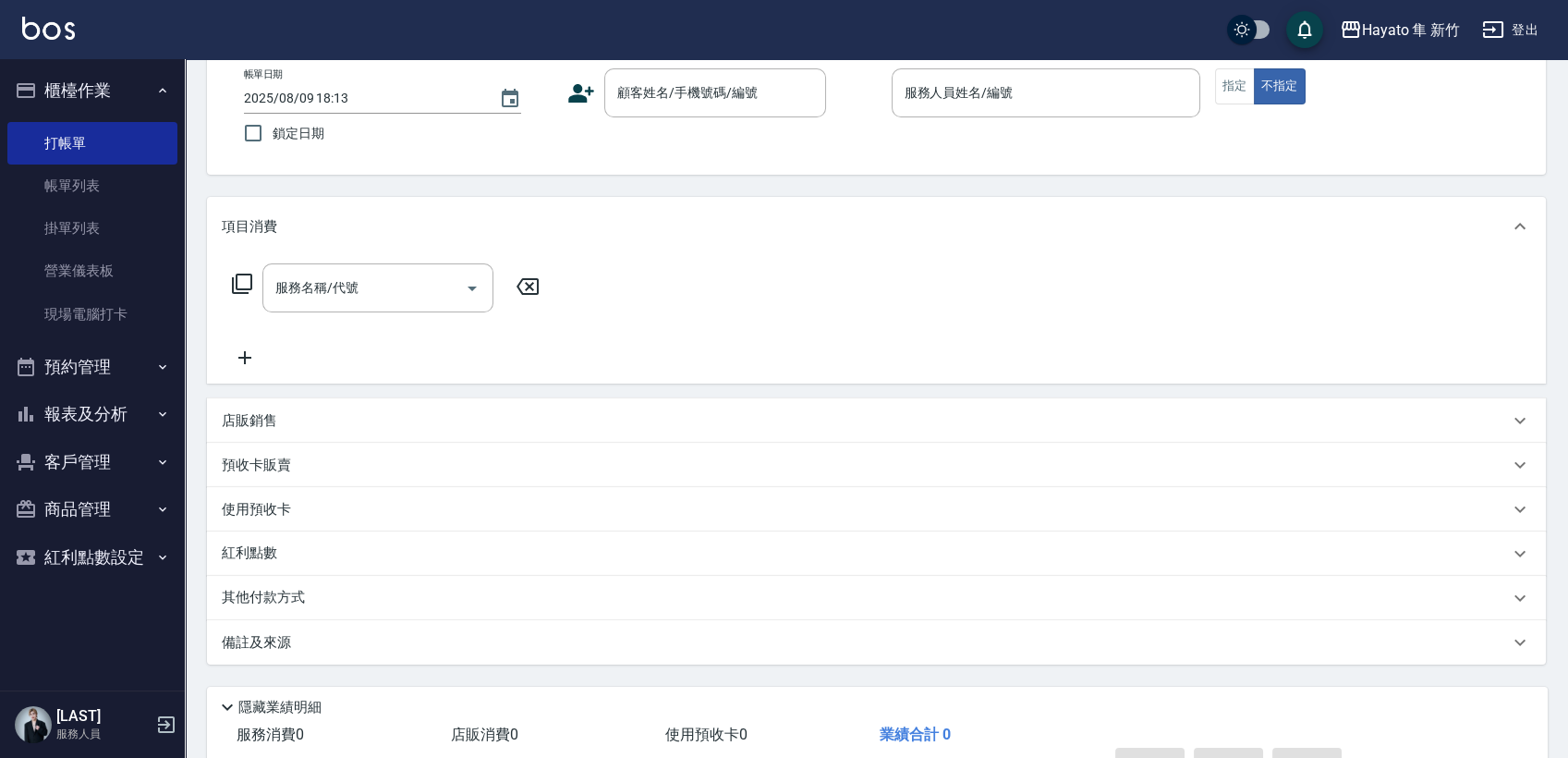 scroll, scrollTop: 0, scrollLeft: 0, axis: both 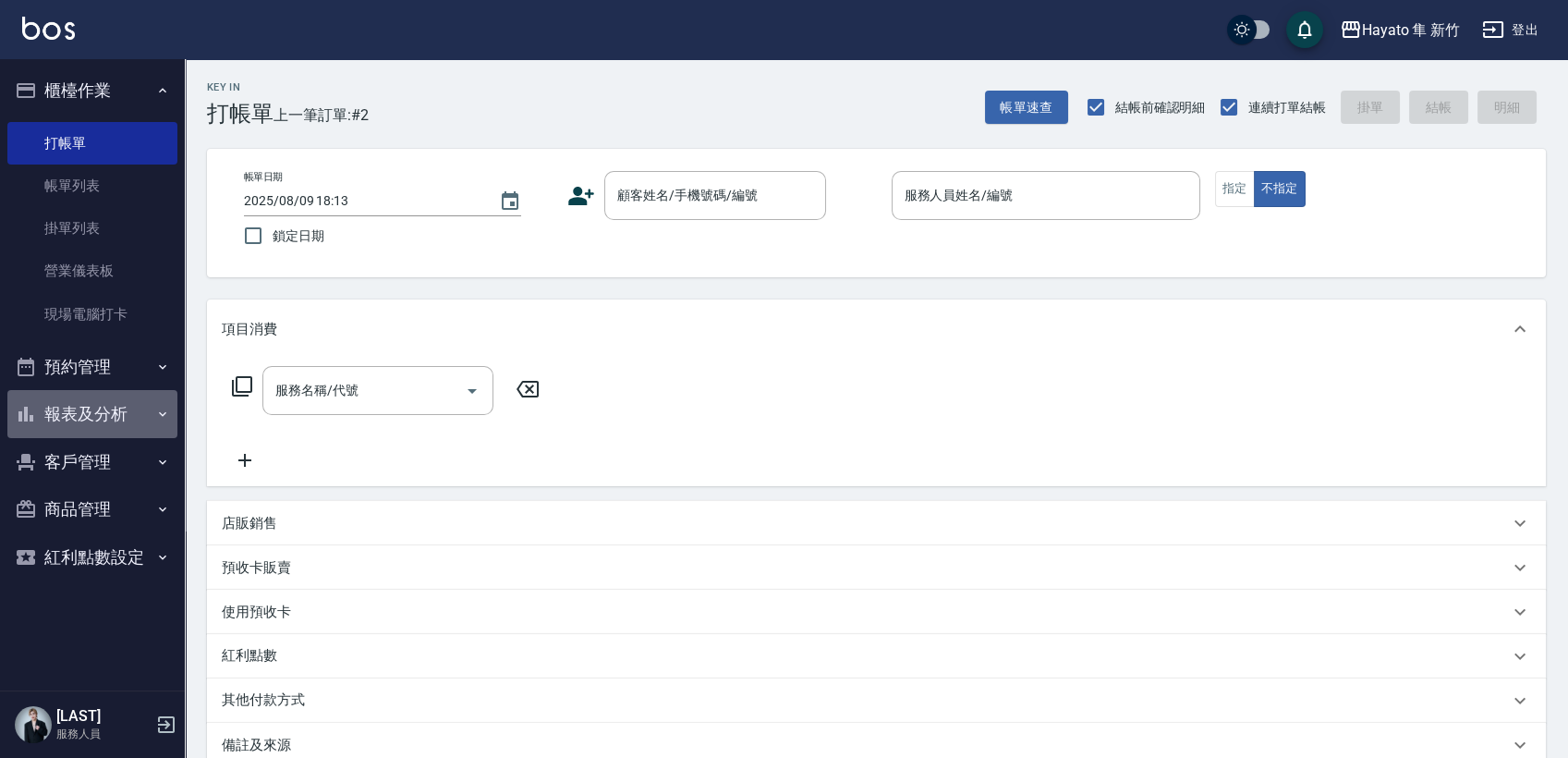click on "報表及分析" at bounding box center (92, 414) 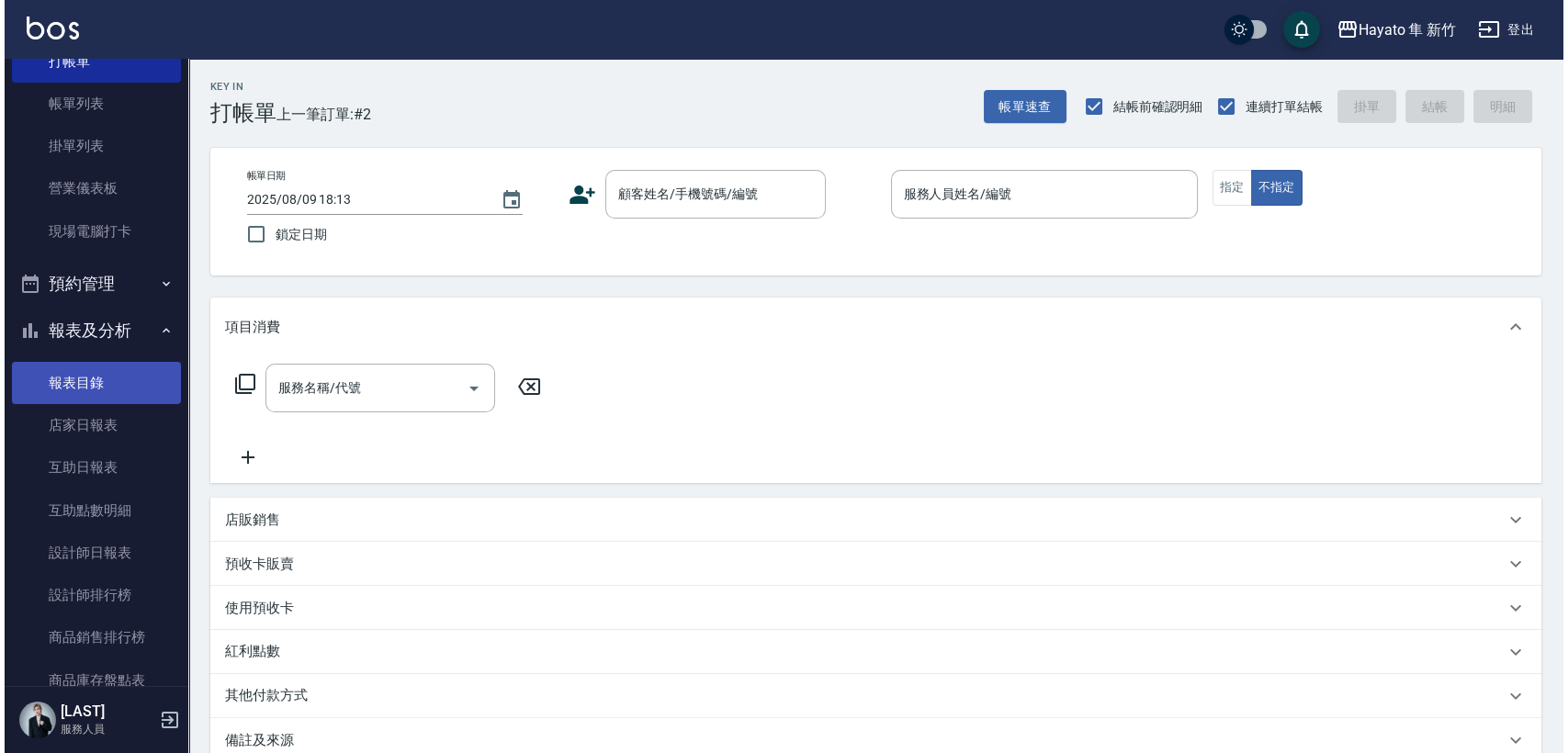 scroll, scrollTop: 204, scrollLeft: 0, axis: vertical 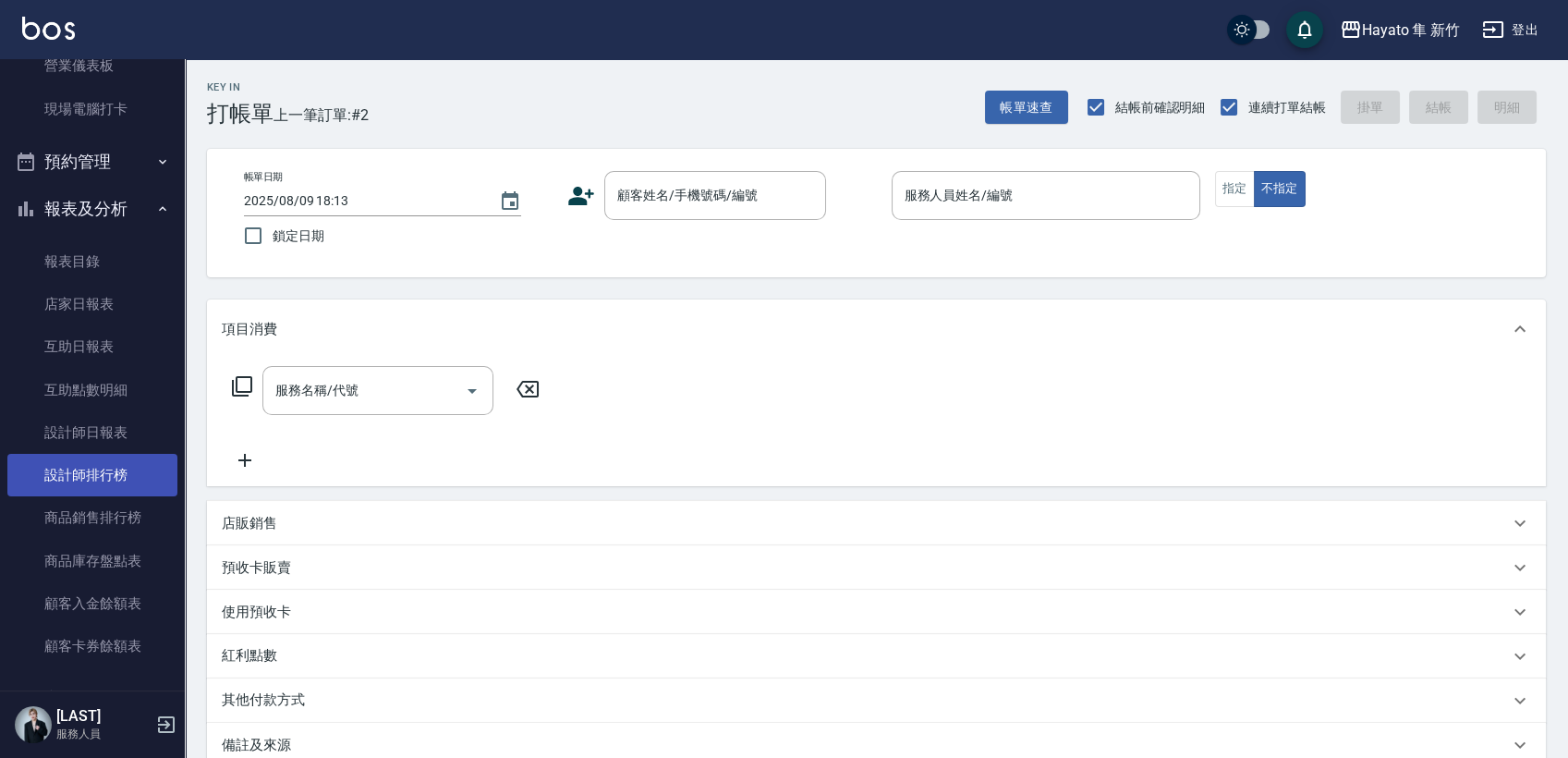 click on "設計師排行榜" at bounding box center (92, 475) 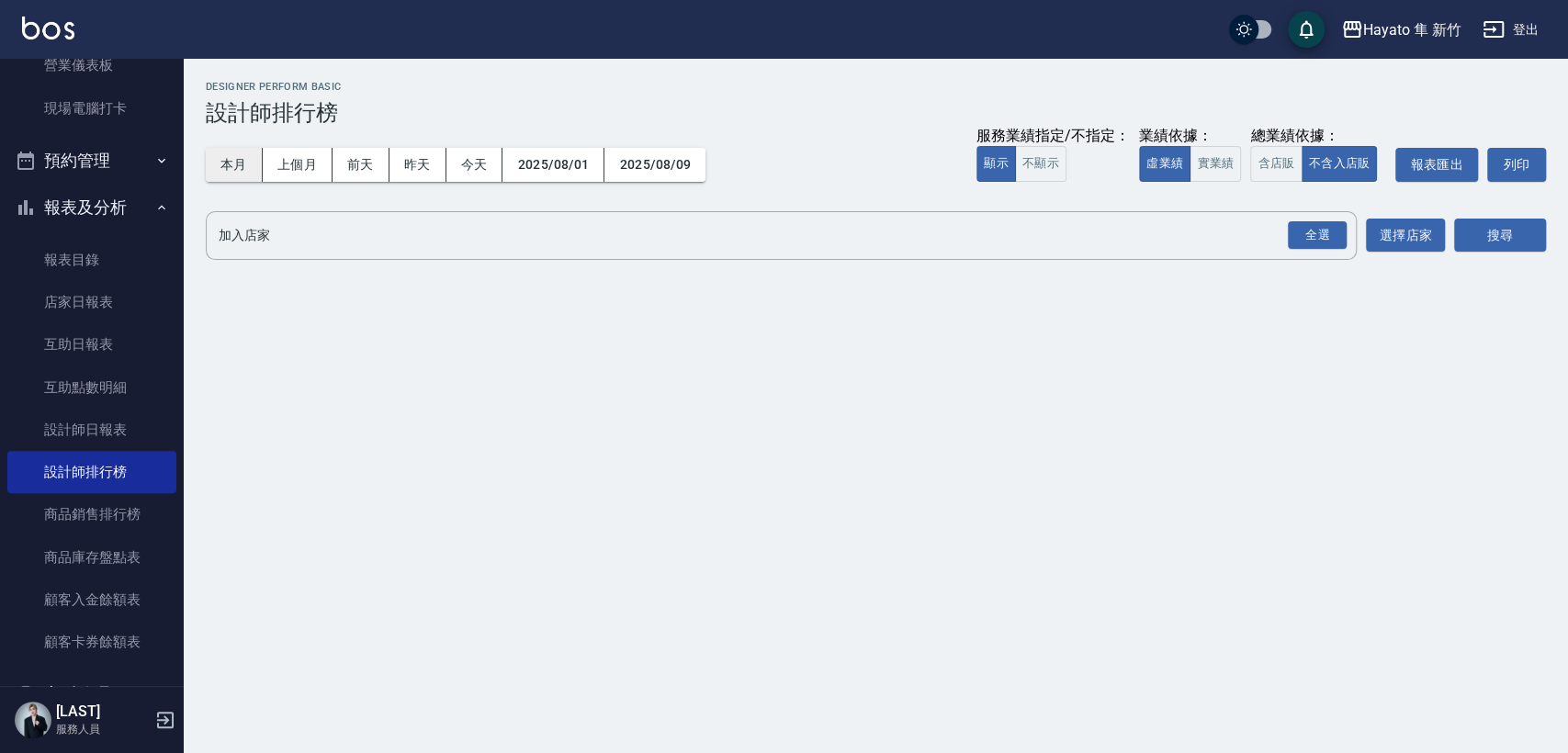 click on "本月" at bounding box center [234, 164] 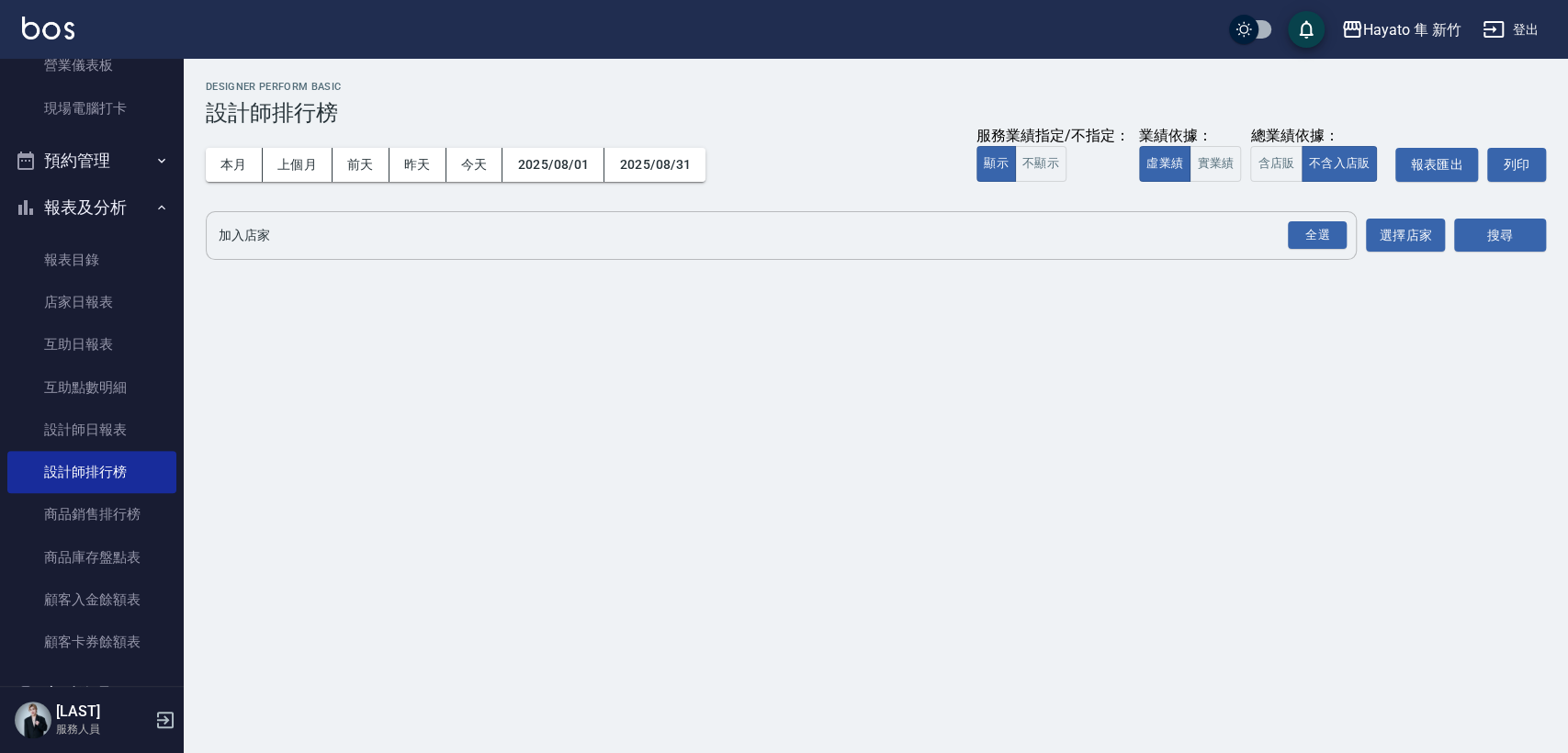click on "全選" at bounding box center (1316, 235) 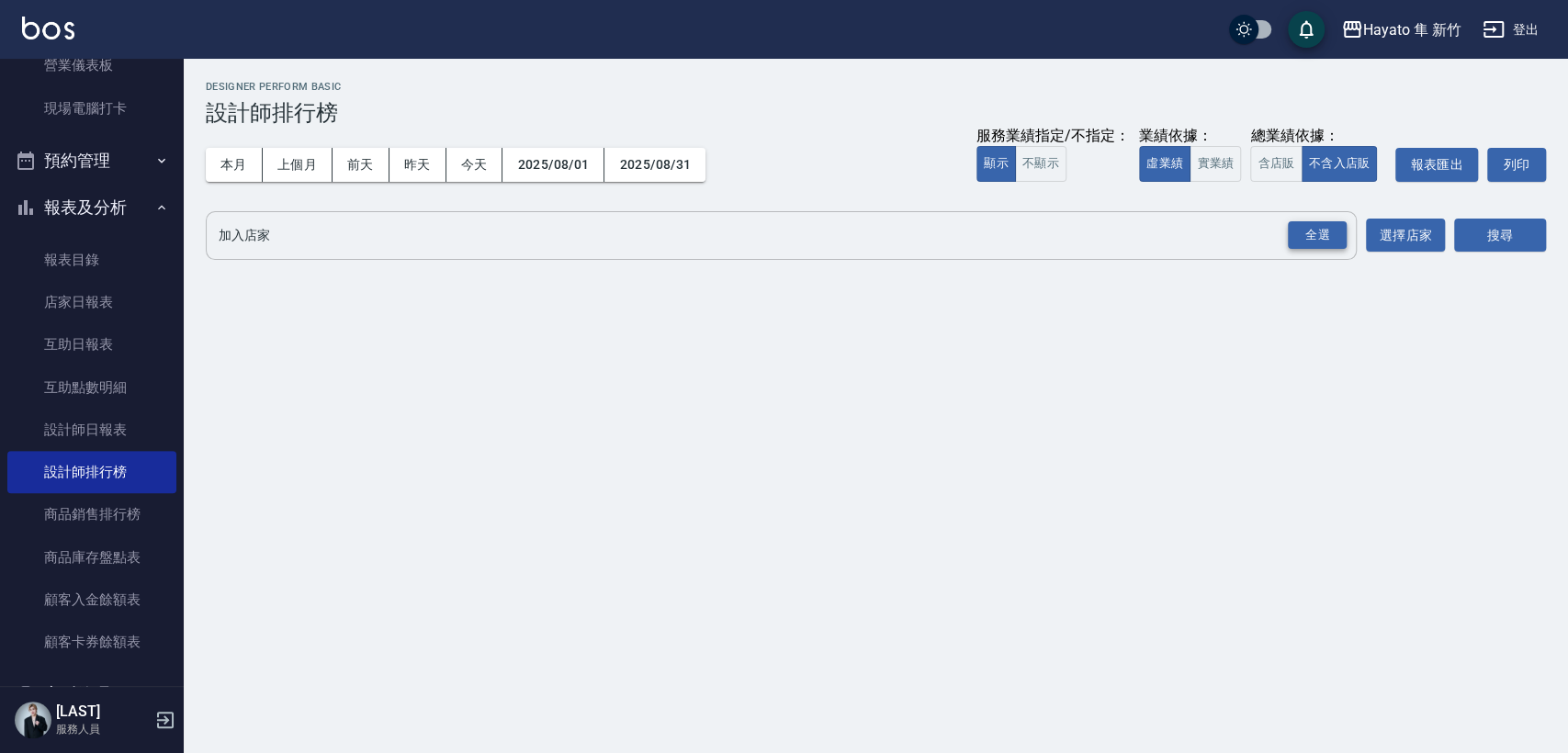 click on "全選" at bounding box center (1317, 235) 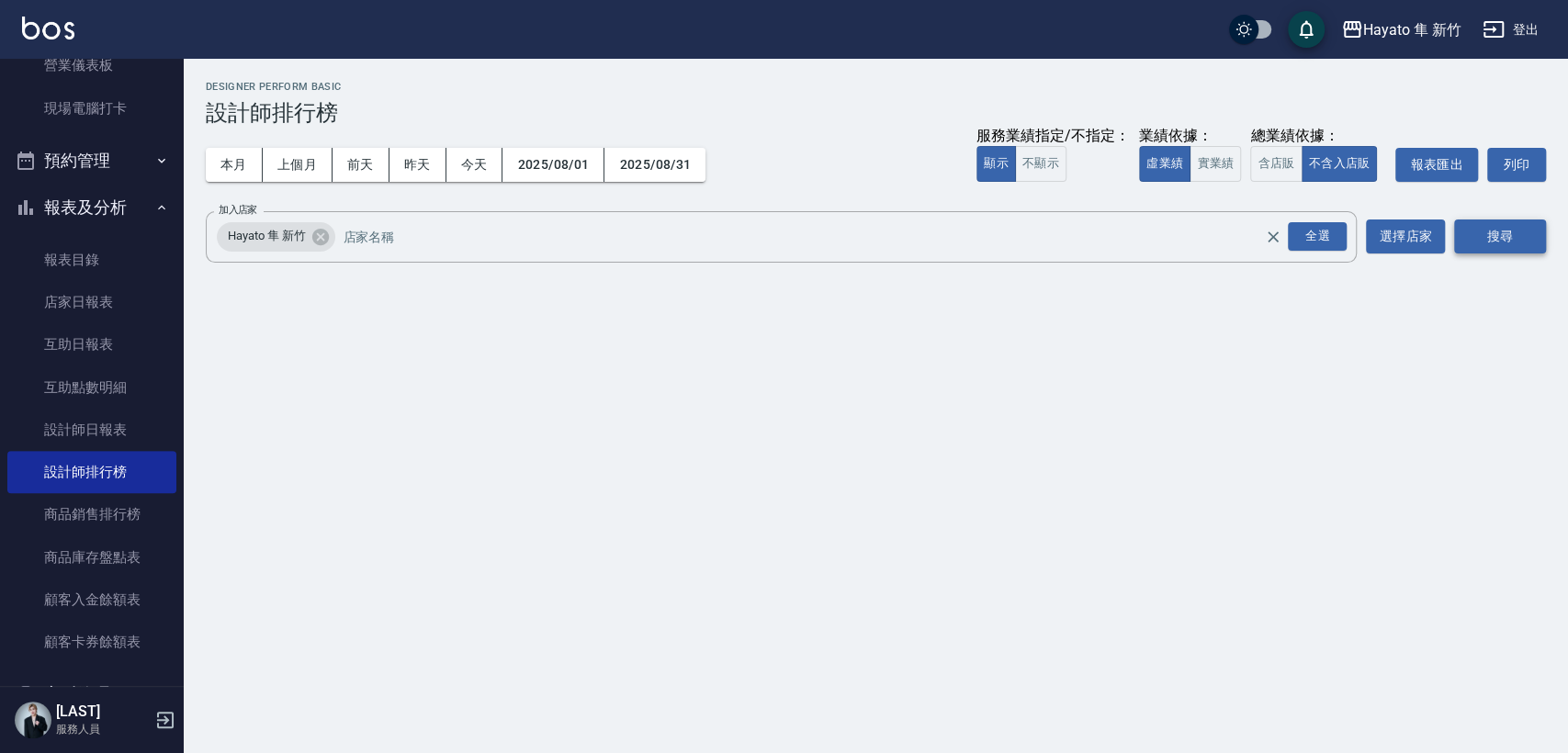click on "搜尋" at bounding box center [1500, 236] 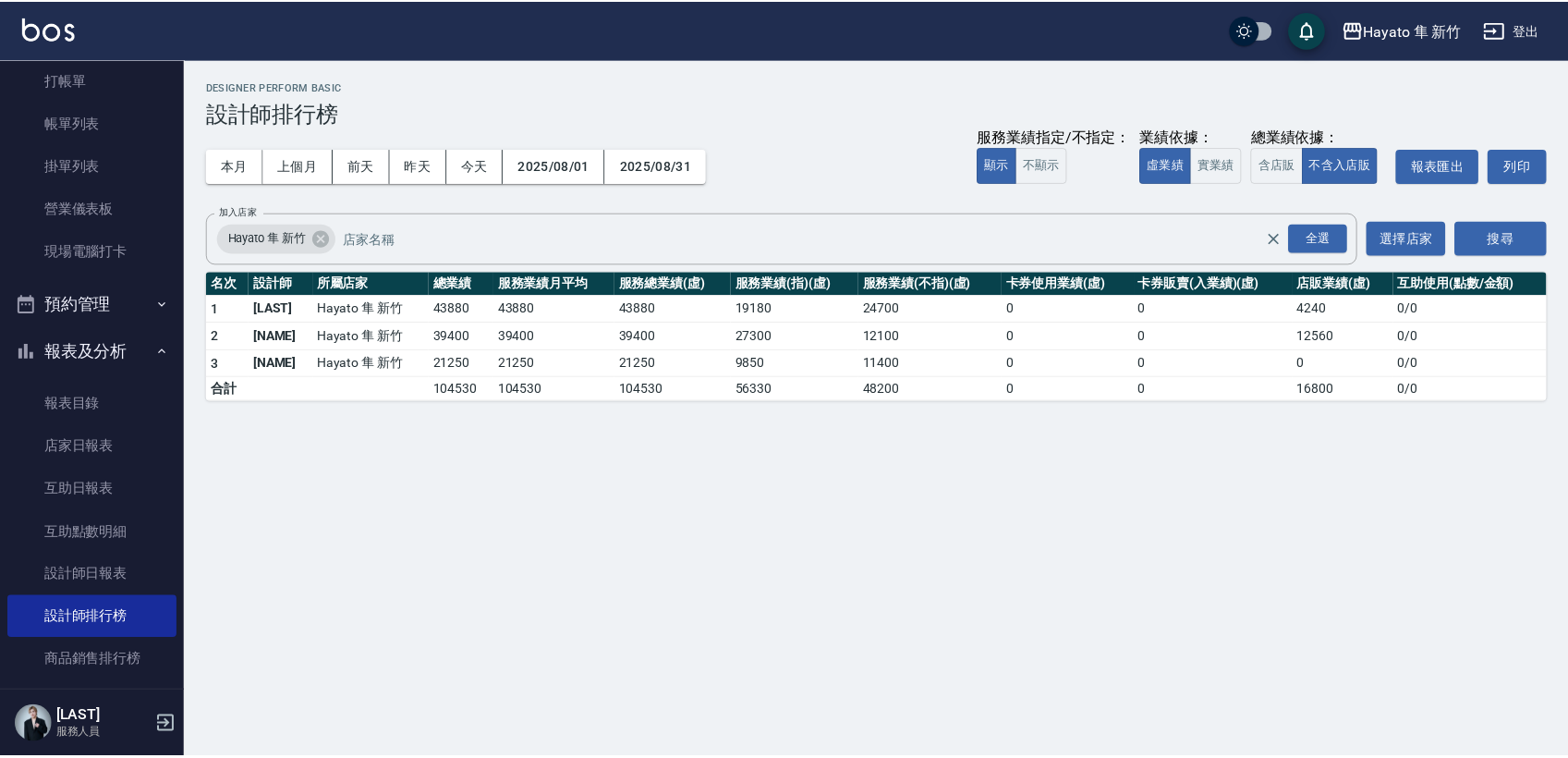 scroll, scrollTop: 0, scrollLeft: 0, axis: both 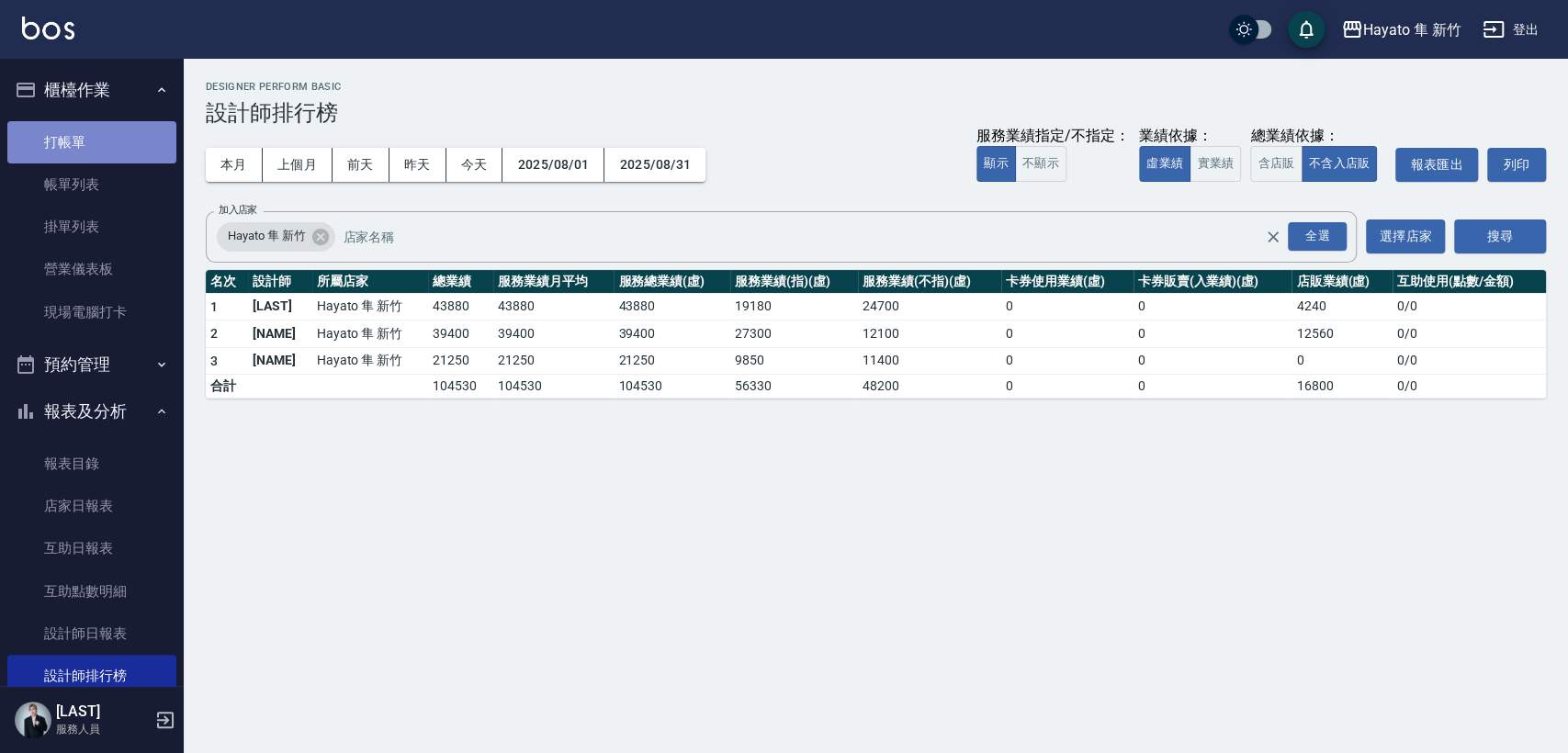 click on "打帳單" at bounding box center (92, 142) 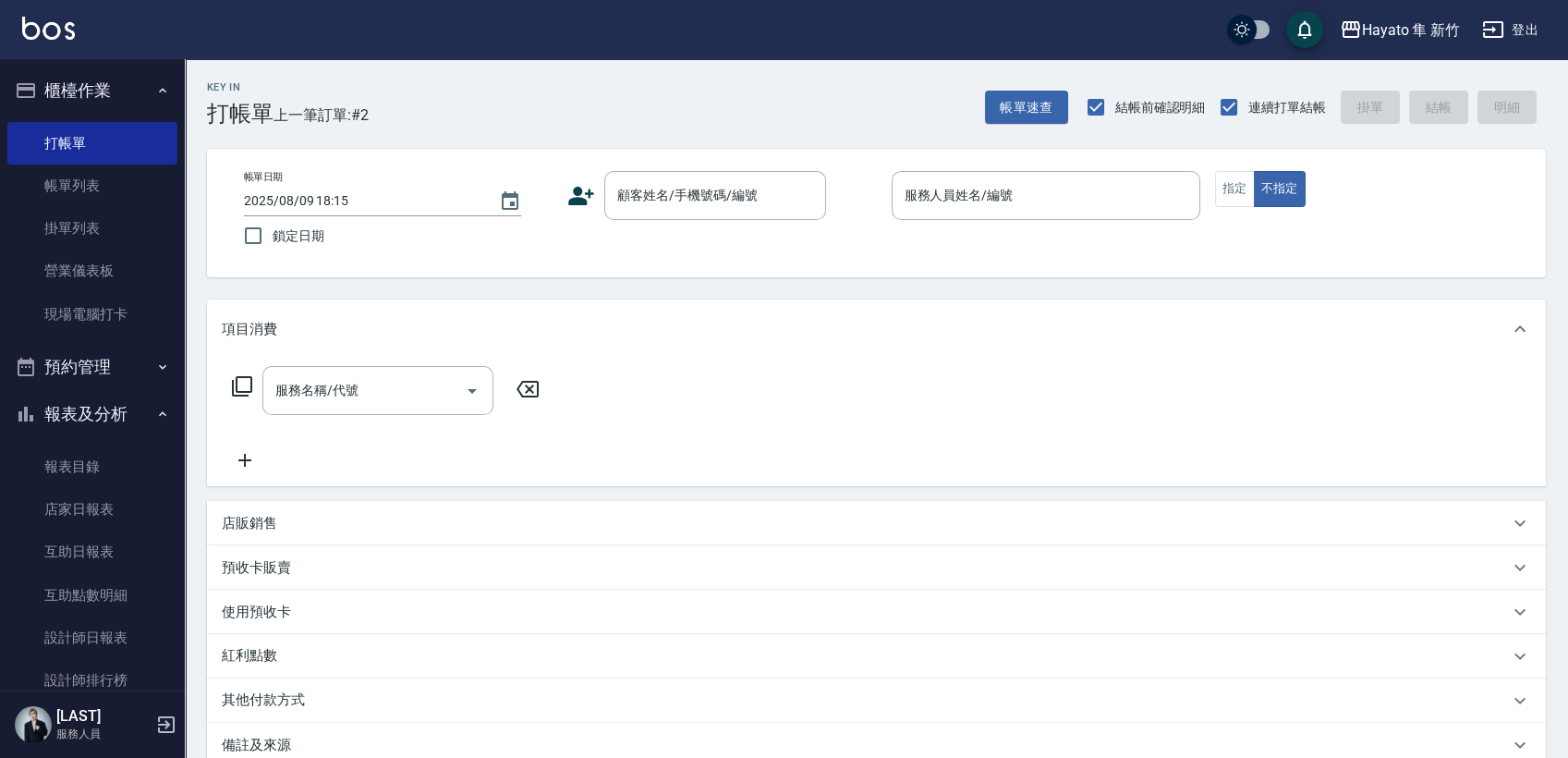 click 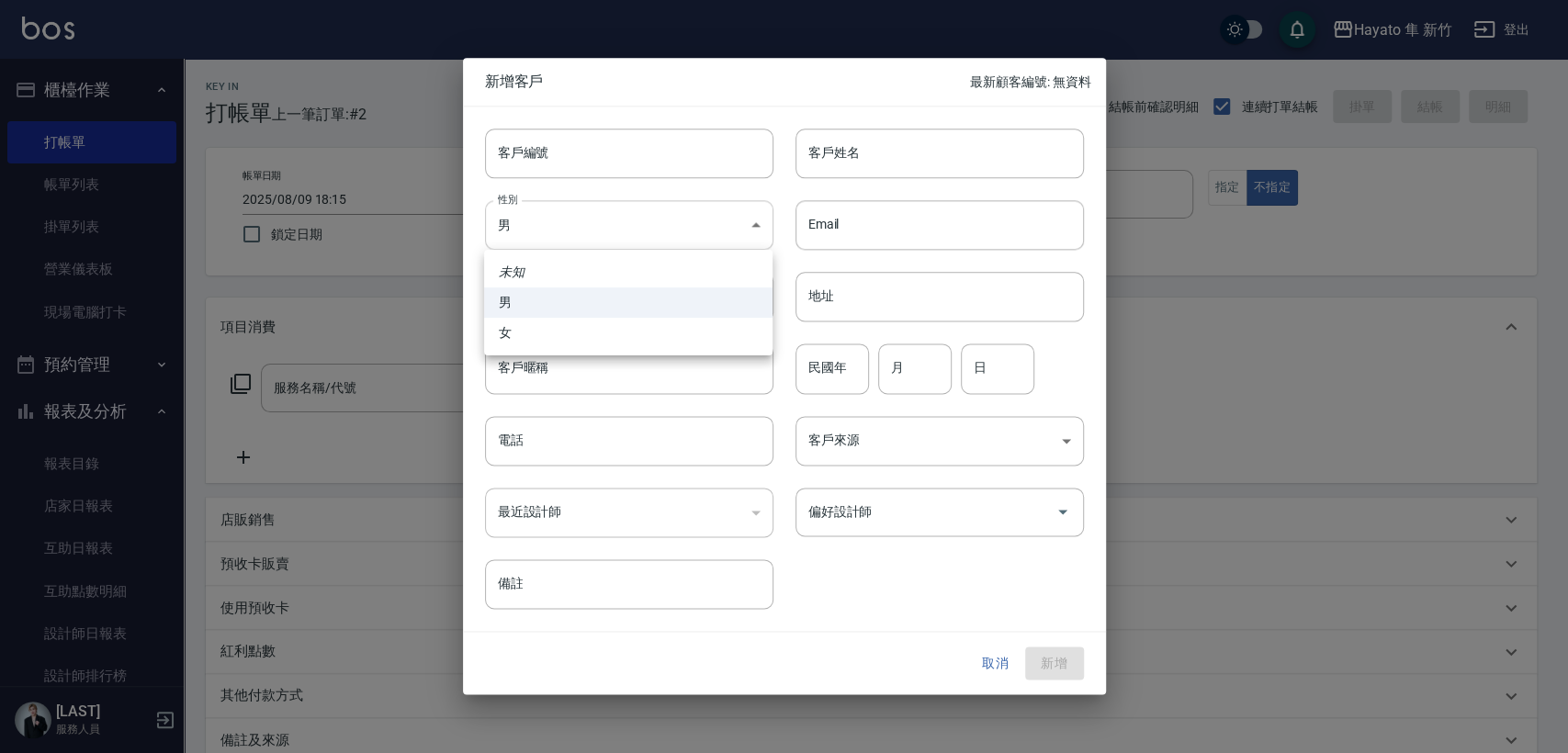 click on "[FIRST] [LAST] [CITY] ... 焦家龍 ... 帳單日期 [DATE] [TIME] ... 顧客姓名/手機號碼/編號 ... 服務人員姓名/編號 ... 服務人員姓名/編號 ... 商品代號/名稱 ..." at bounding box center (784, 480) 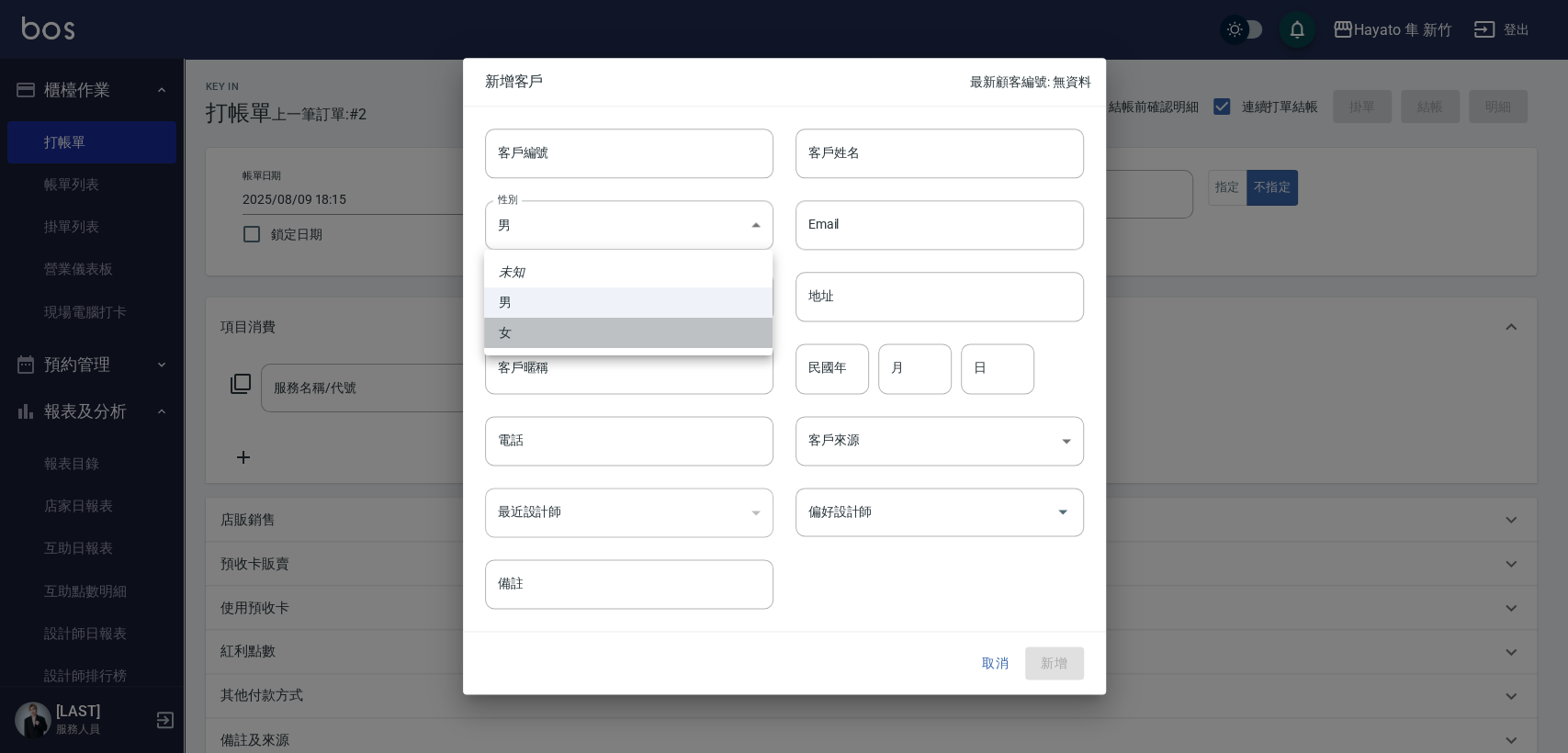 click on "女" at bounding box center [628, 332] 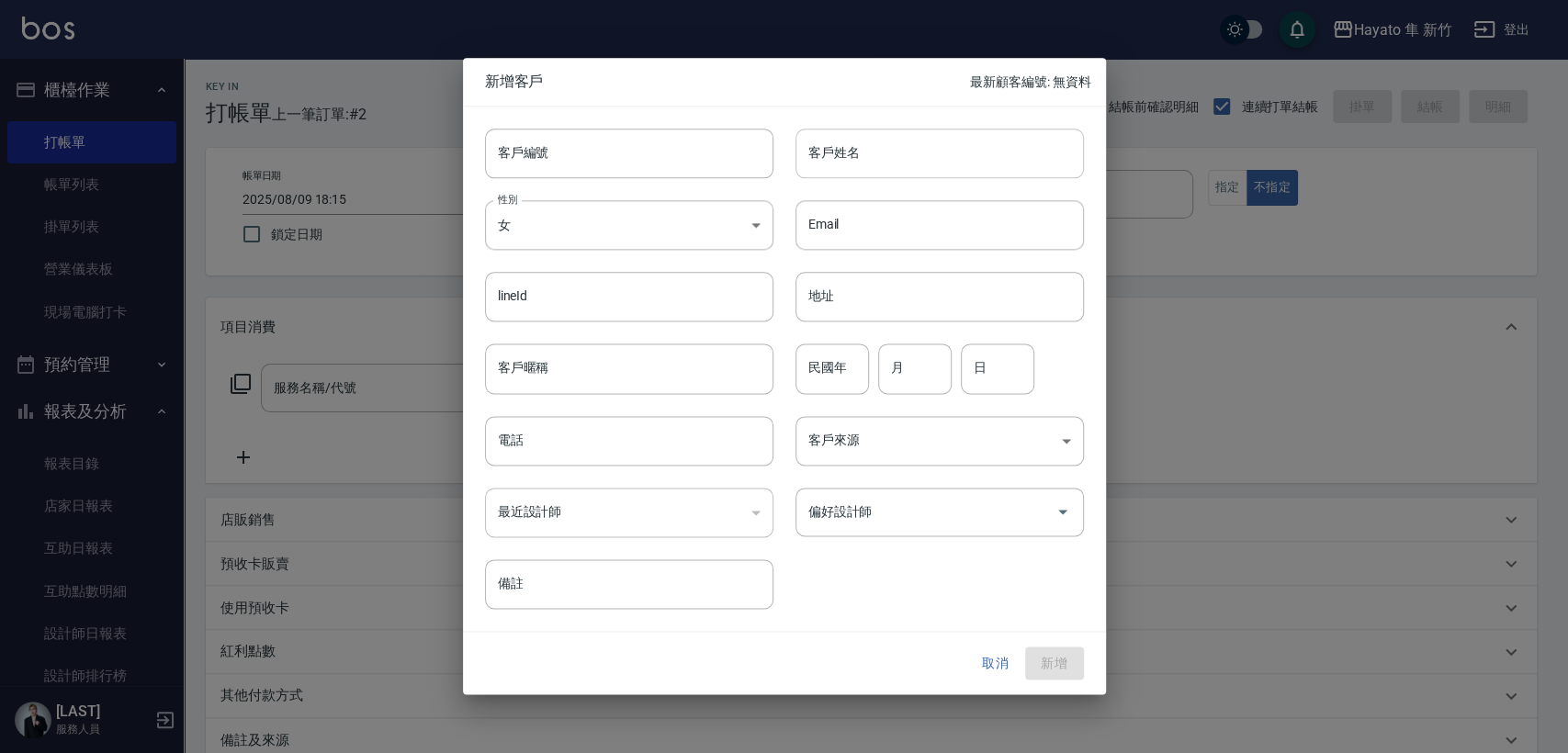 click on "客戶姓名" at bounding box center [940, 153] 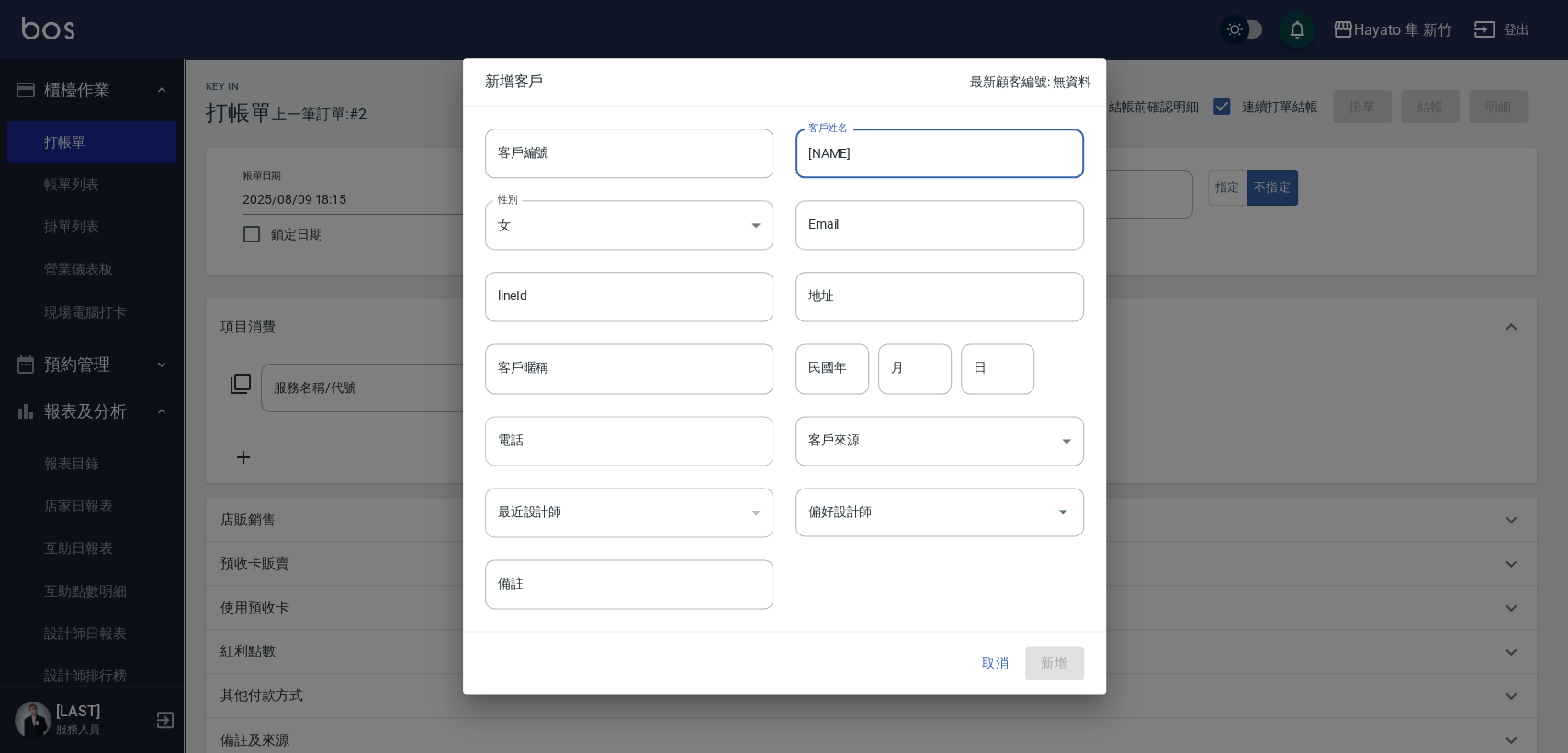 type on "[NAME]" 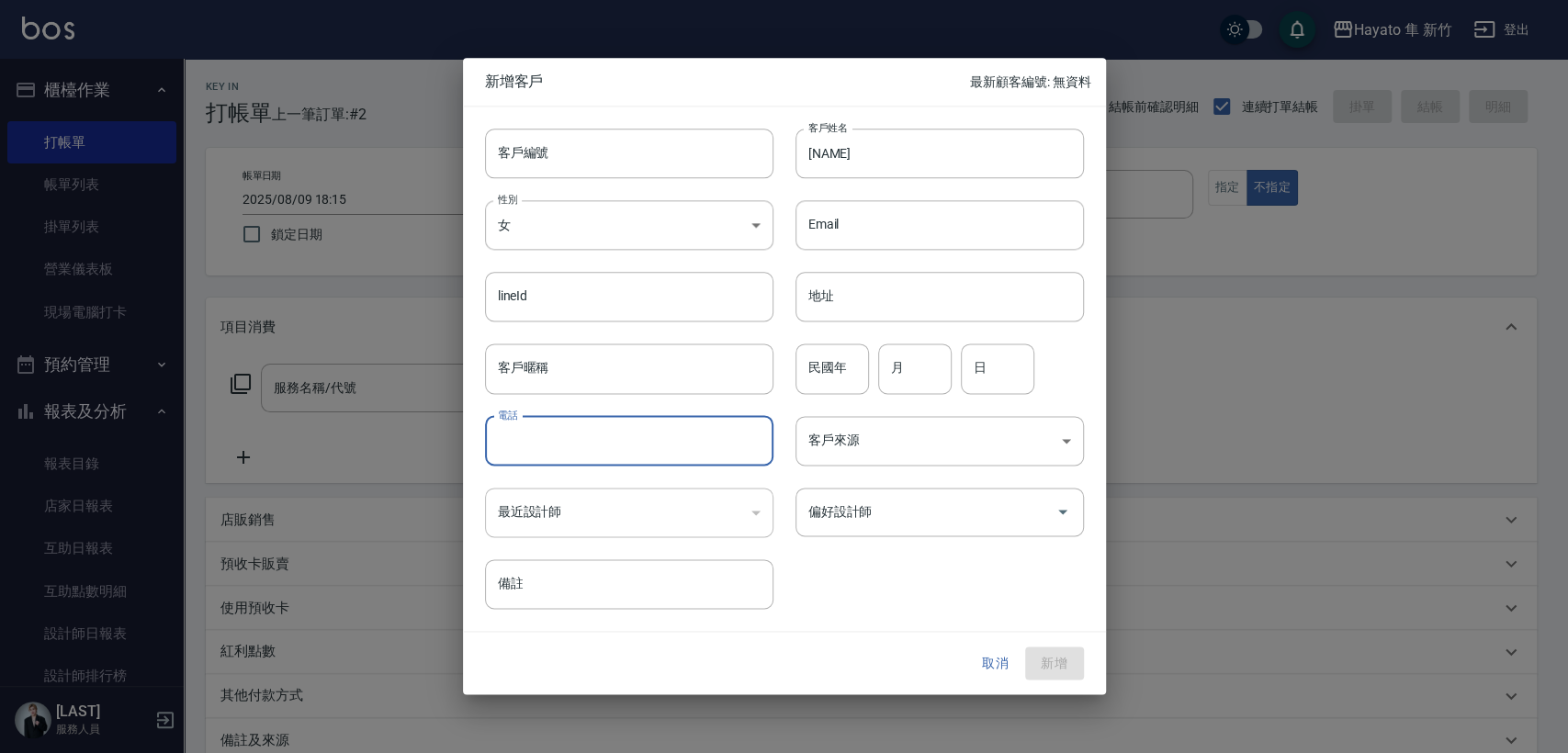click on "電話" at bounding box center [629, 441] 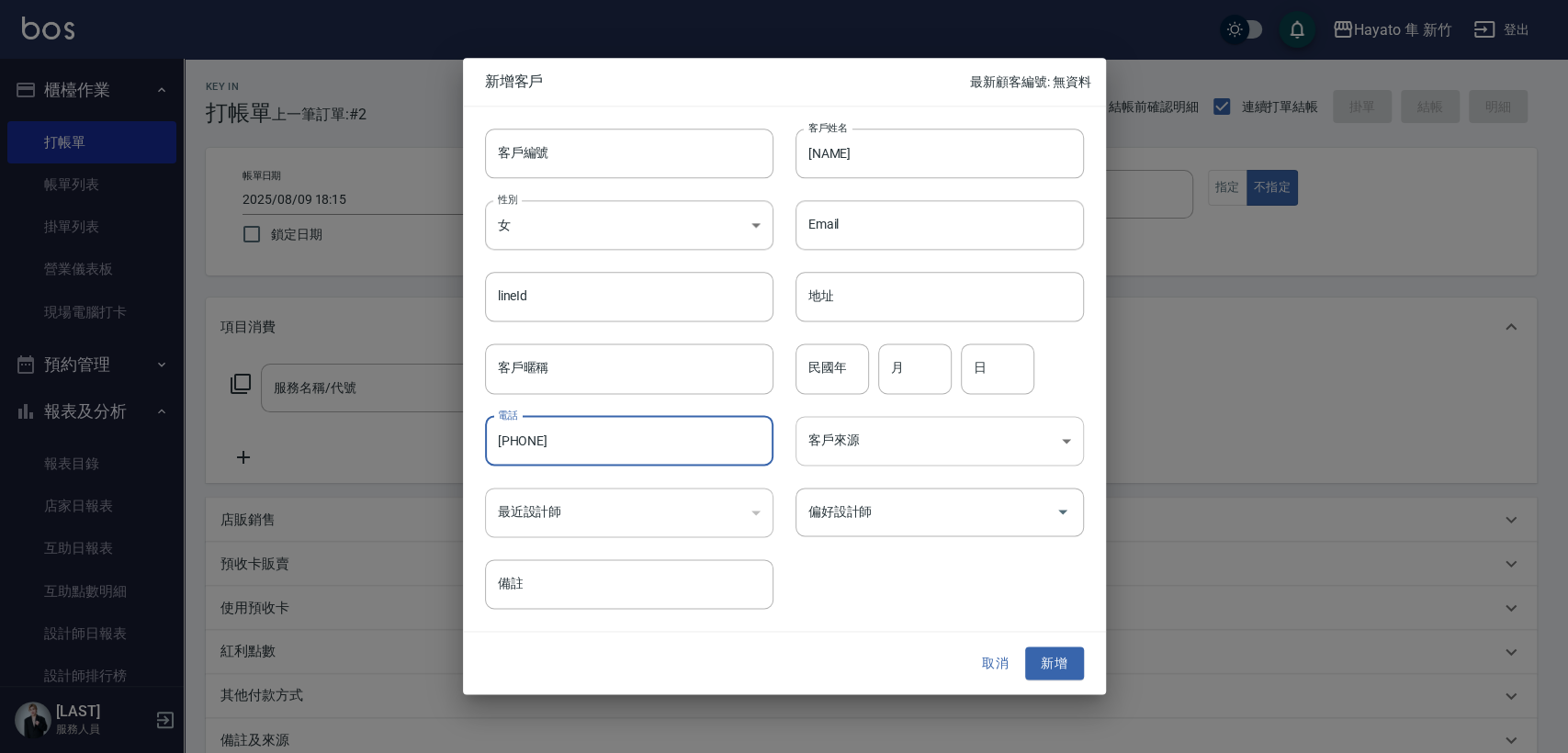 type on "[PHONE]" 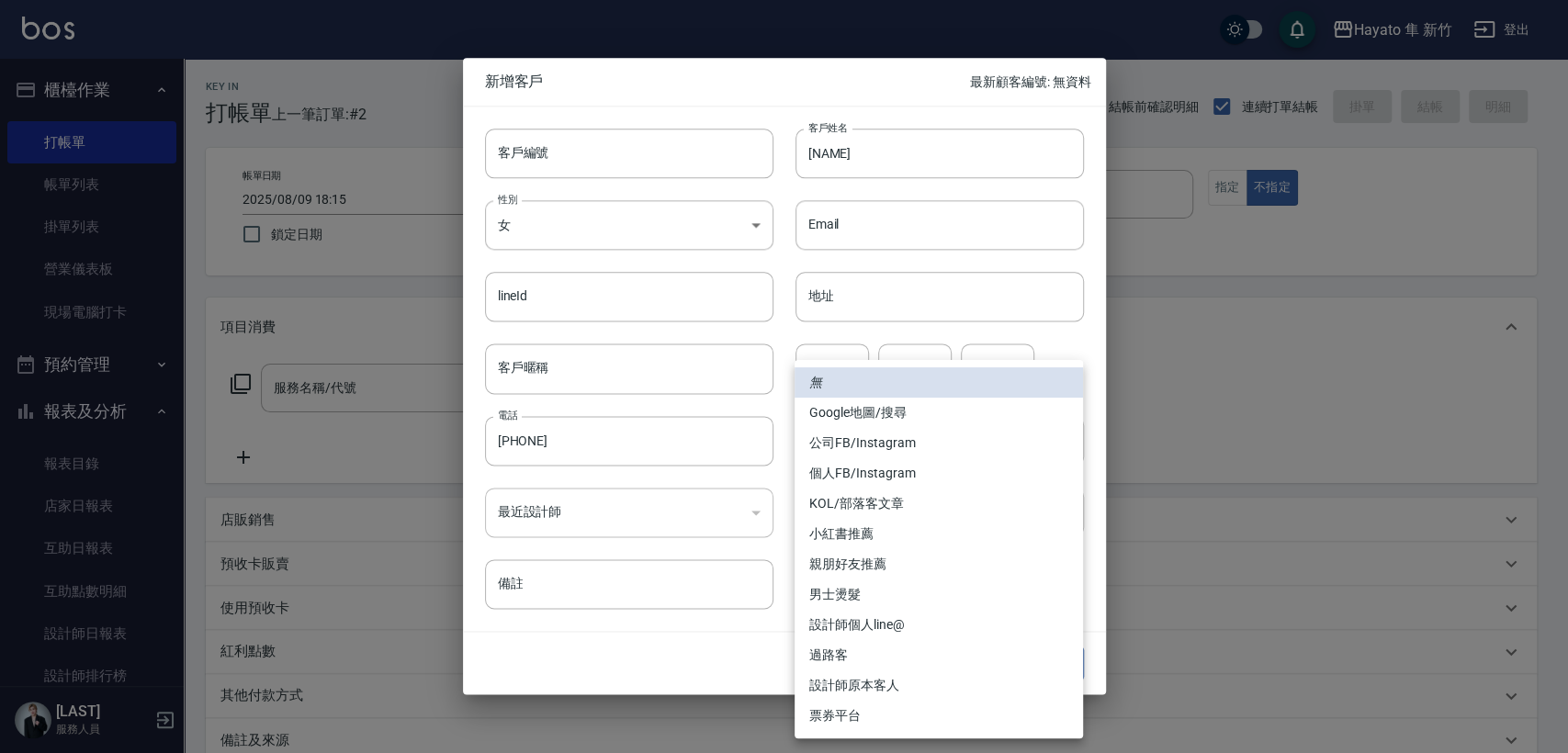 click on "個人FB/Instagram" at bounding box center [939, 473] 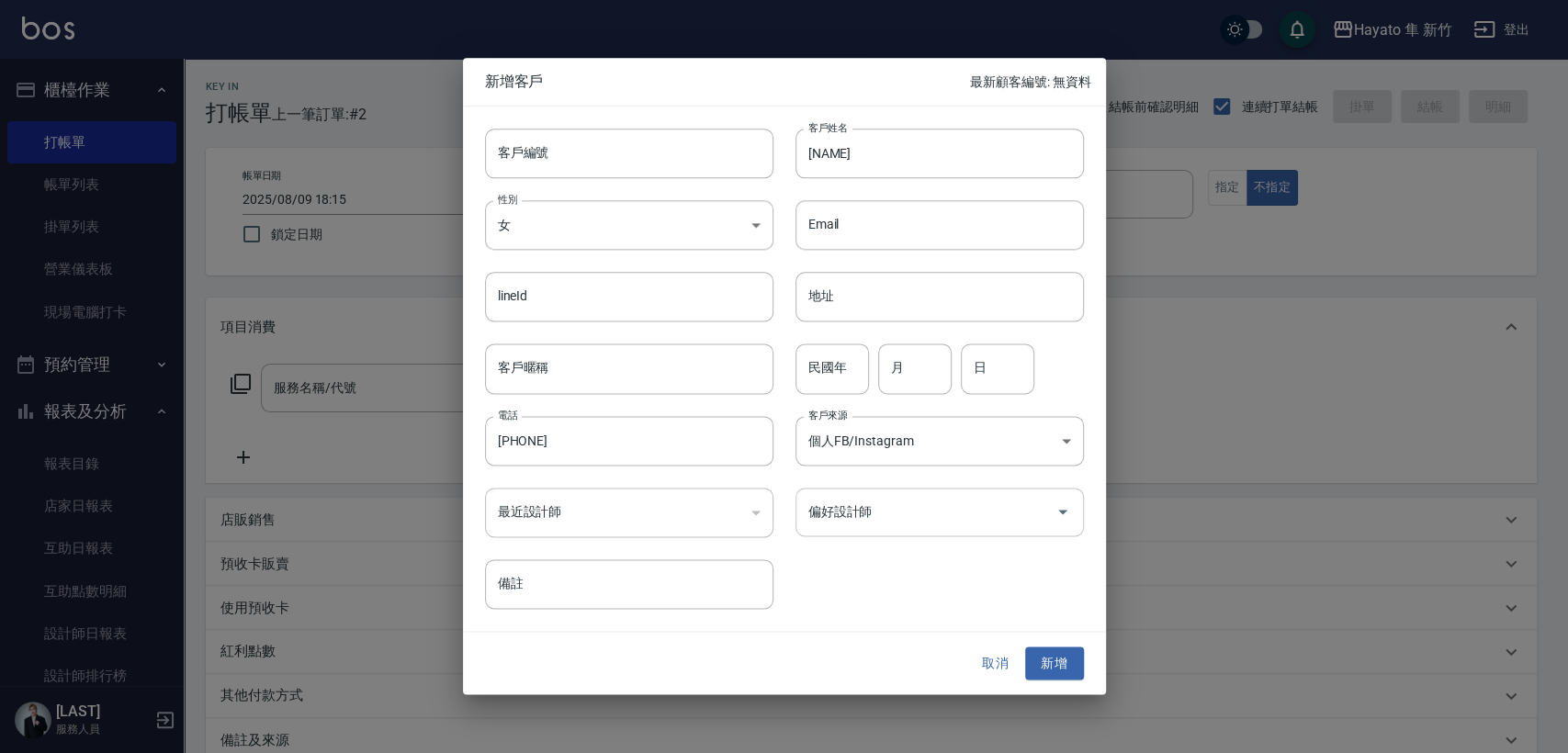 click on "偏好設計師" at bounding box center (940, 511) 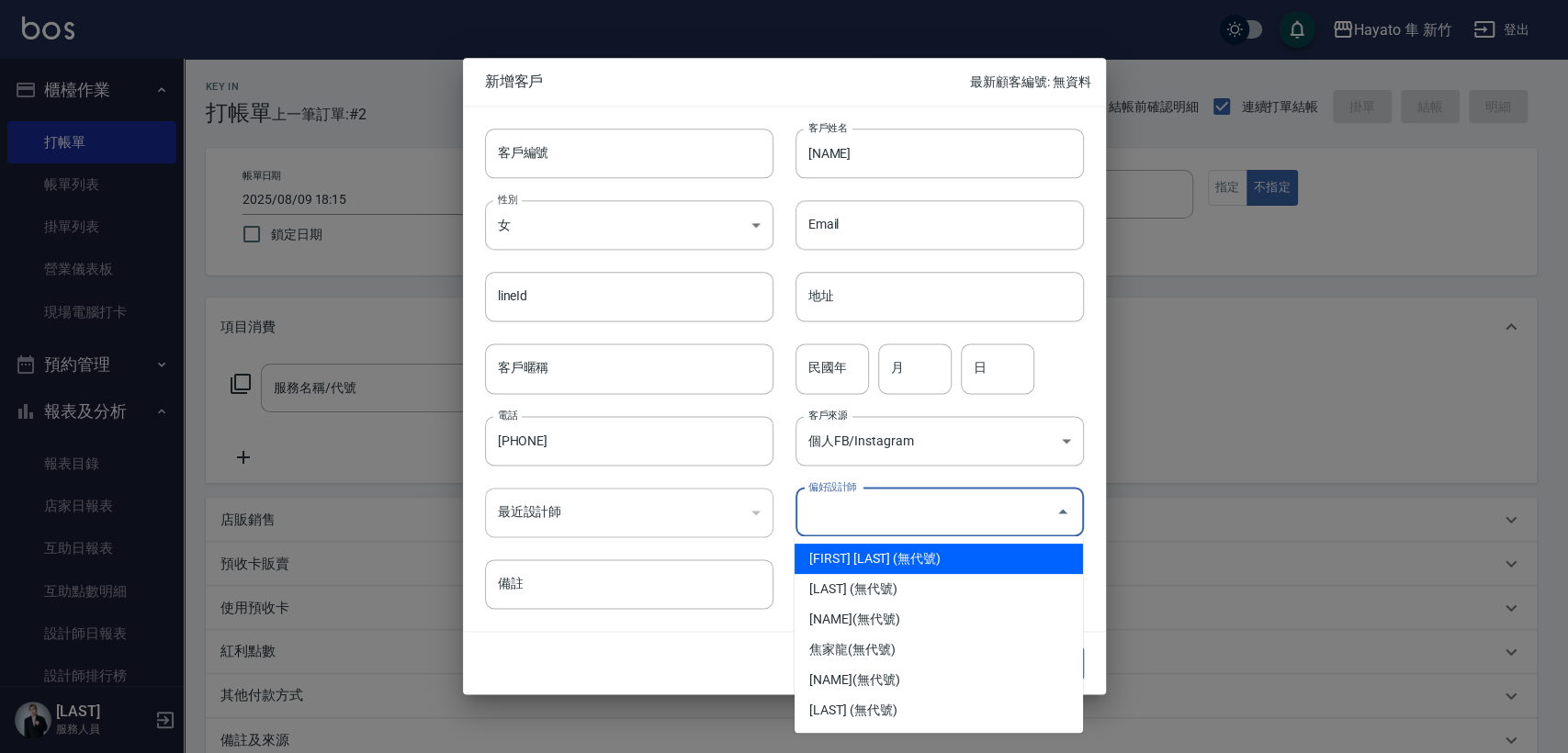click on "偏好設計師" at bounding box center (926, 511) 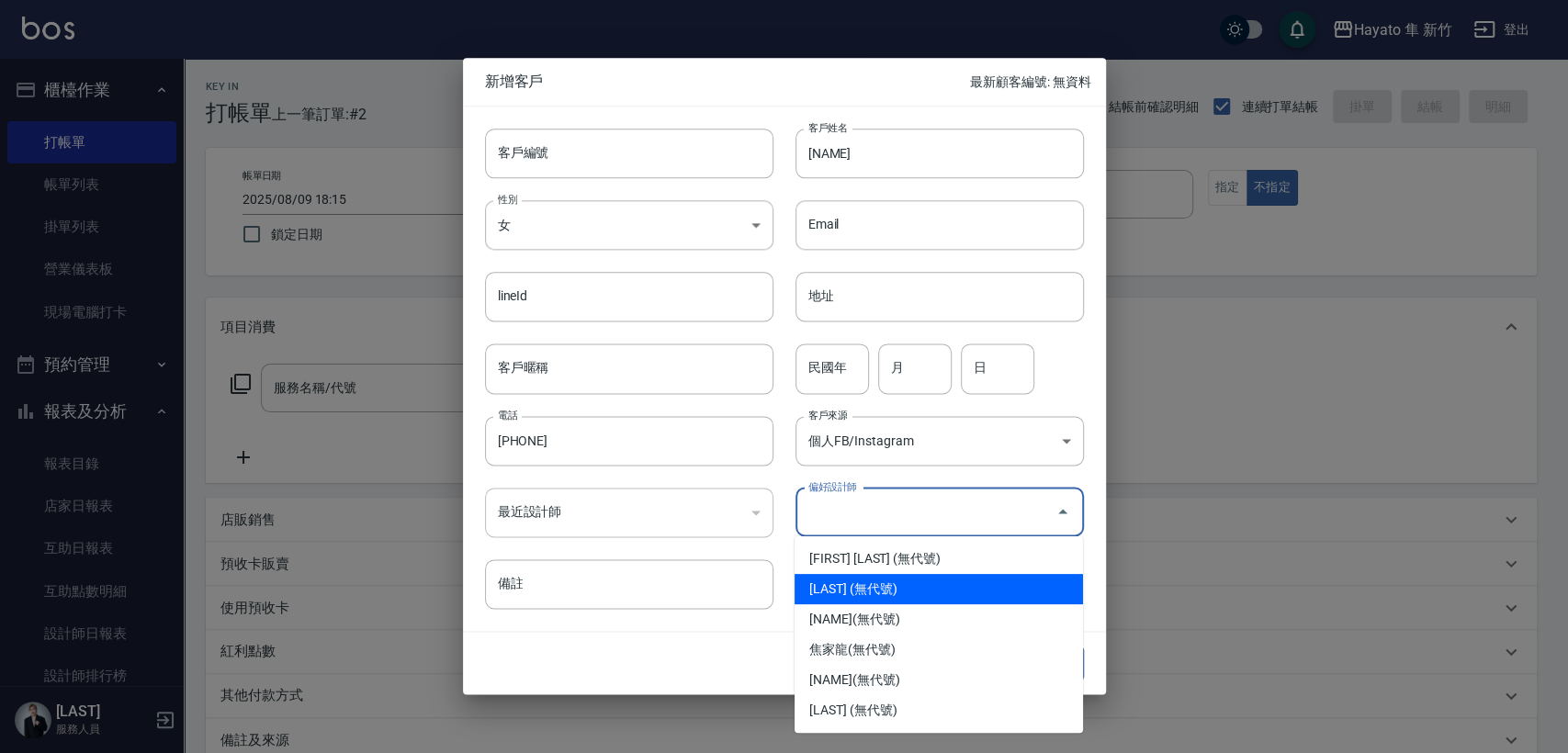 click on "[LAST] (無代號)" at bounding box center [939, 589] 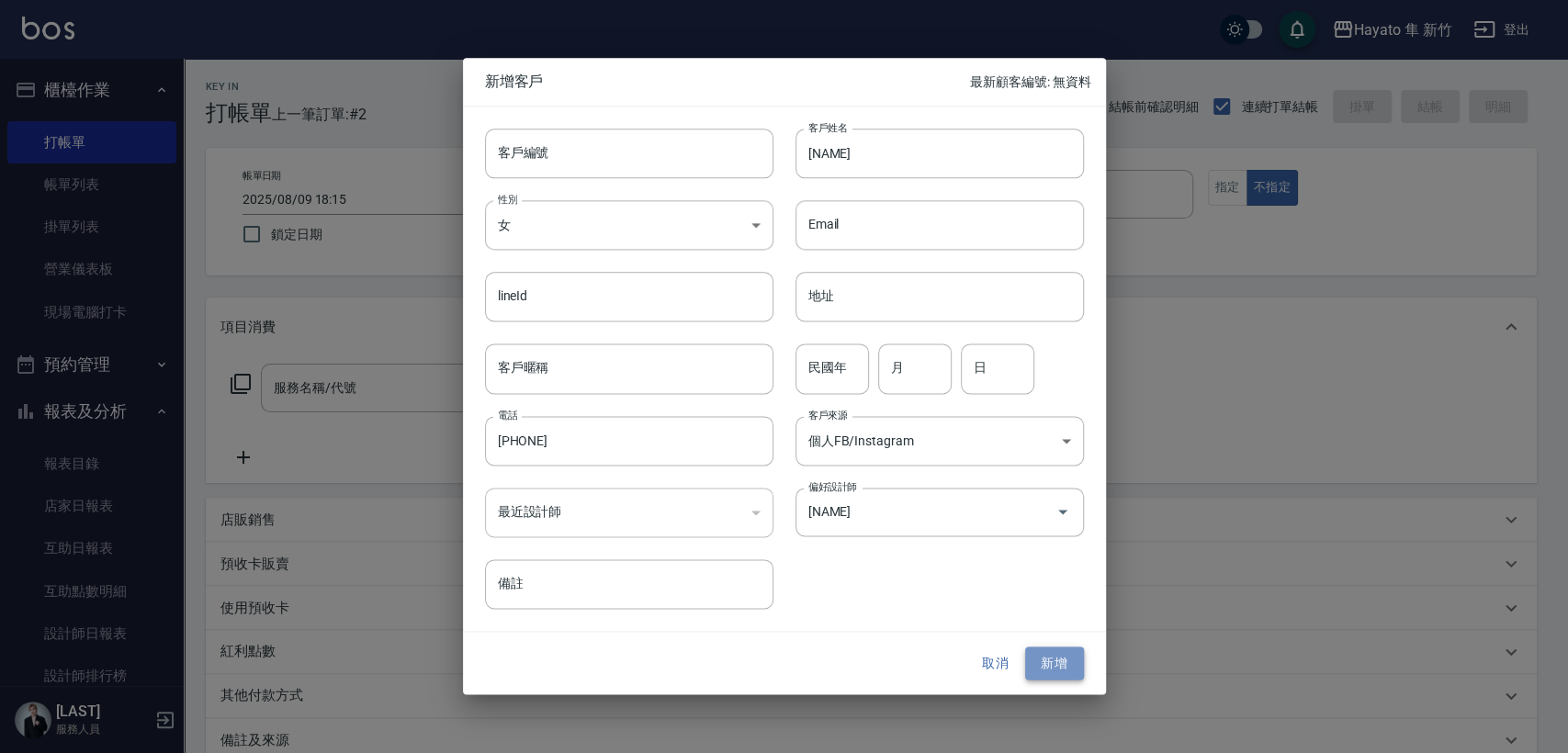 click on "新增" at bounding box center (1055, 663) 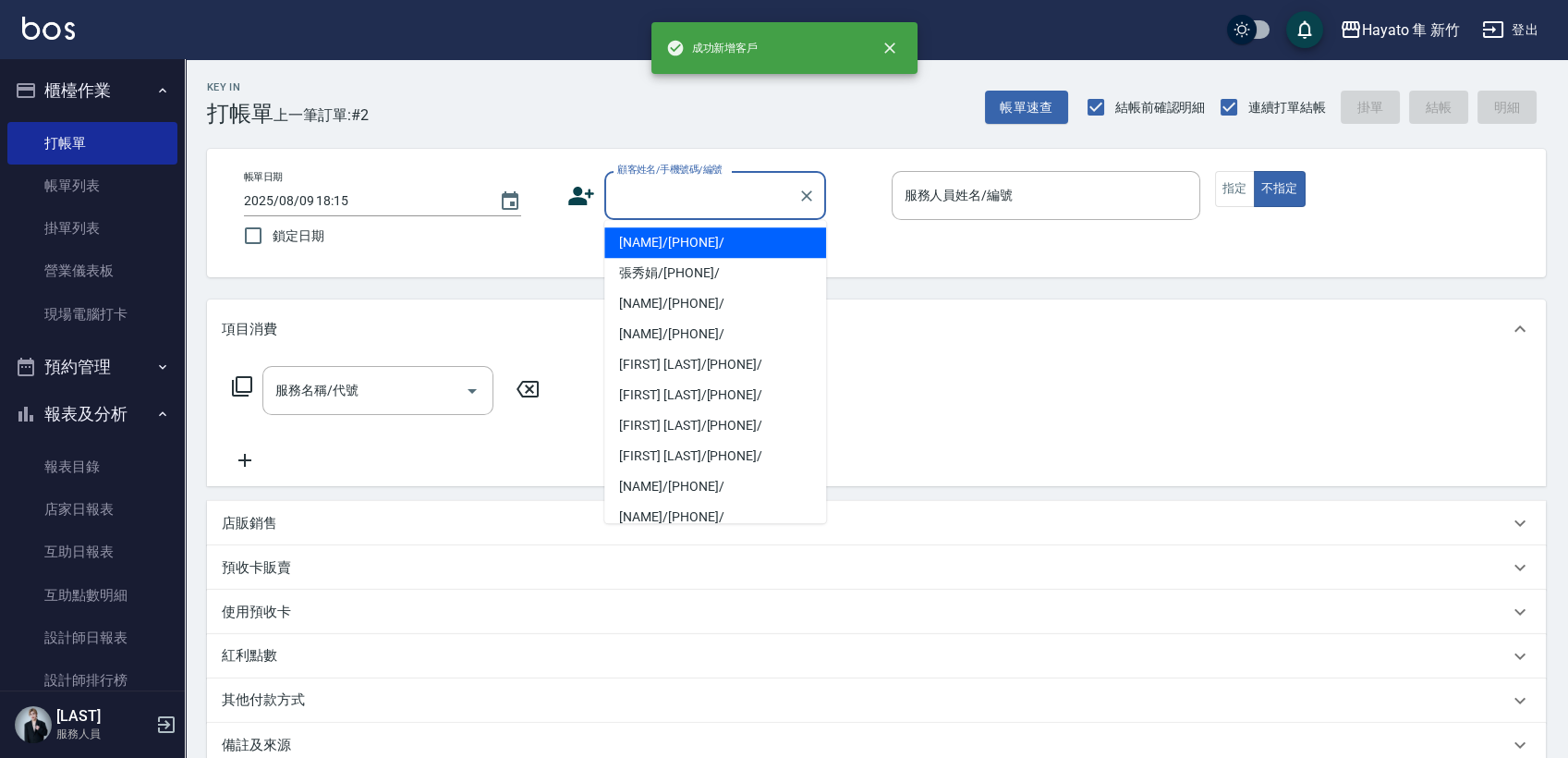 click on "顧客姓名/手機號碼/編號" at bounding box center (701, 195) 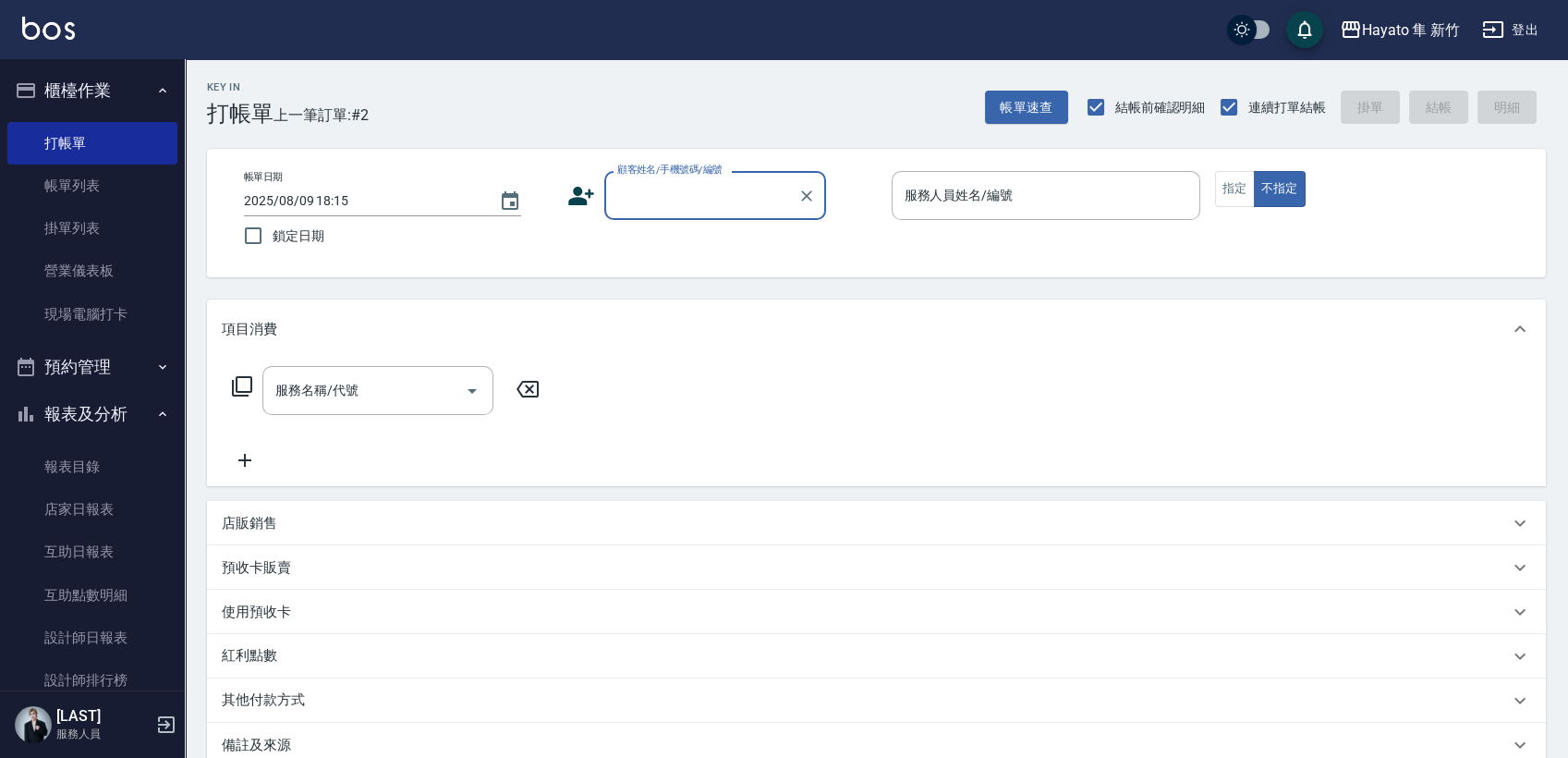 click on "顧客姓名/手機號碼/編號" at bounding box center (701, 195) 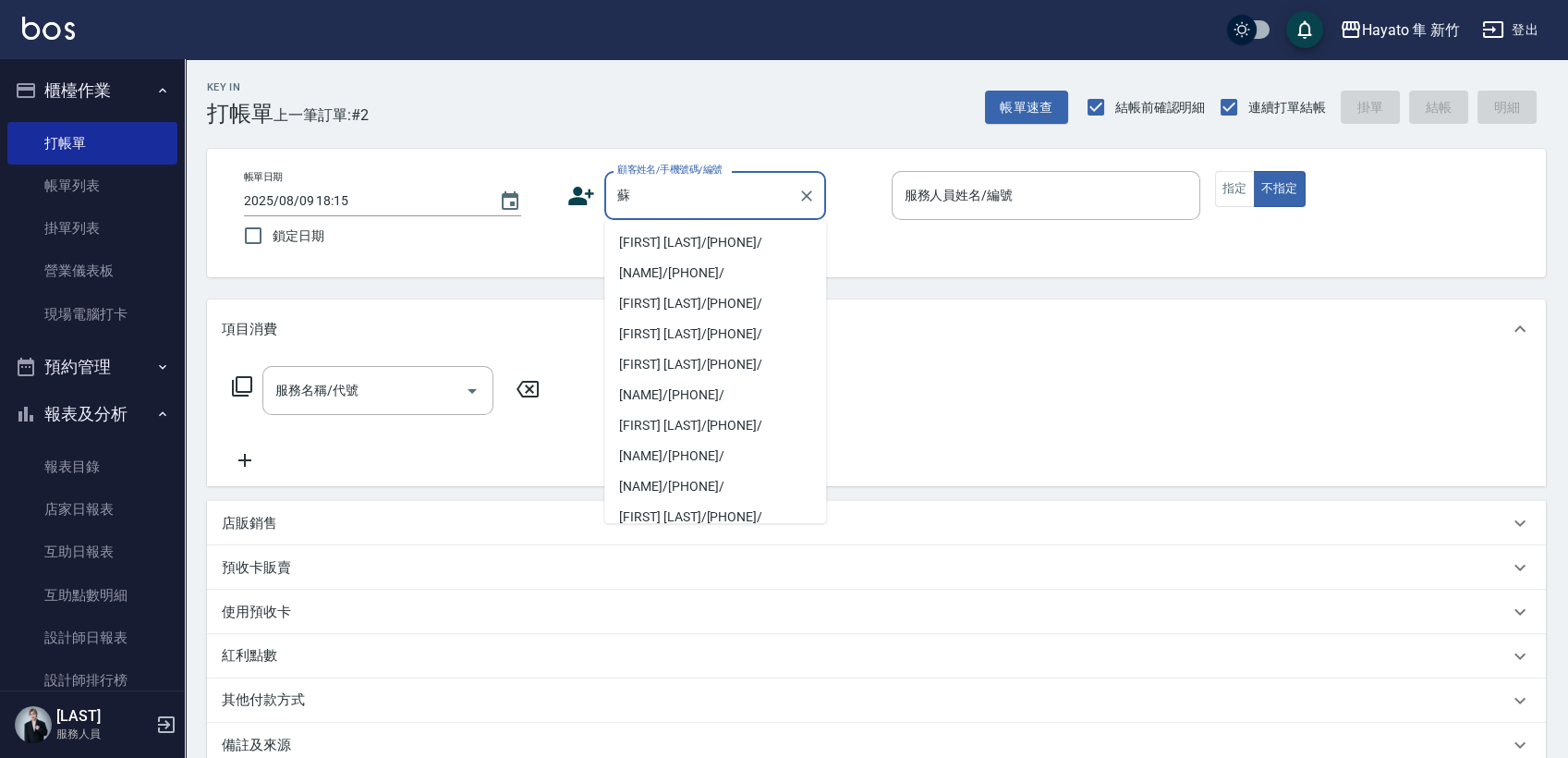click on "[FIRST] [LAST]/[PHONE]/" at bounding box center [715, 242] 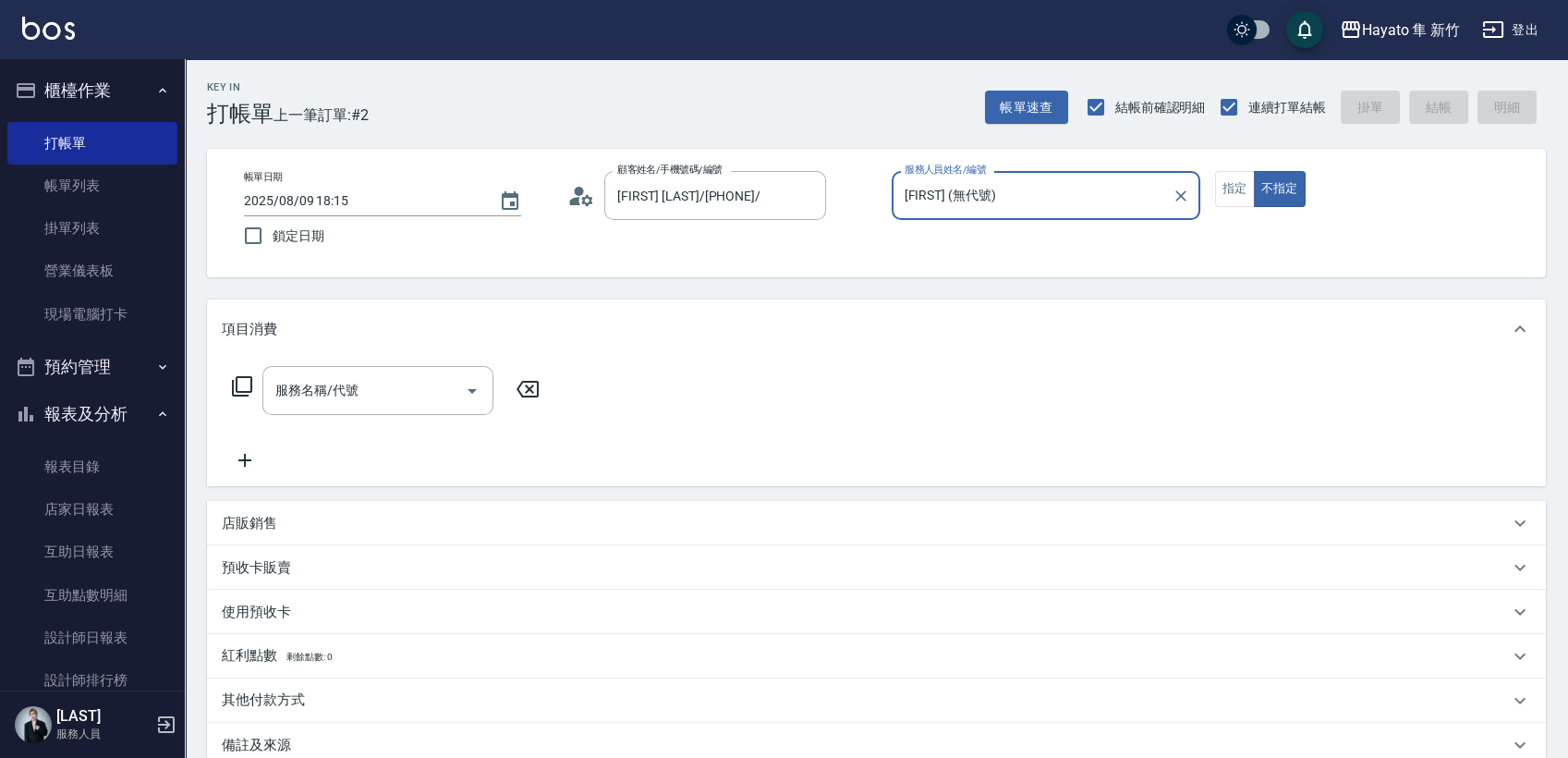 type on "[FIRST] (無代號)" 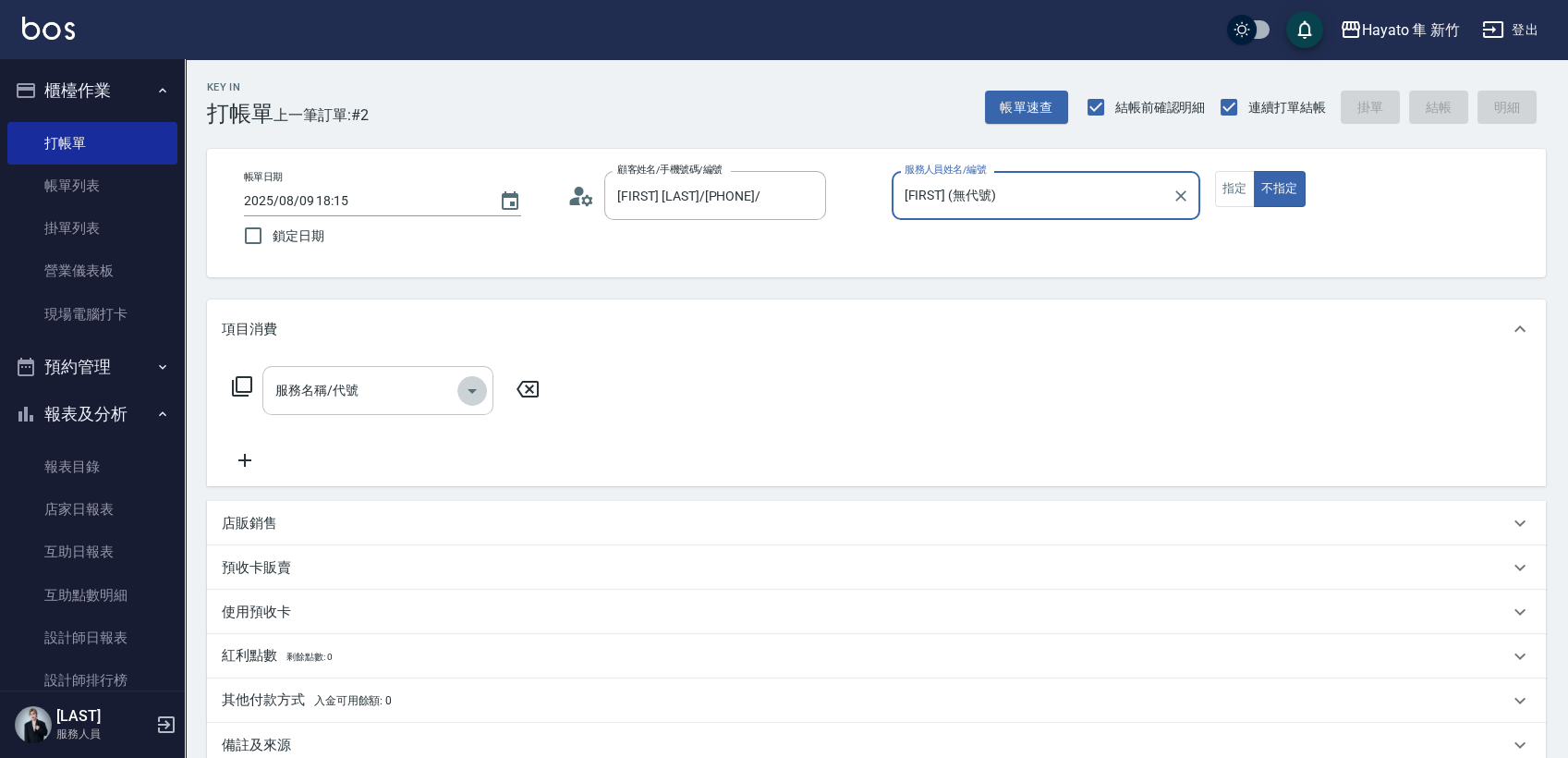 click at bounding box center (472, 391) 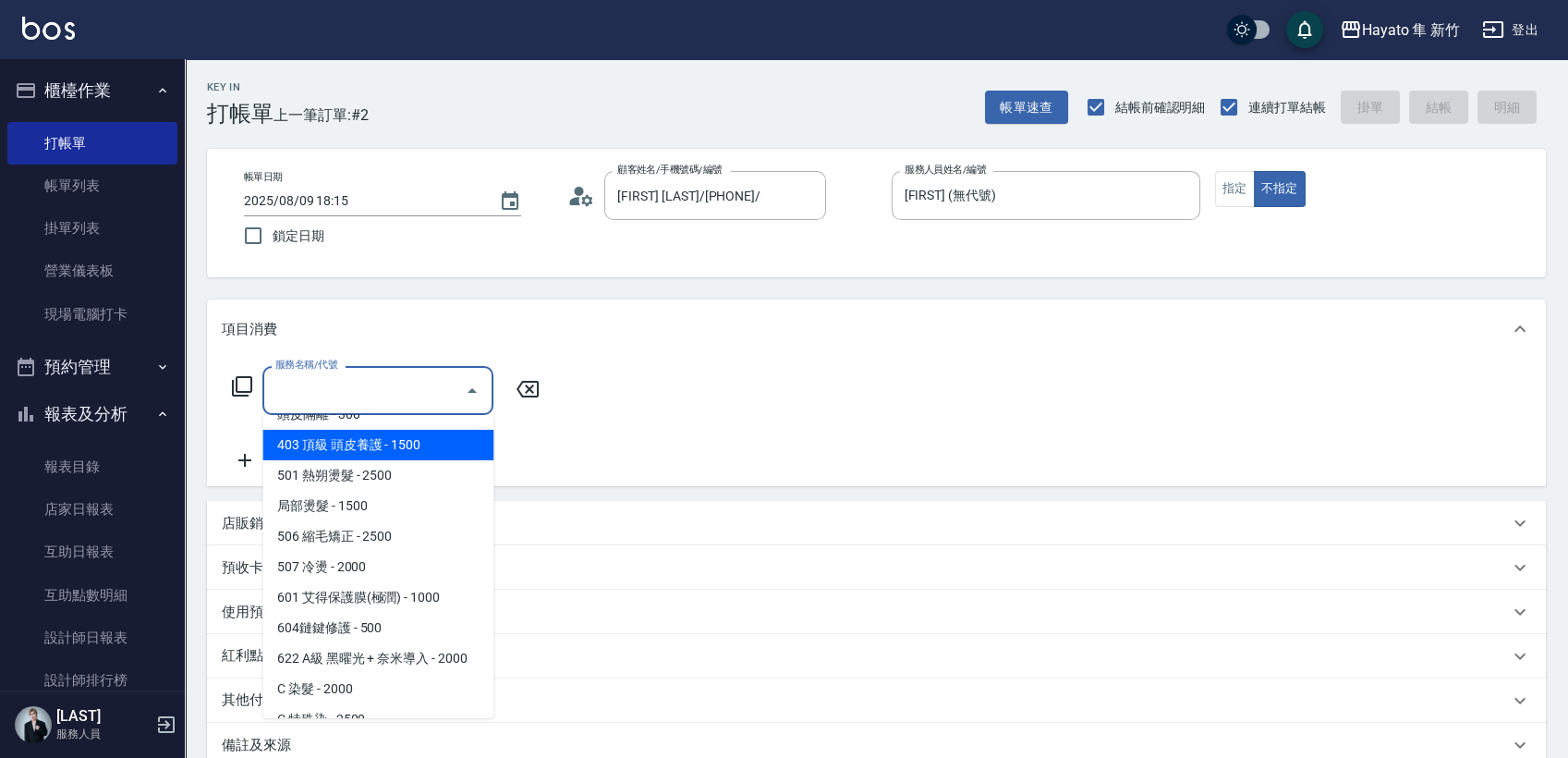 scroll, scrollTop: 290, scrollLeft: 0, axis: vertical 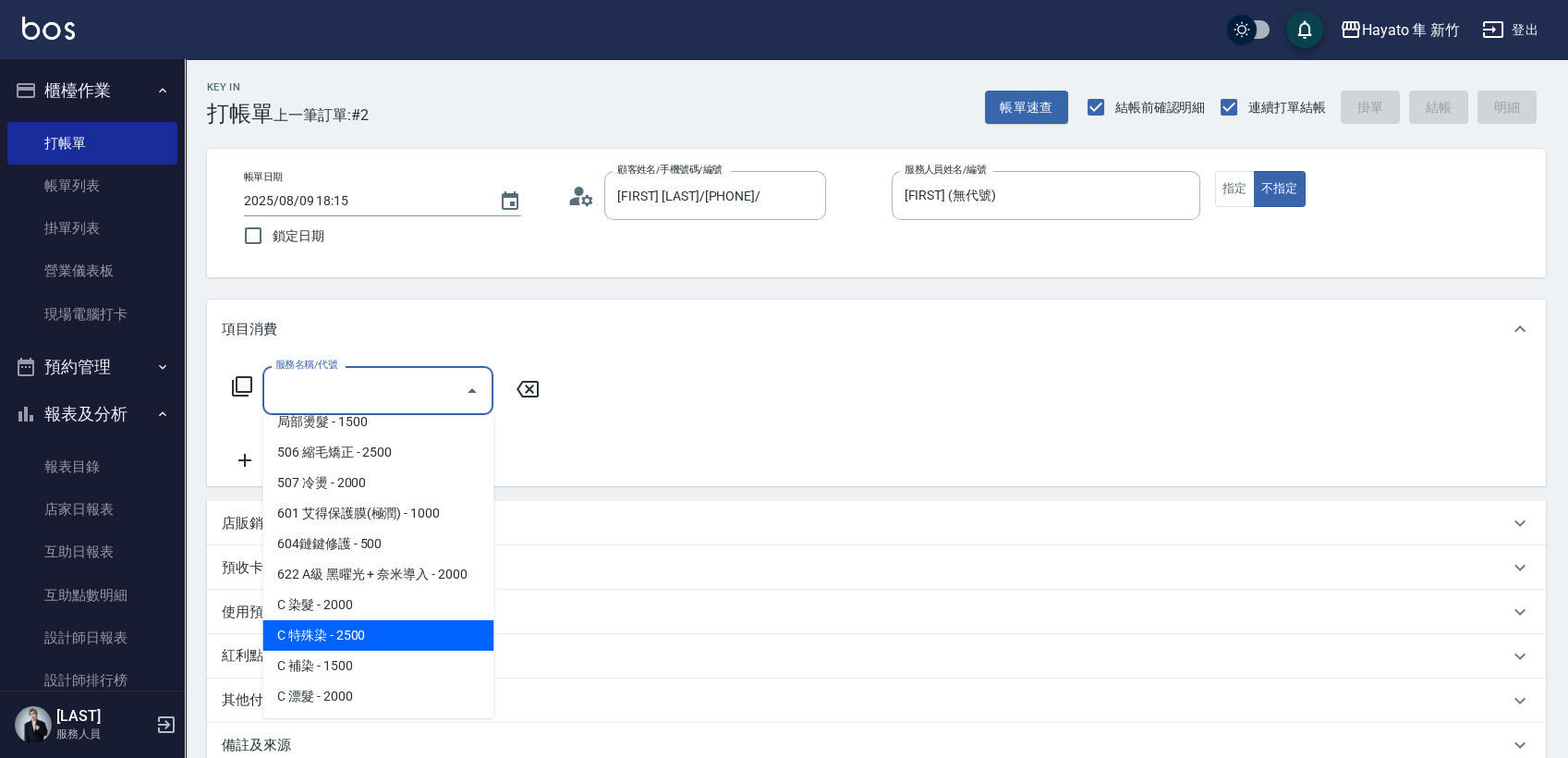 click on "C 特殊染 - 2500" at bounding box center [378, 635] 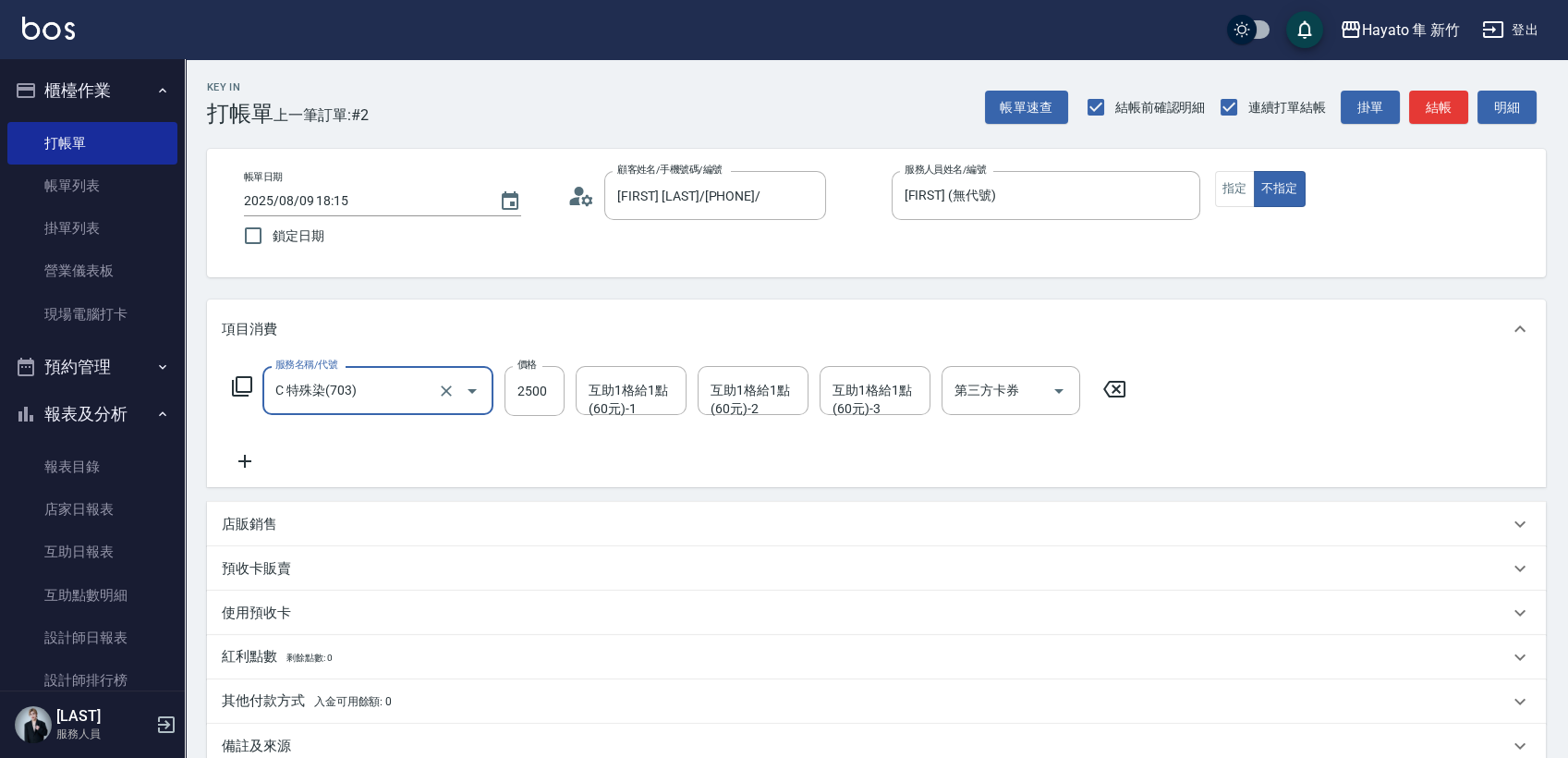 click 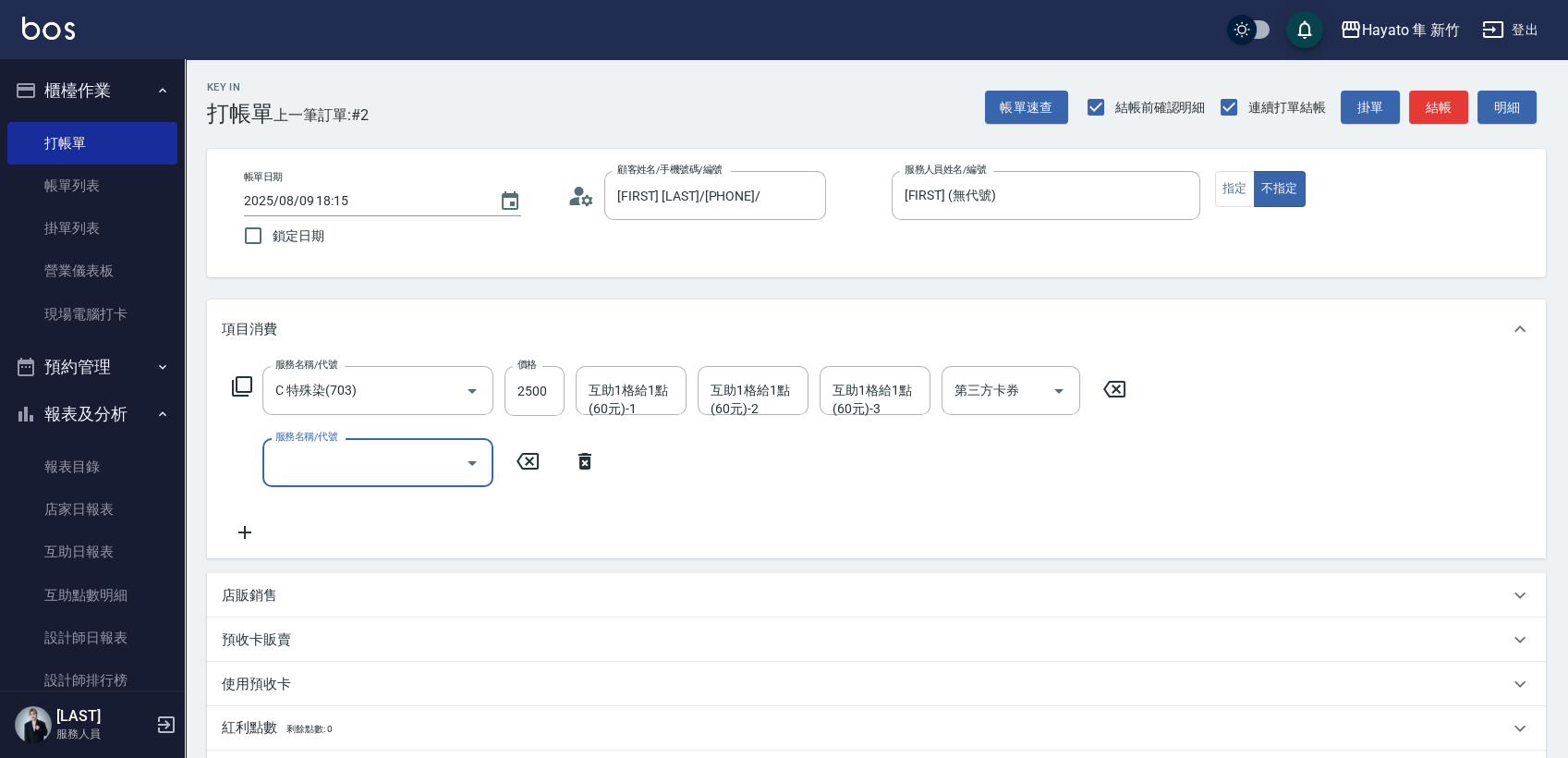 click 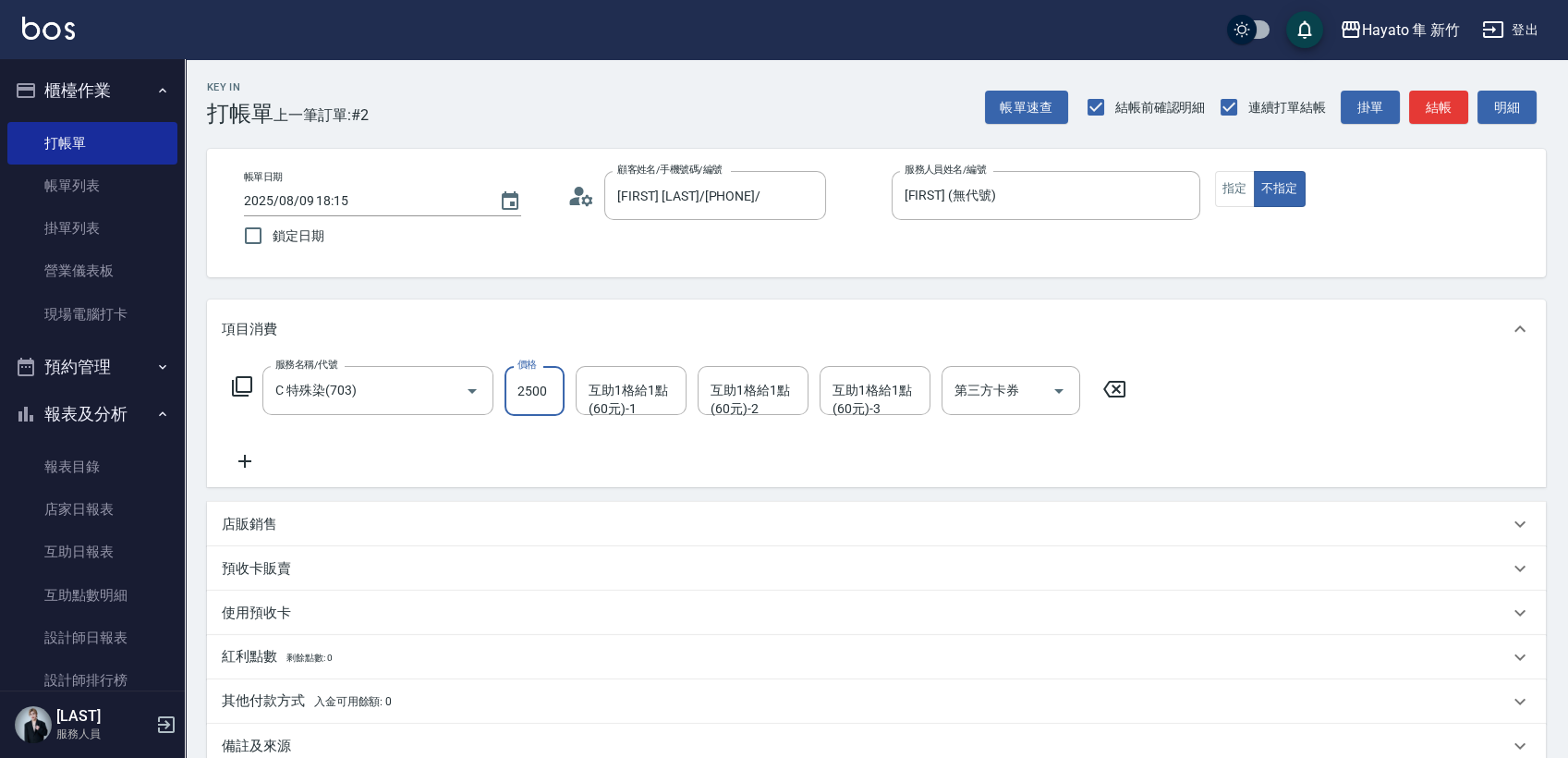 click on "2500" at bounding box center (534, 391) 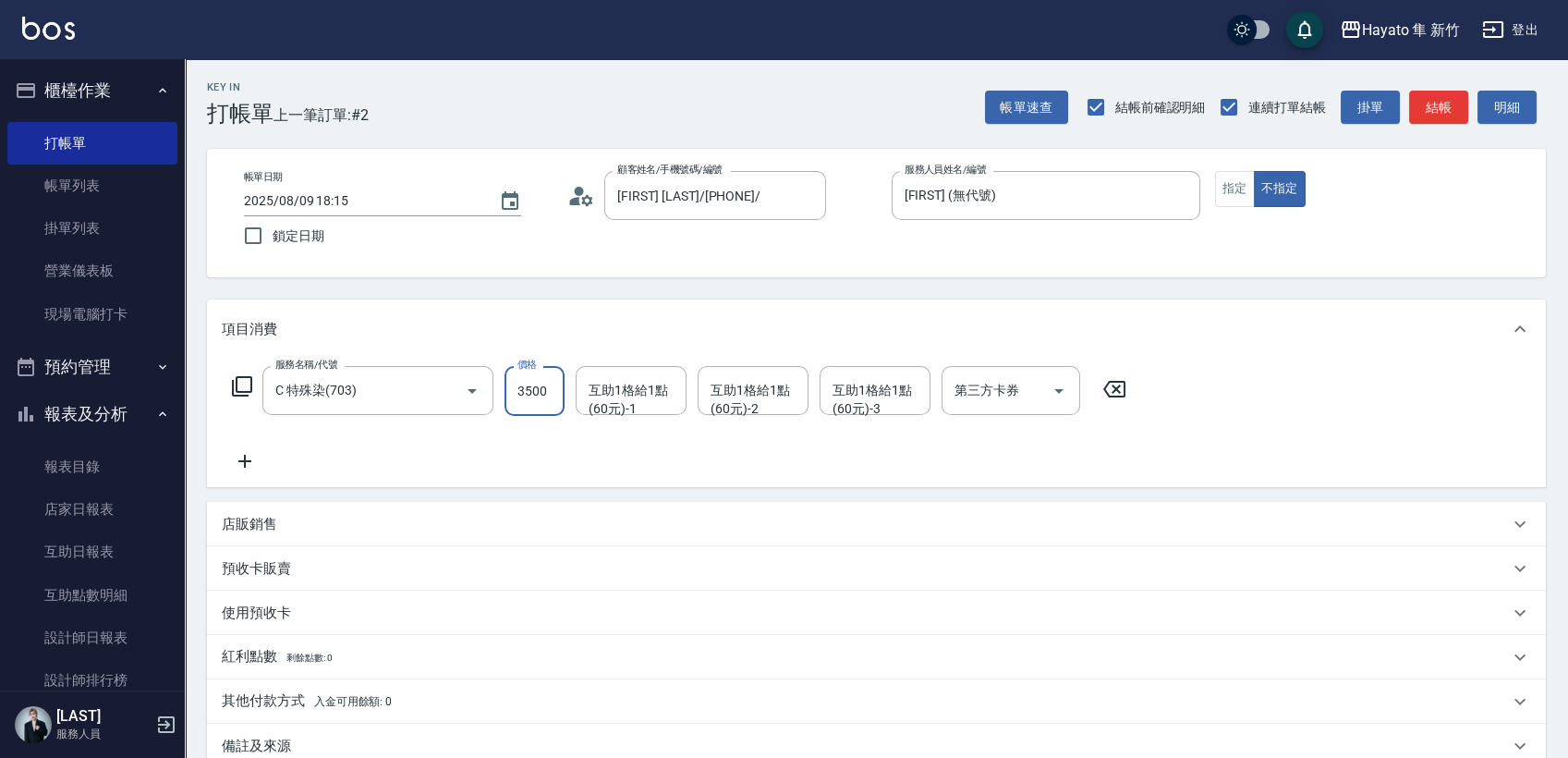 type on "3500" 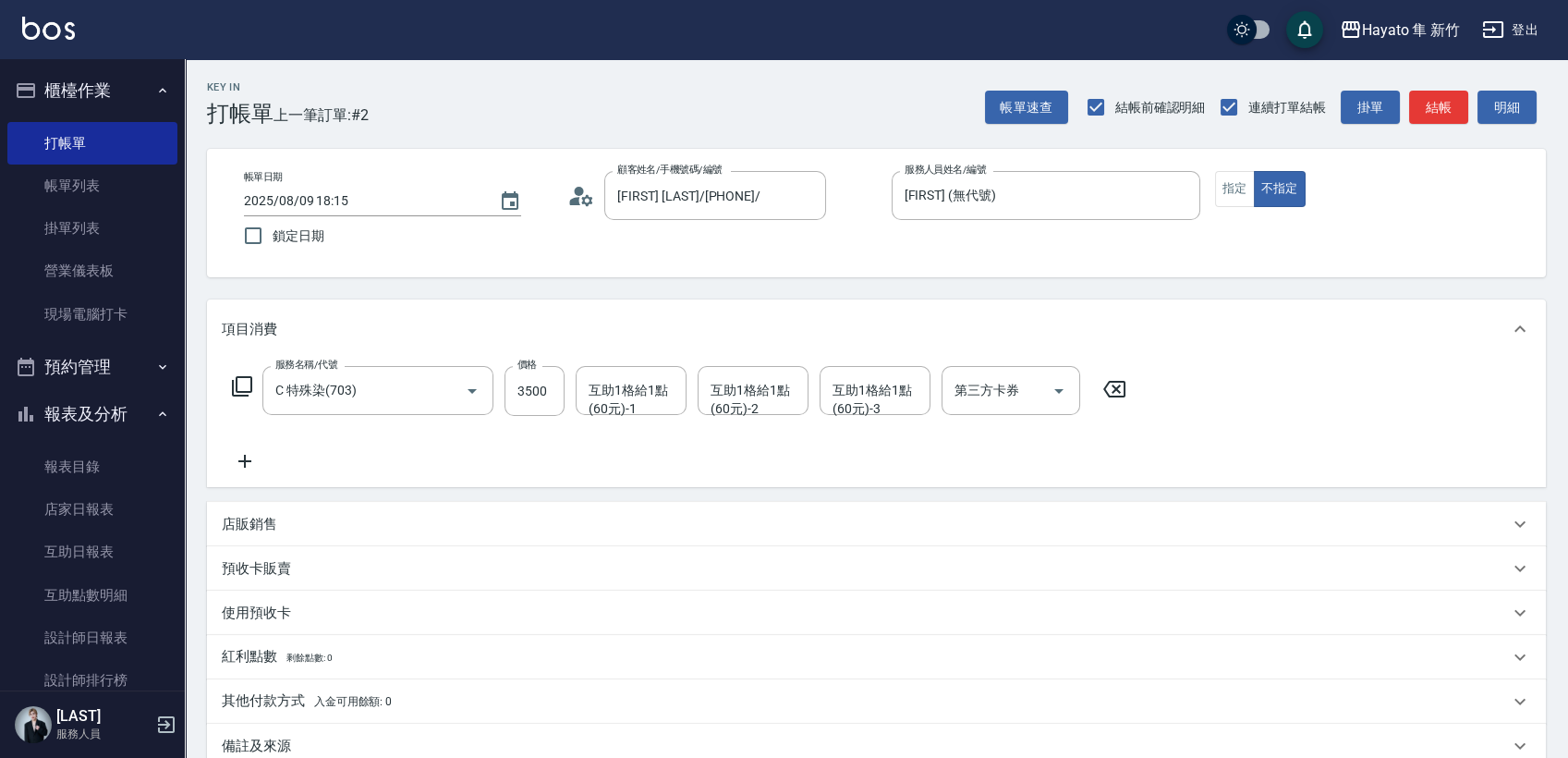 click on "店販銷售" at bounding box center [865, 524] 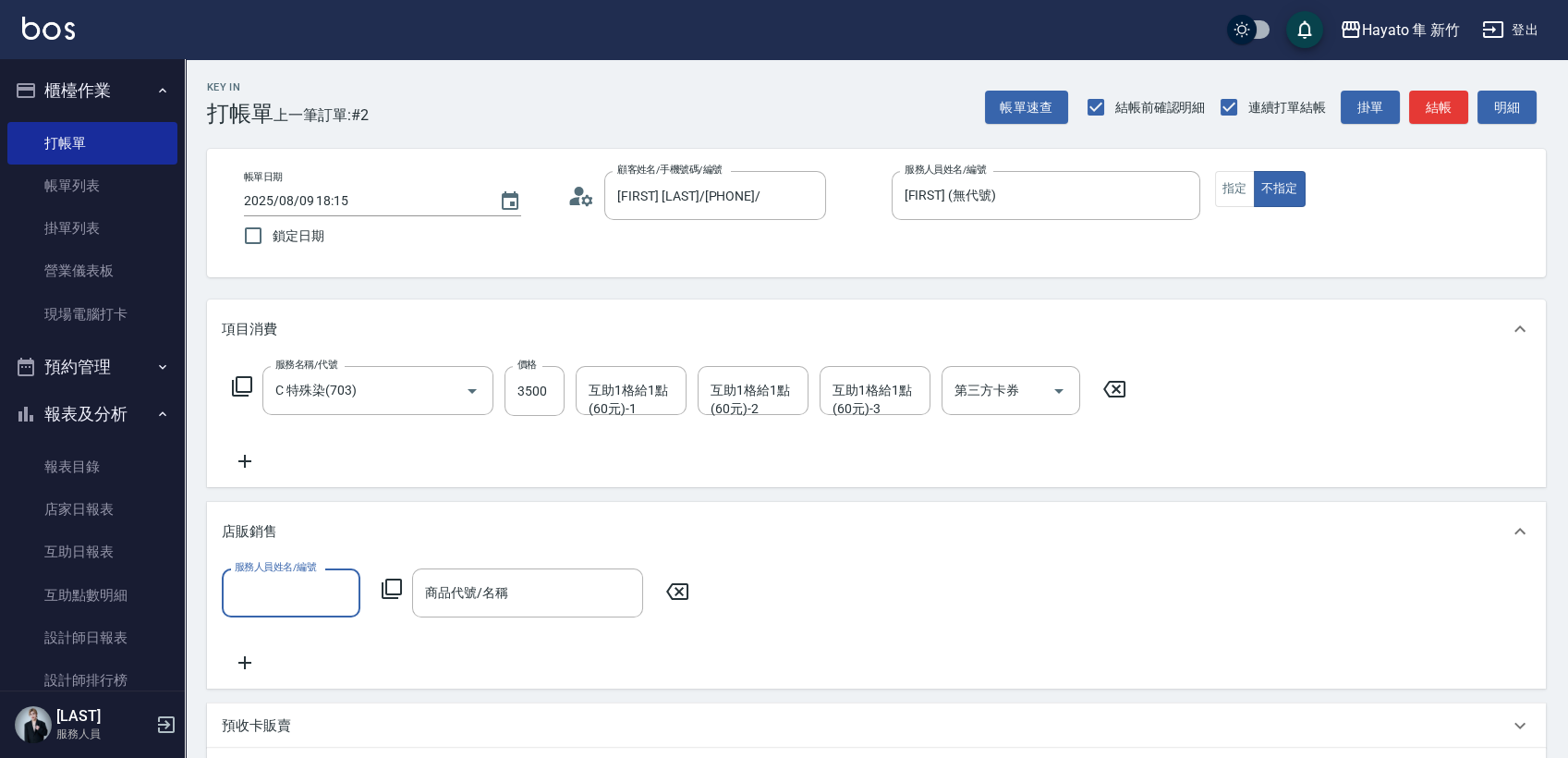 scroll, scrollTop: 0, scrollLeft: 0, axis: both 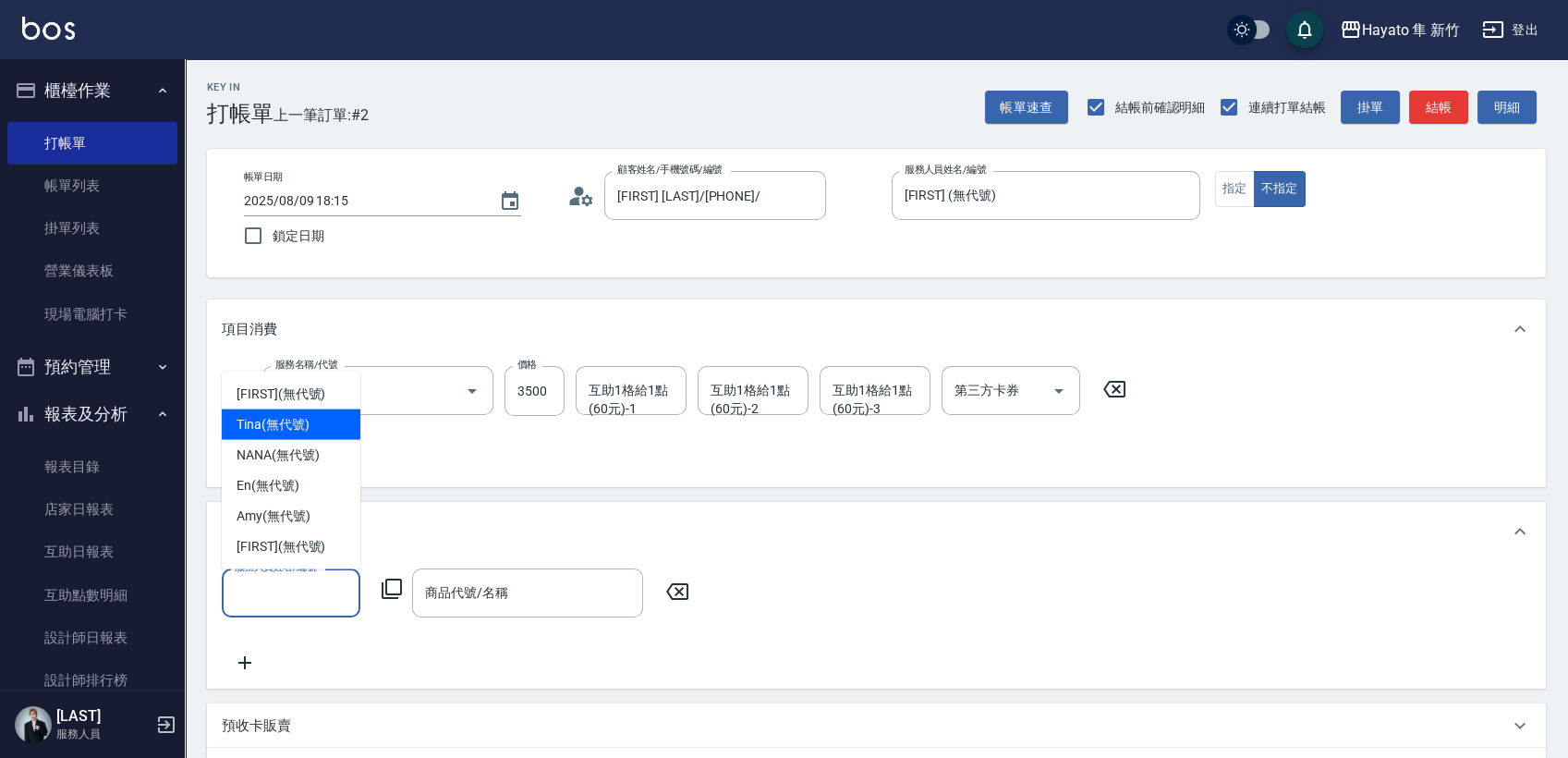 click on "Tina (無代號)" at bounding box center (291, 424) 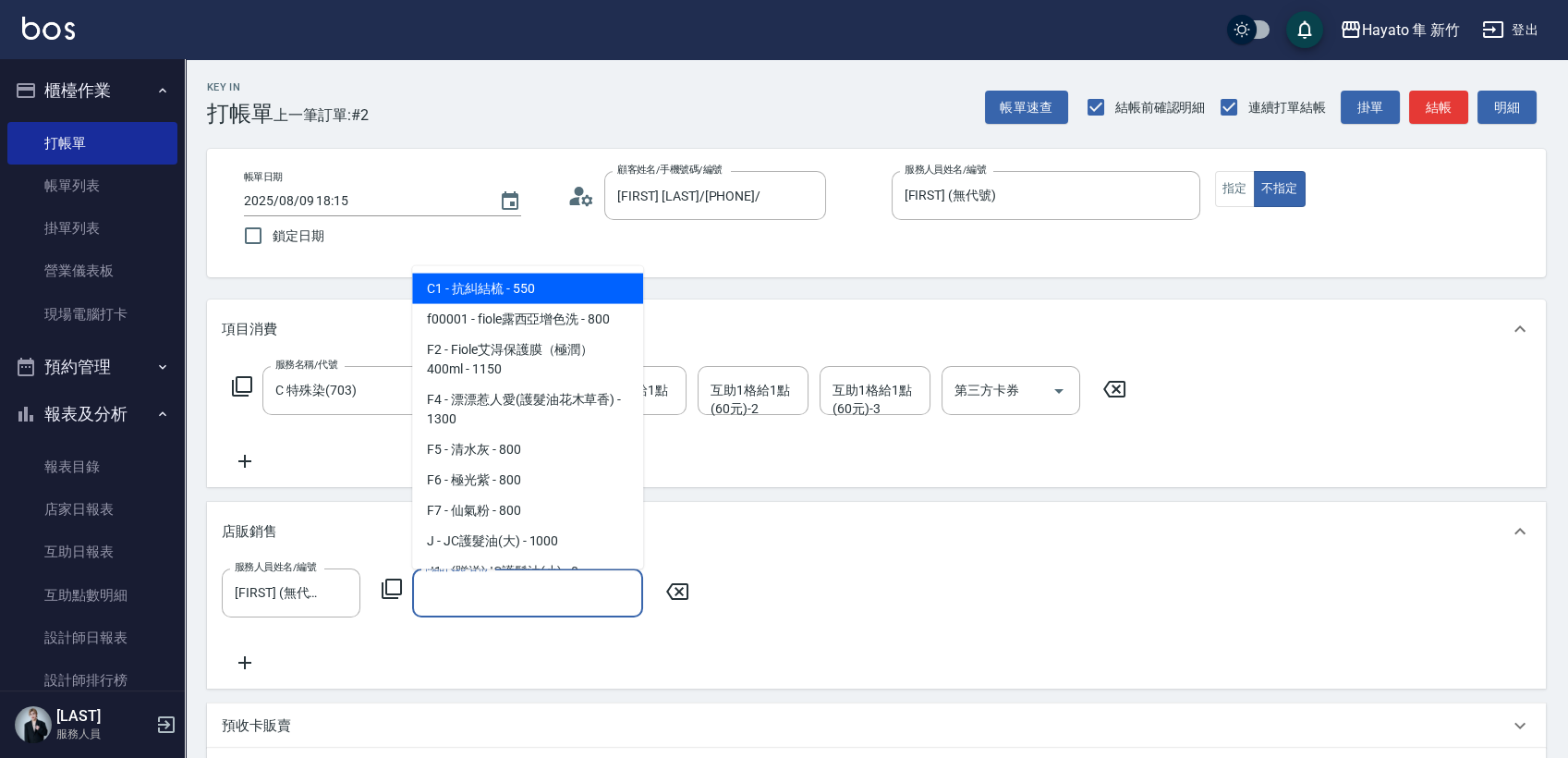 click on "商品代號/名稱" at bounding box center [528, 593] 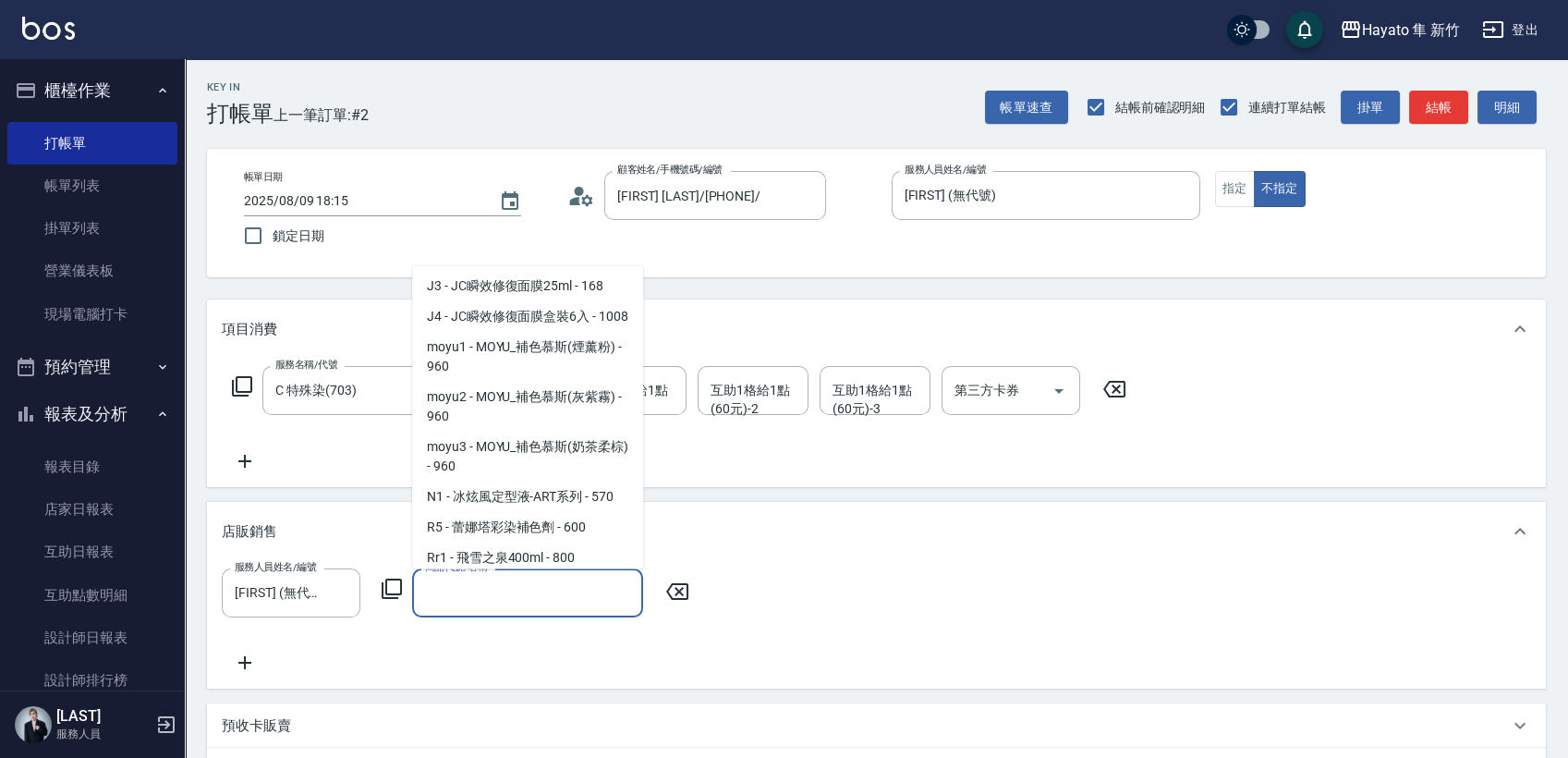 scroll, scrollTop: 223, scrollLeft: 0, axis: vertical 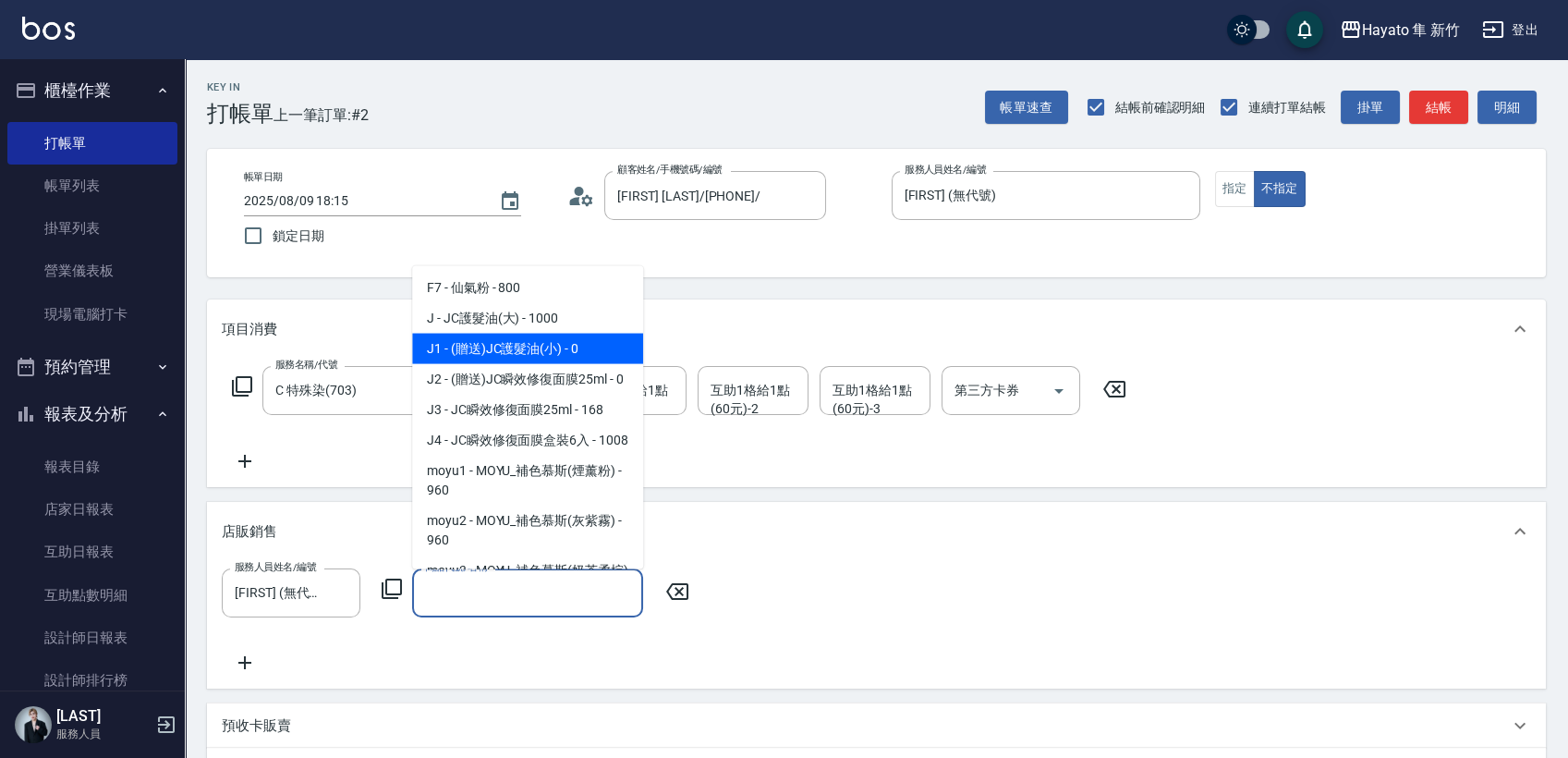 click on "J1 - (贈送)JC護髮油(小) - 0" at bounding box center [528, 348] 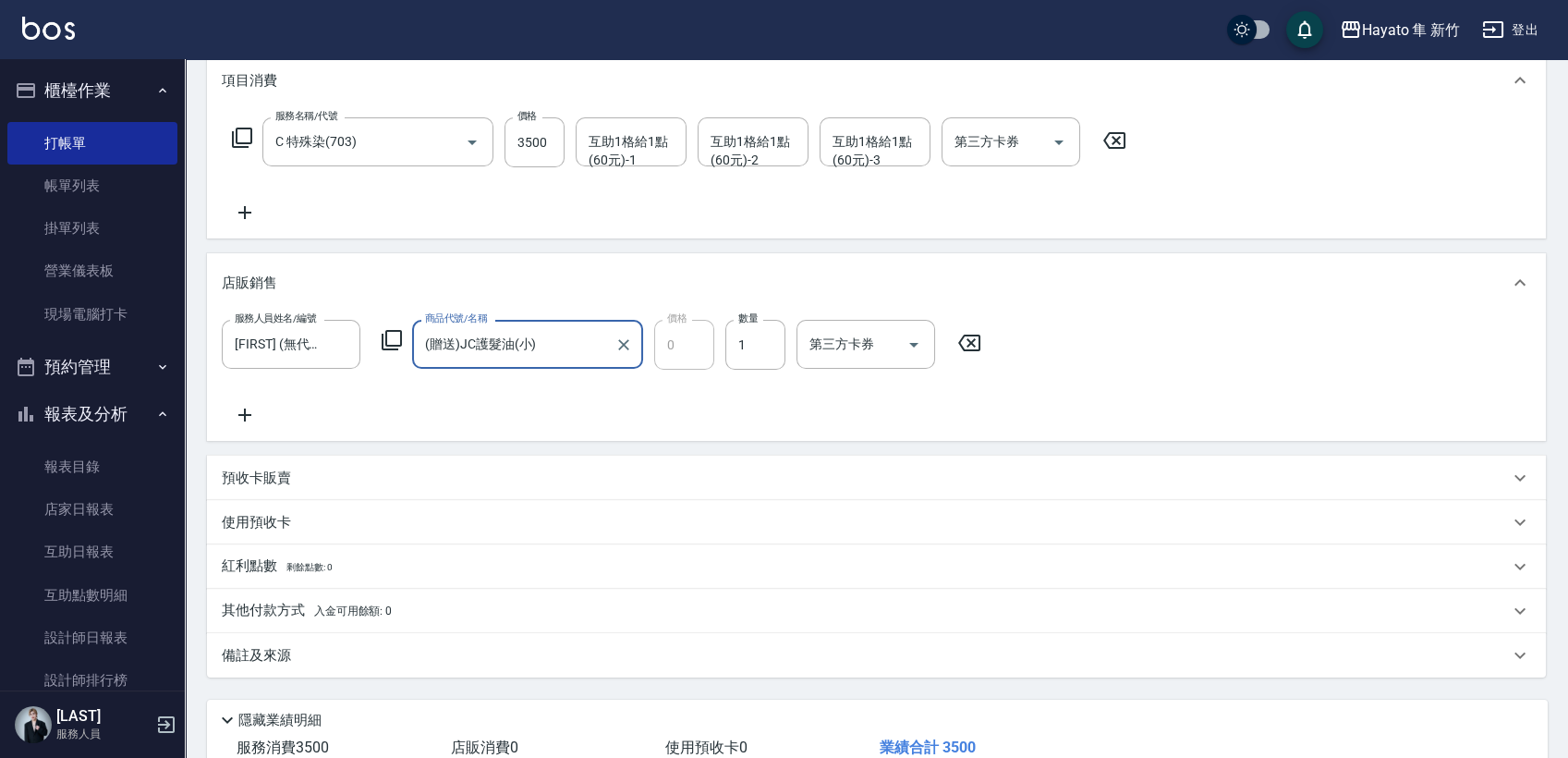 scroll, scrollTop: 375, scrollLeft: 0, axis: vertical 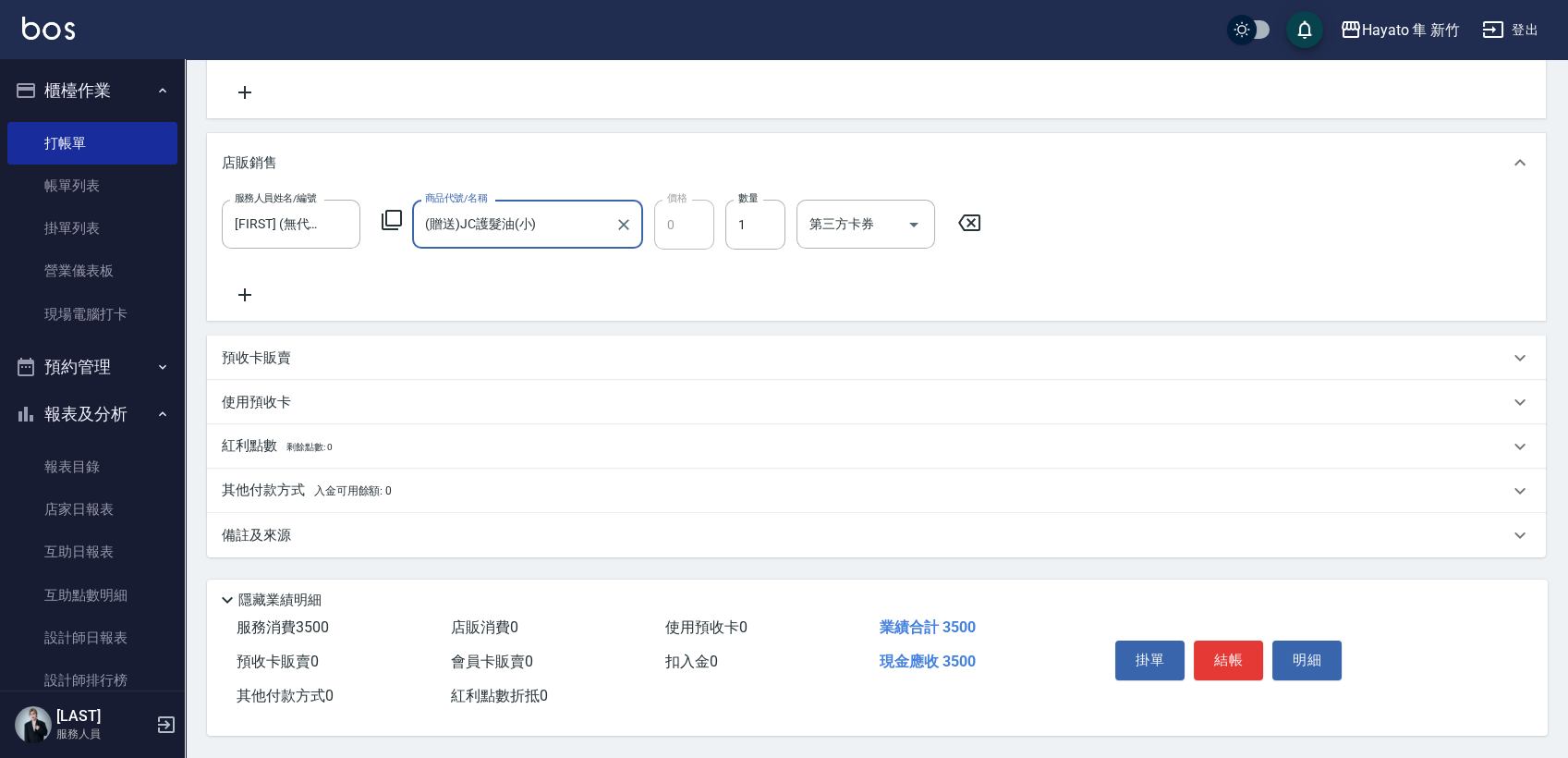 click on "備註及來源" at bounding box center (256, 535) 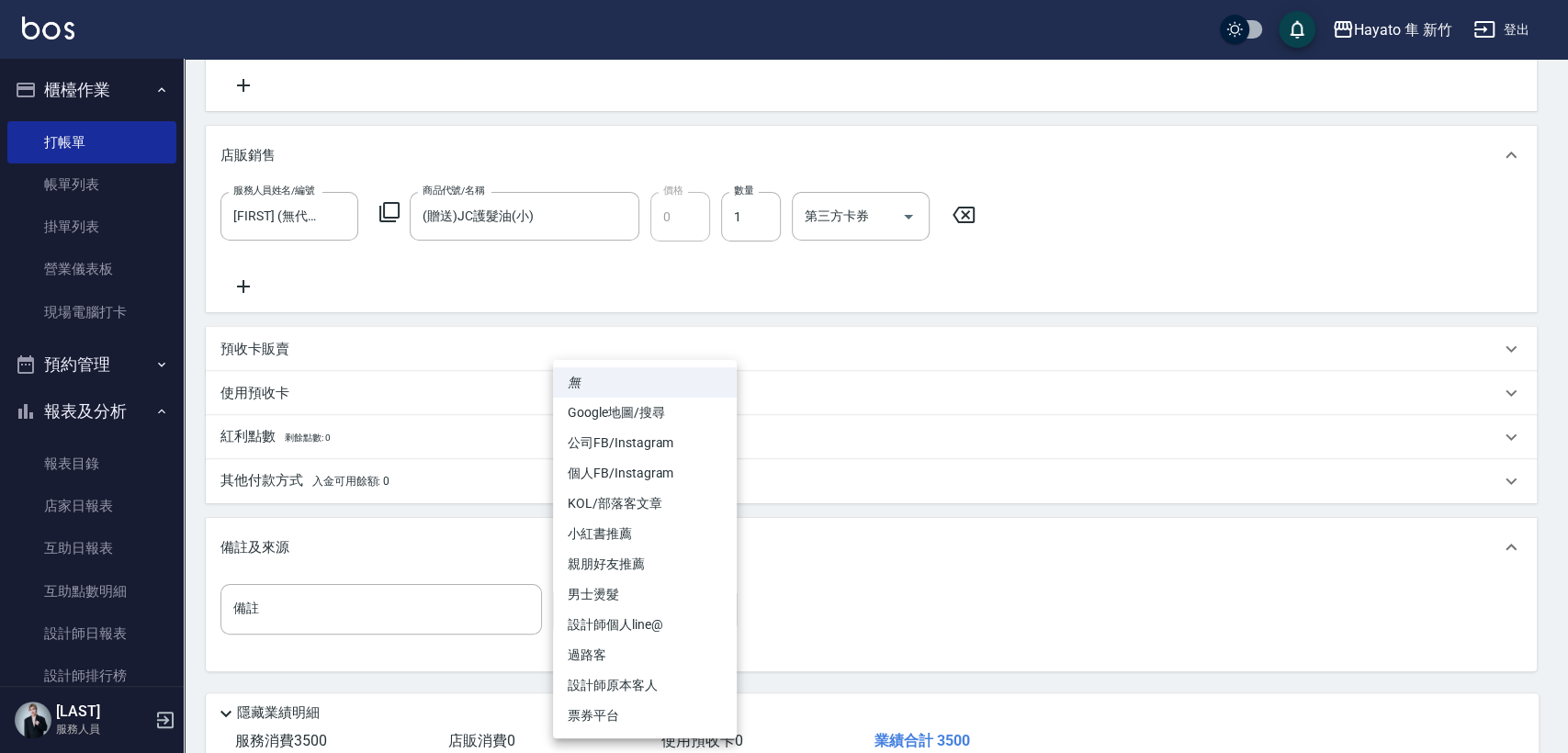 click on "Hayato 隼 新竹 登出 櫃檯作業 打帳單 帳單列表 掛單列表 營業儀表板 現場電腦打卡 預約管理 預約管理 報表及分析 報表目錄 店家日報表 互助日報表 互助點數明細 設計師日報表 設計師排行榜 商品銷售排行榜 商品庫存盤點表 顧客入金餘額表 顧客卡券餘額表 客戶管理 客戶列表 卡券管理 入金管理 商品管理 盤點作業 紅利點數設定 紅利點數紀錄 焦家龍 服務人員 Key In 打帳單 上一筆訂單:#2 帳單速查 結帳前確認明細 連續打單結帳 掛單 結帳 明細 帳單日期 2025/08/09 18:15 鎖定日期 顧客姓名/手機號碼/編號 [NAME]/[PHONE]/ 顧客姓名/手機號碼/編號 服務人員姓名/編號 Tina(無代號) 服務人員姓名/編號 指定 不指定 項目消費 服務名稱/代號 C 特殊染(703) 服務名稱/代號 價格 3500 價格 互助1格給1點(60元)-1 互助1格給1點(60元)-1 互助1格給1點(60元)-2 互助1格給1點(60元)-2 第三方卡券 0 1" at bounding box center [784, 249] 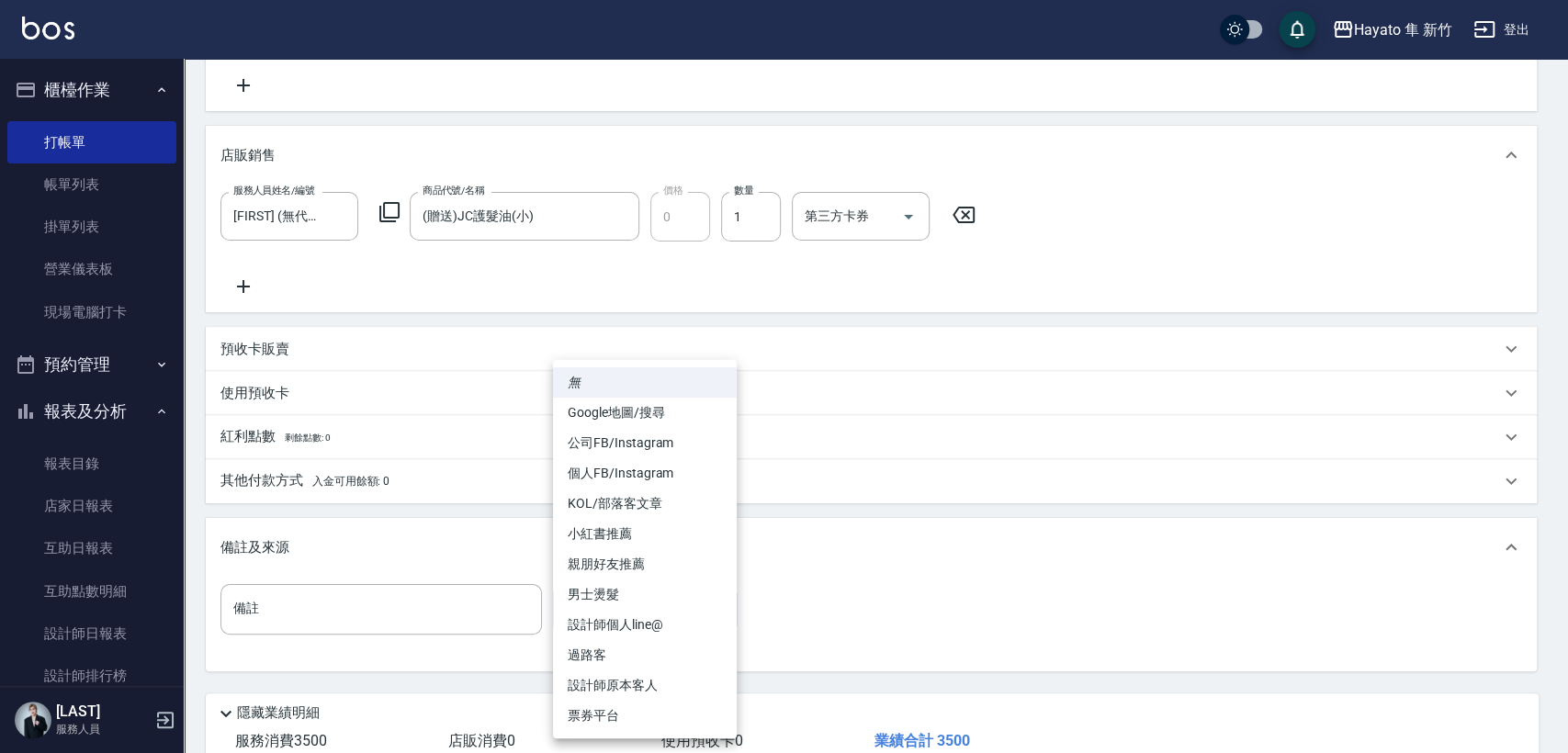 click on "個人FB/Instagram" at bounding box center [645, 473] 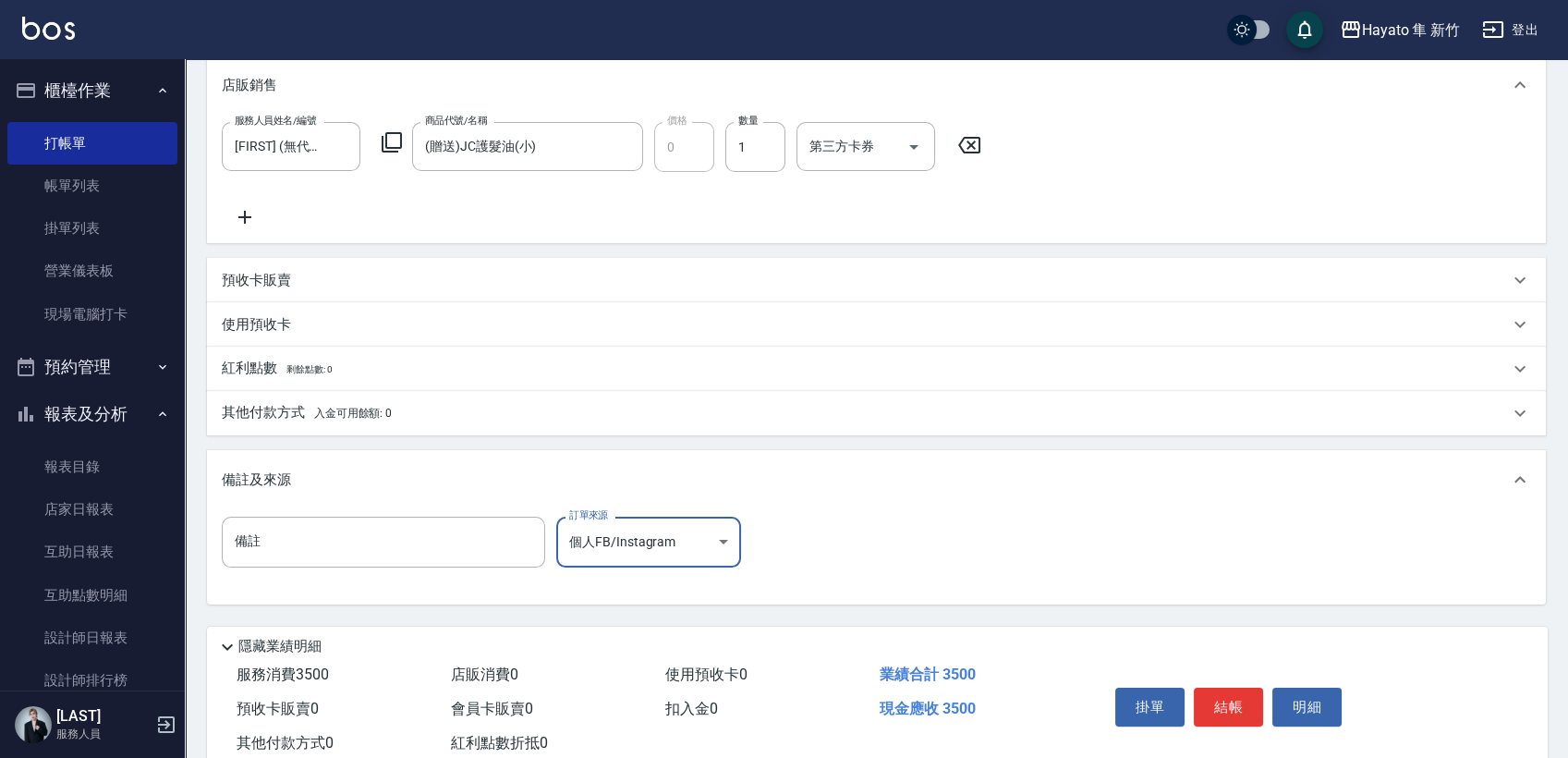scroll, scrollTop: 478, scrollLeft: 0, axis: vertical 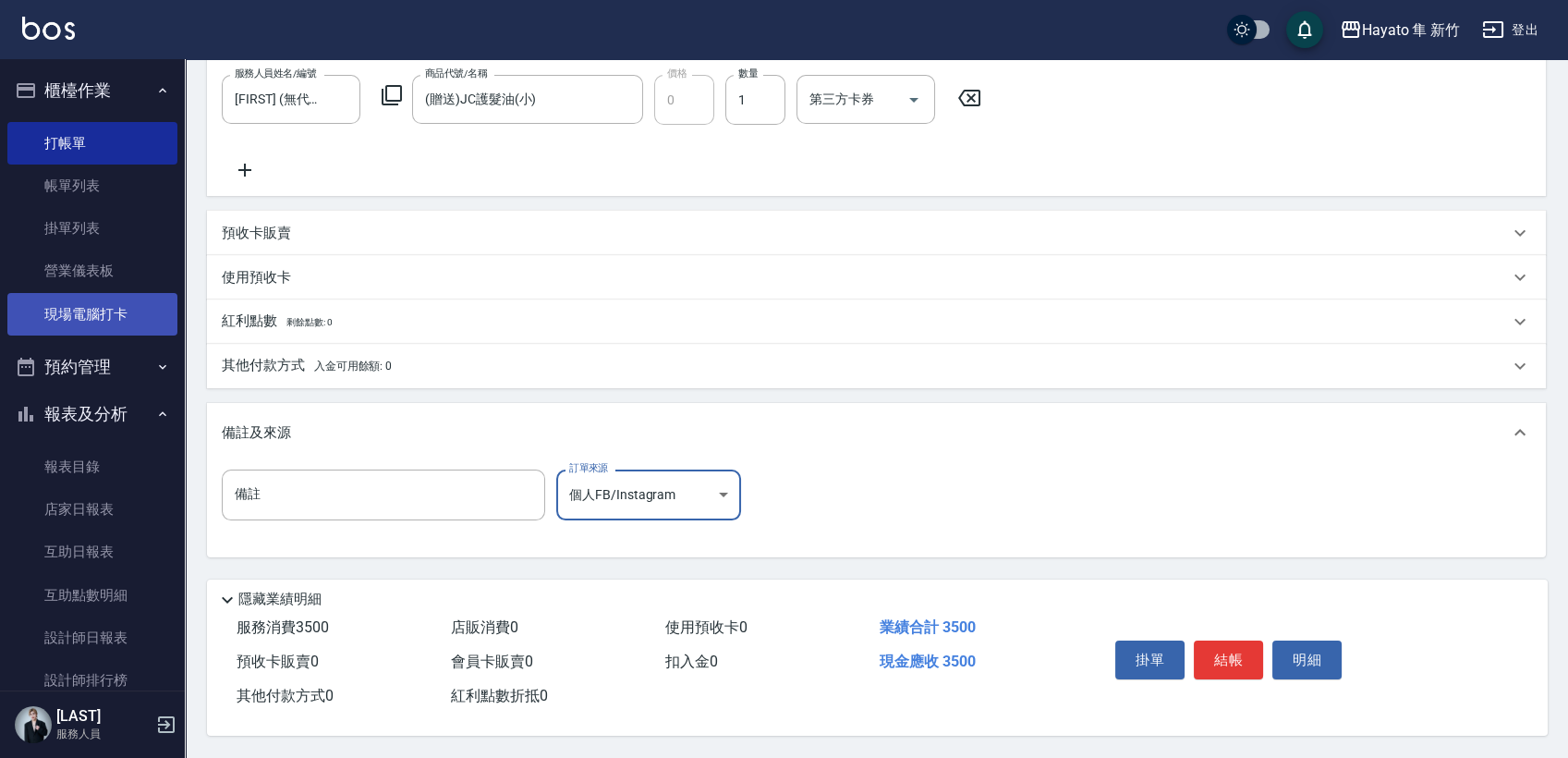 click on "現場電腦打卡" at bounding box center (92, 314) 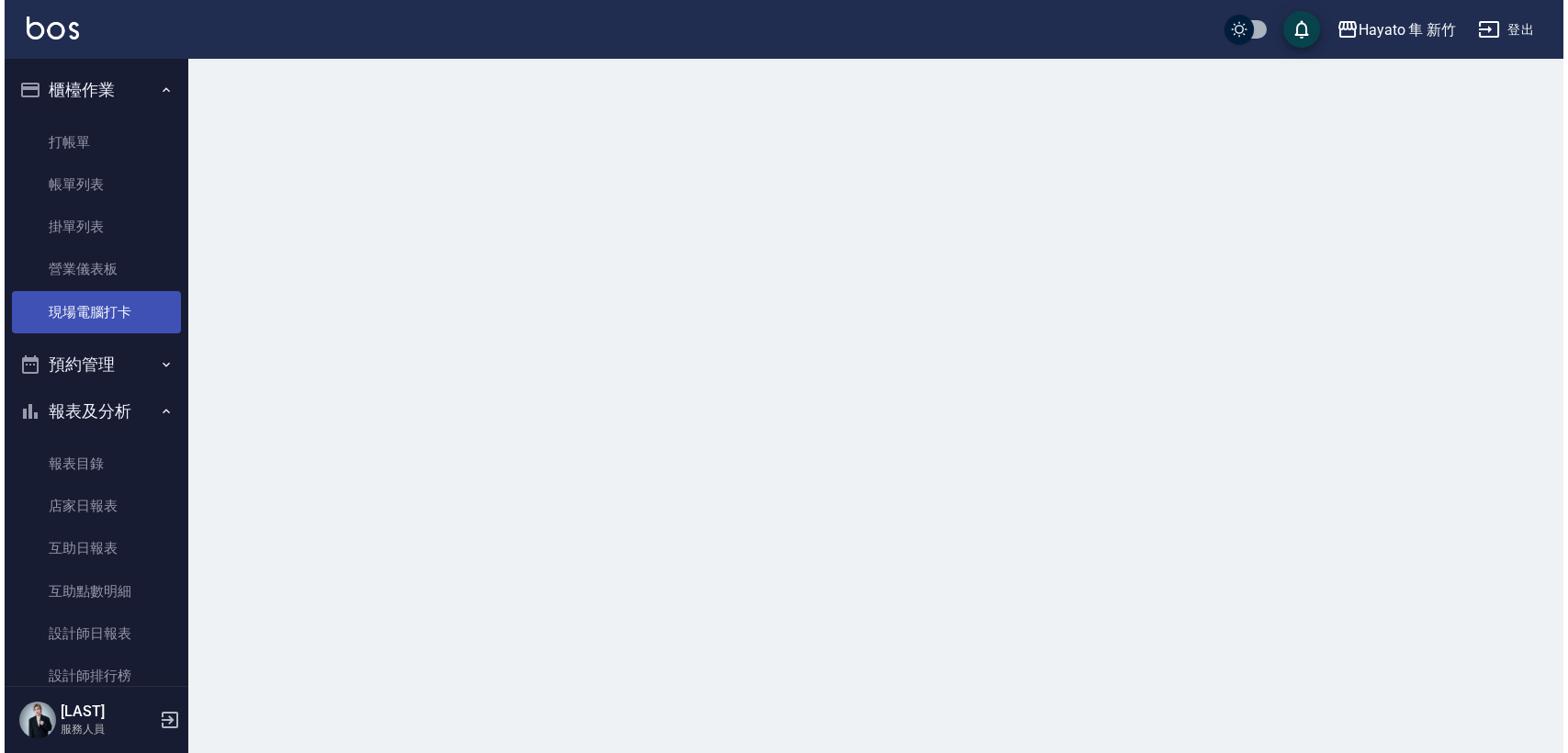 scroll, scrollTop: 0, scrollLeft: 0, axis: both 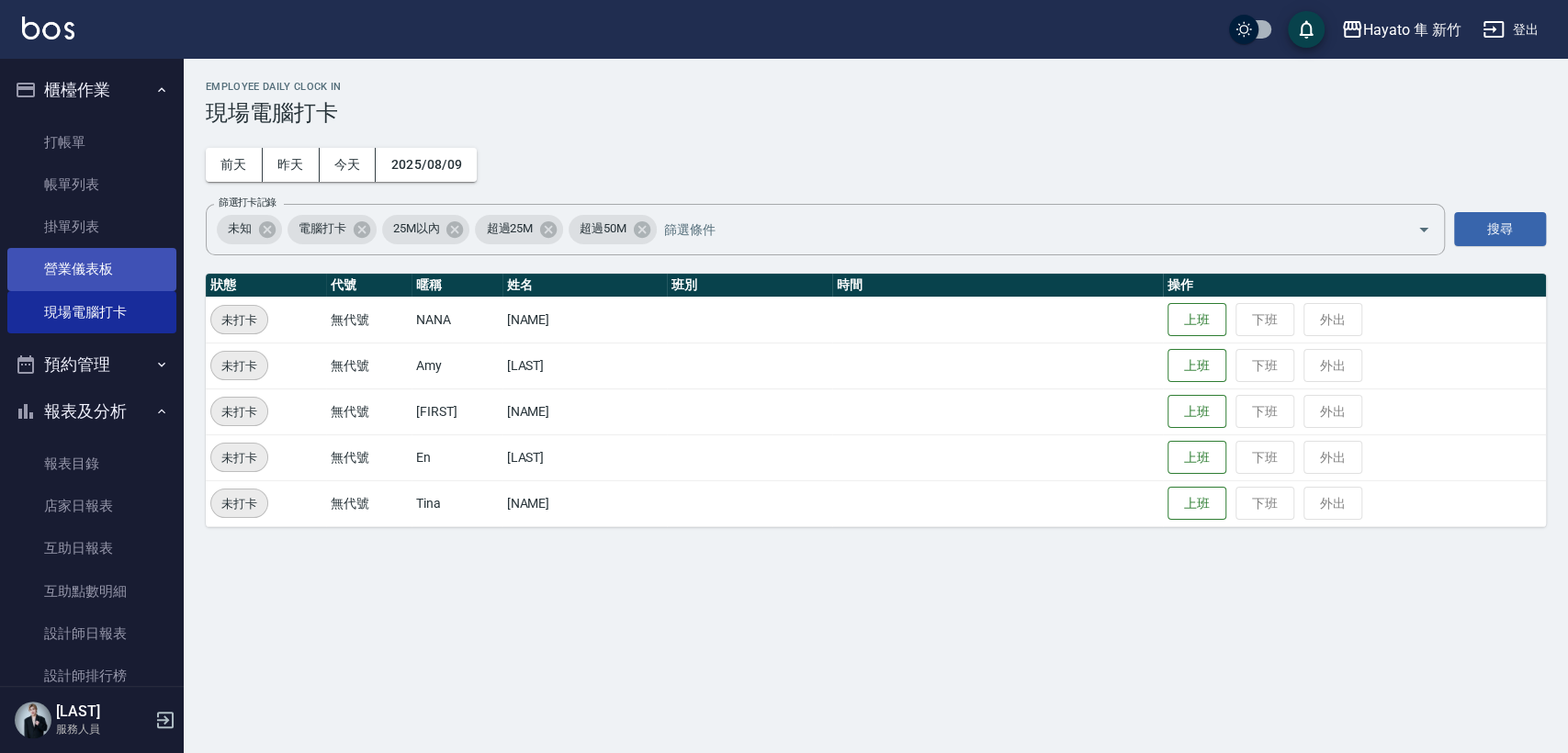 click on "營業儀表板" at bounding box center [92, 269] 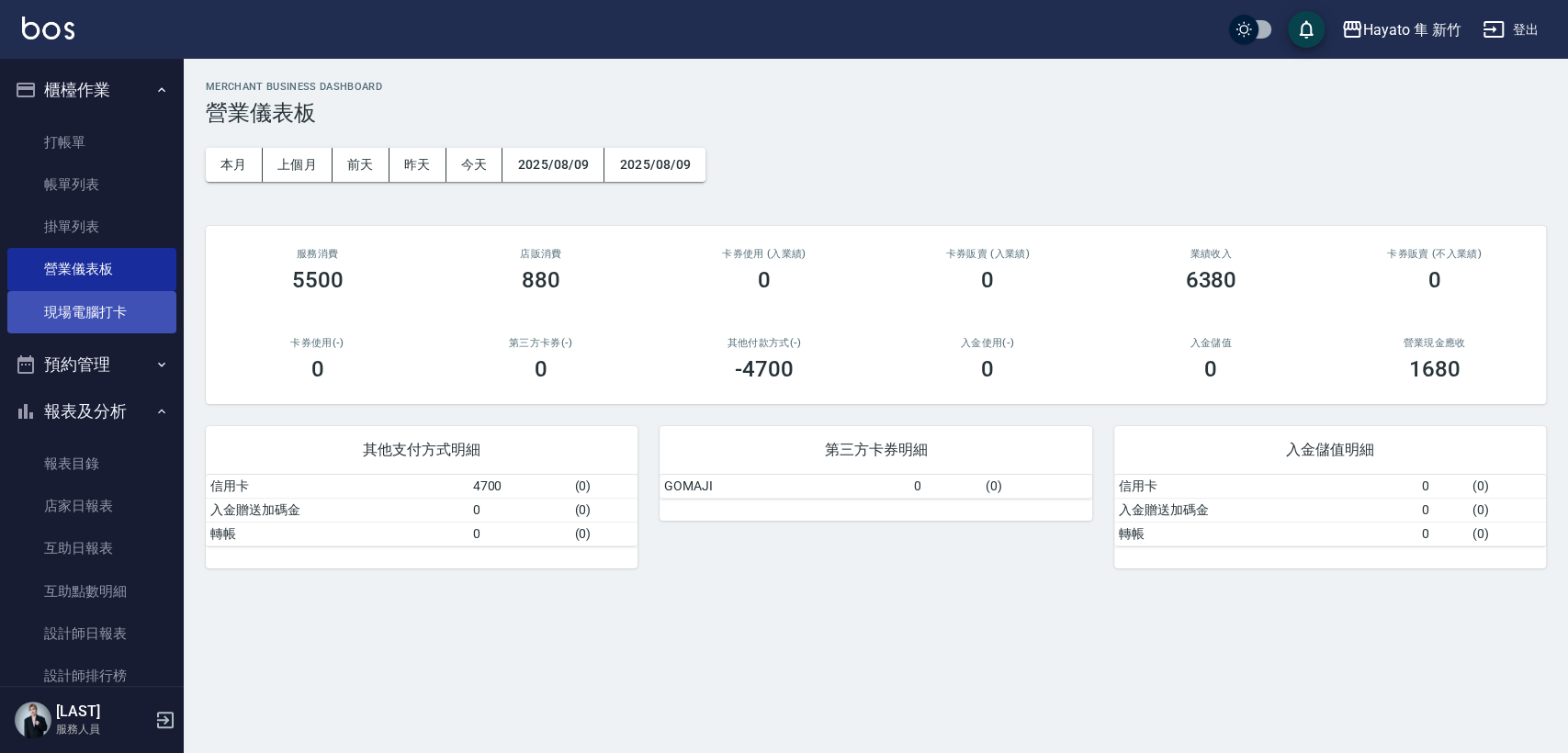 click on "現場電腦打卡" at bounding box center (92, 312) 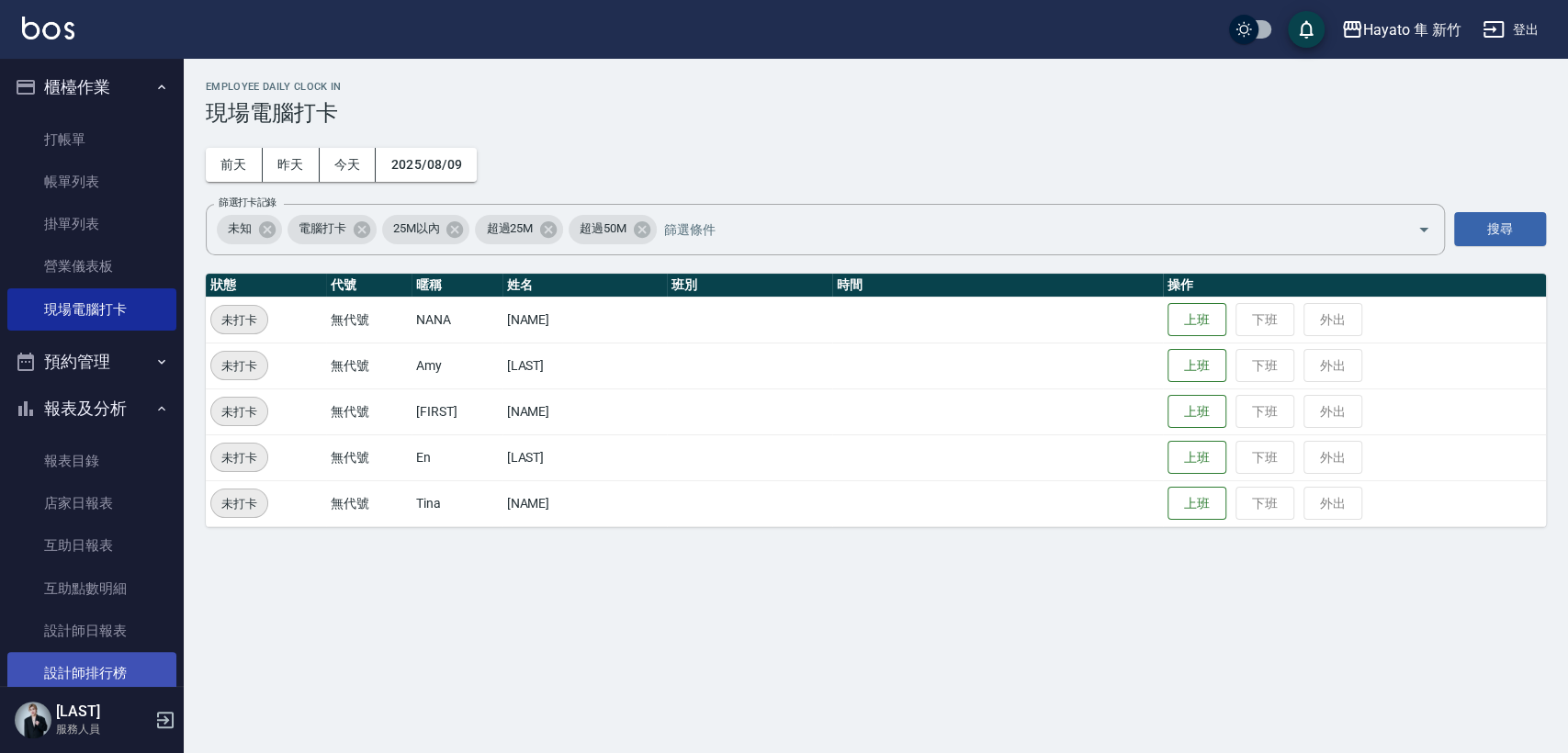 scroll, scrollTop: 0, scrollLeft: 0, axis: both 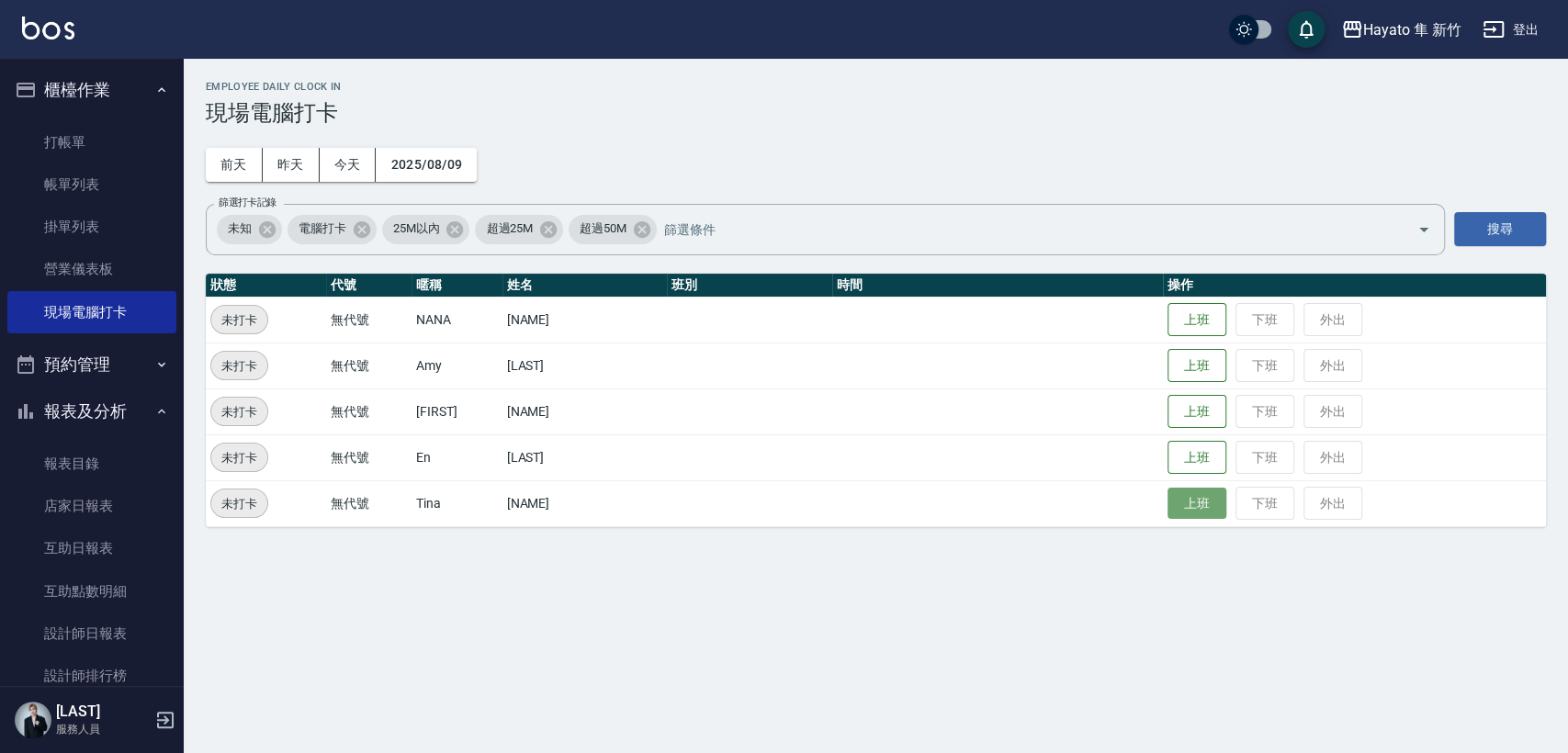 click on "上班" at bounding box center (1197, 503) 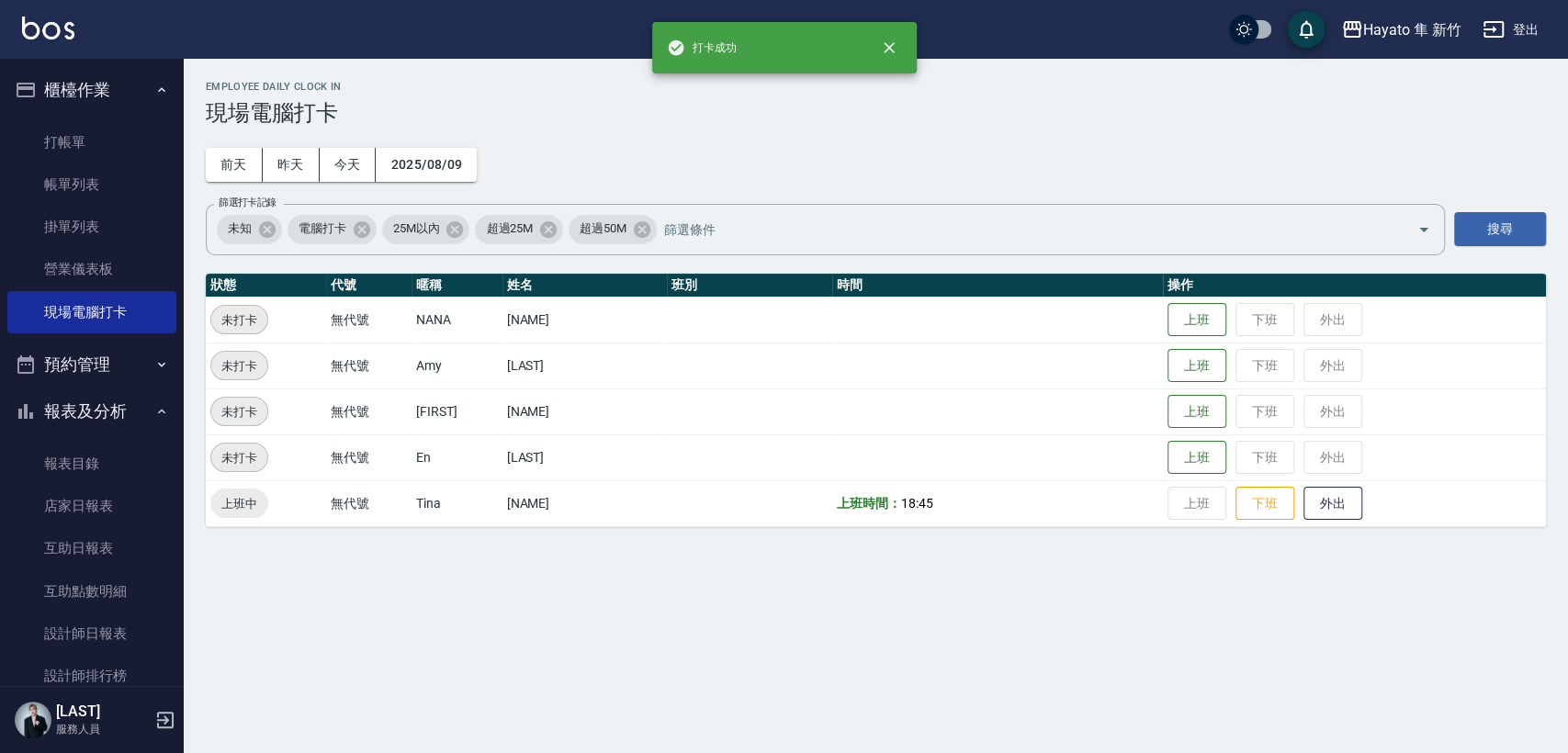 click on "上班 下班 外出" at bounding box center [1354, 457] 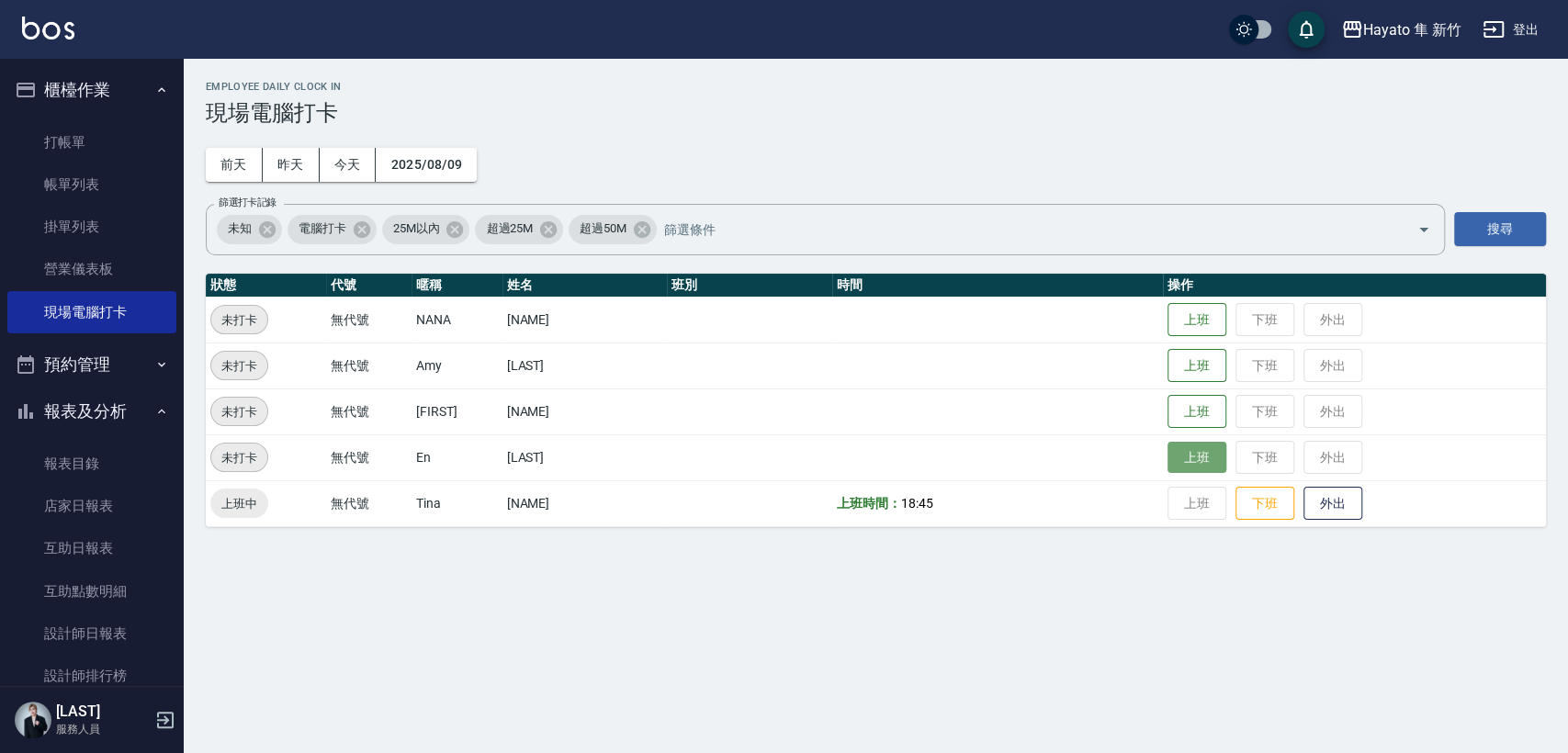 click on "上班" at bounding box center [1197, 457] 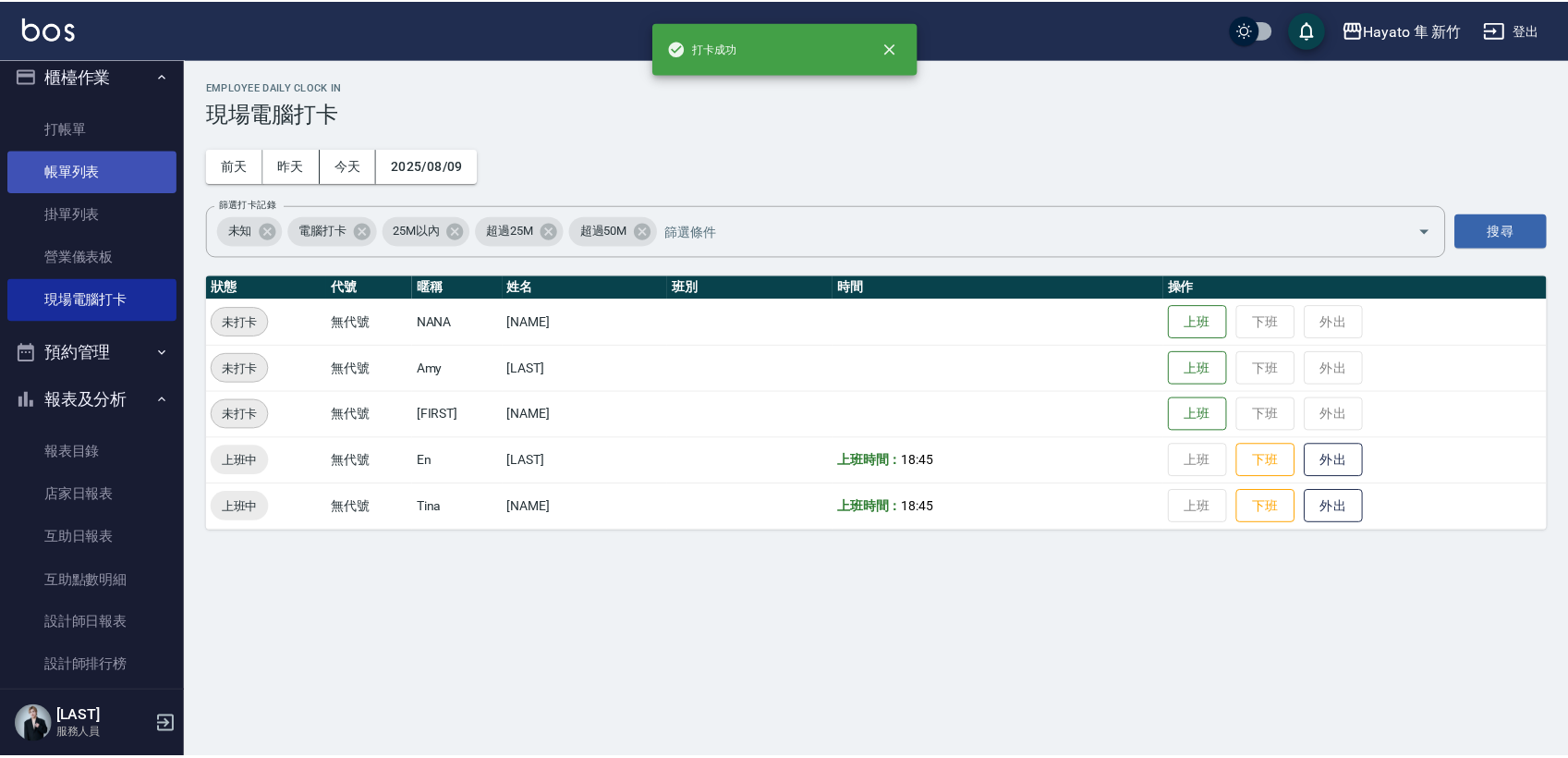 scroll, scrollTop: 0, scrollLeft: 0, axis: both 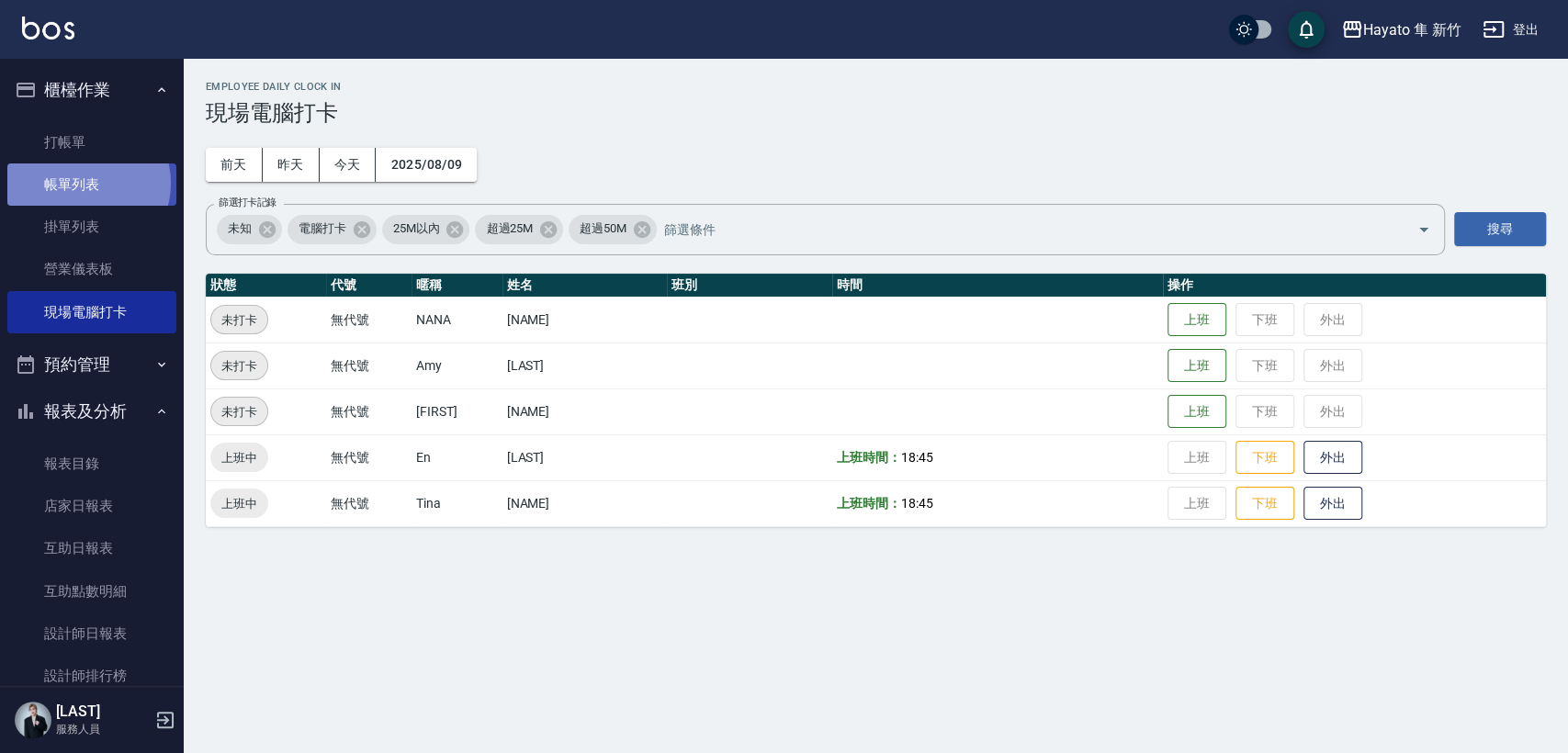 click on "帳單列表" at bounding box center [92, 185] 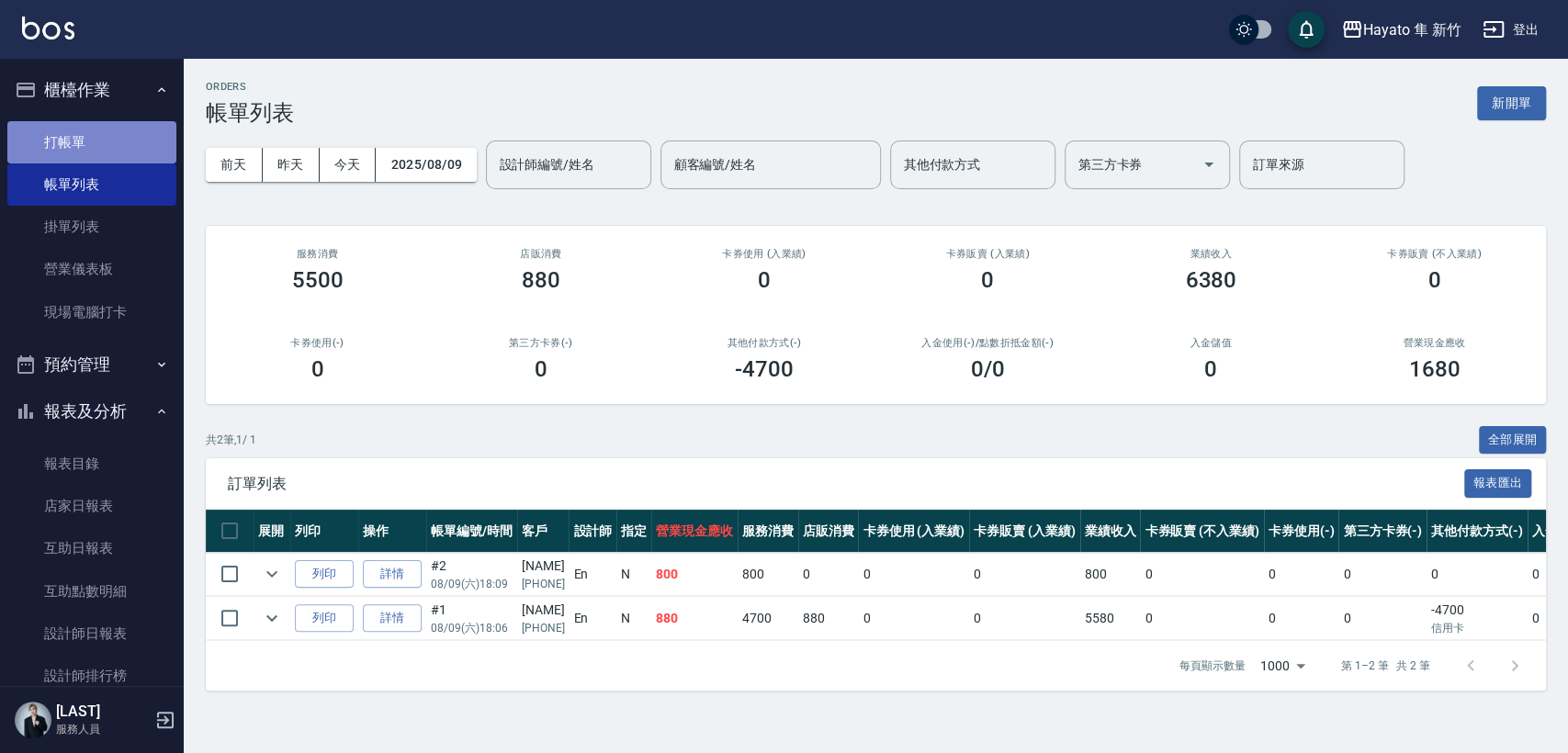 click on "打帳單" at bounding box center (92, 142) 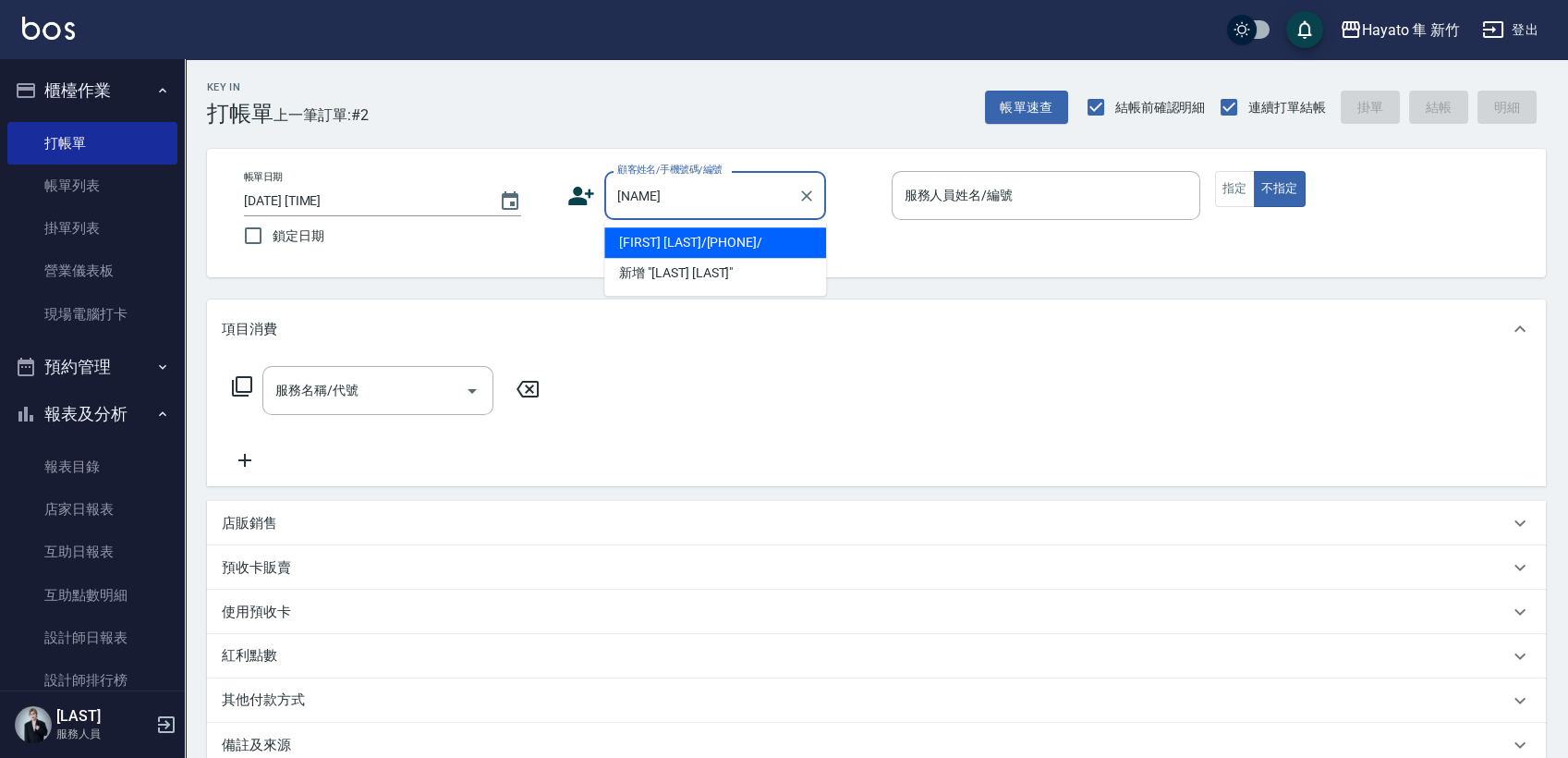 click on "[FIRST] [LAST]/[PHONE]/" at bounding box center (715, 242) 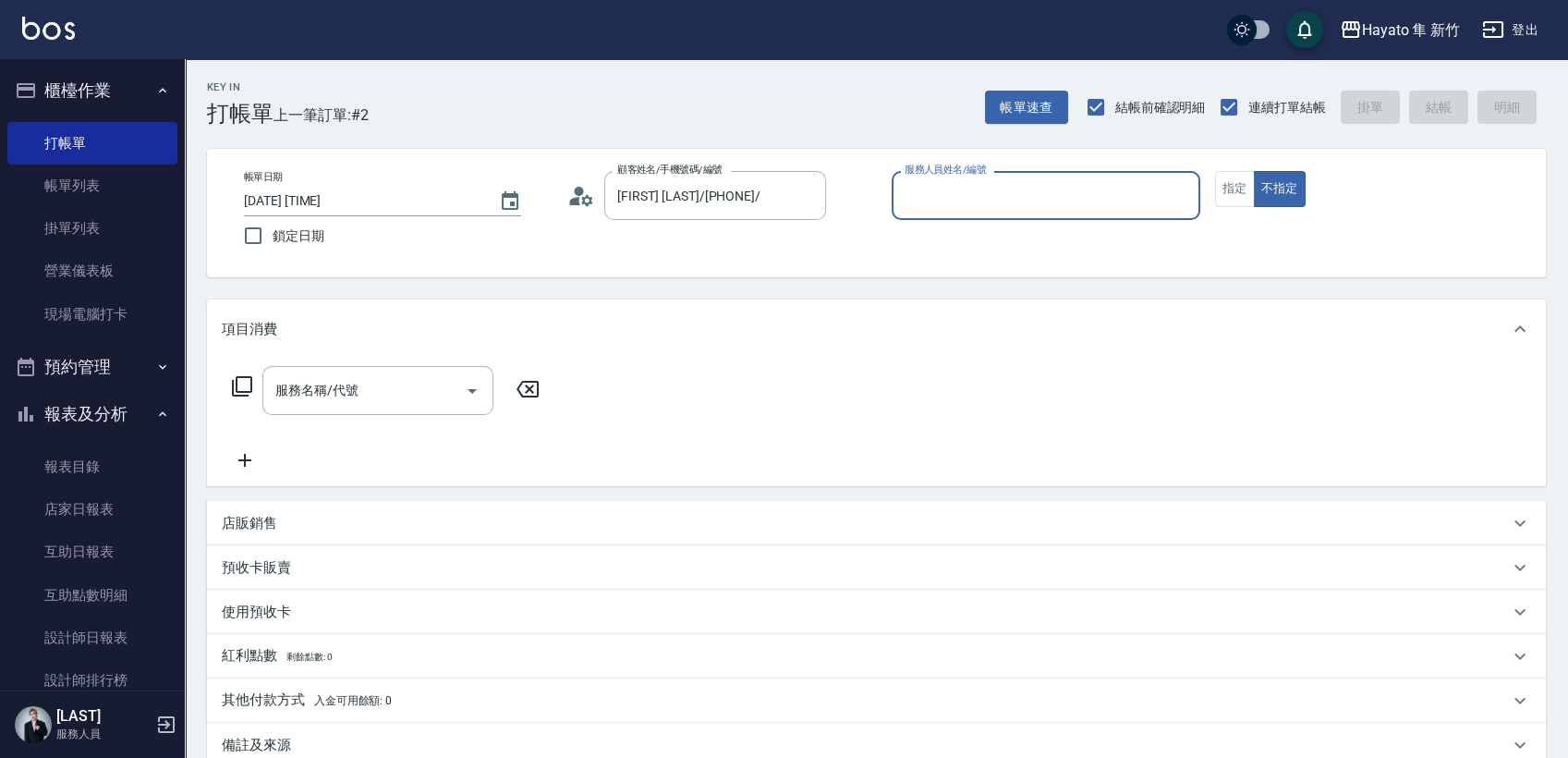type on "[FIRST] (無代號)" 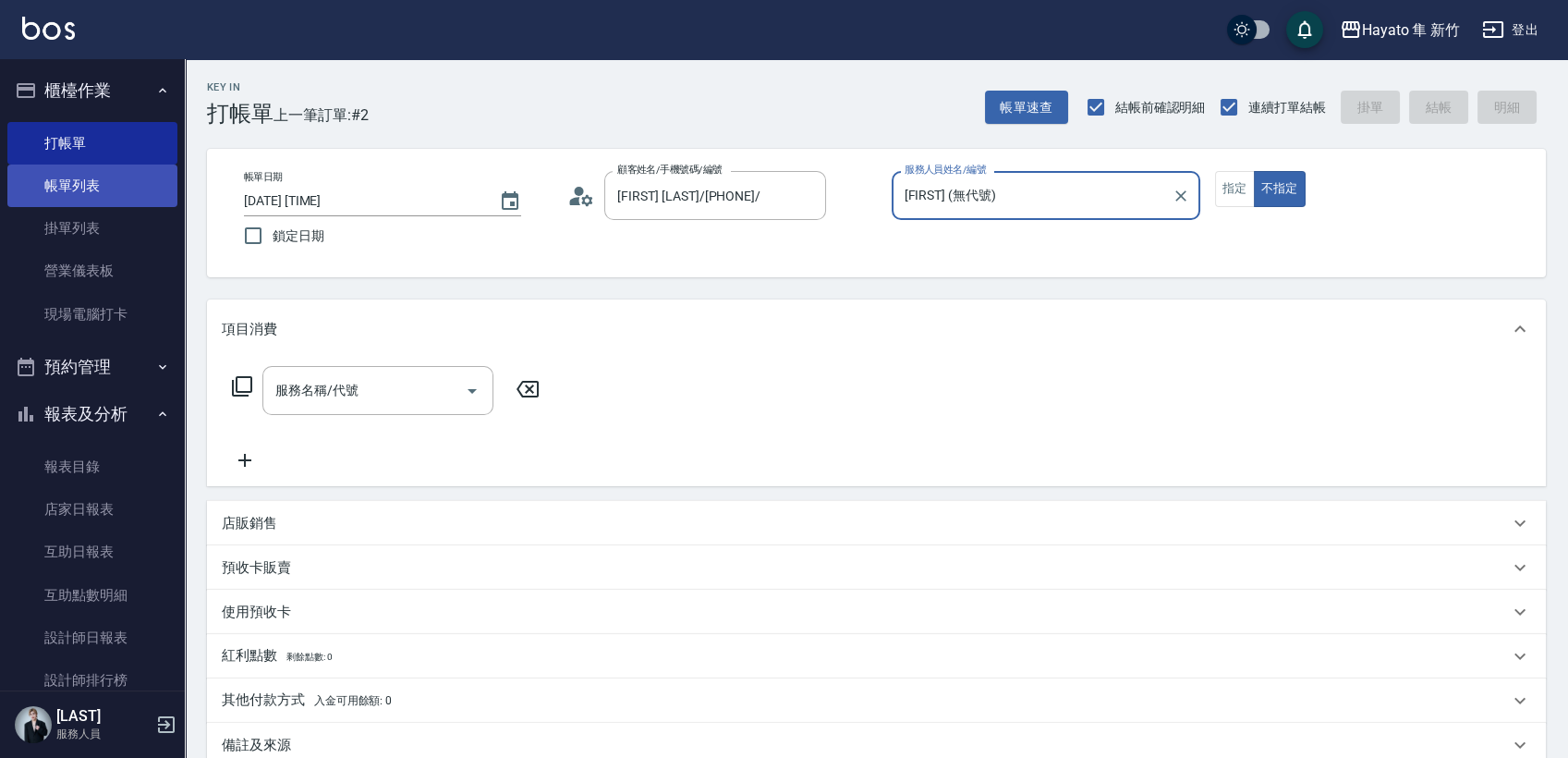 click on "帳單列表" at bounding box center (92, 186) 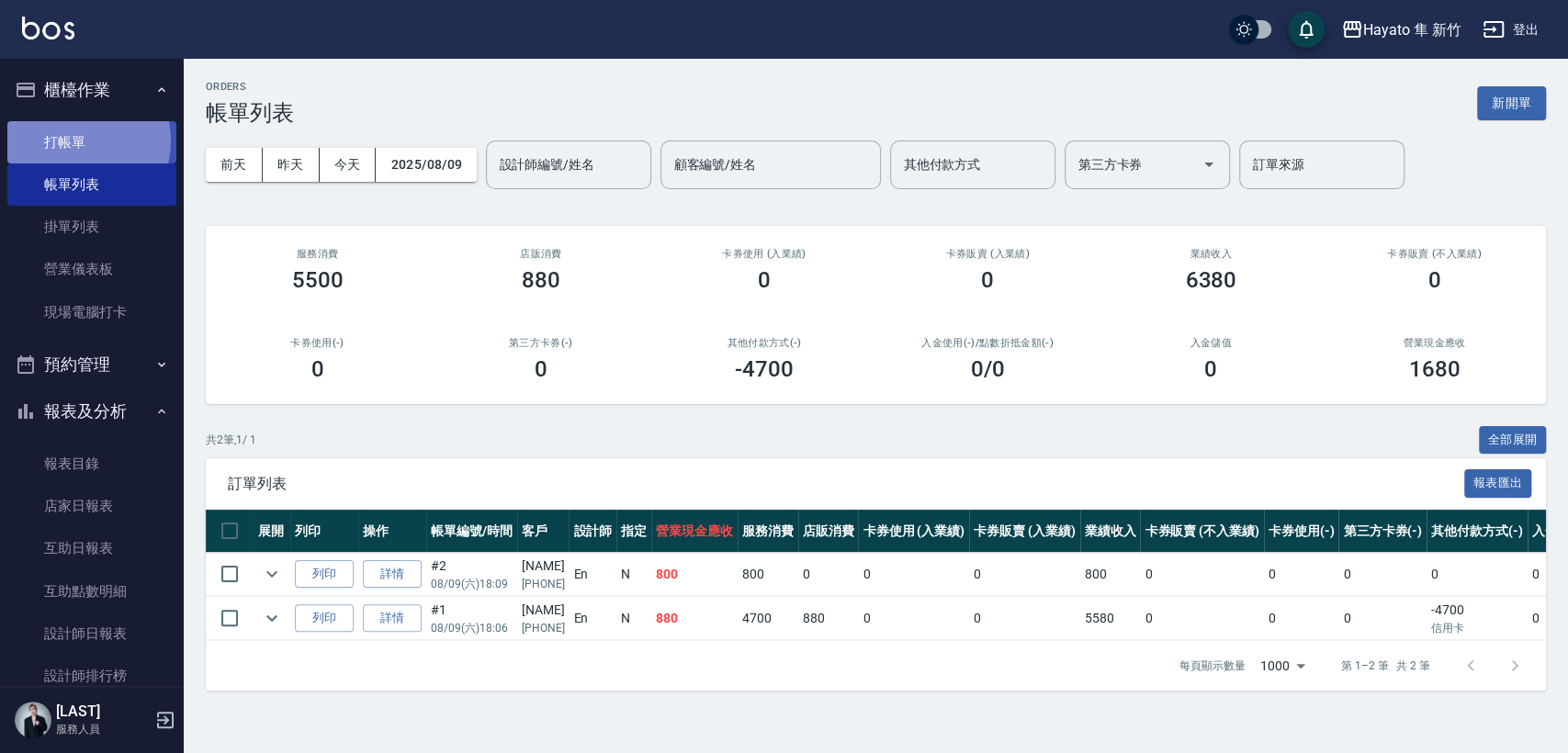 click on "打帳單" at bounding box center (92, 142) 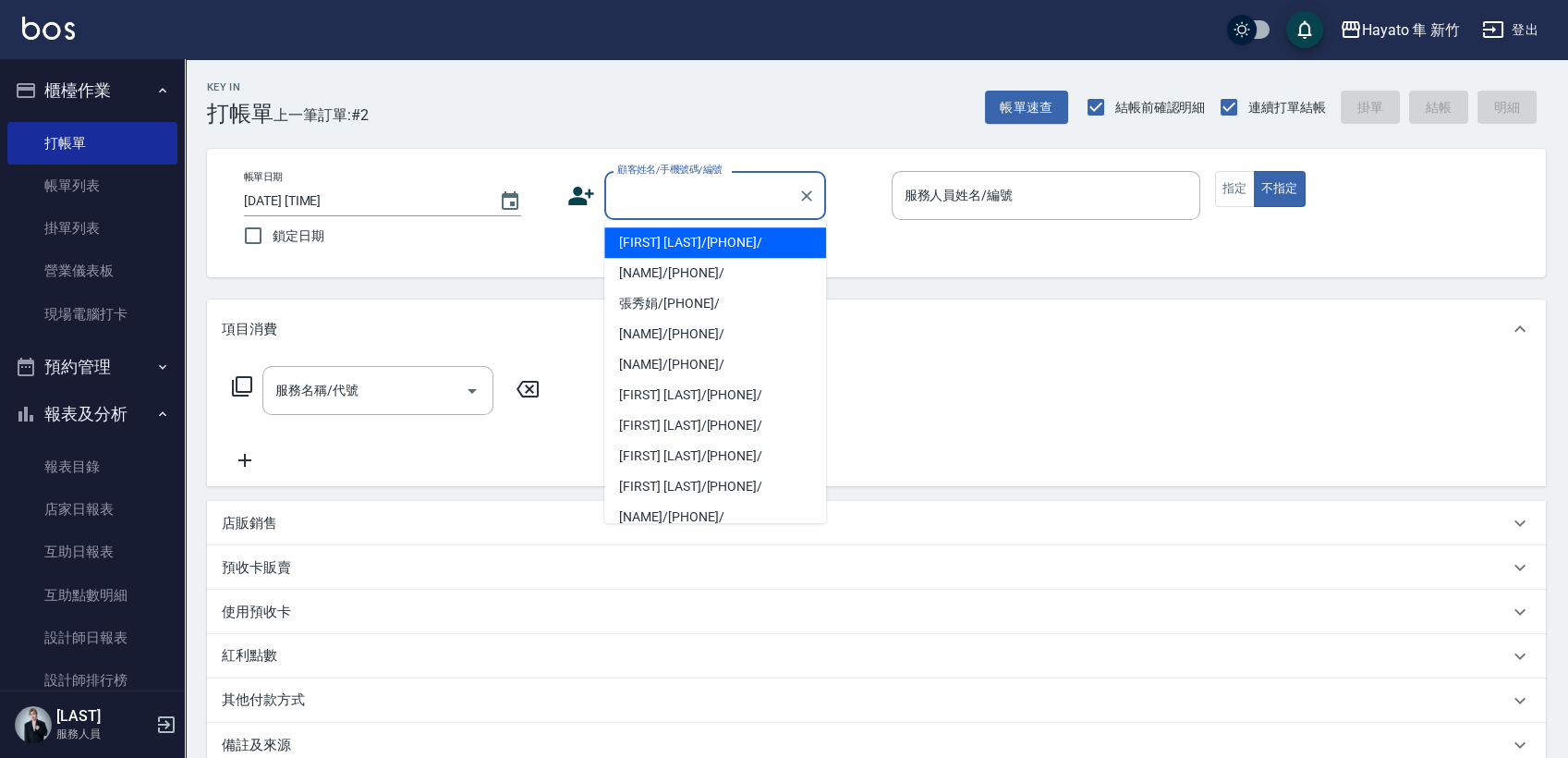 click on "顧客姓名/手機號碼/編號" at bounding box center (701, 195) 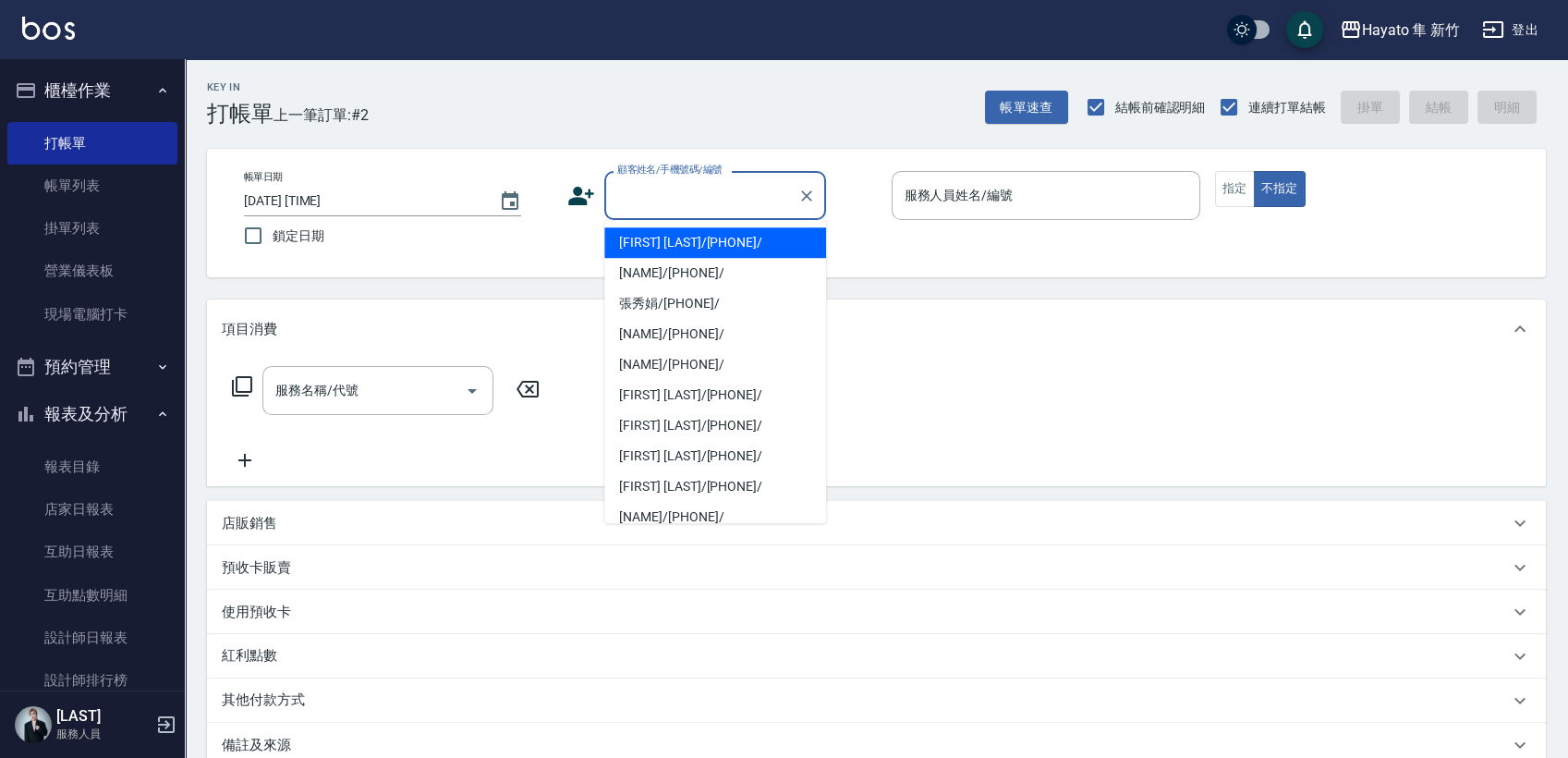 click on "[FIRST] [LAST]/[PHONE]/" at bounding box center (715, 242) 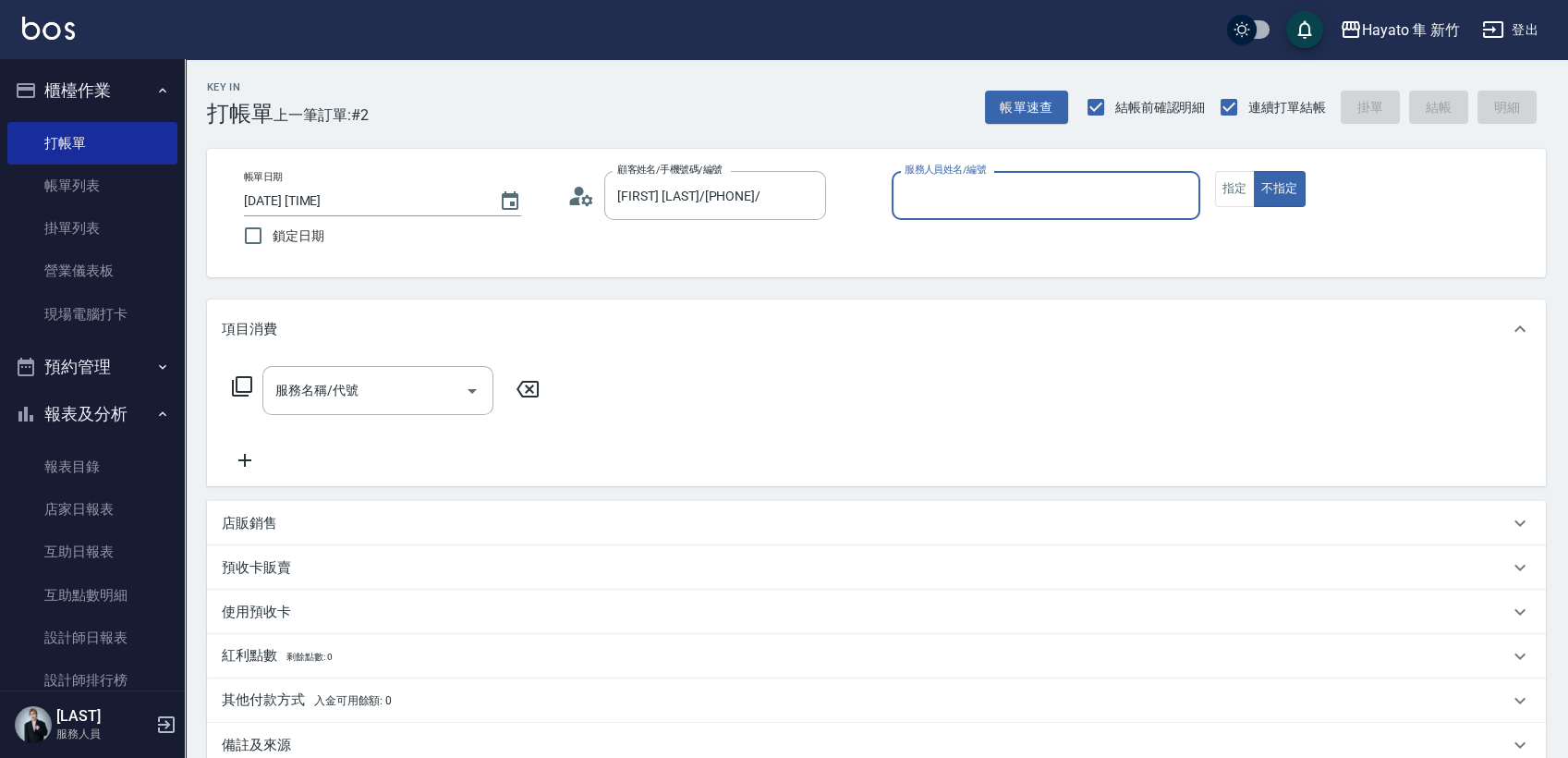 type on "[FIRST] (無代號)" 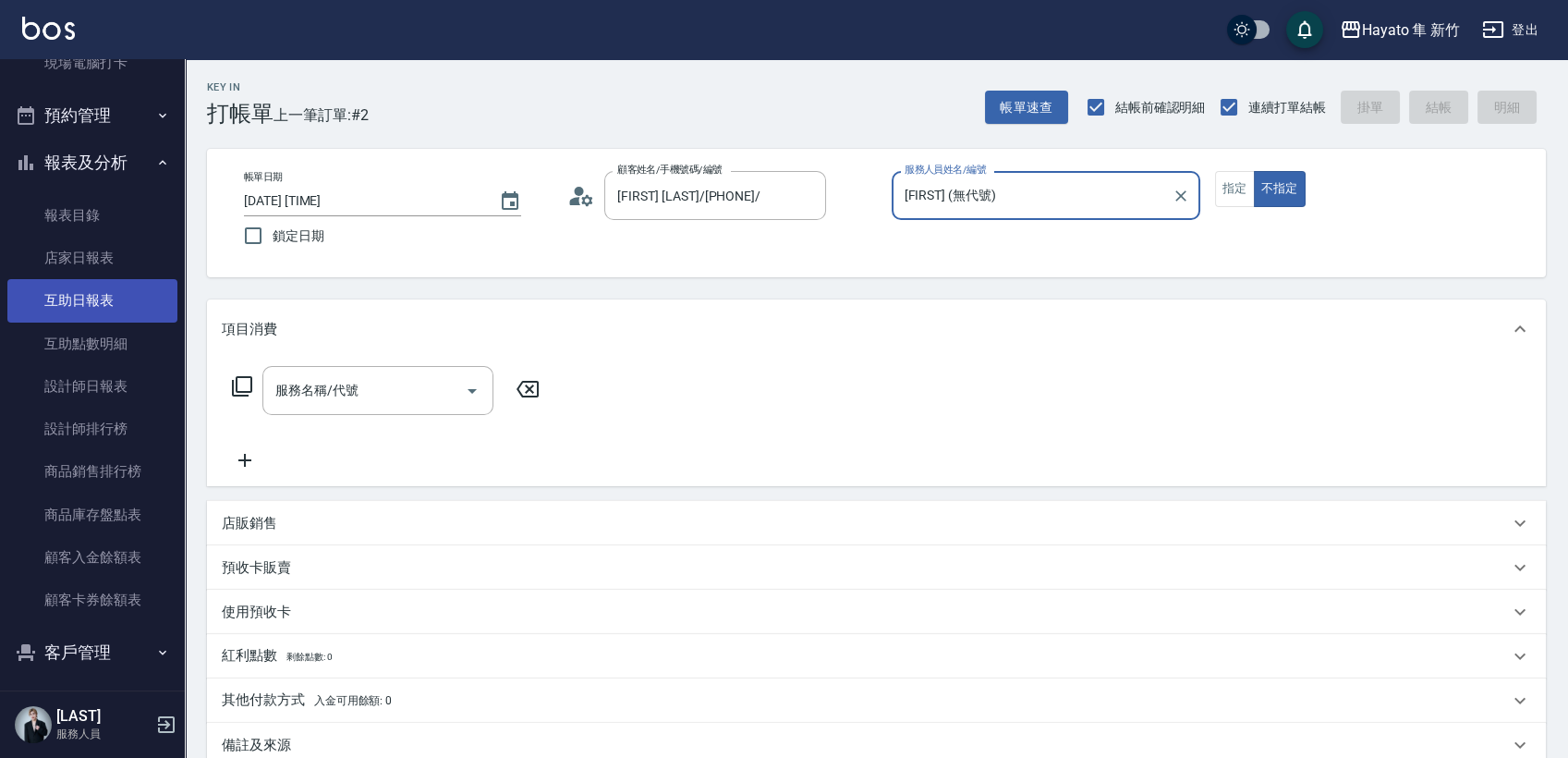 scroll, scrollTop: 355, scrollLeft: 0, axis: vertical 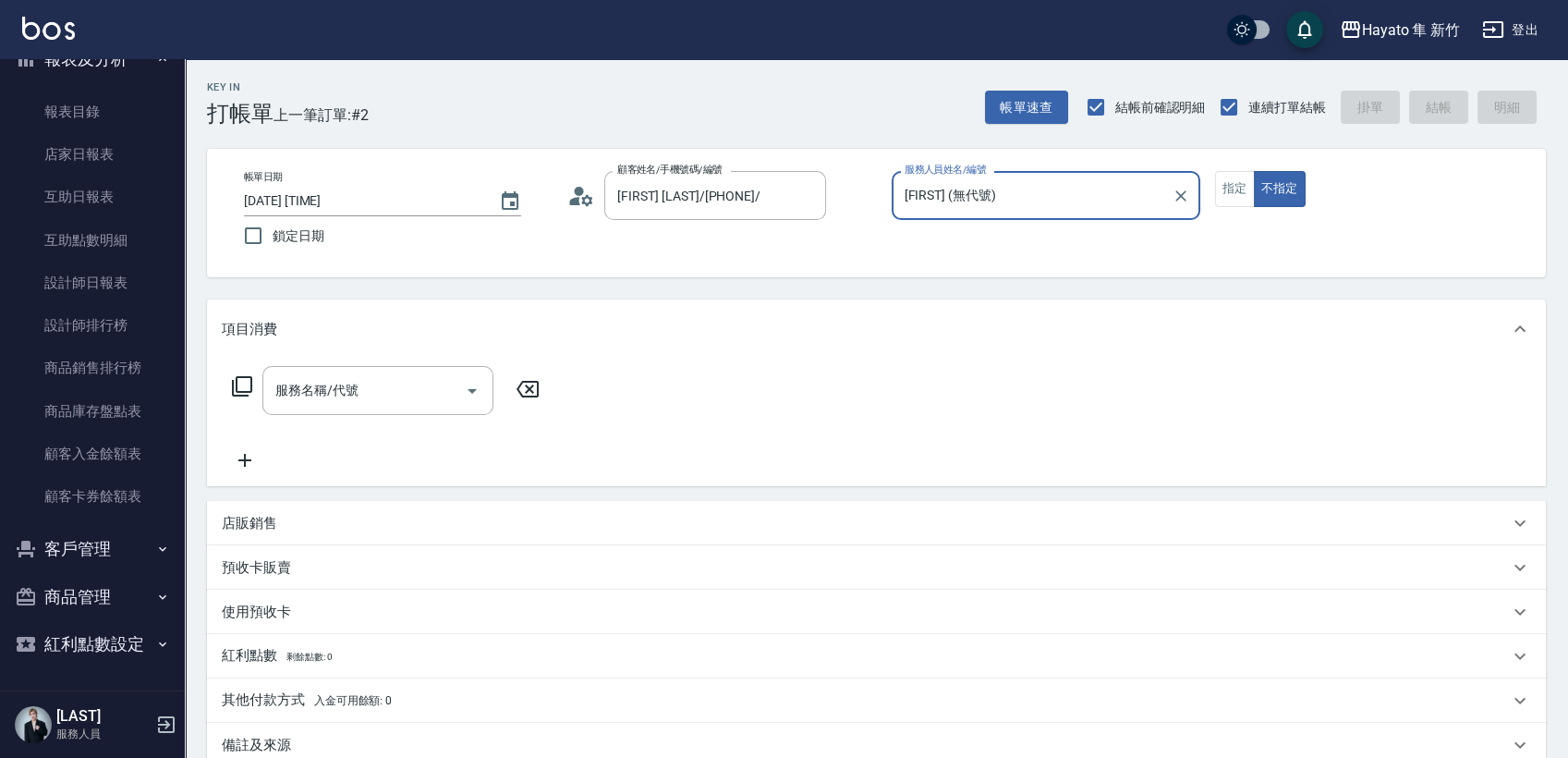click on "客戶管理" at bounding box center (92, 549) 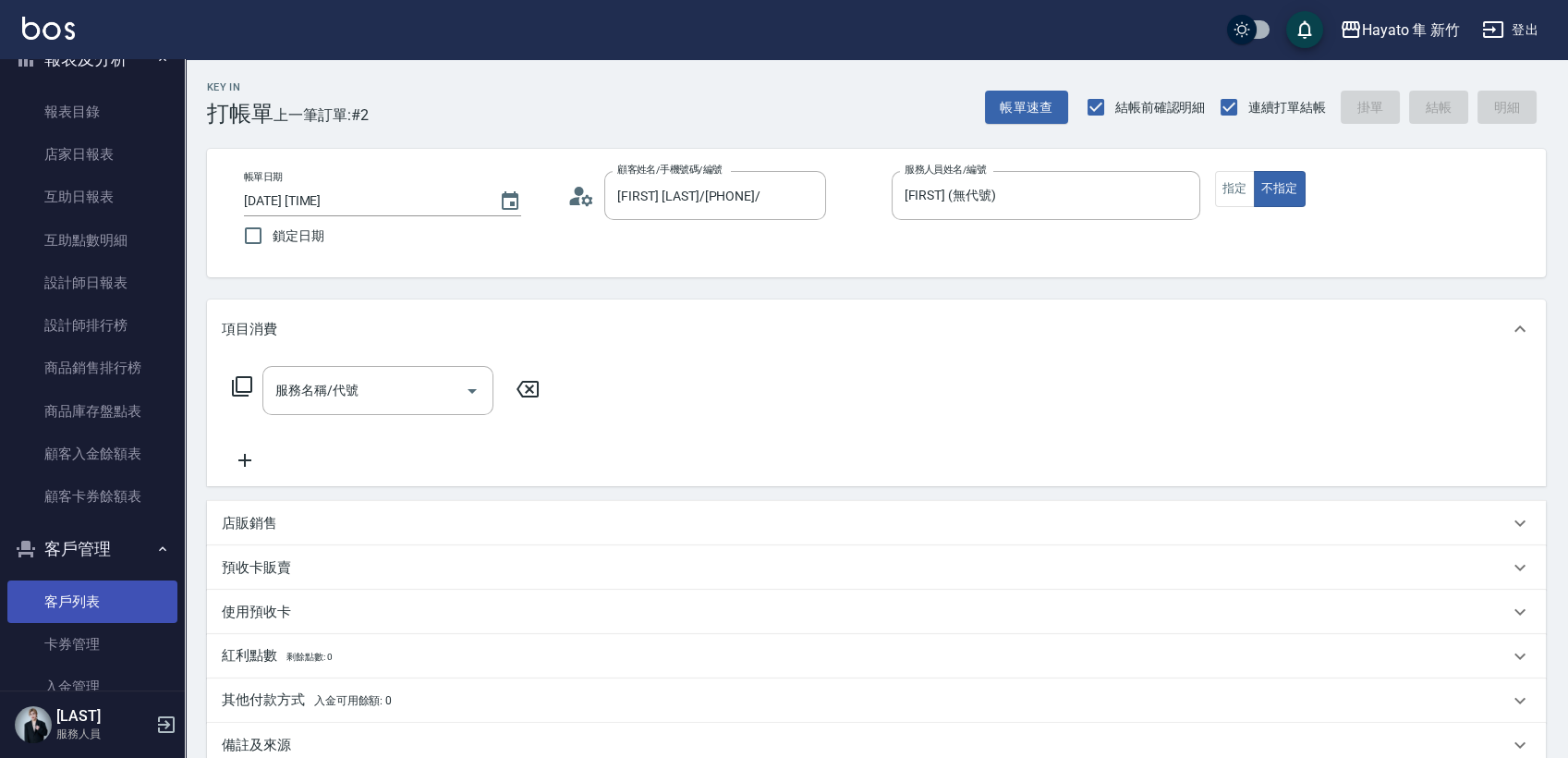 click on "客戶列表" at bounding box center [92, 602] 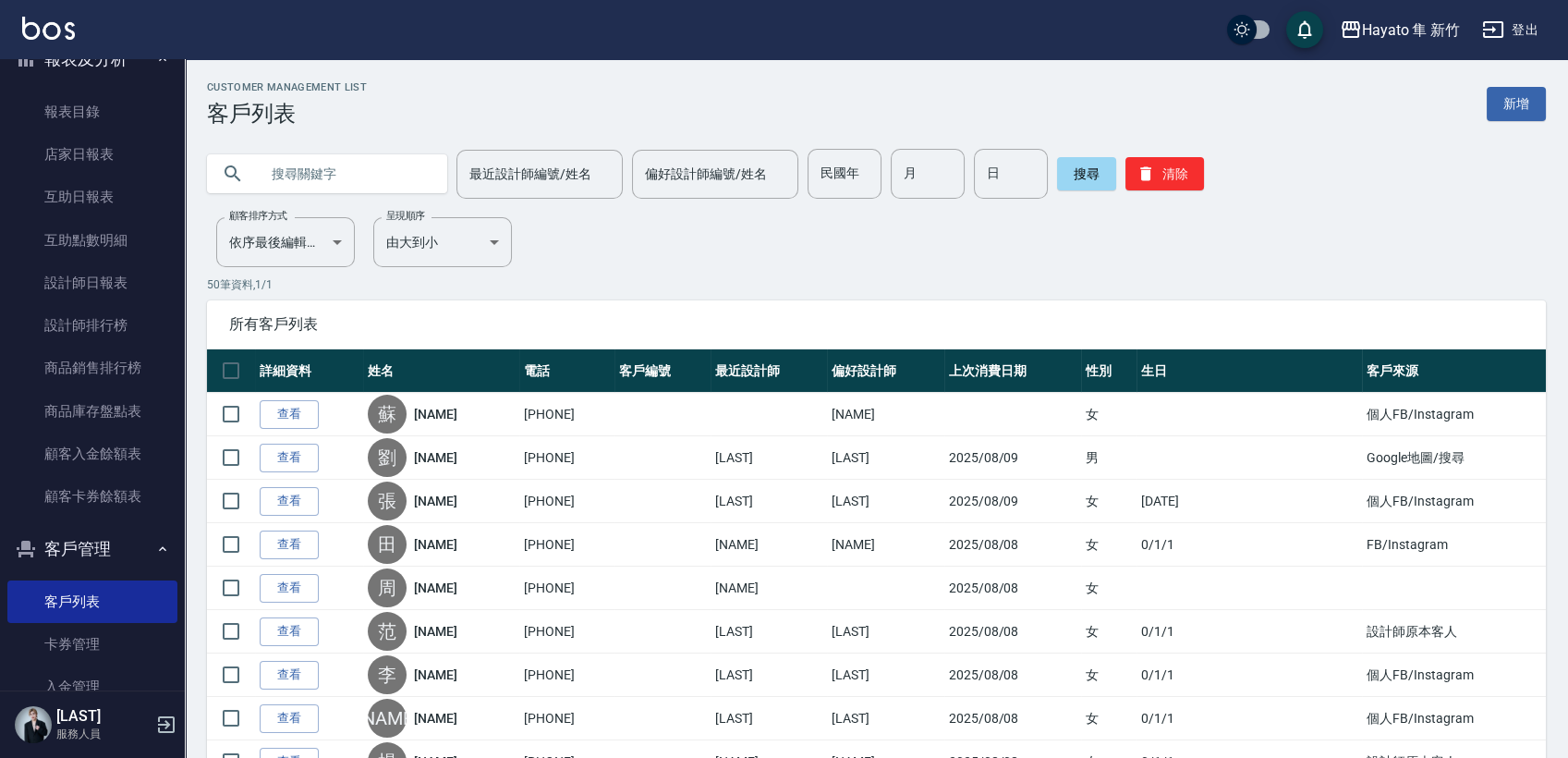 click at bounding box center (346, 174) 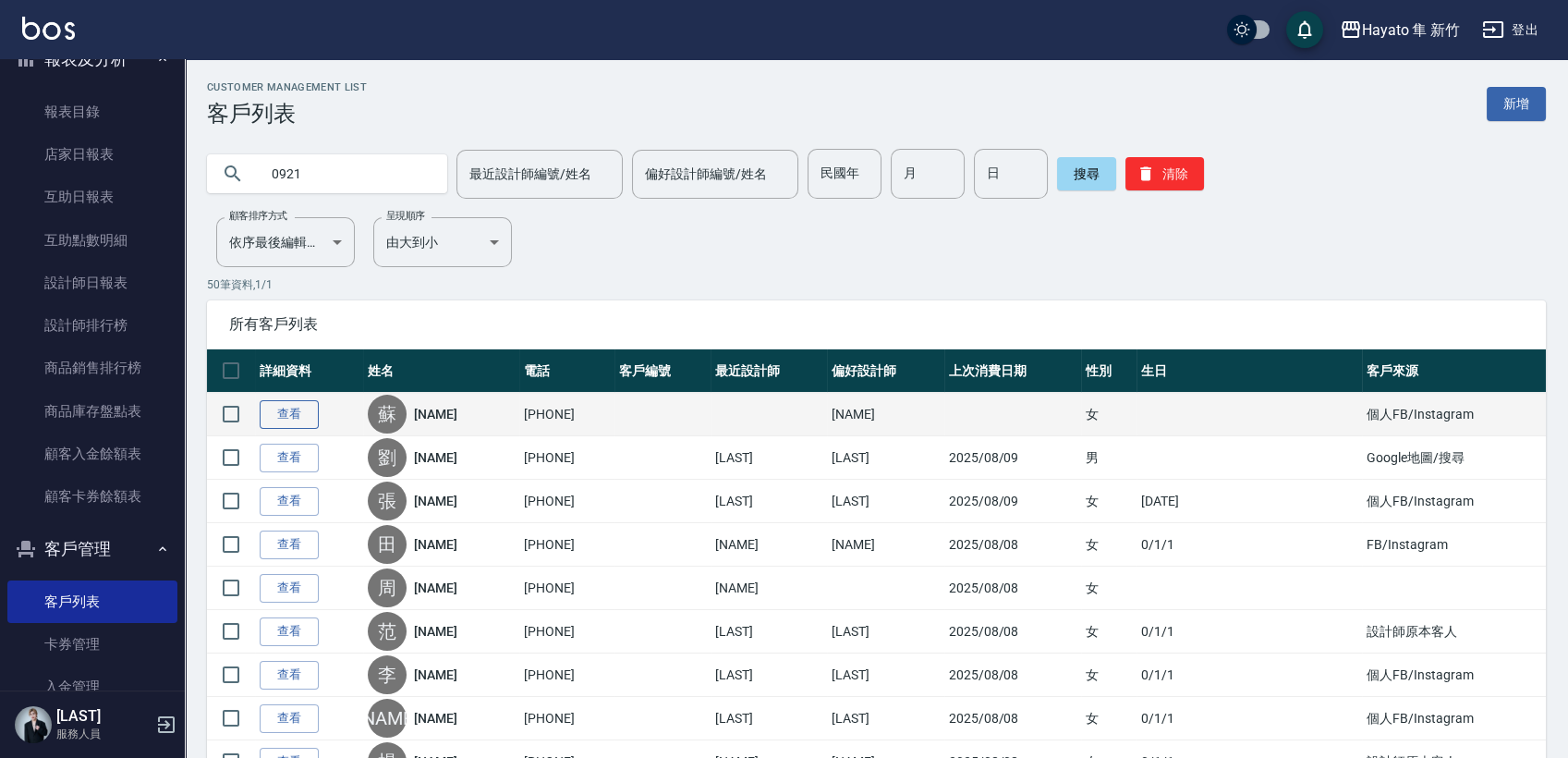 type on "0921" 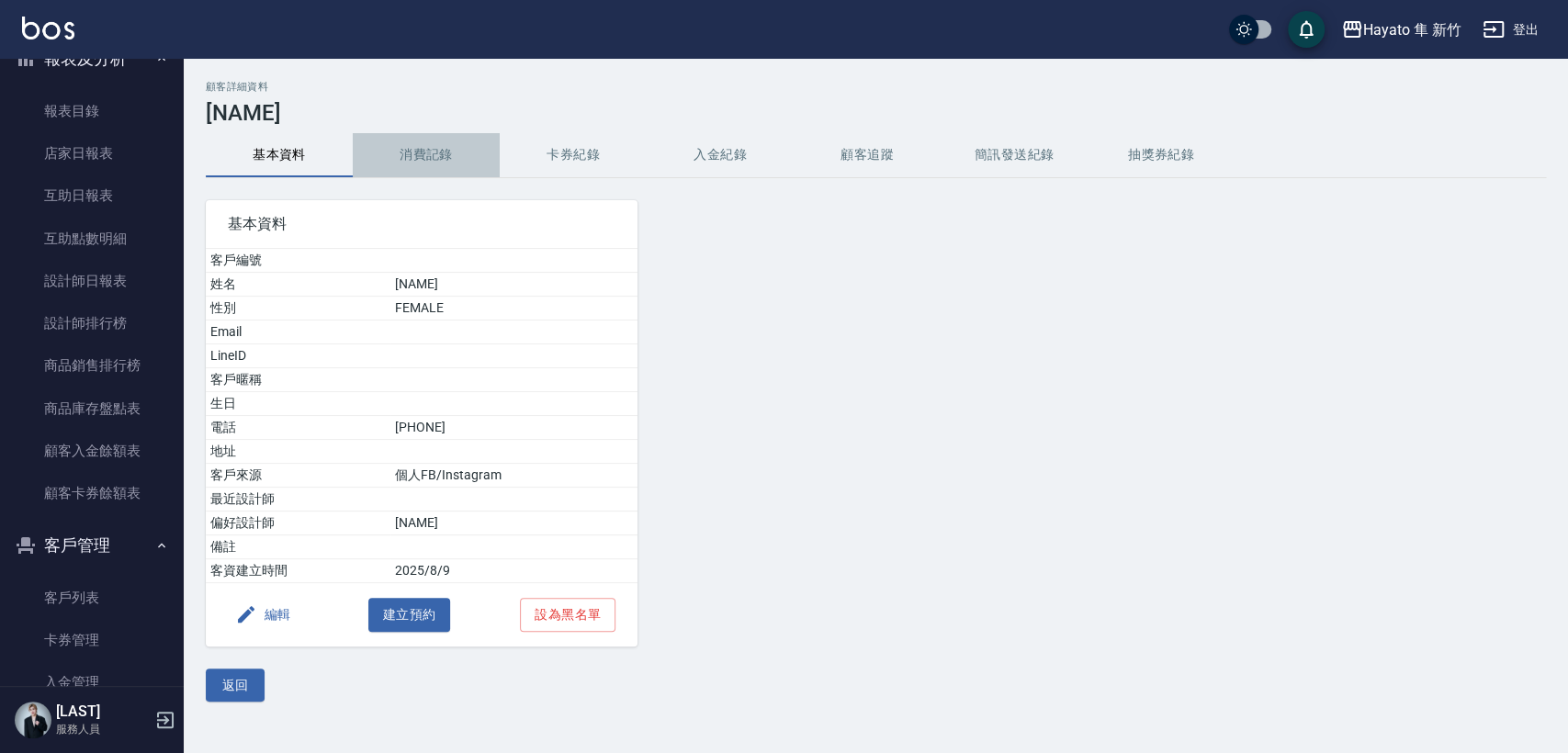 click on "消費記錄" at bounding box center (426, 155) 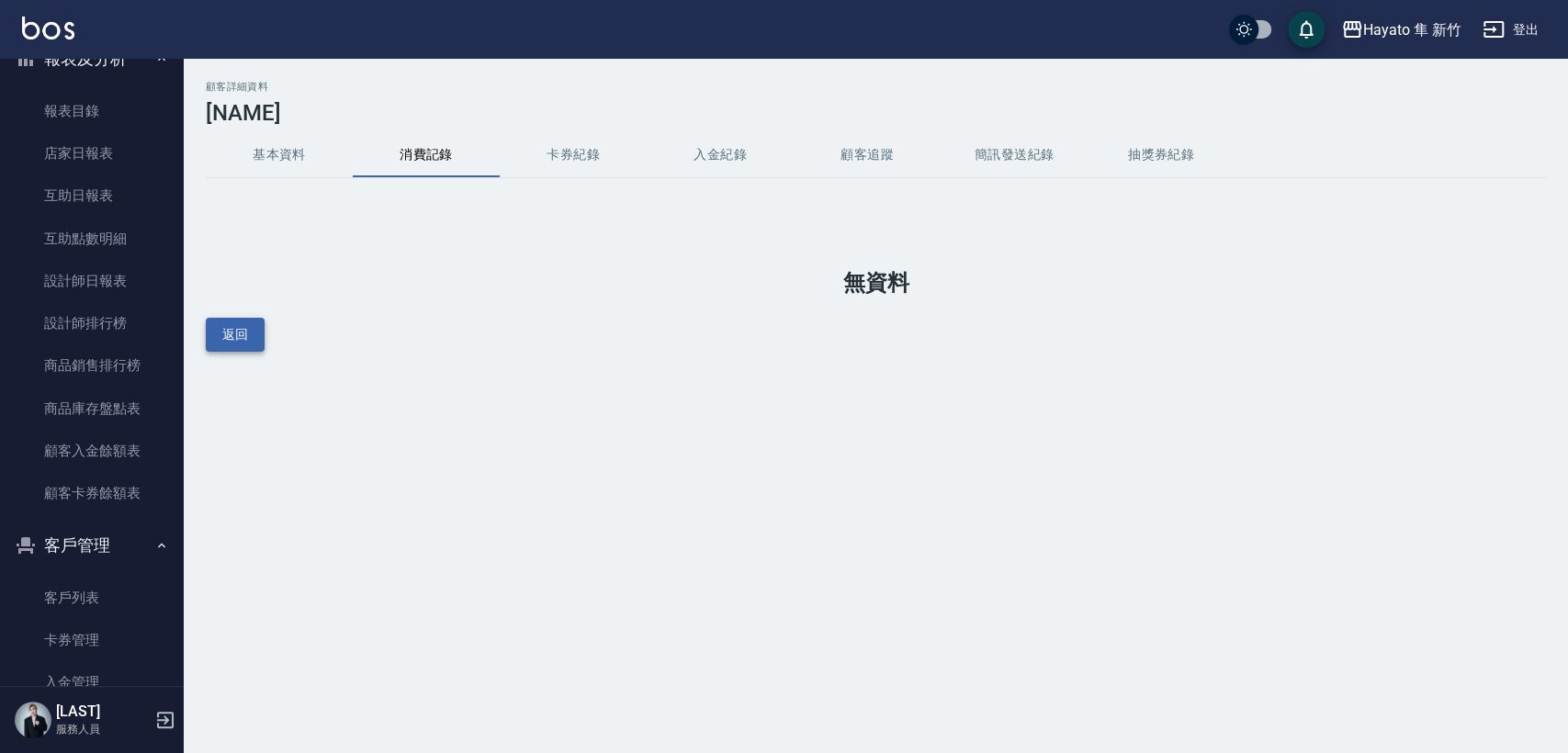 click on "返回" at bounding box center (235, 334) 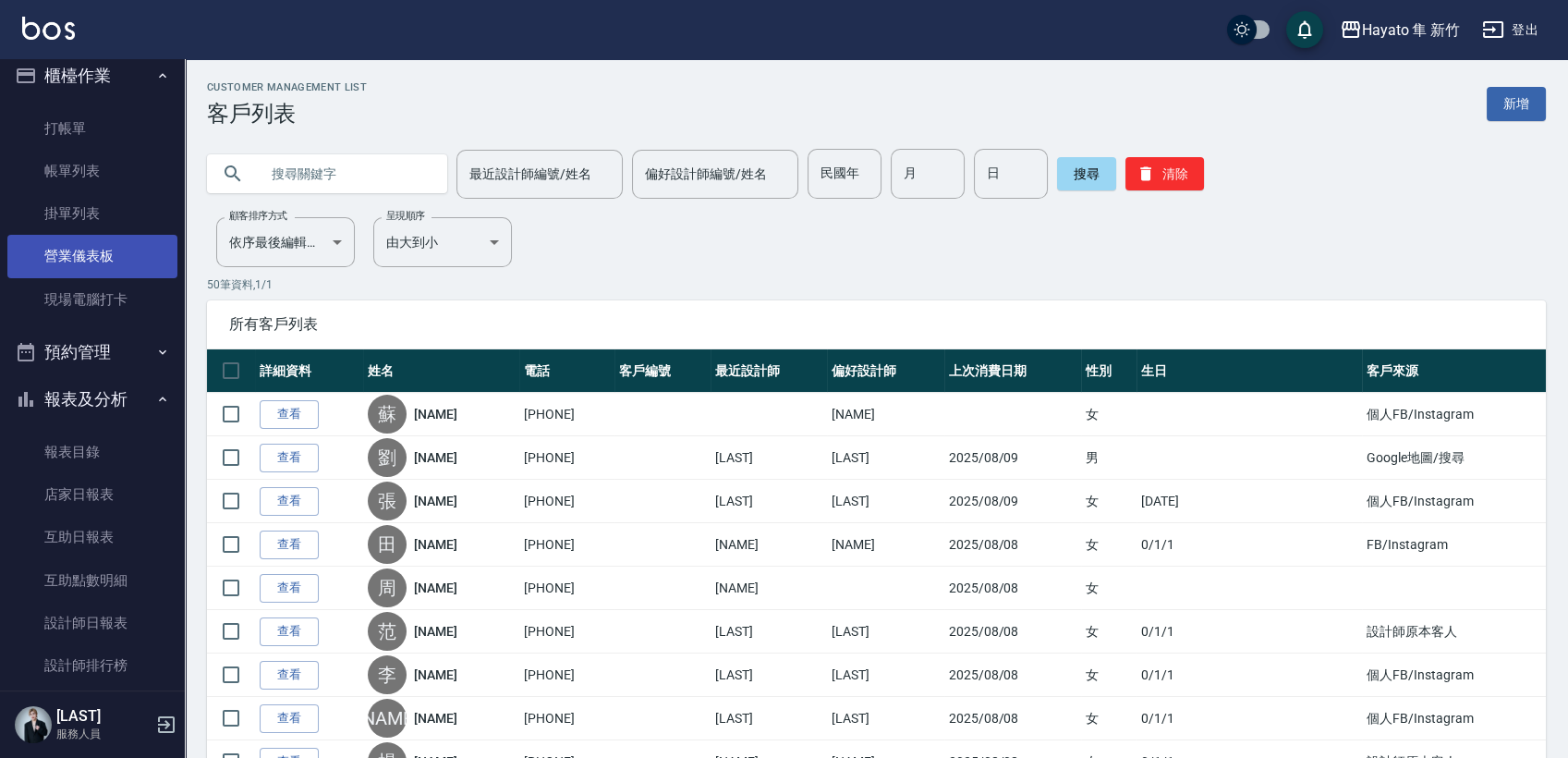 scroll, scrollTop: 0, scrollLeft: 0, axis: both 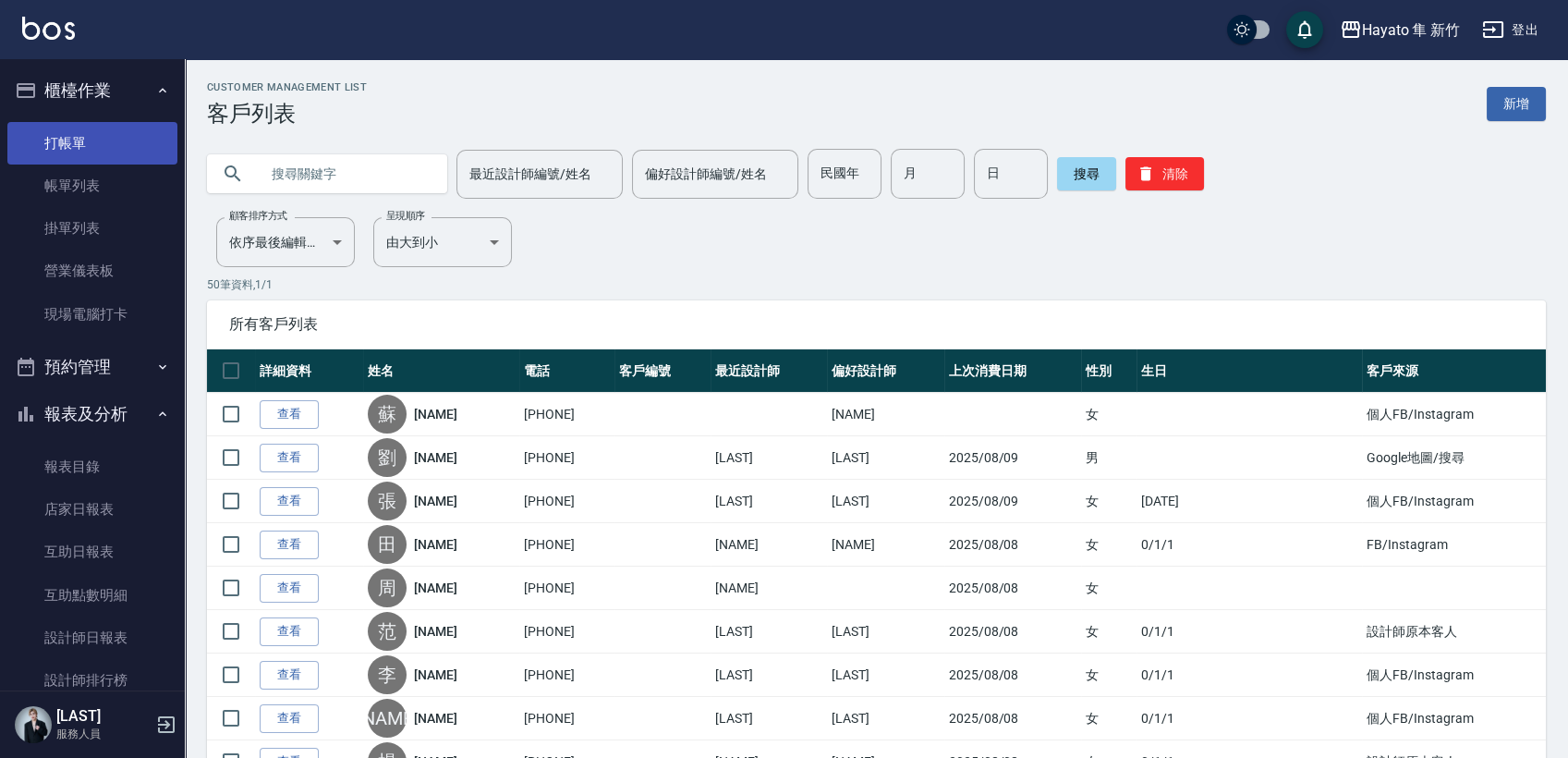 click on "打帳單" at bounding box center [92, 143] 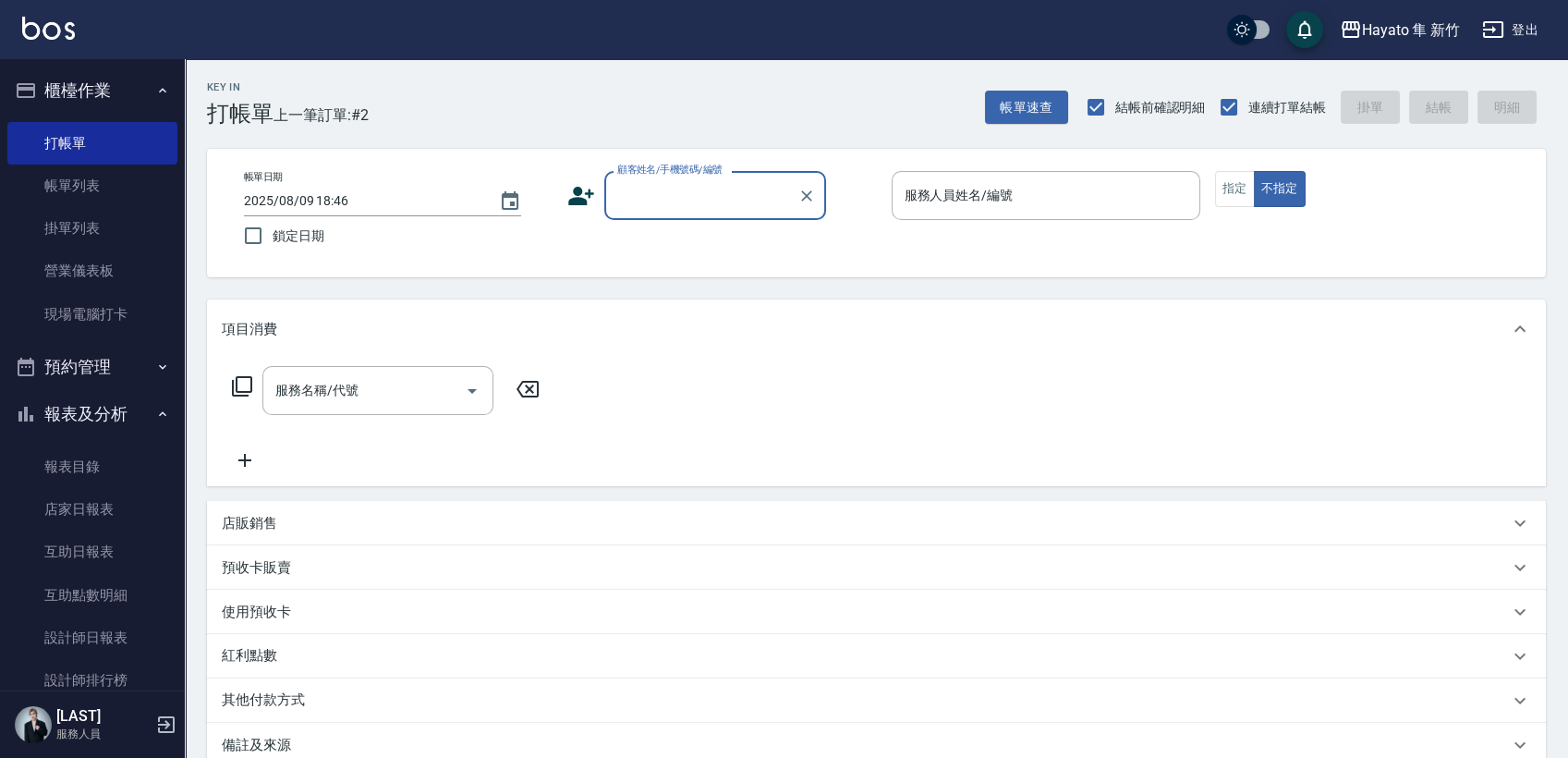 click on "顧客姓名/手機號碼/編號" at bounding box center (701, 195) 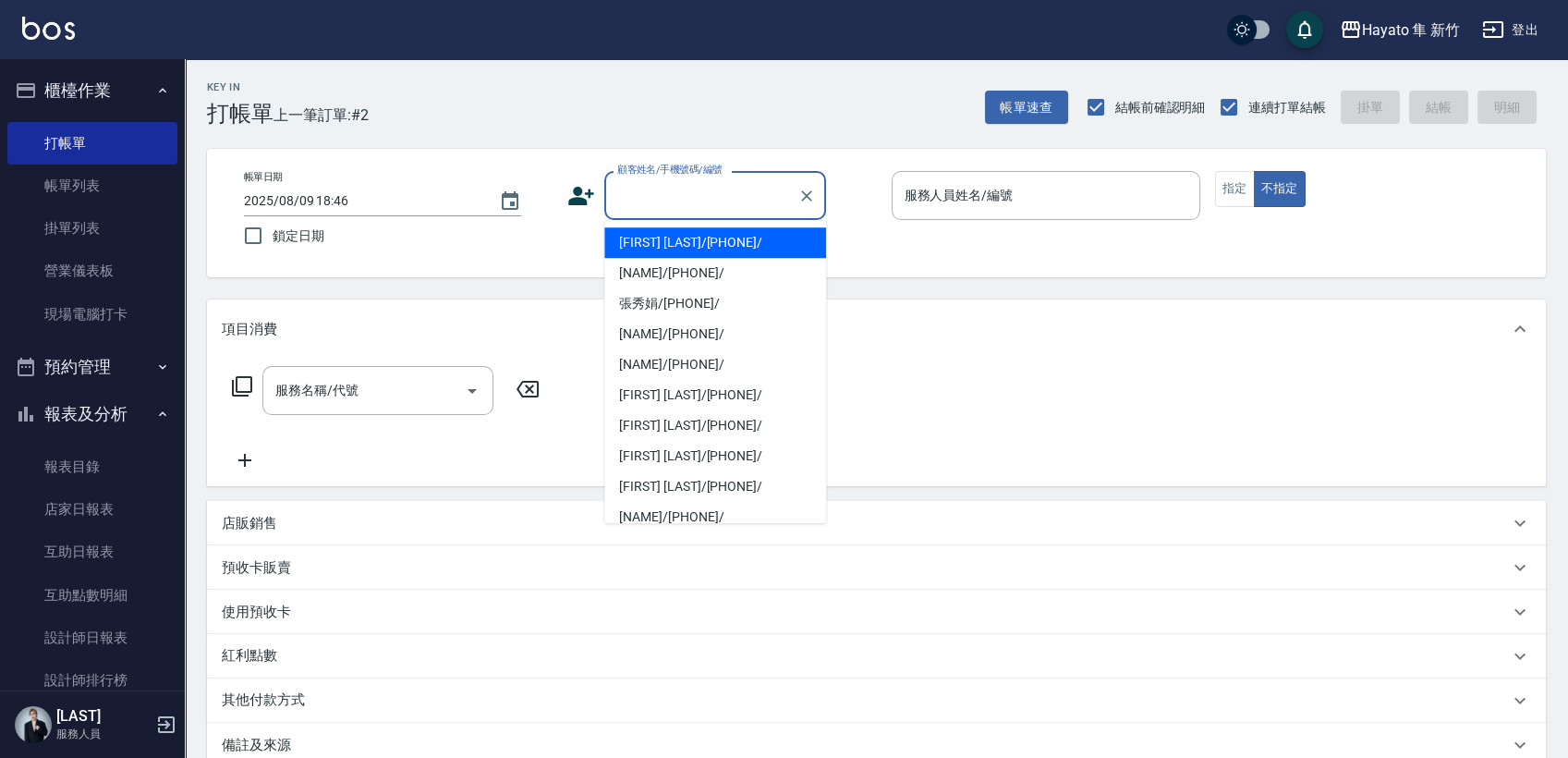 click on "[FIRST] [LAST]/[PHONE]/" at bounding box center [715, 242] 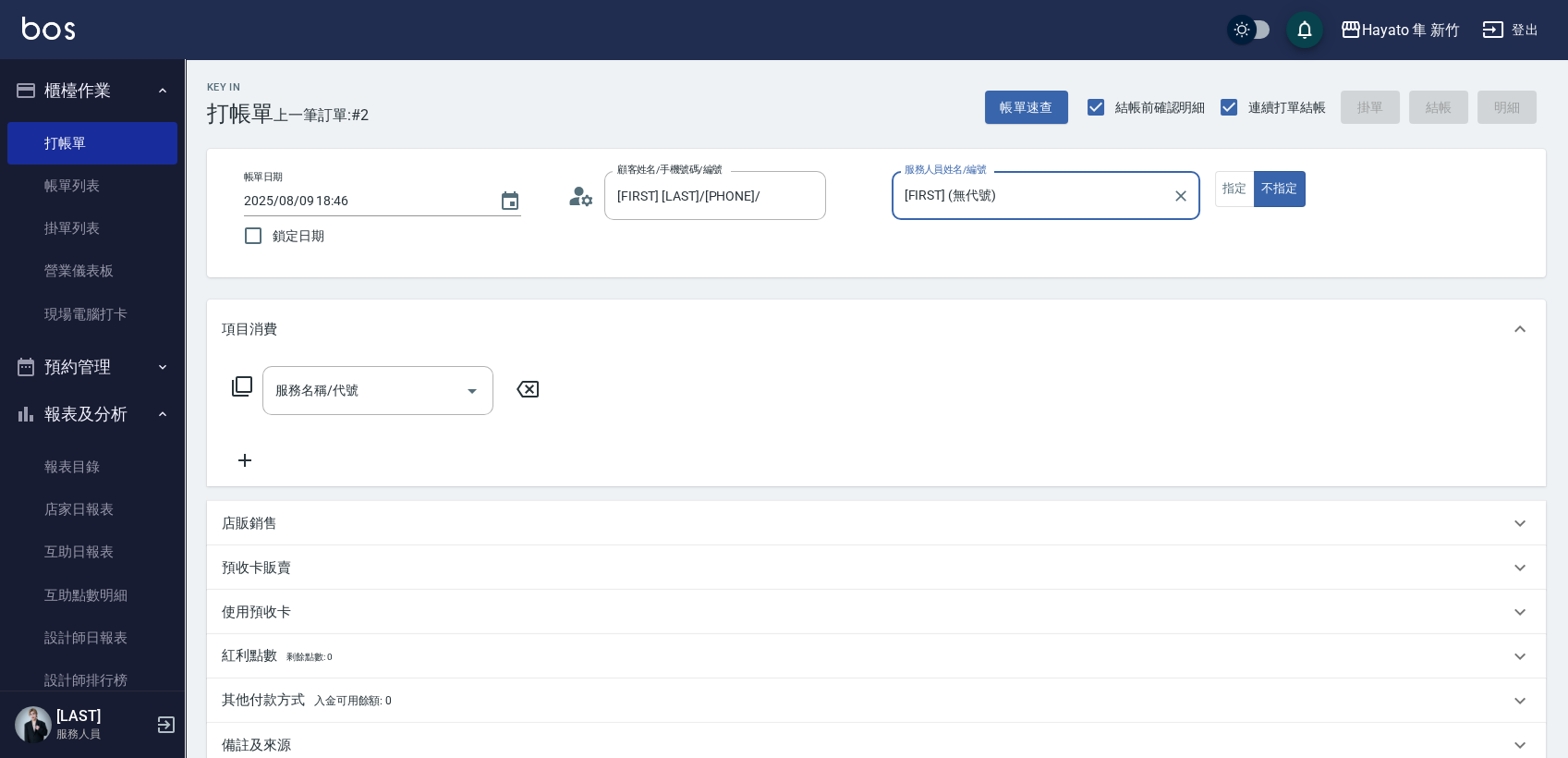 type on "[FIRST] (無代號)" 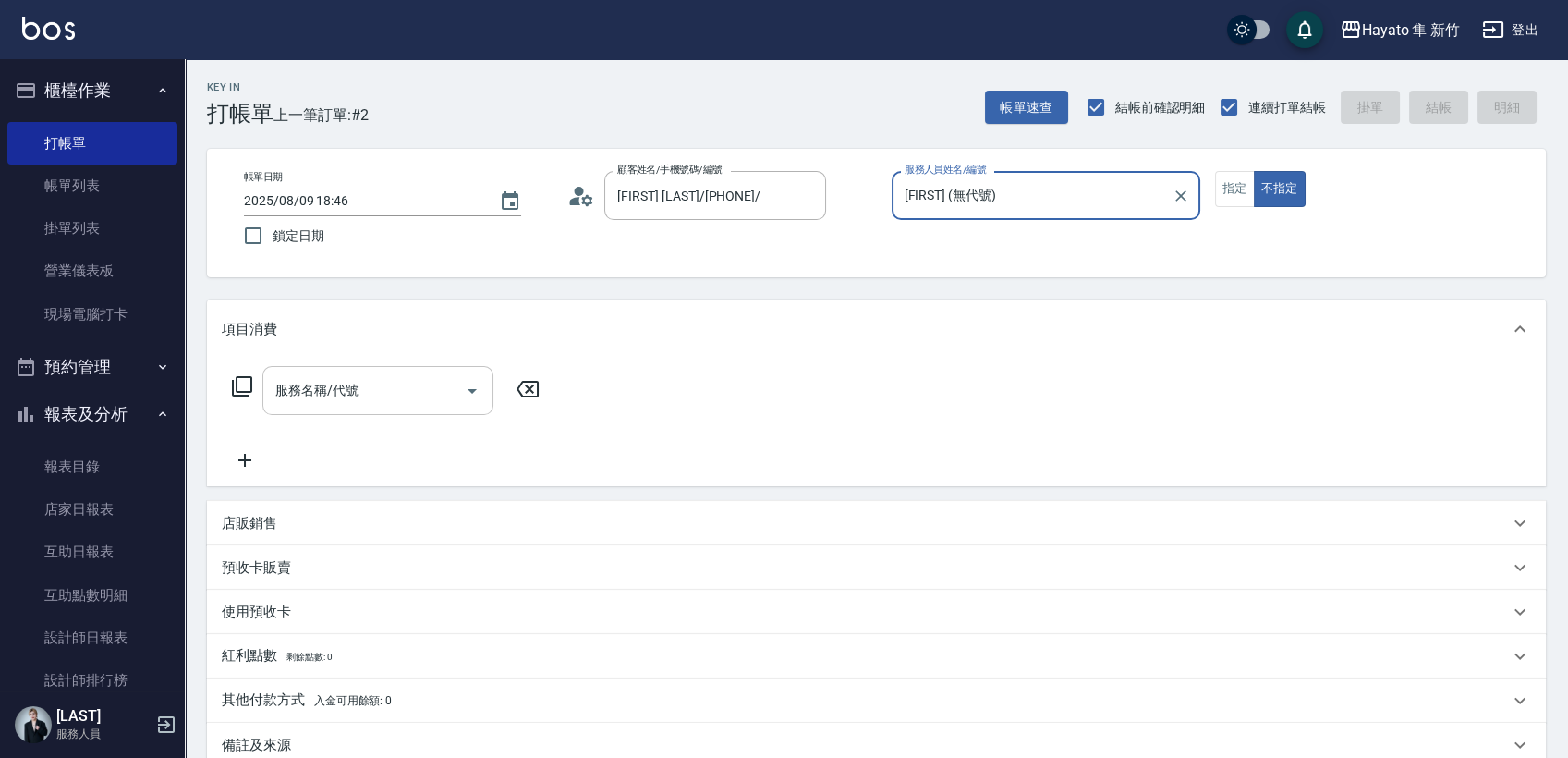 click on "服務名稱/代號" at bounding box center [364, 390] 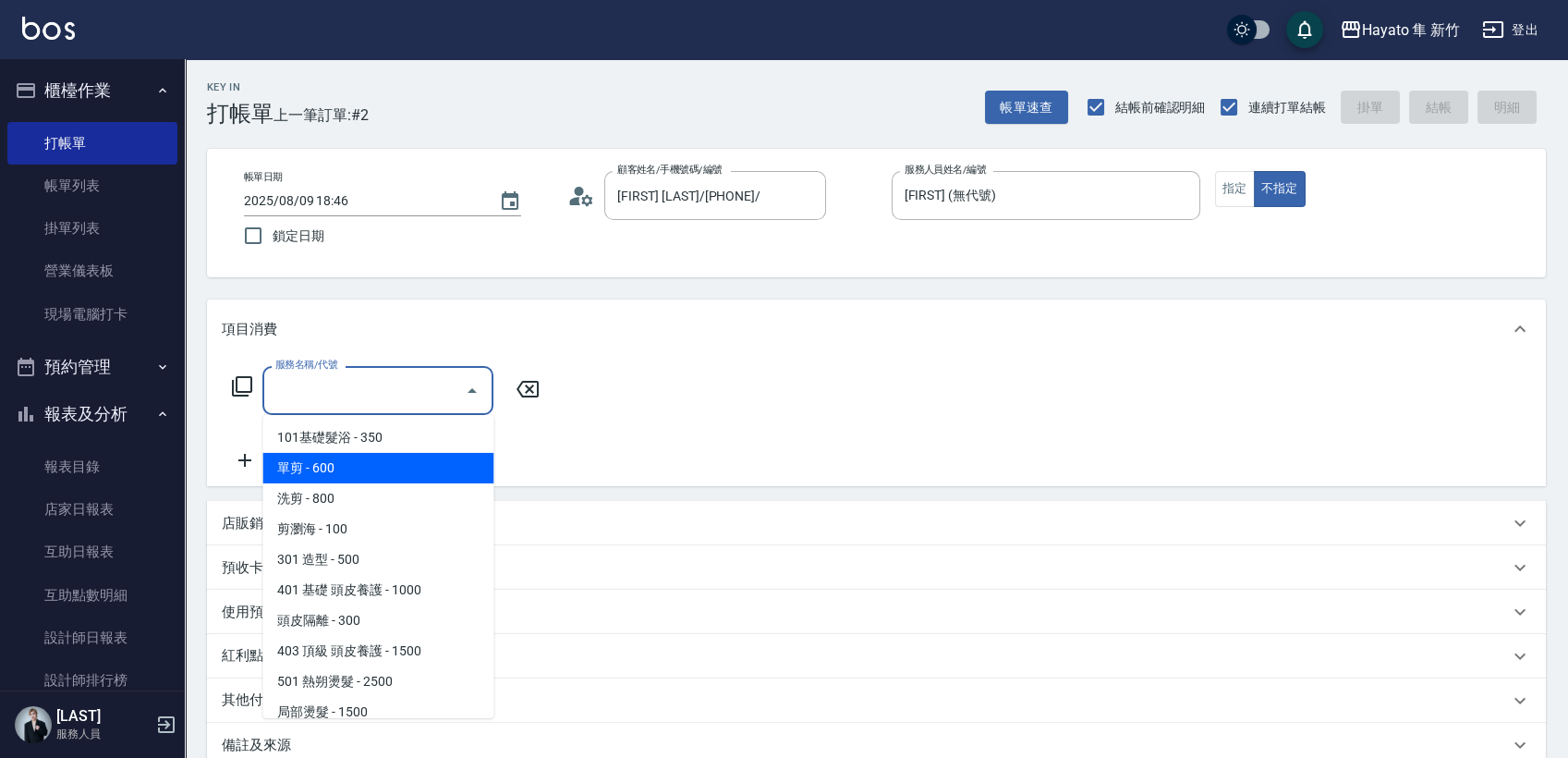 scroll, scrollTop: 290, scrollLeft: 0, axis: vertical 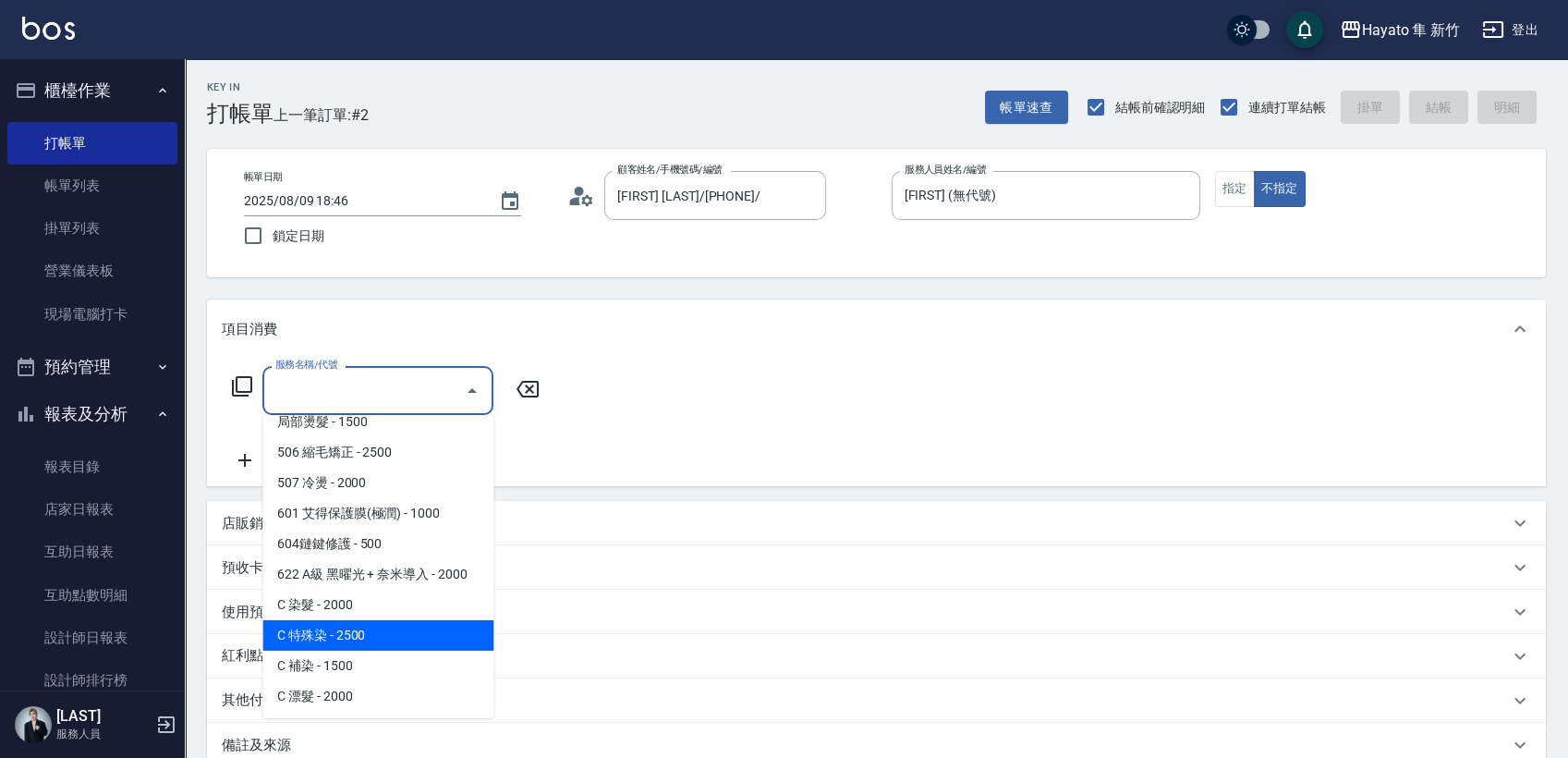 click on "C 特殊染 - 2500" at bounding box center (378, 635) 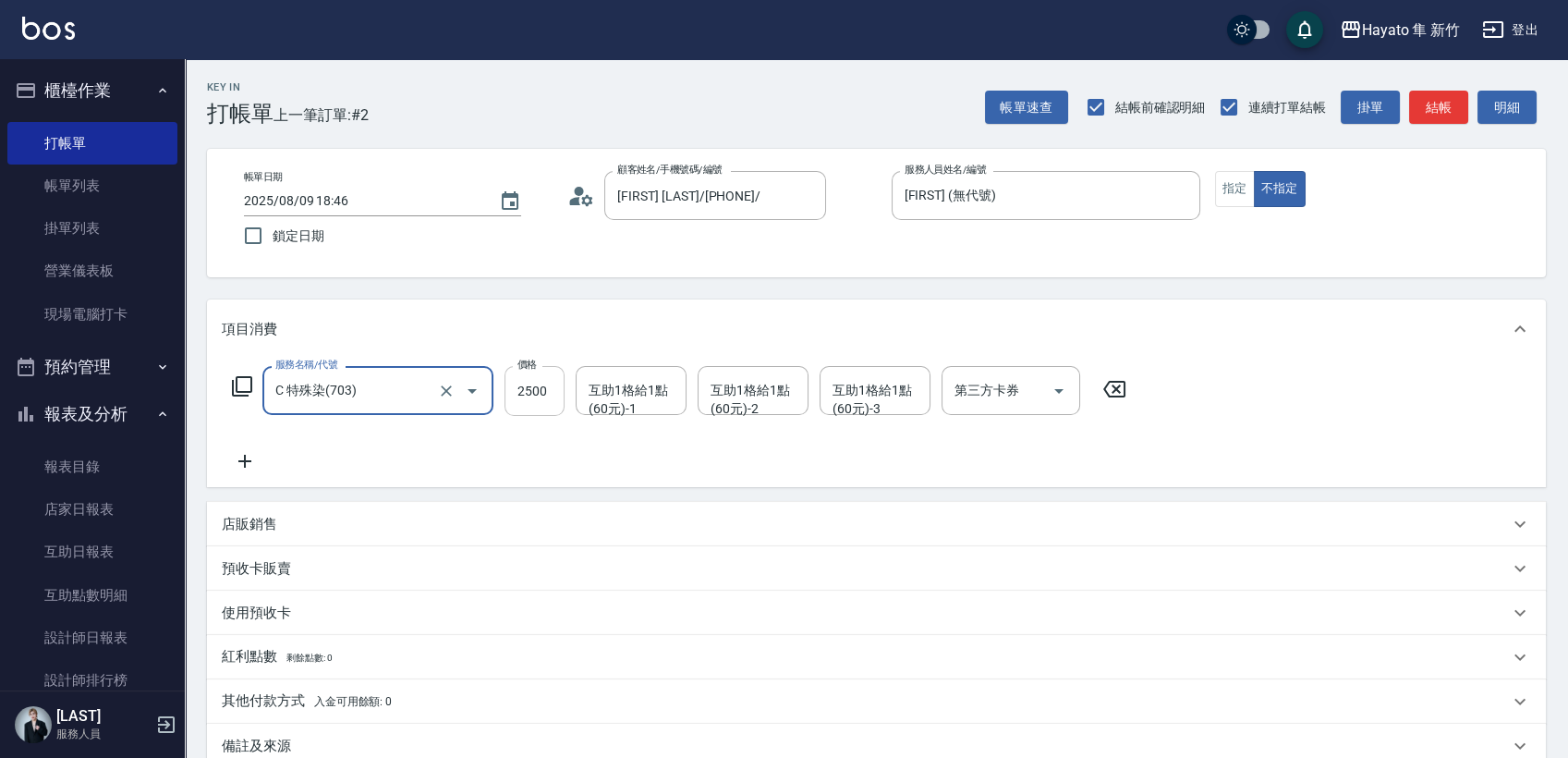 click on "2500" at bounding box center [534, 391] 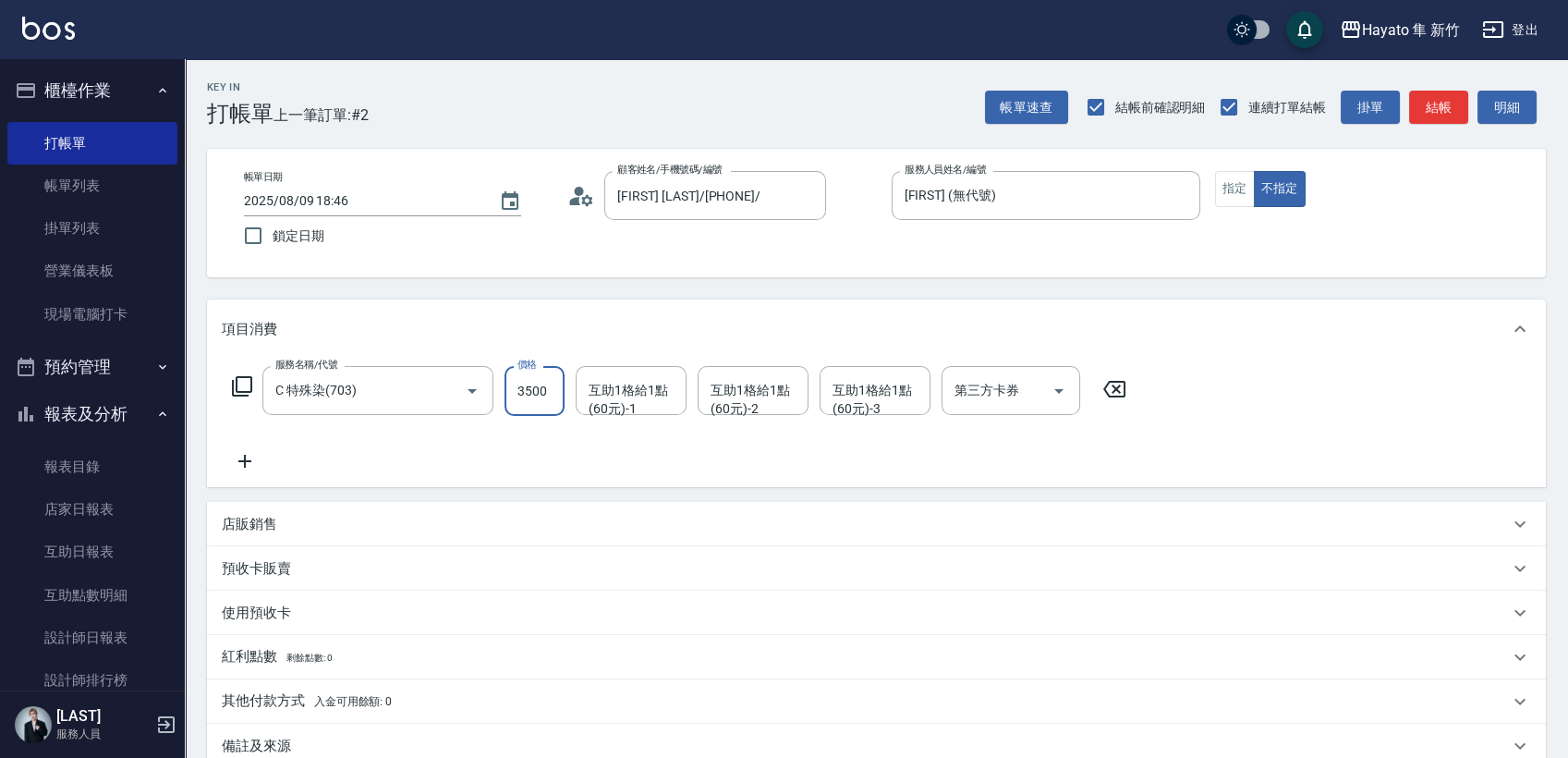 type on "3500" 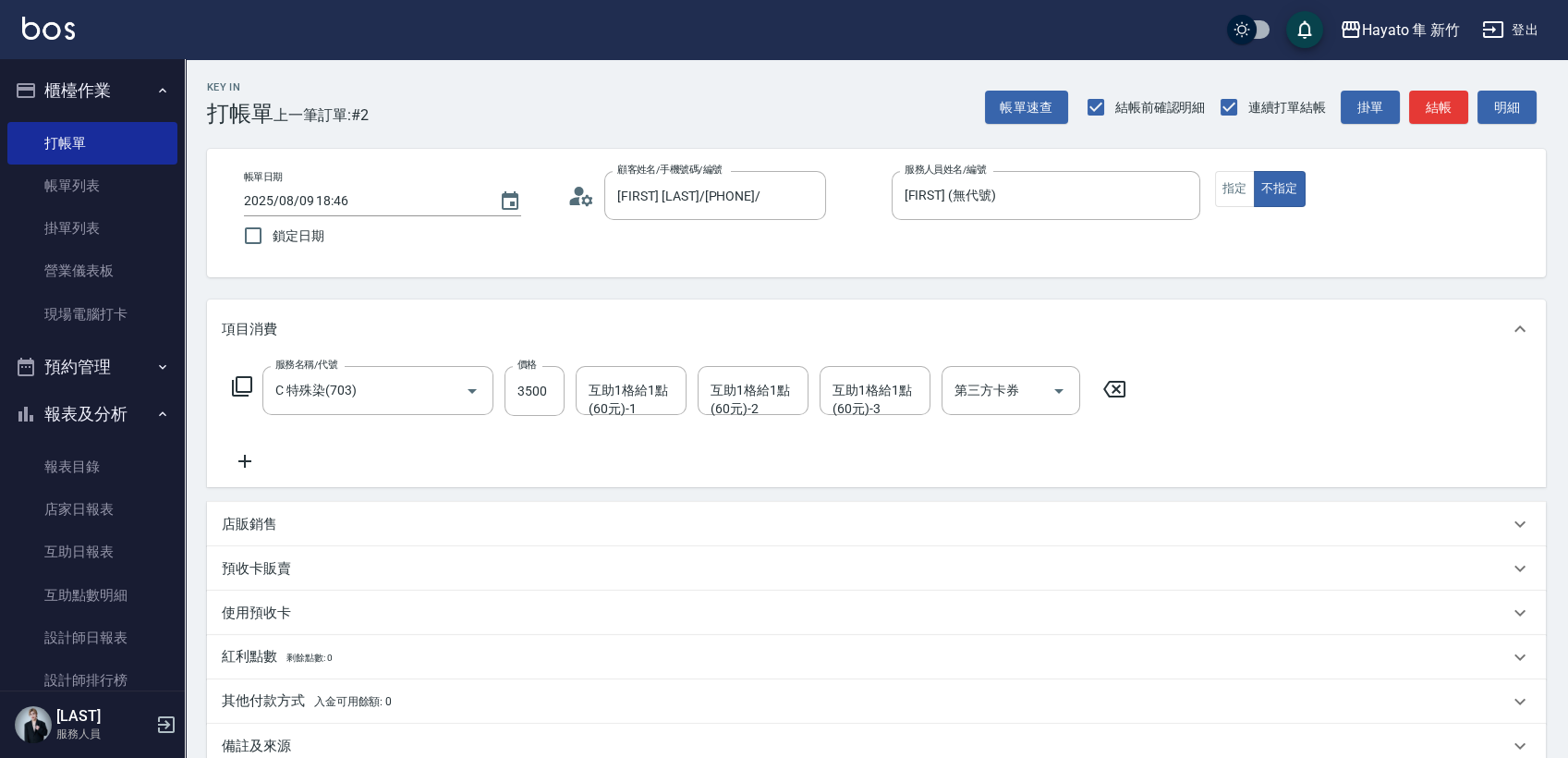 click on "店販銷售" at bounding box center [876, 524] 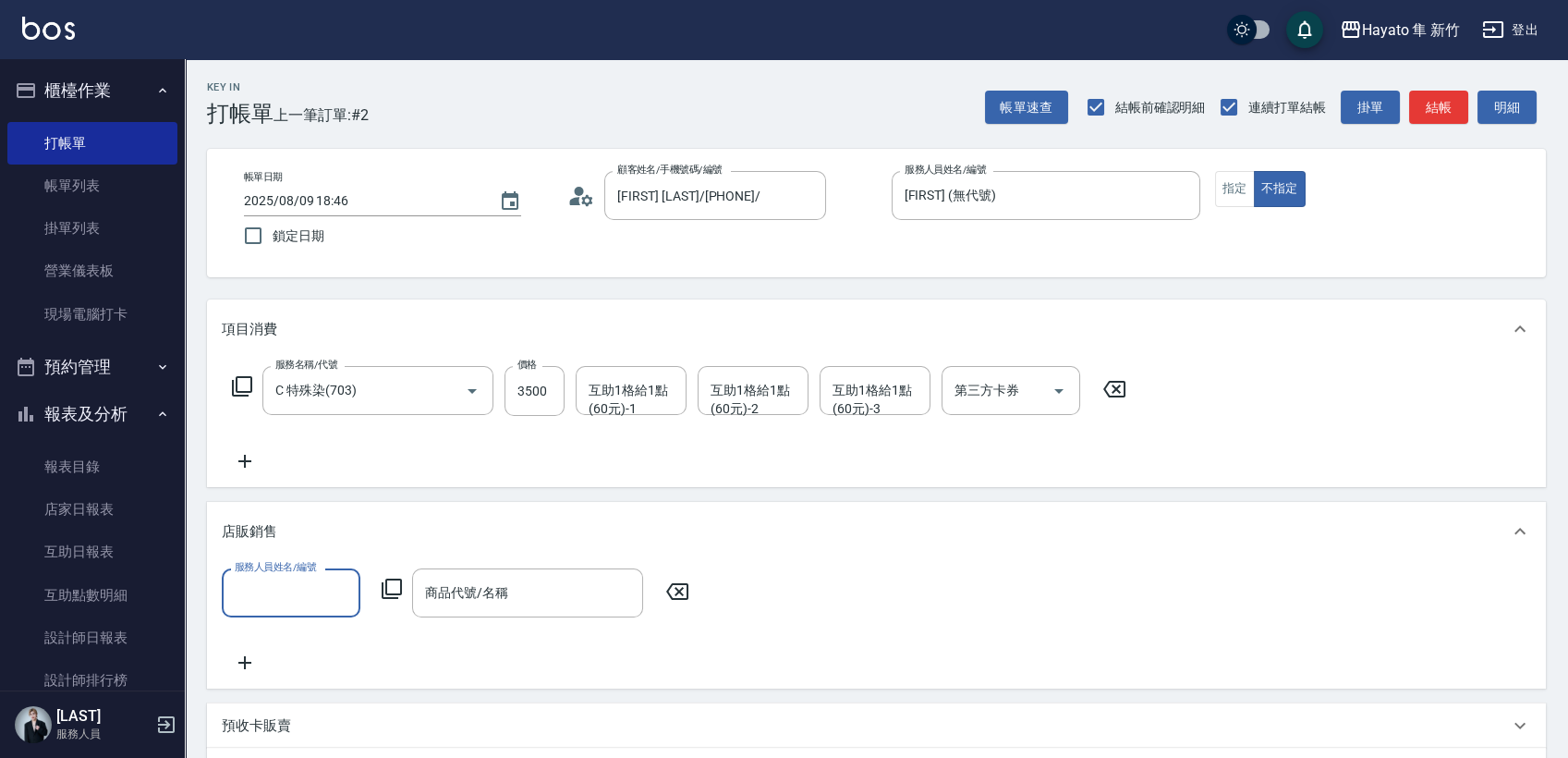 scroll, scrollTop: 0, scrollLeft: 0, axis: both 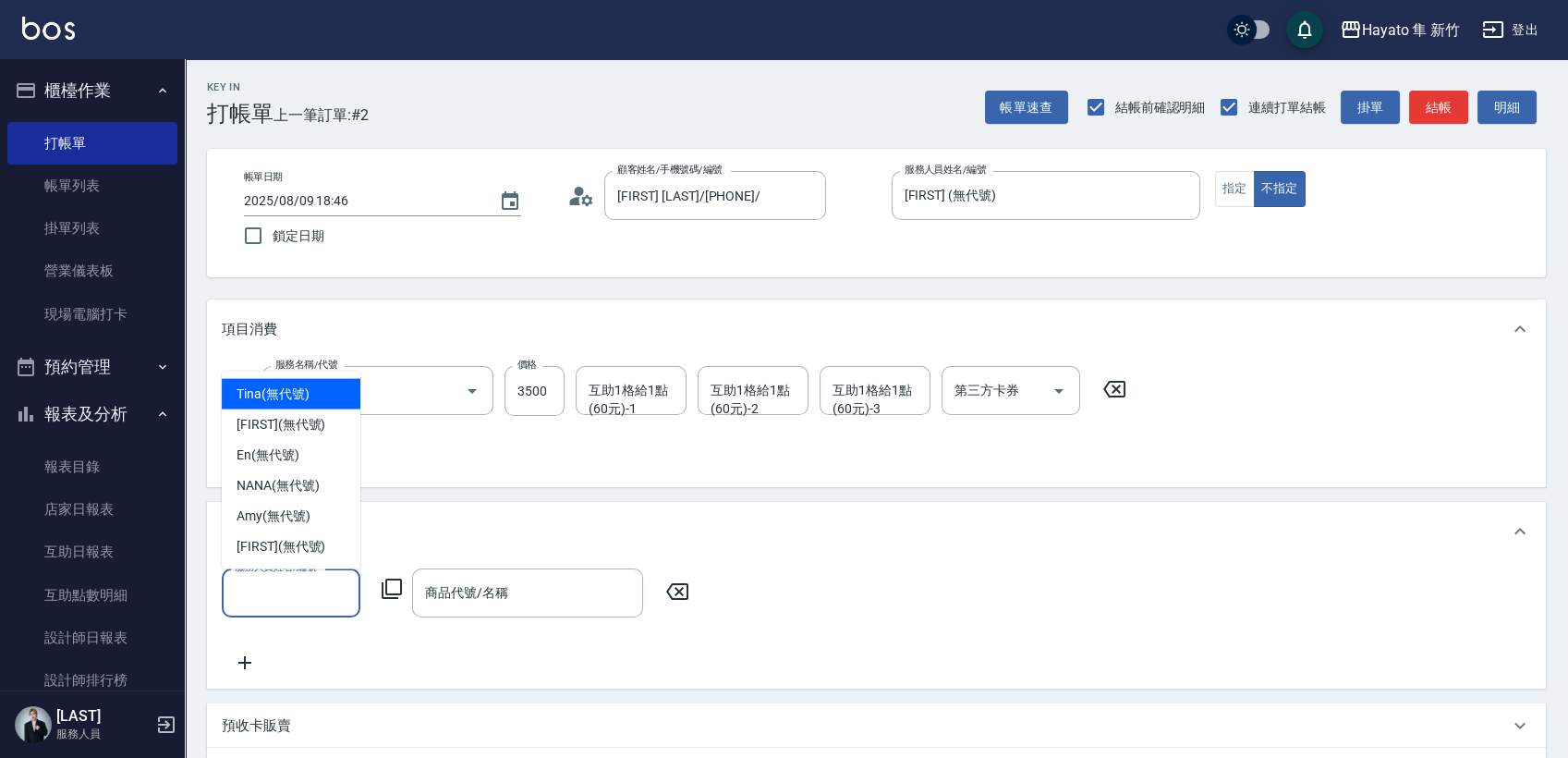 click on "服務人員姓名/編號" at bounding box center [291, 593] 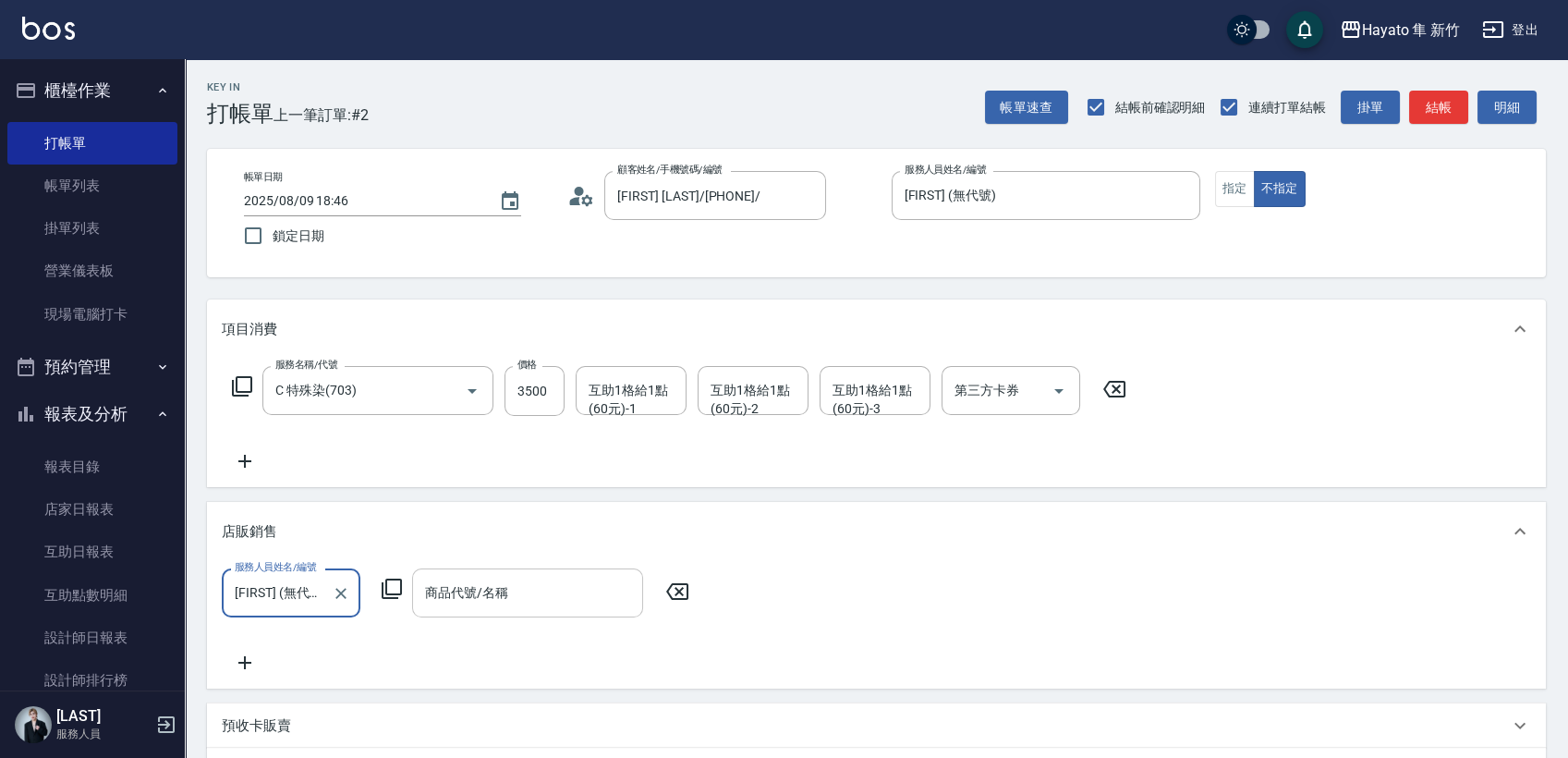 click on "商品代號/名稱" at bounding box center [528, 593] 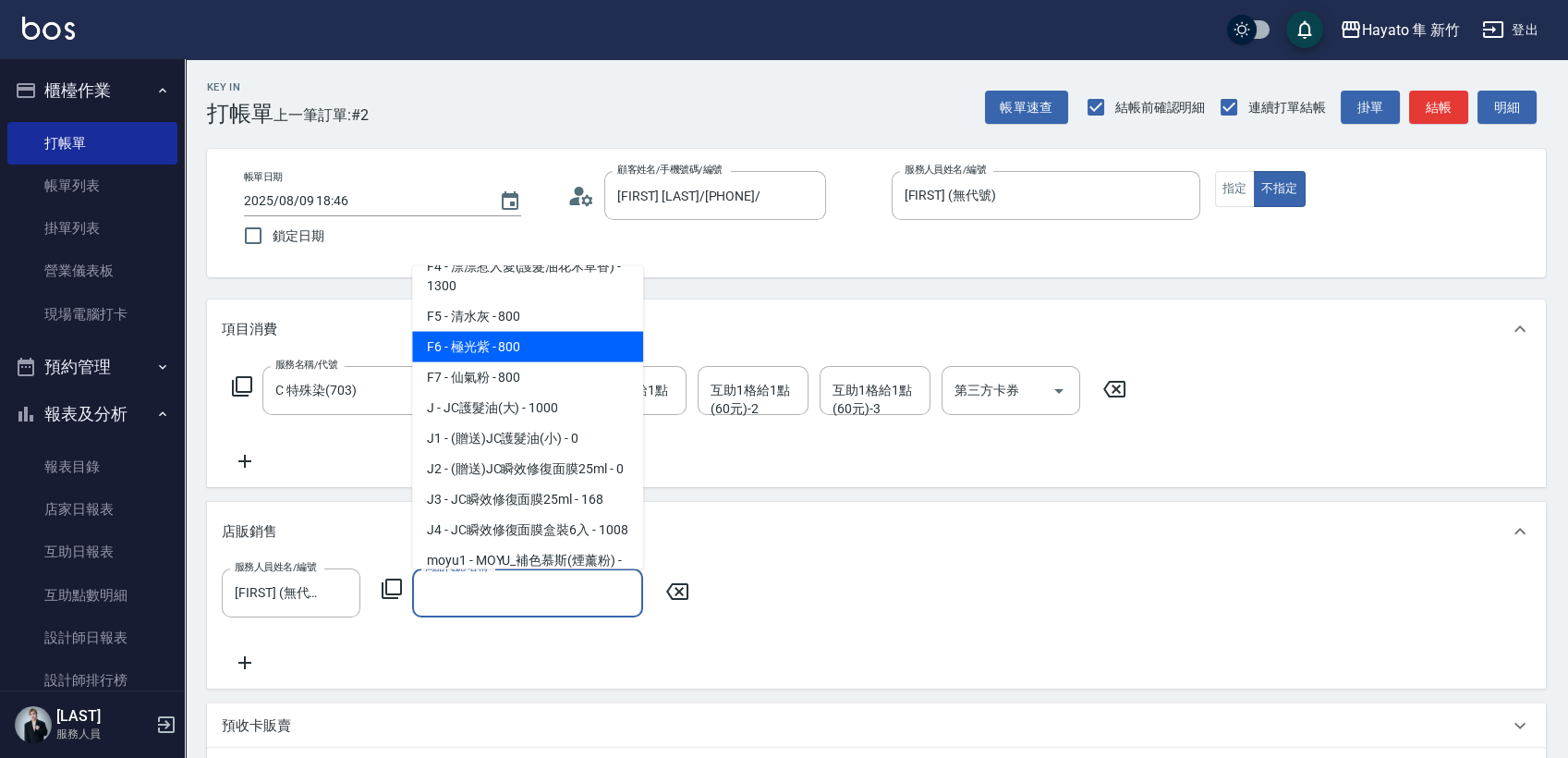 scroll, scrollTop: 103, scrollLeft: 0, axis: vertical 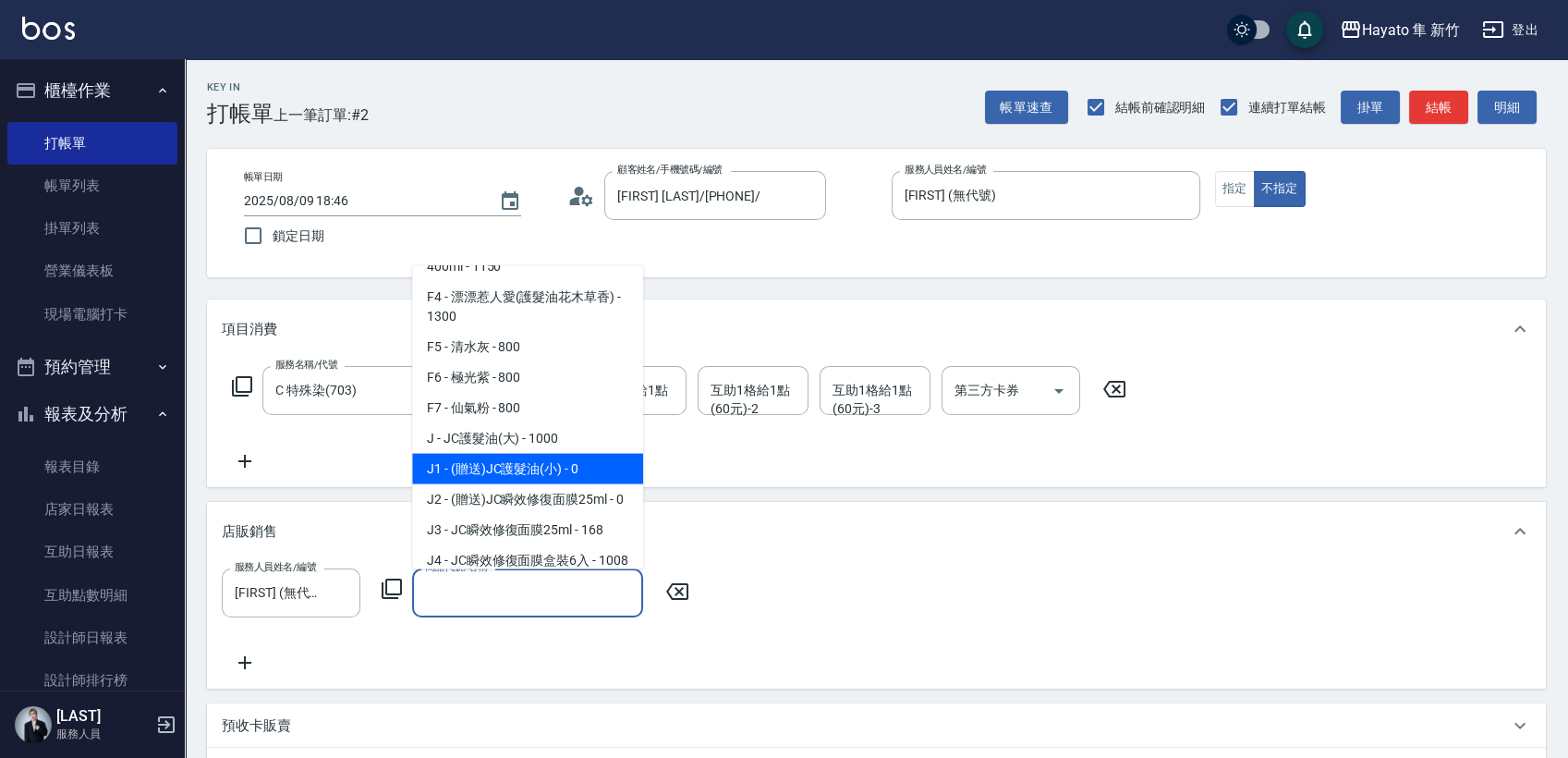 click on "J1 - (贈送)JC護髮油(小) - 0" at bounding box center (528, 469) 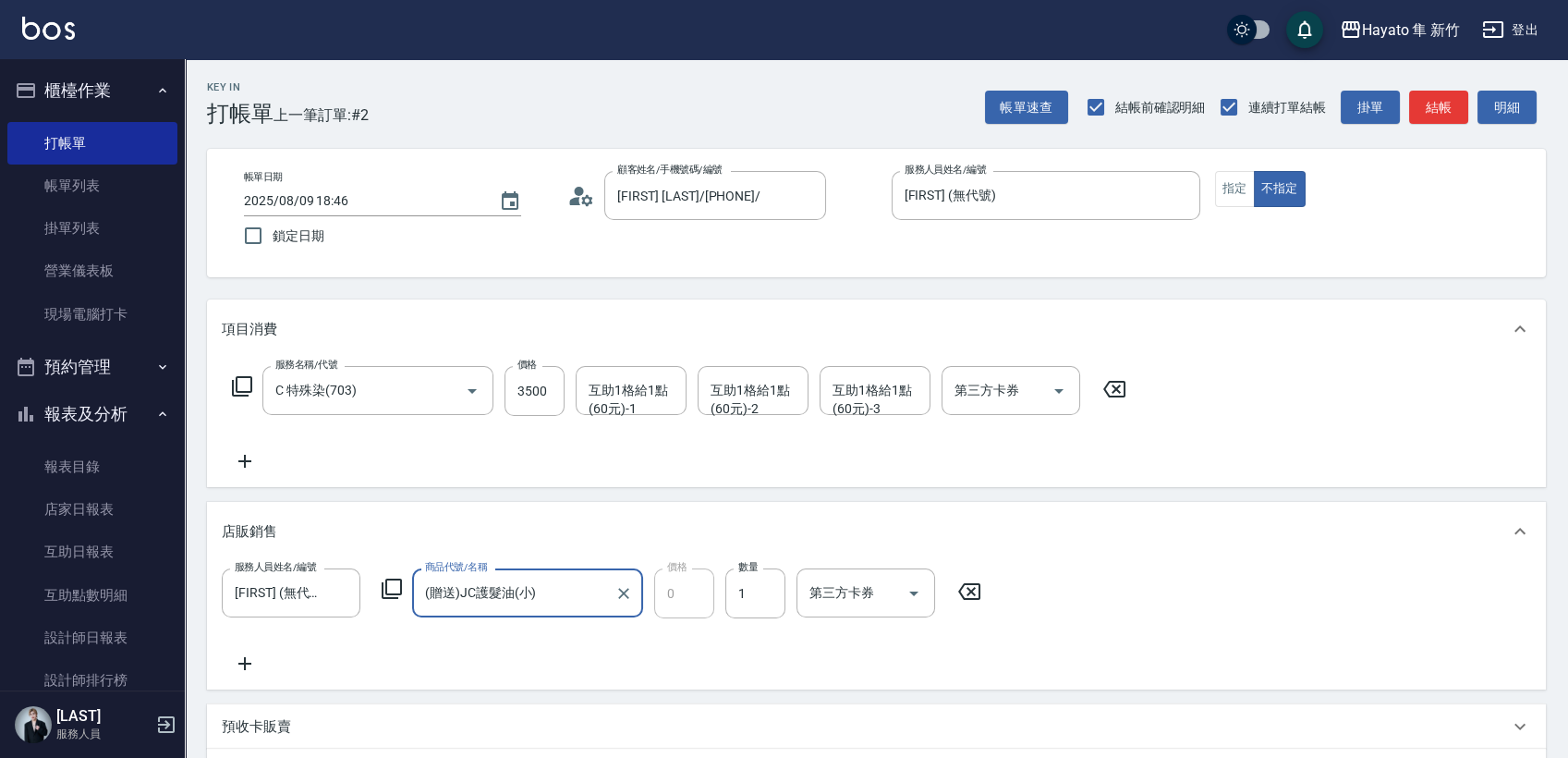 click on "服務名稱/代號 C 特殊染(703) 服務名稱/代號 價格 3500 價格 互助1格給1點(60元)-1 互助1格給1點(60元)-1 互助1格給1點(60元)-2 互助1格給1點(60元)-2 互助1格給1點(60元)-3 互助1格給1點(60元)-3 第三方卡券 第三方卡券" at bounding box center [679, 419] 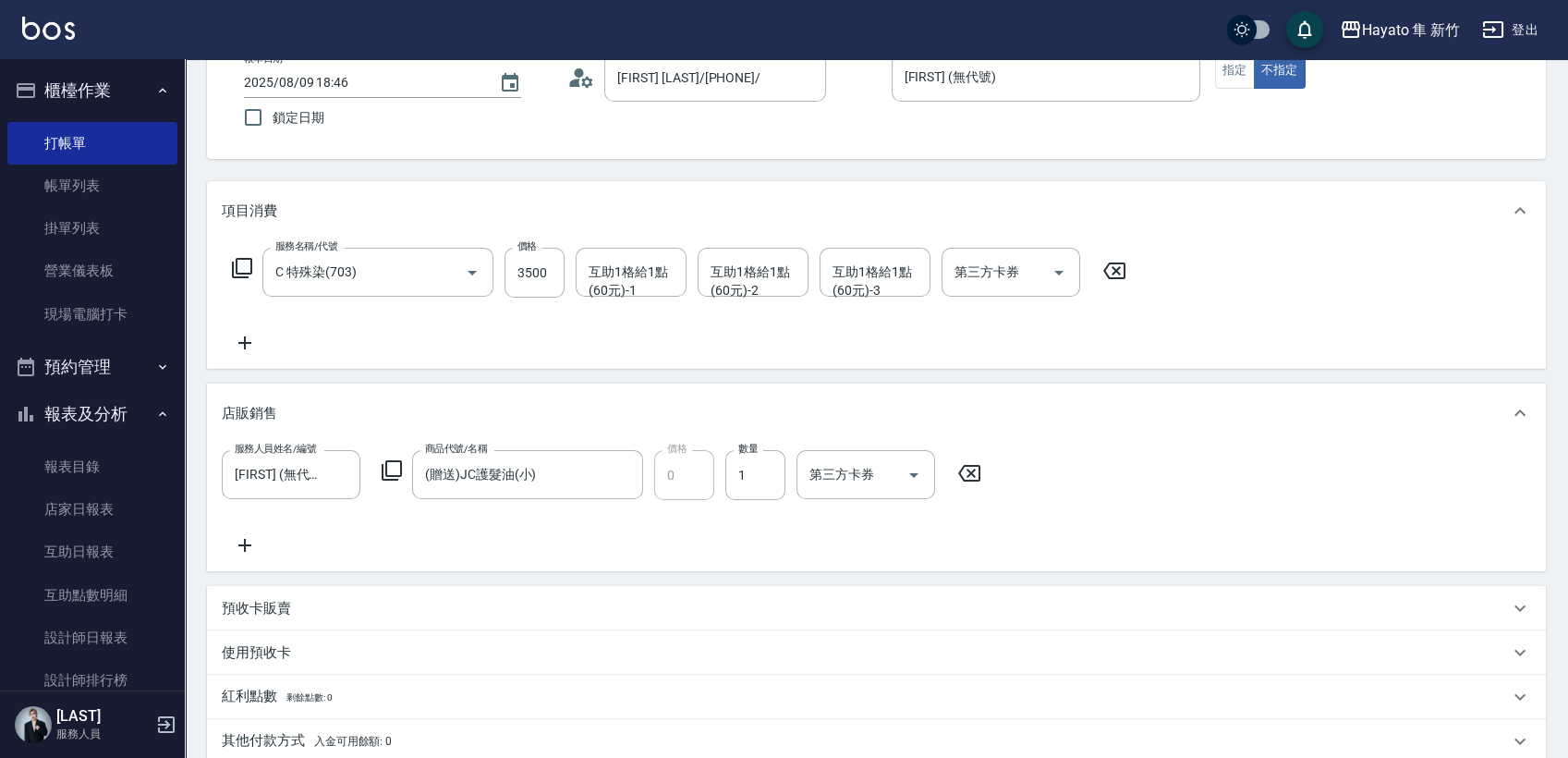 scroll, scrollTop: 375, scrollLeft: 0, axis: vertical 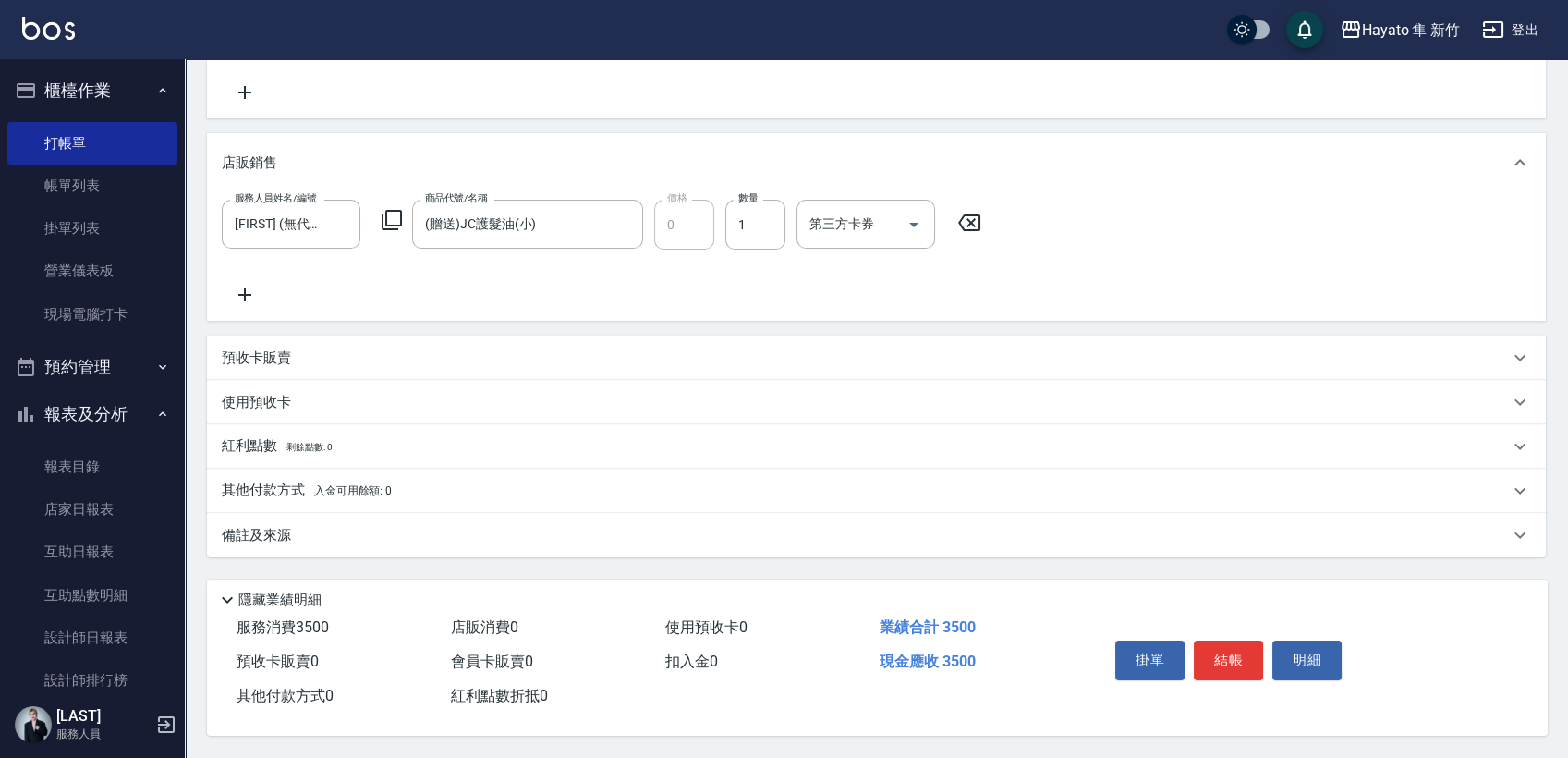 click on "備註及來源" at bounding box center [876, 535] 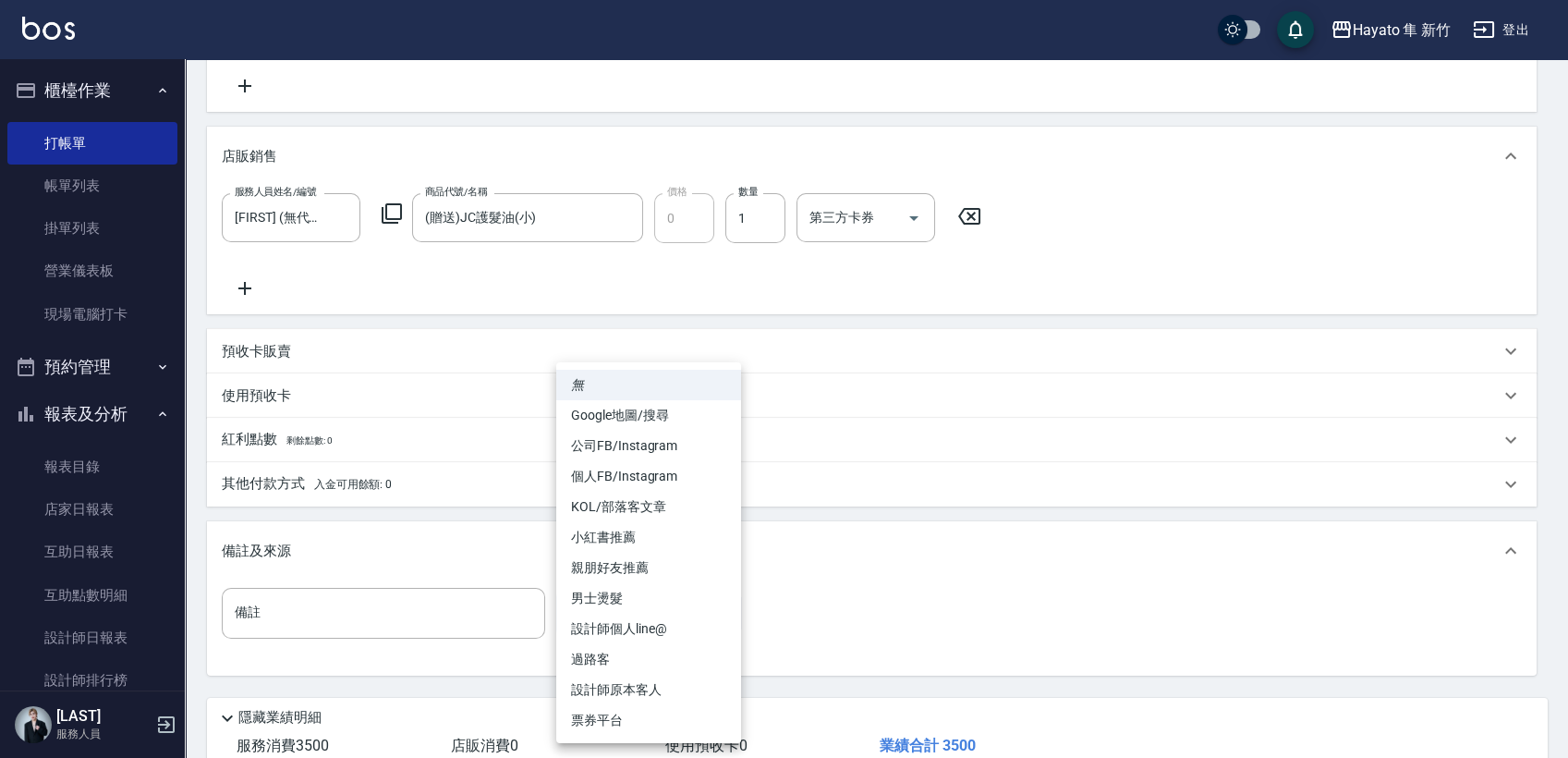 click on "Hayato 隼 新竹 登出 櫃檯作業 打帳單 帳單列表 掛單列表 營業儀表板 現場電腦打卡 預約管理 預約管理 報表及分析 報表目錄 店家日報表 互助日報表 互助點數明細 設計師日報表 設計師排行榜 商品銷售排行榜 商品庫存盤點表 顧客入金餘額表 顧客卡券餘額表 客戶管理 客戶列表 卡券管理 入金管理 商品管理 盤點作業 紅利點數設定 紅利點數紀錄 焦家龍 服務人員 Key In 打帳單 上一筆訂單:#2 帳單速查 結帳前確認明細 連續打單結帳 掛單 結帳 明細 帳單日期 2025/08/09 18:46 鎖定日期 顧客姓名/手機號碼/編號 [NAME]/[PHONE]/ 顧客姓名/手機號碼/編號 服務人員姓名/編號 Tina(無代號) 服務人員姓名/編號 指定 不指定 項目消費 服務名稱/代號 C 特殊染(703) 服務名稱/代號 價格 3500 價格 互助1格給1點(60元)-1 互助1格給1點(60元)-1 互助1格給1點(60元)-2 互助1格給1點(60元)-2 第三方卡券 0 1" at bounding box center [784, 251] 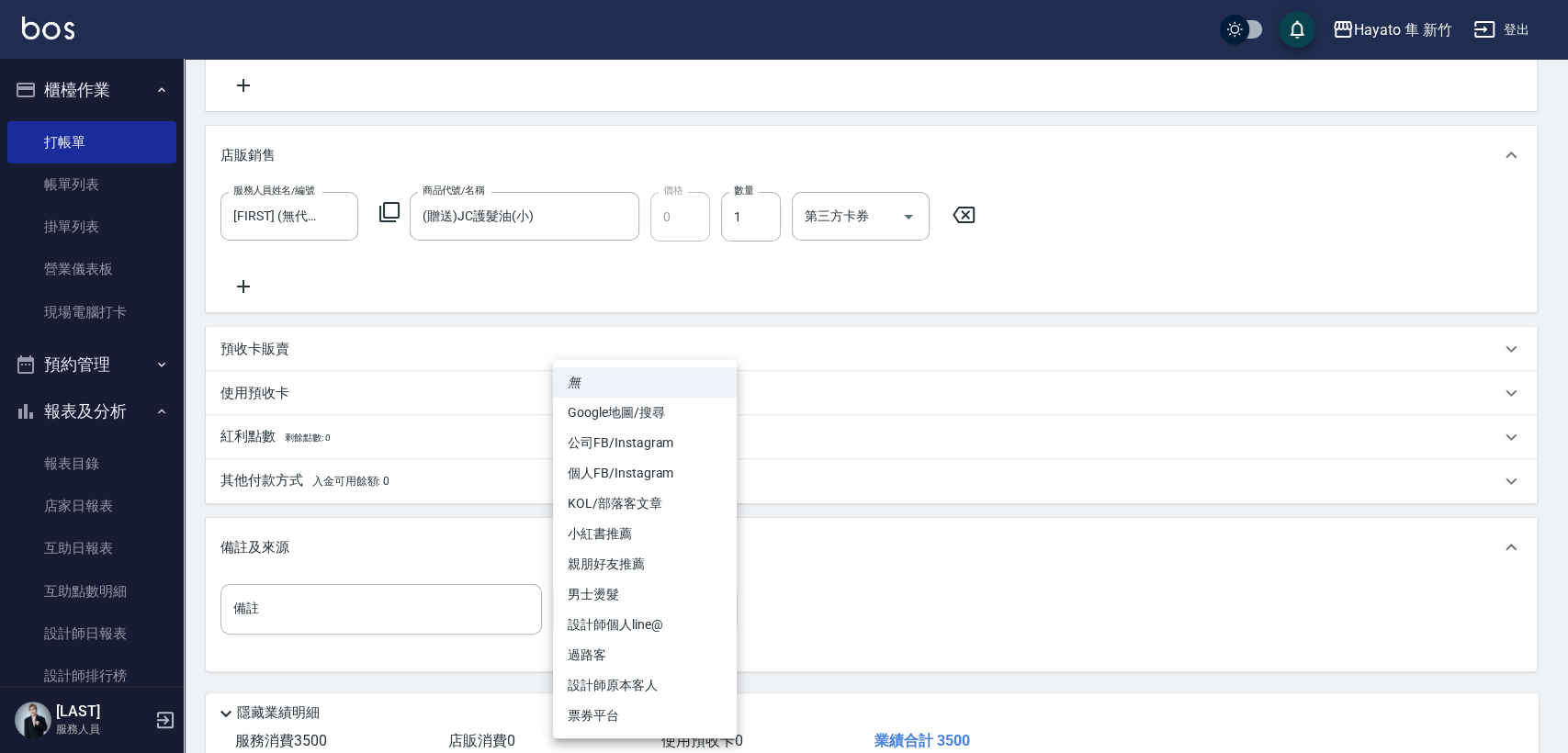 drag, startPoint x: 646, startPoint y: 464, endPoint x: 696, endPoint y: 534, distance: 86.02325 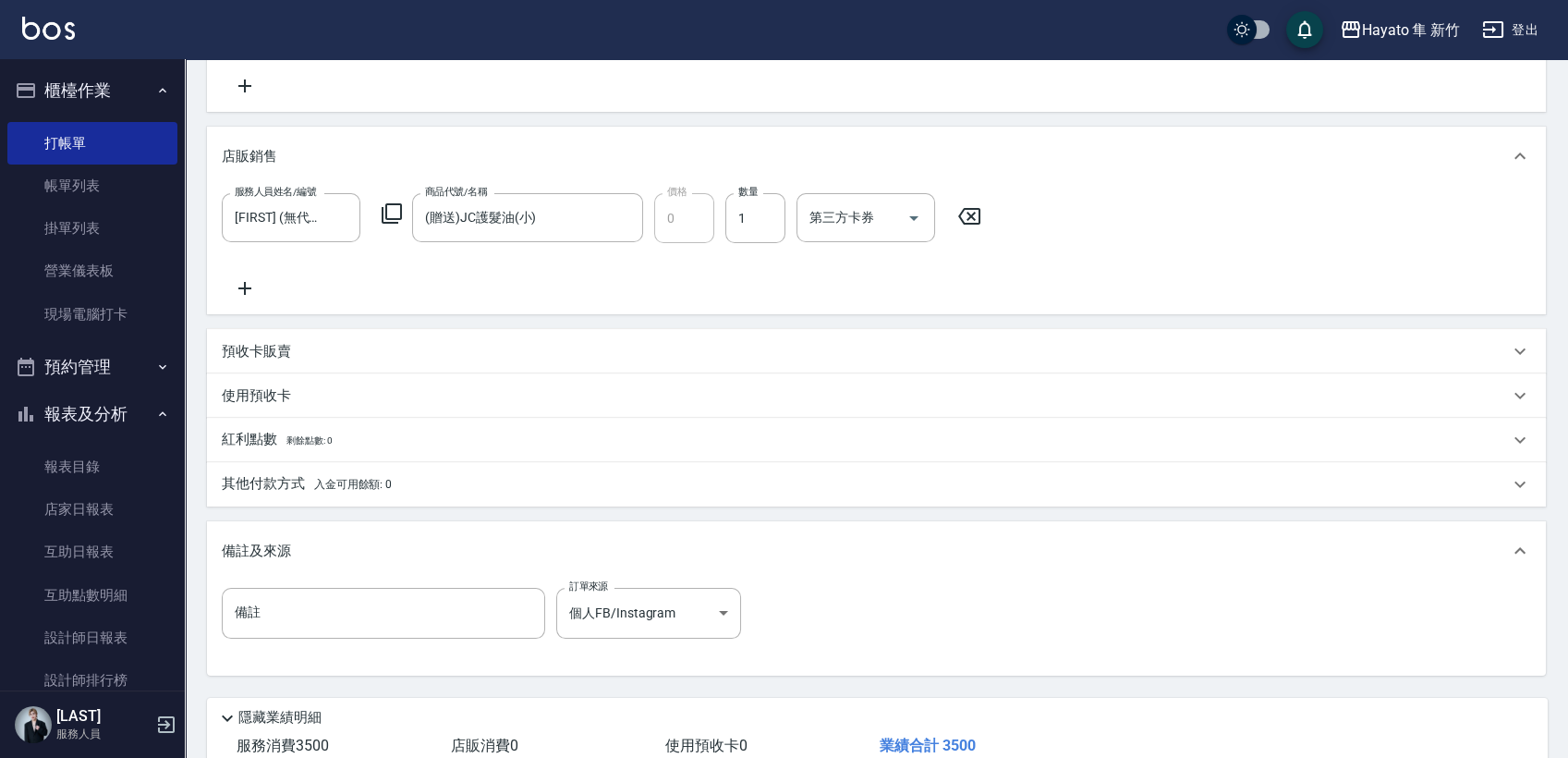 click on "Key In 打帳單 上一筆訂單:#2 帳單速查 結帳前確認明細 連續打單結帳 掛單 結帳 明細 帳單日期 2025/08/09 18:46 鎖定日期 顧客姓名/手機號碼/編號 [NAME]/[PHONE]/ 顧客姓名/手機號碼/編號 服務人員姓名/編號 Tina(無代號) 服務人員姓名/編號 指定 不指定 項目消費 服務名稱/代號 C 特殊染(703) 服務名稱/代號 價格 3500 價格 互助1格給1點(60元)-1 互助1格給1點(60元)-1 互助1格給1點(60元)-2 互助1格給1點(60元)-2 互助1格給1點(60元)-3 互助1格給1點(60元)-3 第三方卡券 第三方卡券 店販銷售 服務人員姓名/編號 Tina(無代號) 服務人員姓名/編號 商品代號/名稱 (贈送)JC護髮油(小) 商品代號/名稱 價格 0 價格 數量 1 數量 第三方卡券 第三方卡券 預收卡販賣 卡券名稱/代號 卡券名稱/代號 使用預收卡 卡券代號/名稱 卡券代號/名稱 紅利點數 剩餘點數: 0 點數給點 0 點數給點 點數扣點 0 點數扣點 0 0元" at bounding box center [876, 280] 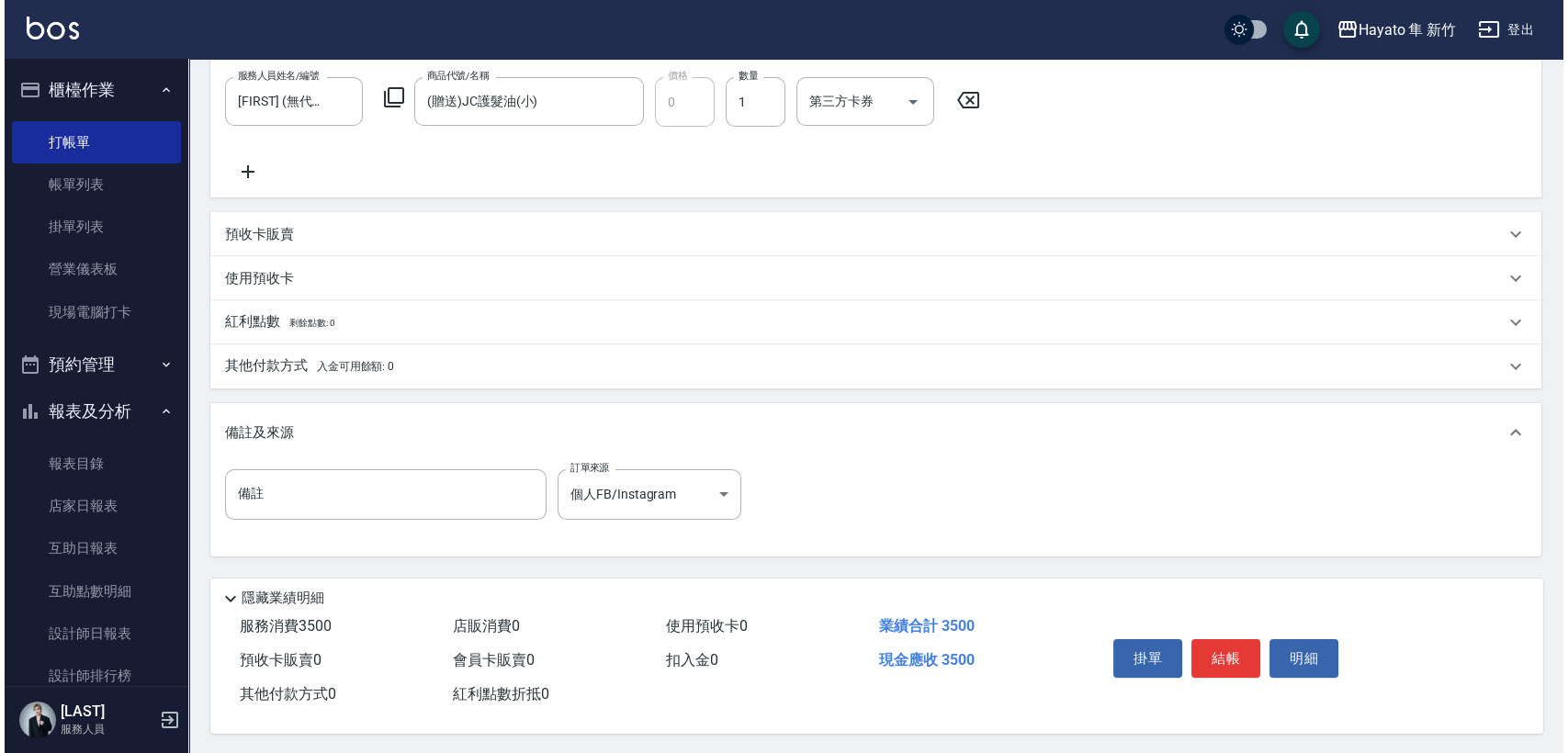scroll, scrollTop: 496, scrollLeft: 0, axis: vertical 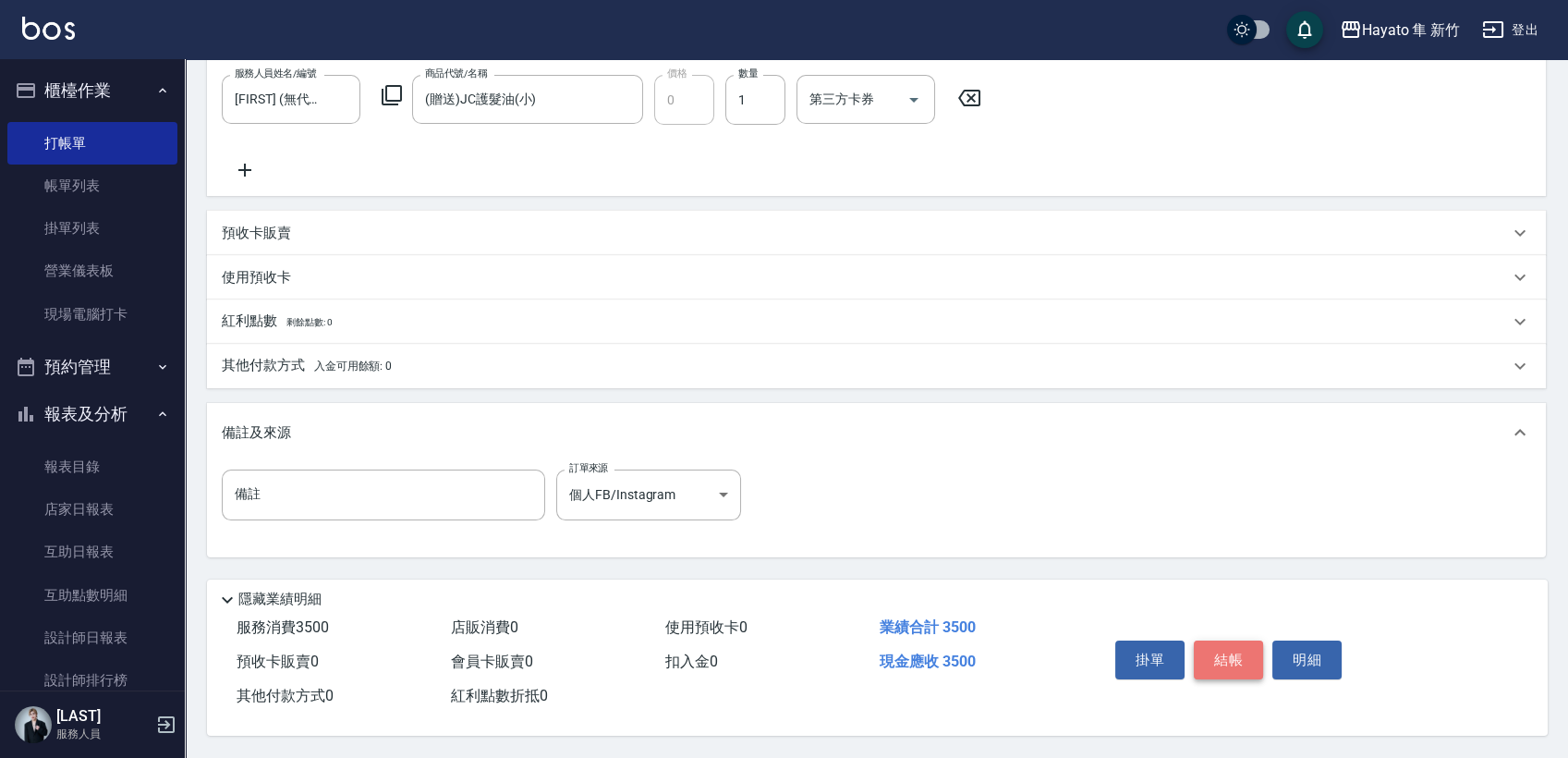 click on "結帳" at bounding box center [1228, 660] 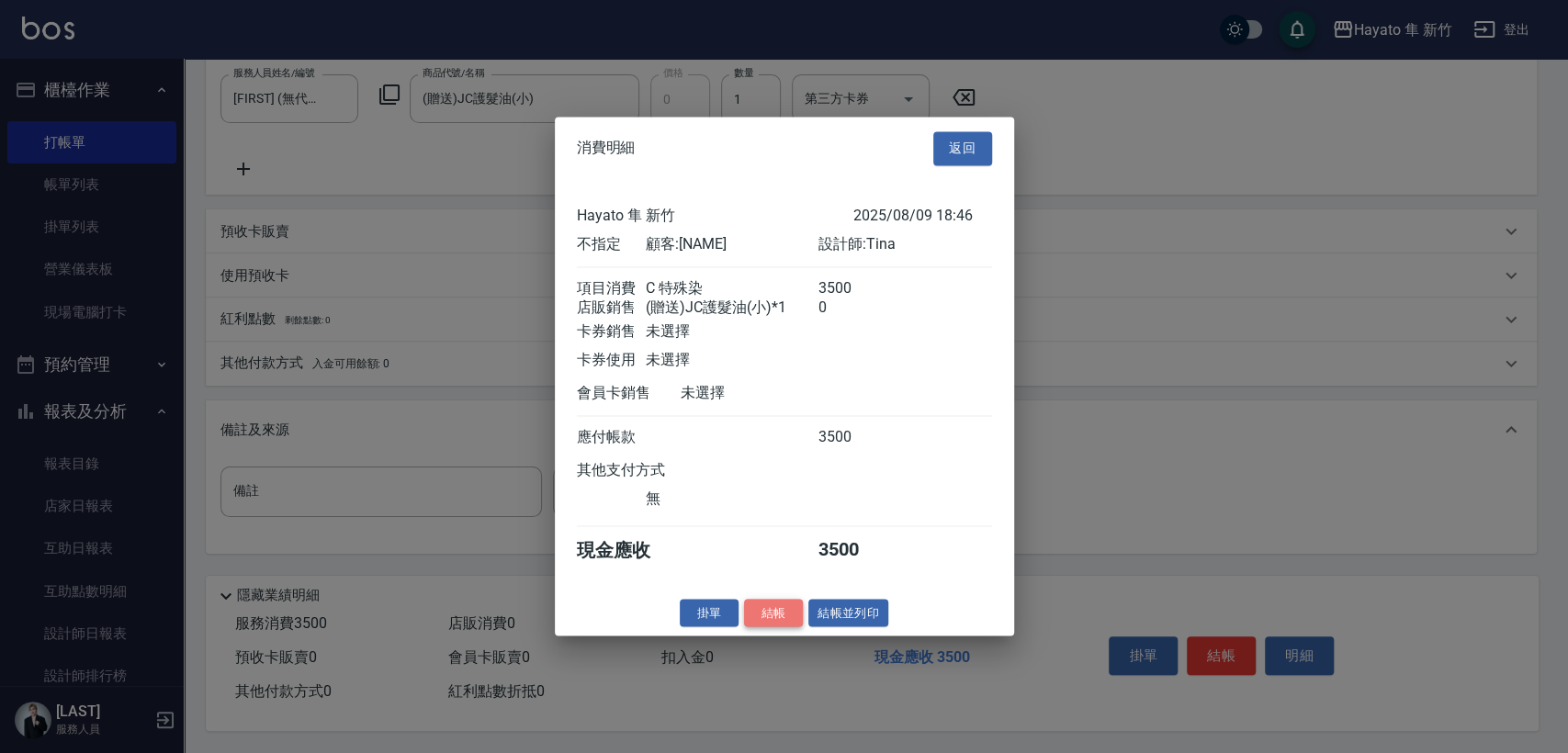click on "結帳" at bounding box center (773, 613) 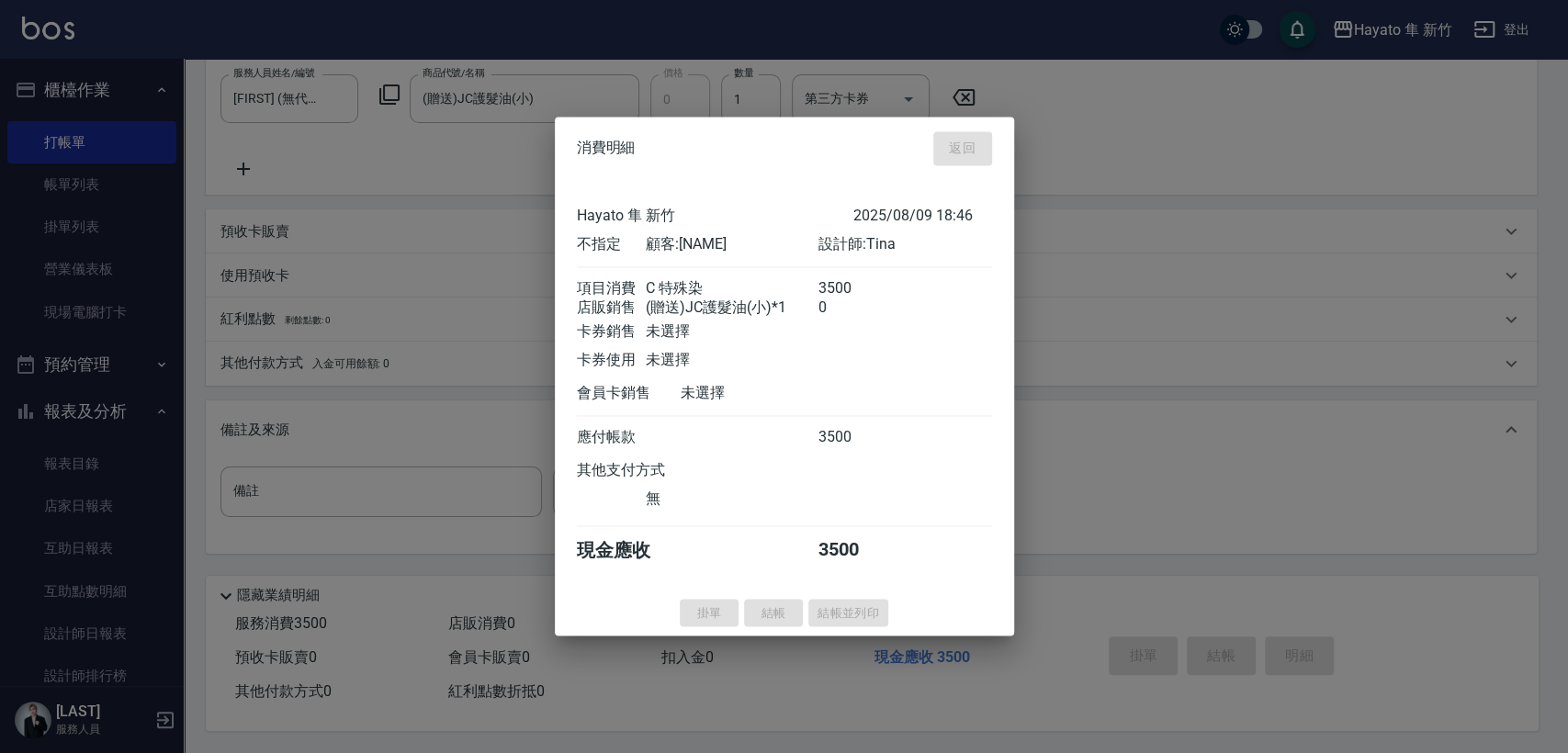 type on "2025/08/09 18:47" 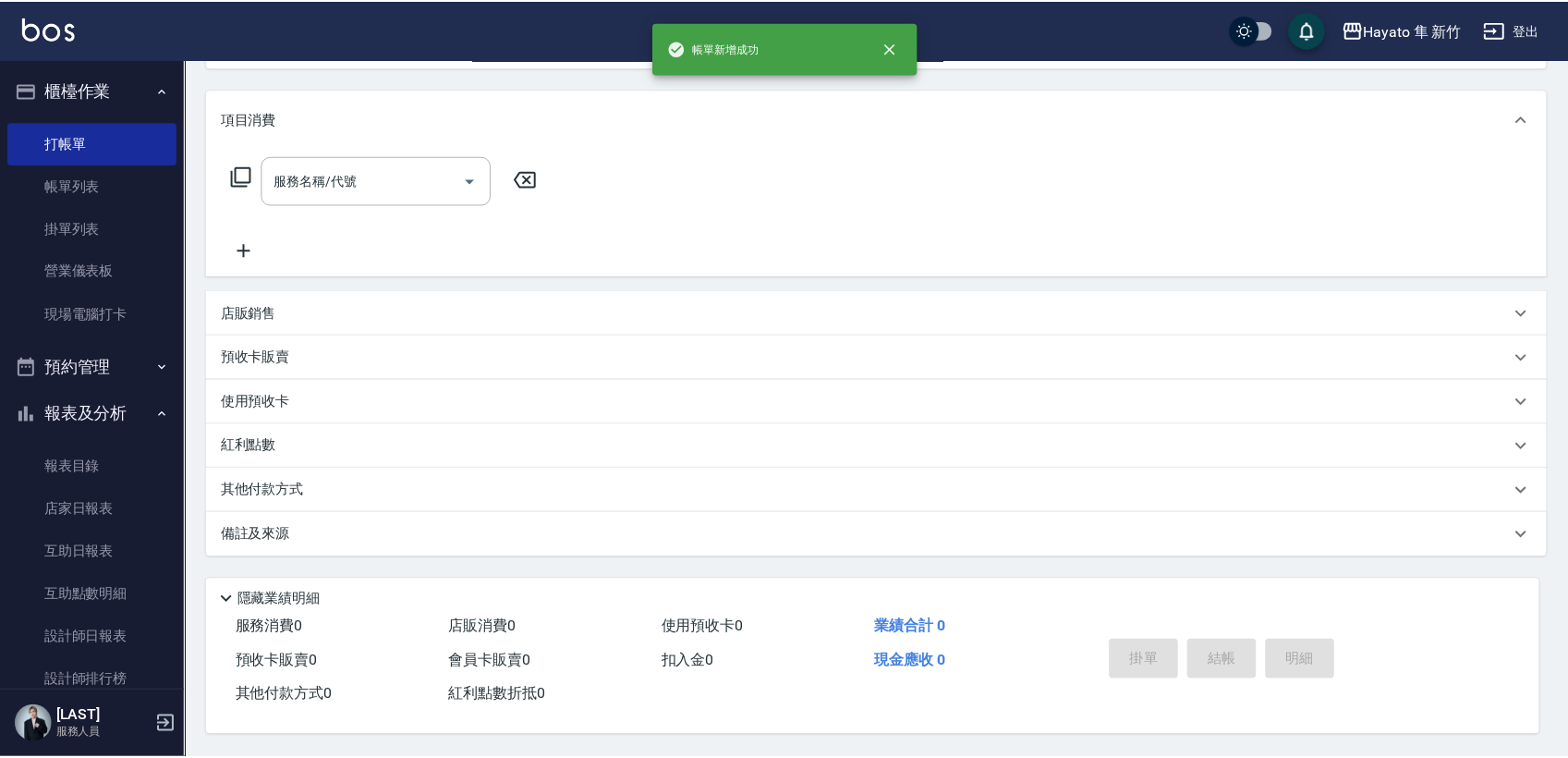 scroll, scrollTop: 0, scrollLeft: 0, axis: both 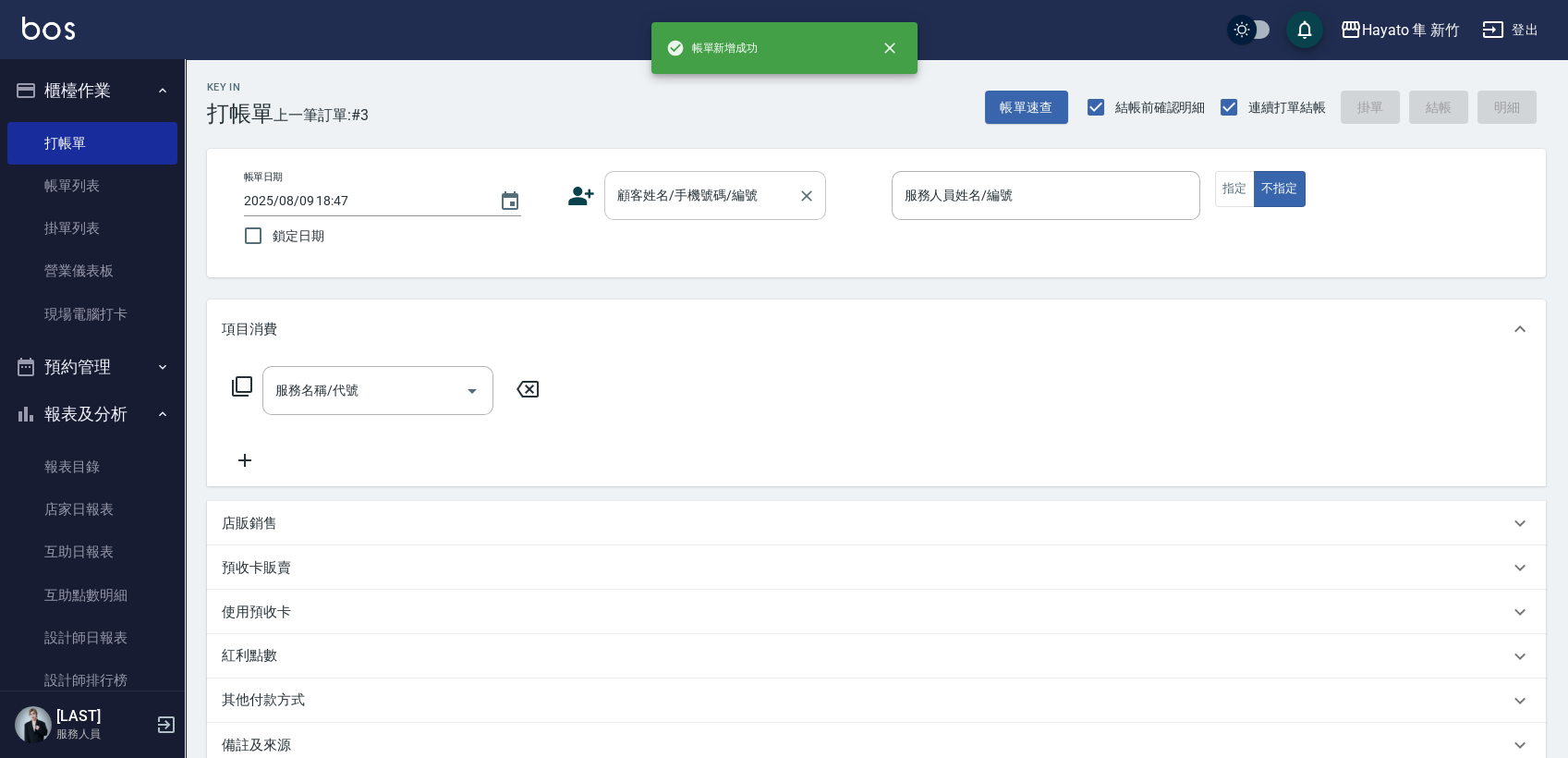 click on "顧客姓名/手機號碼/編號" at bounding box center (701, 195) 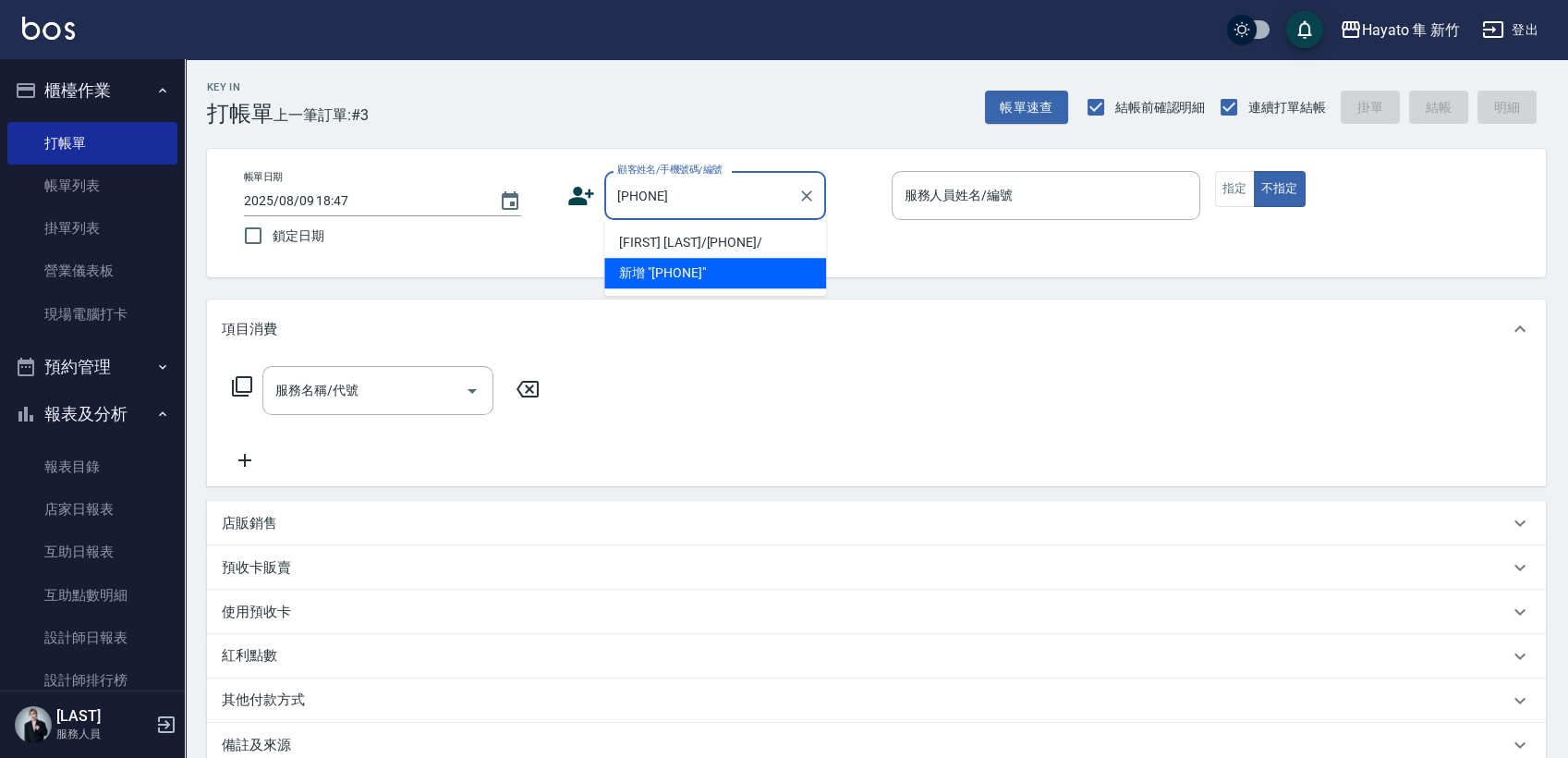click on "[FIRST] [LAST]/[PHONE]/" at bounding box center [715, 242] 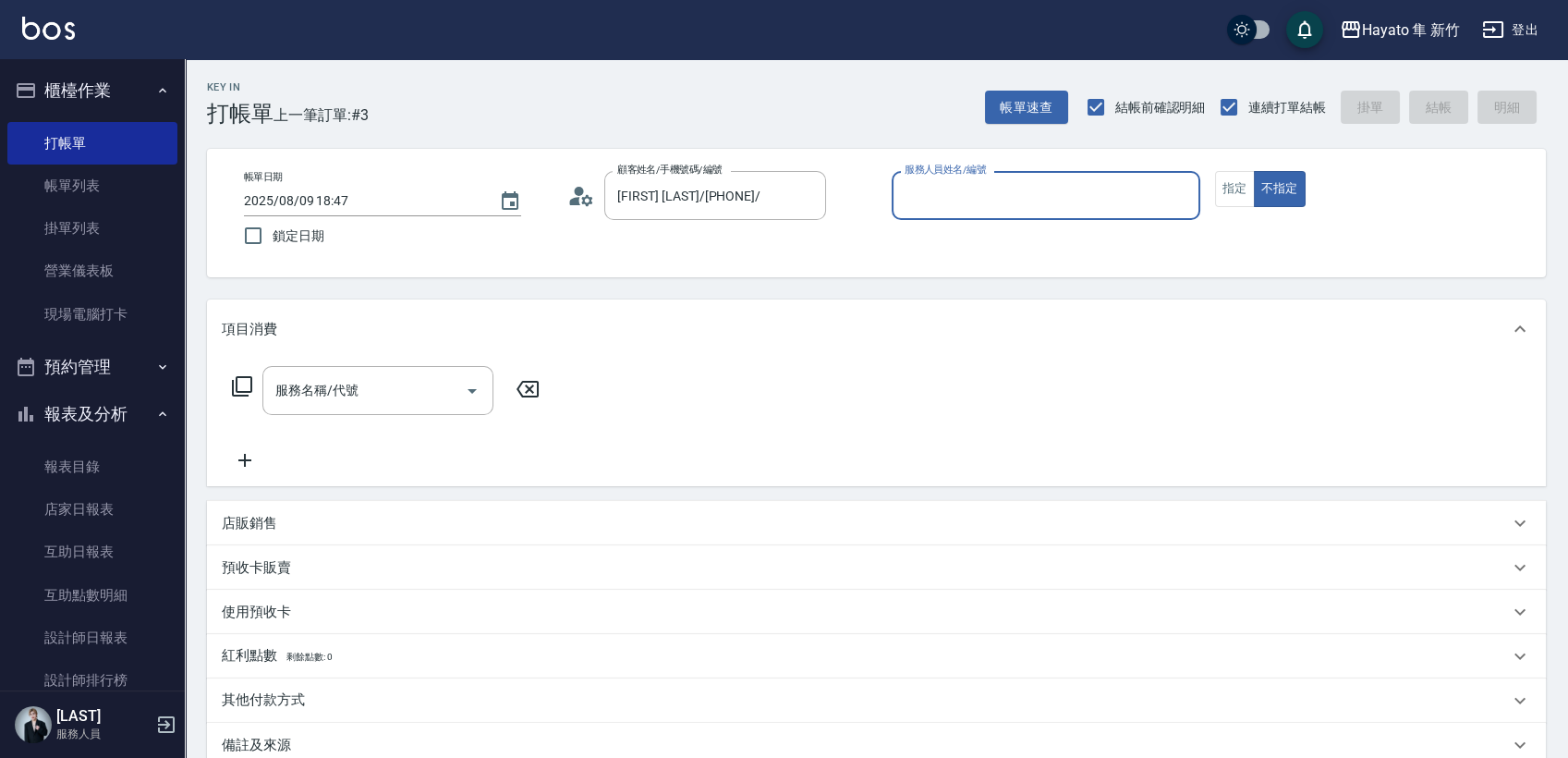 type on "[FIRST] (無代號)" 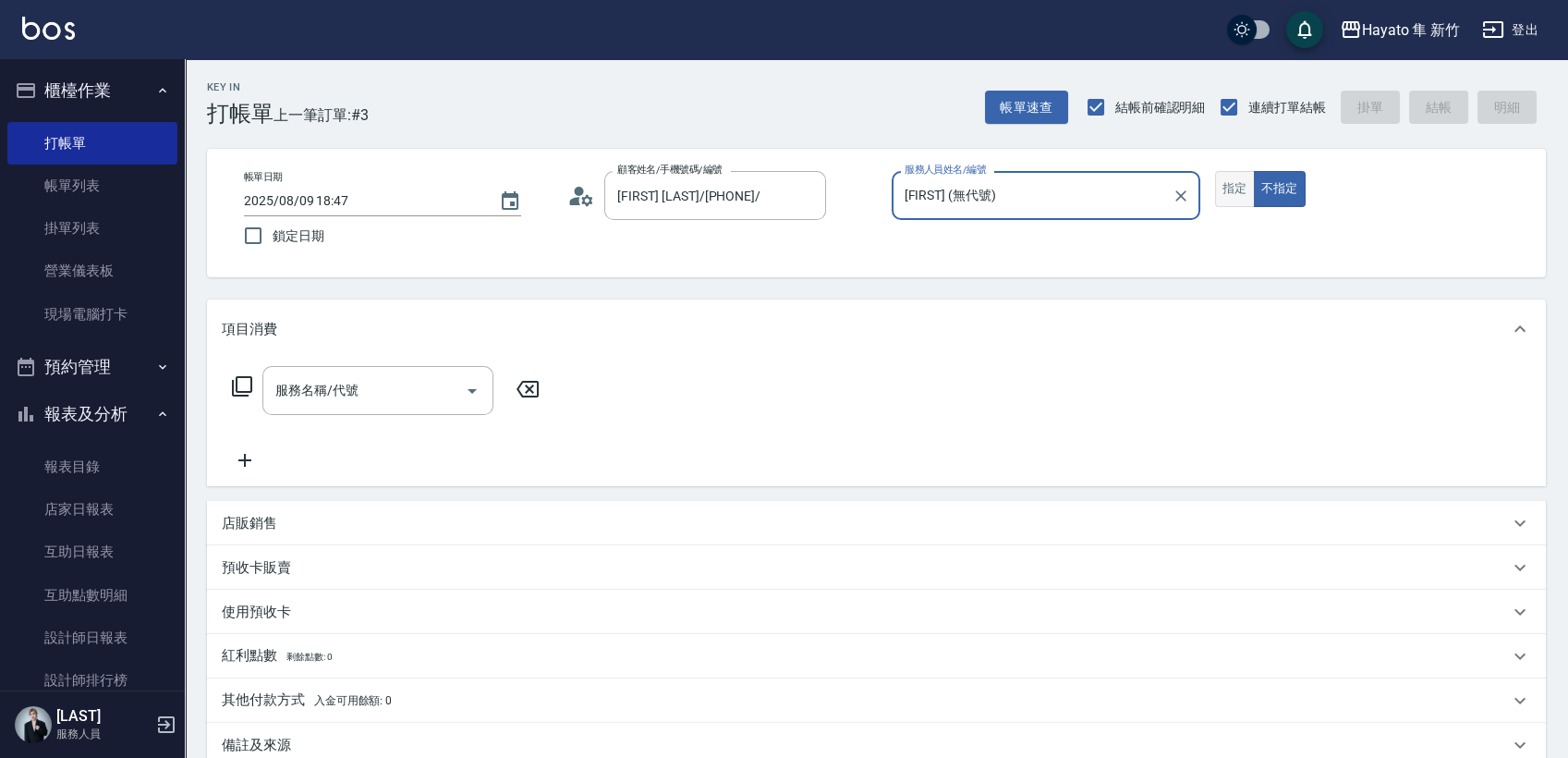 click on "指定" at bounding box center (1234, 189) 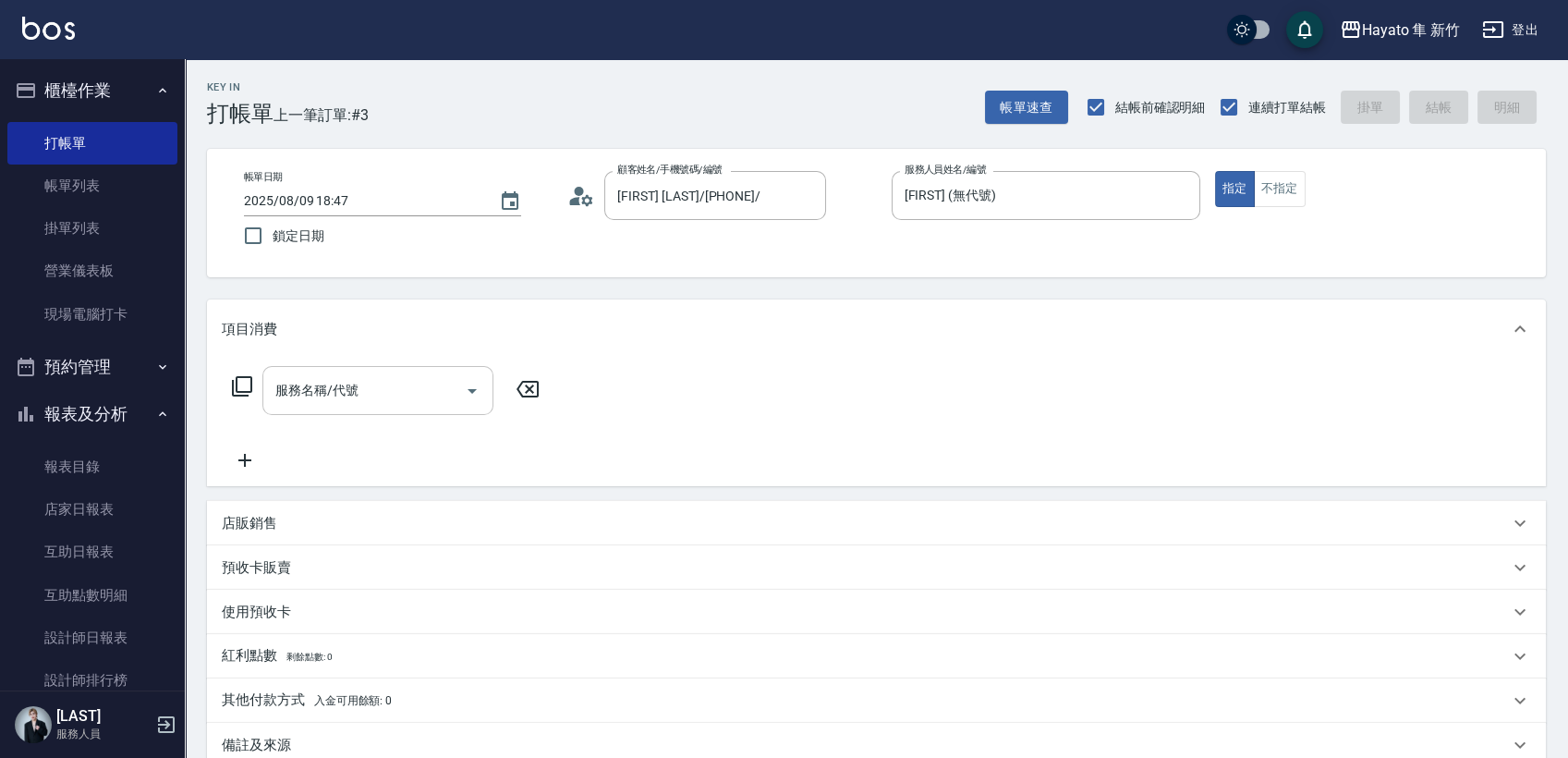 click on "服務名稱/代號" at bounding box center (364, 390) 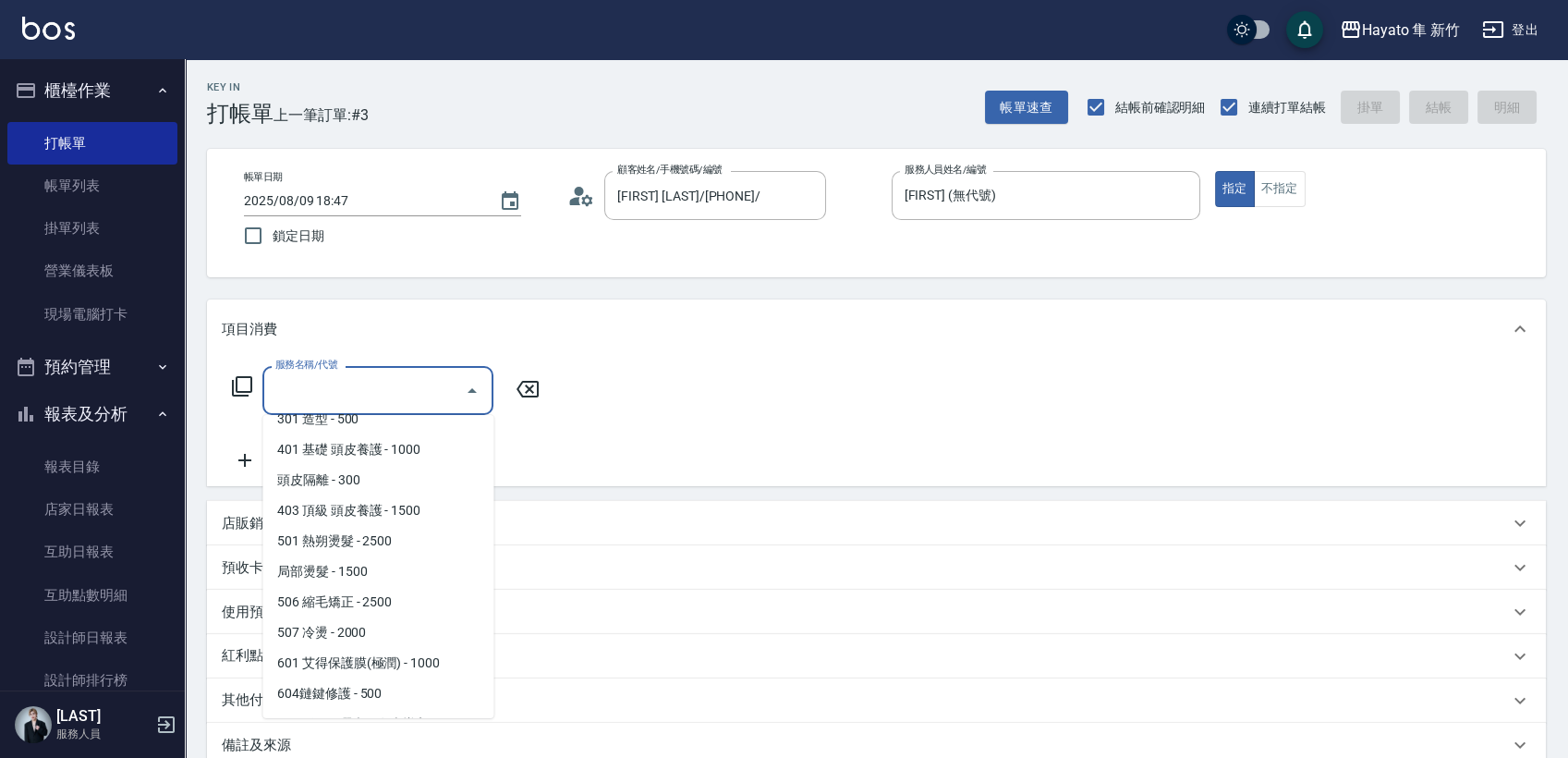 scroll, scrollTop: 290, scrollLeft: 0, axis: vertical 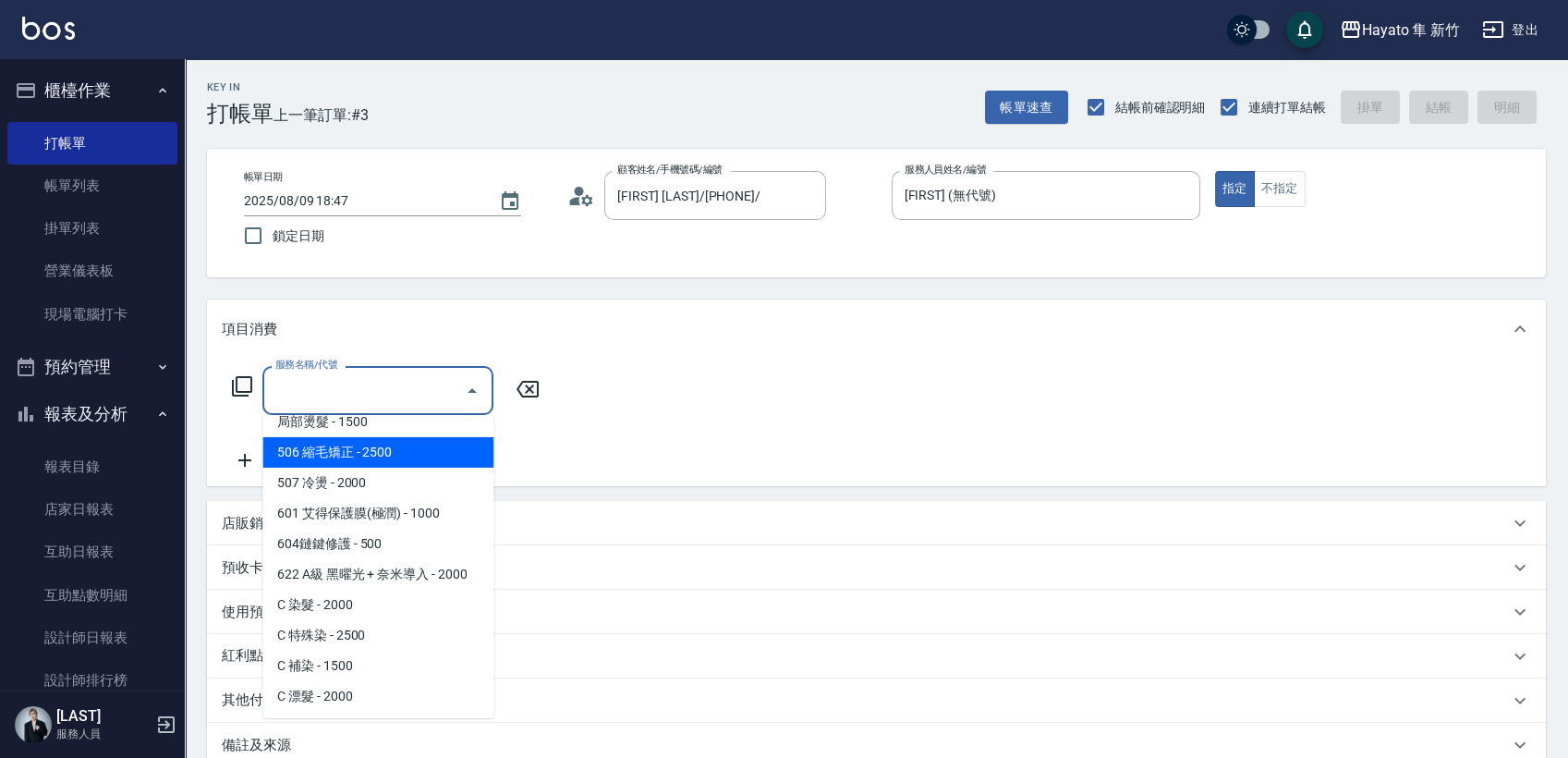 click on "506 縮毛矯正  - 2500" at bounding box center [378, 452] 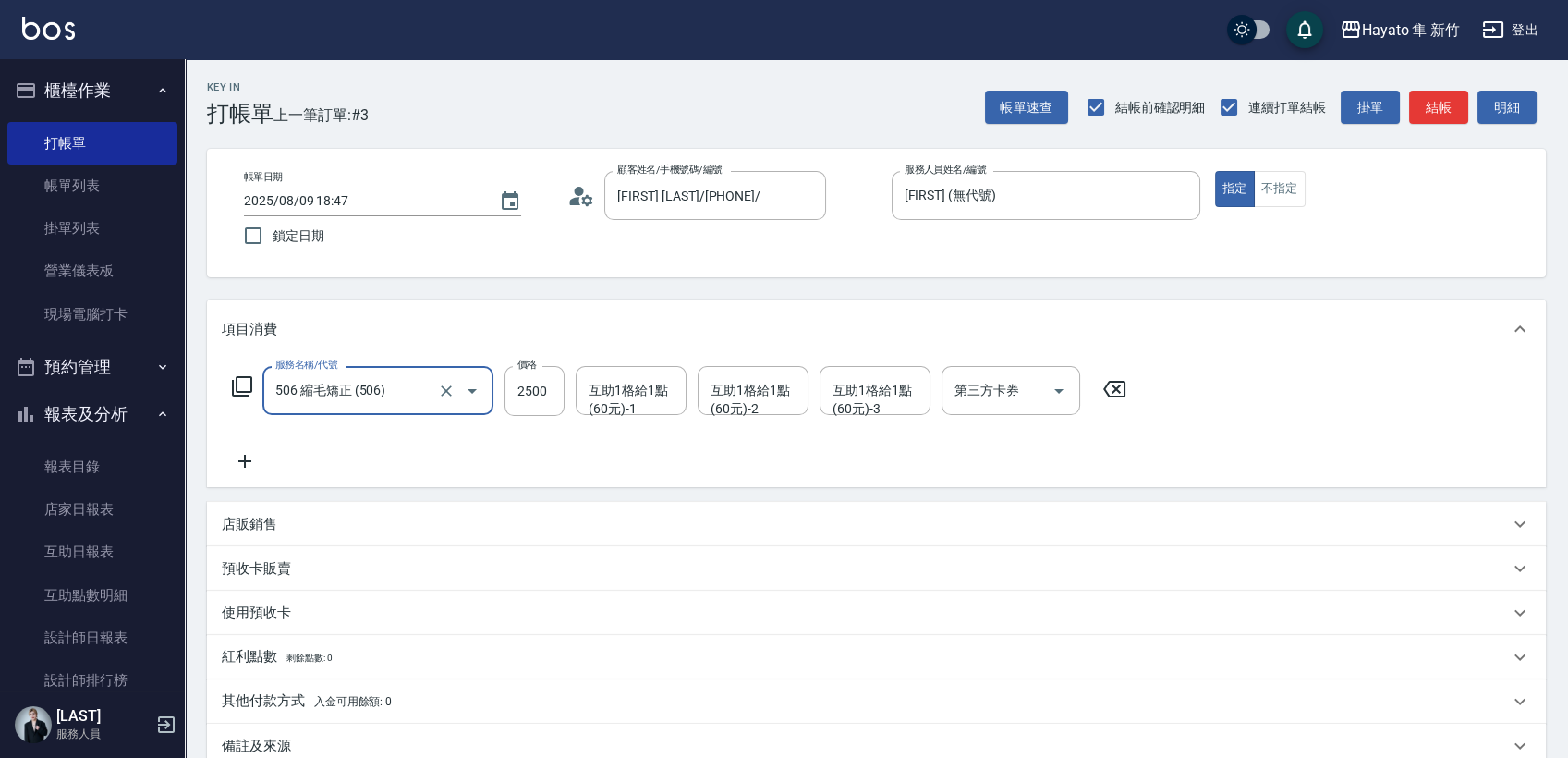 click 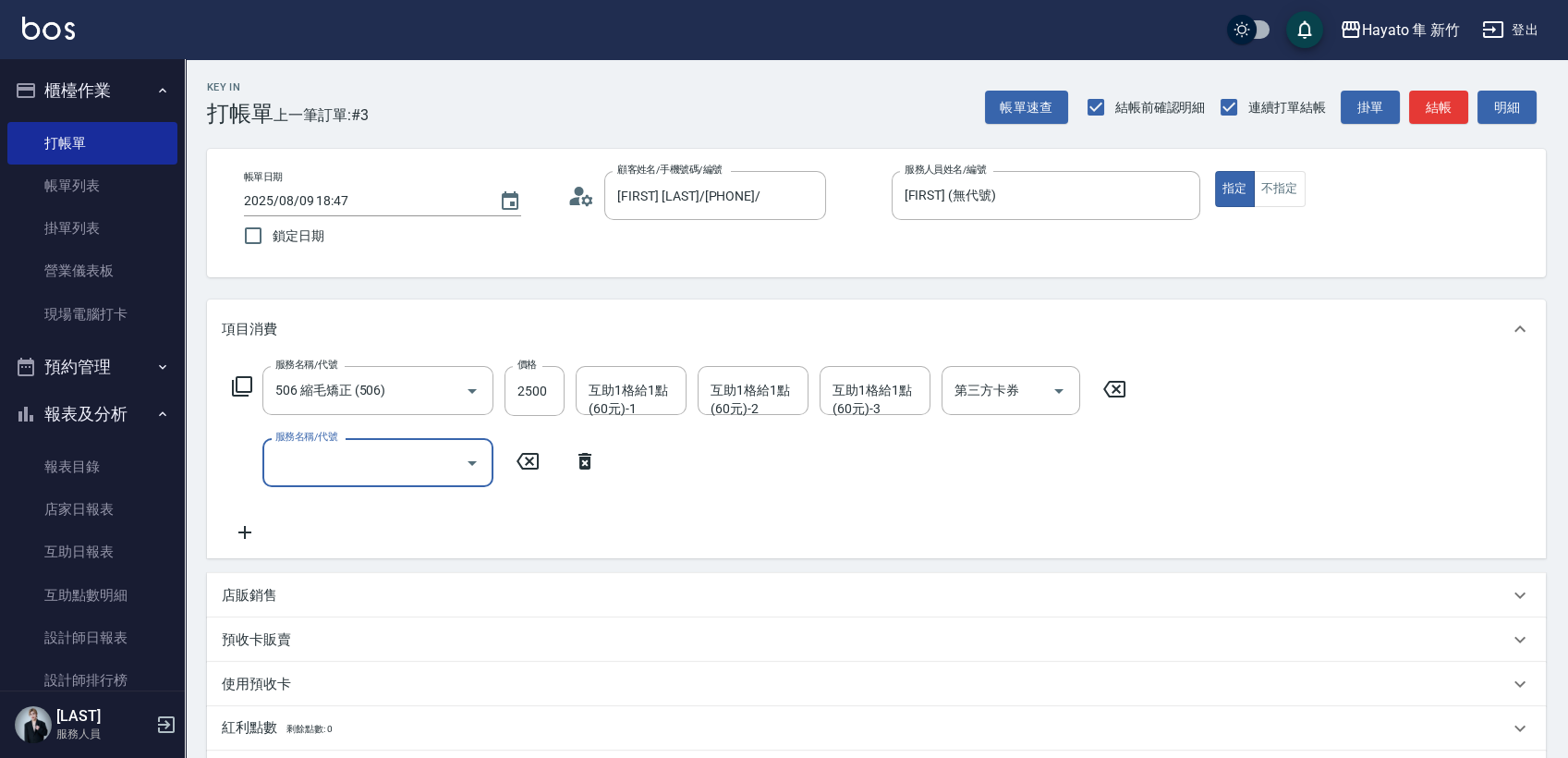 click 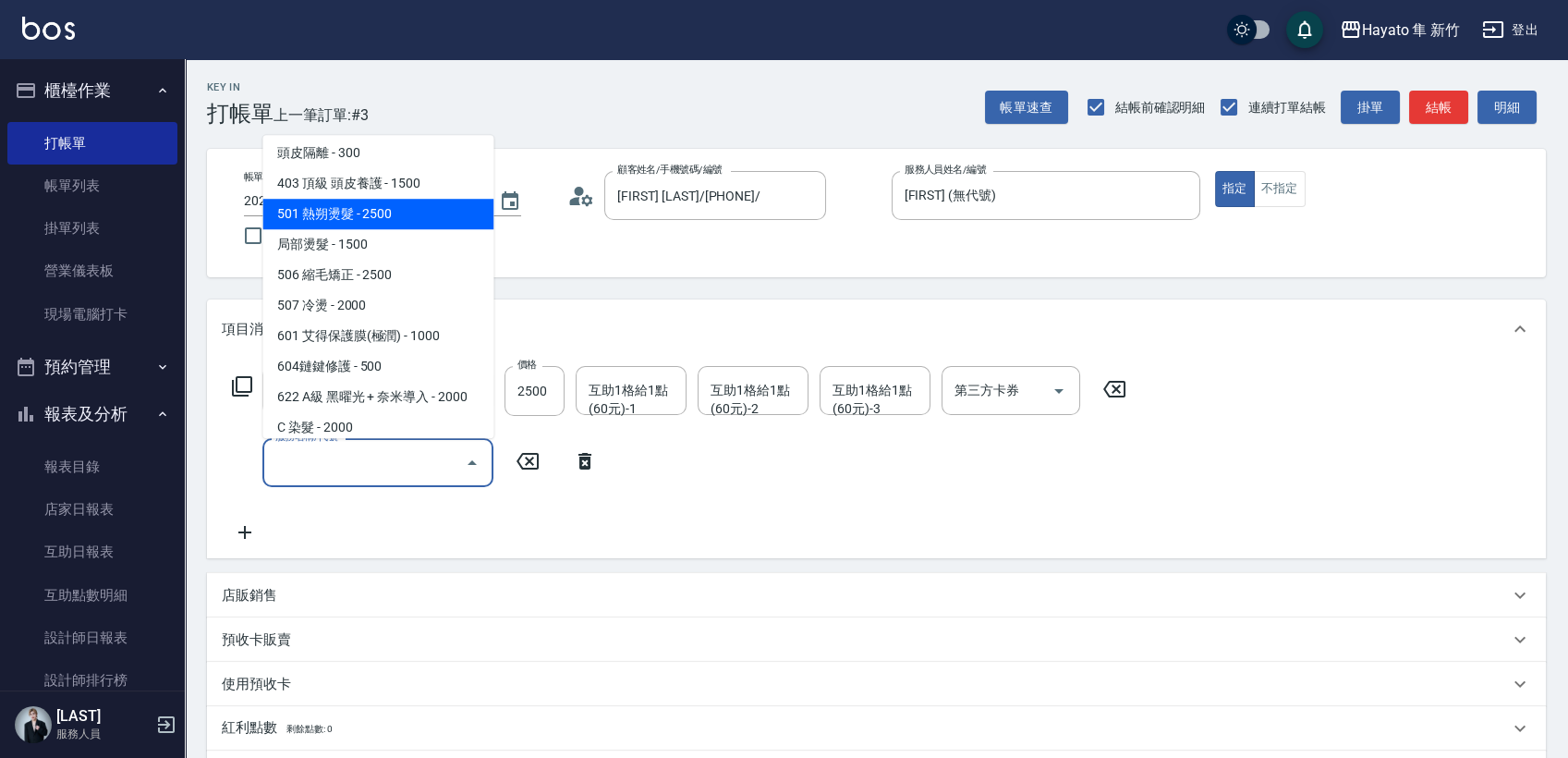 scroll, scrollTop: 189, scrollLeft: 0, axis: vertical 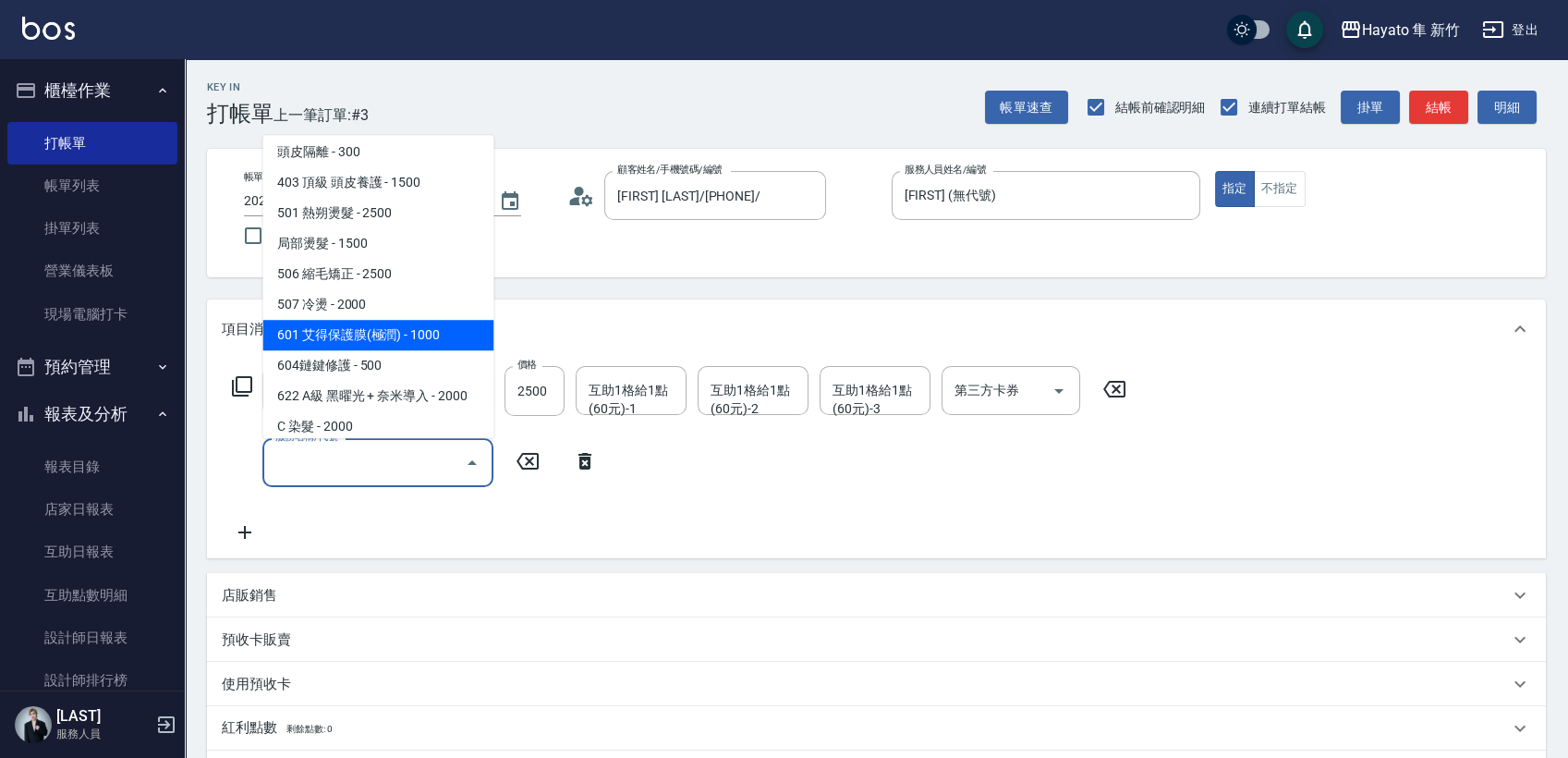 click on "601 艾得保護膜(極潤) - 1000" at bounding box center [378, 335] 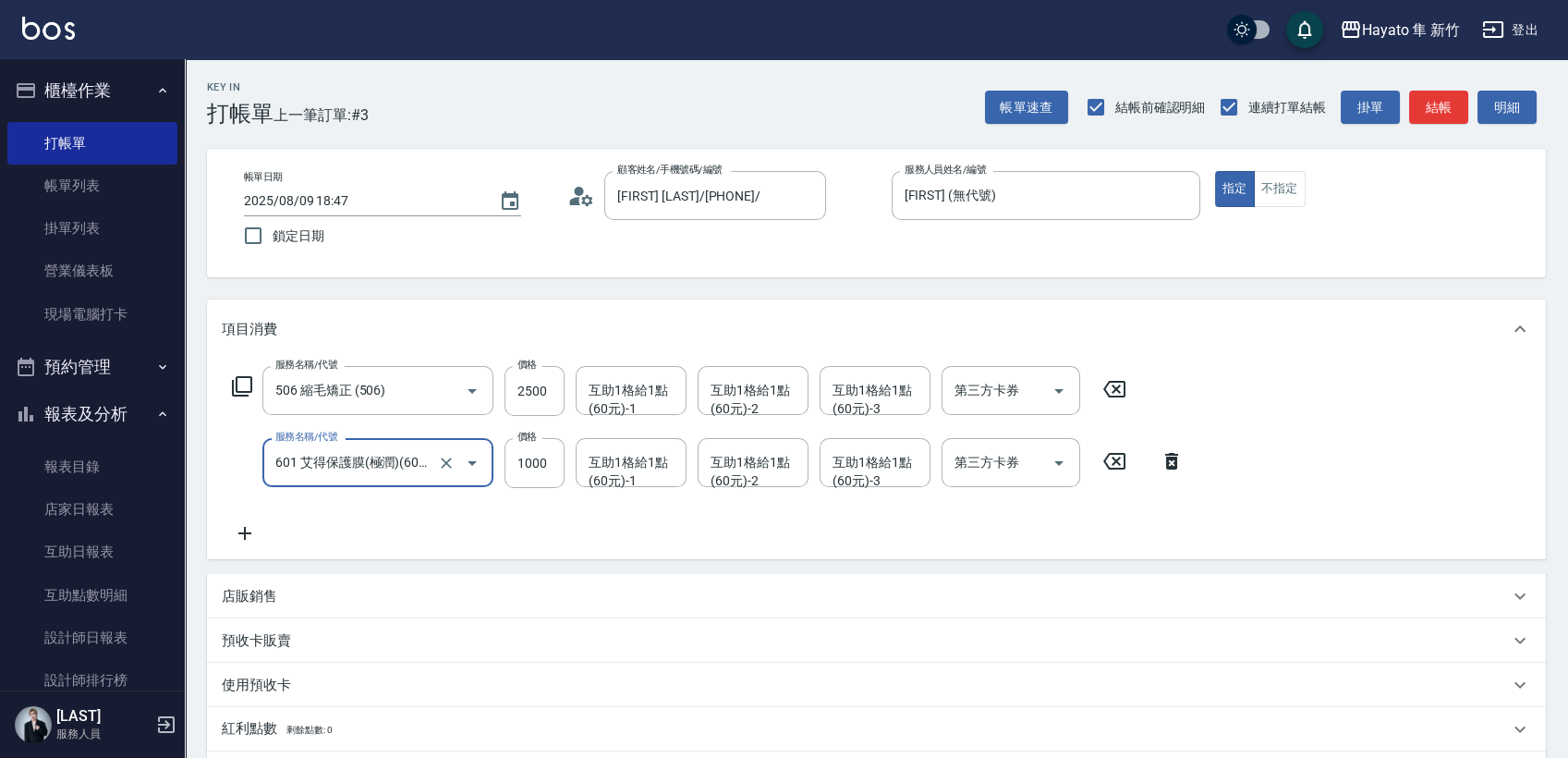 click on "服務名稱/代號 506 縮毛矯正 (506) 服務名稱/代號 價格 2500 價格 互助1格給1點(60元)-1 互助1格給1點(60元)-1 互助1格給1點(60元)-2 互助1格給1點(60元)-2 互助1格給1點(60元)-3 互助1格給1點(60元)-3 第三方卡券 第三方卡券 服務名稱/代號 601 艾得保護膜(極潤)(601) 服務名稱/代號 價格 1000 價格 互助1格給1點(60元)-1 互助1格給1點(60元)-1 互助1格給1點(60元)-2 互助1格給1點(60元)-2 互助1格給1點(60元)-3 互助1格給1點(60元)-3 第三方卡券 第三方卡券" at bounding box center [708, 455] 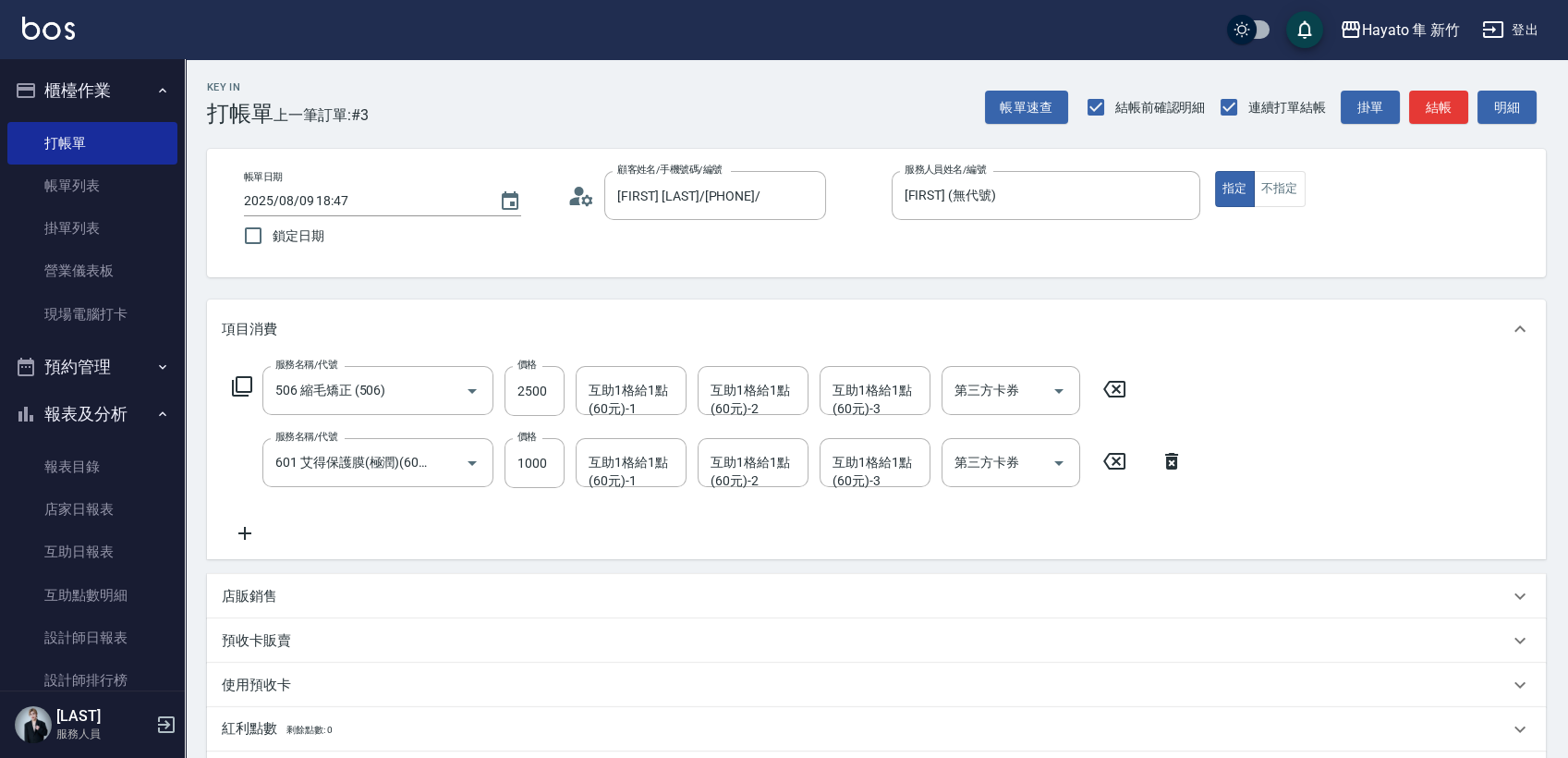 scroll, scrollTop: 288, scrollLeft: 0, axis: vertical 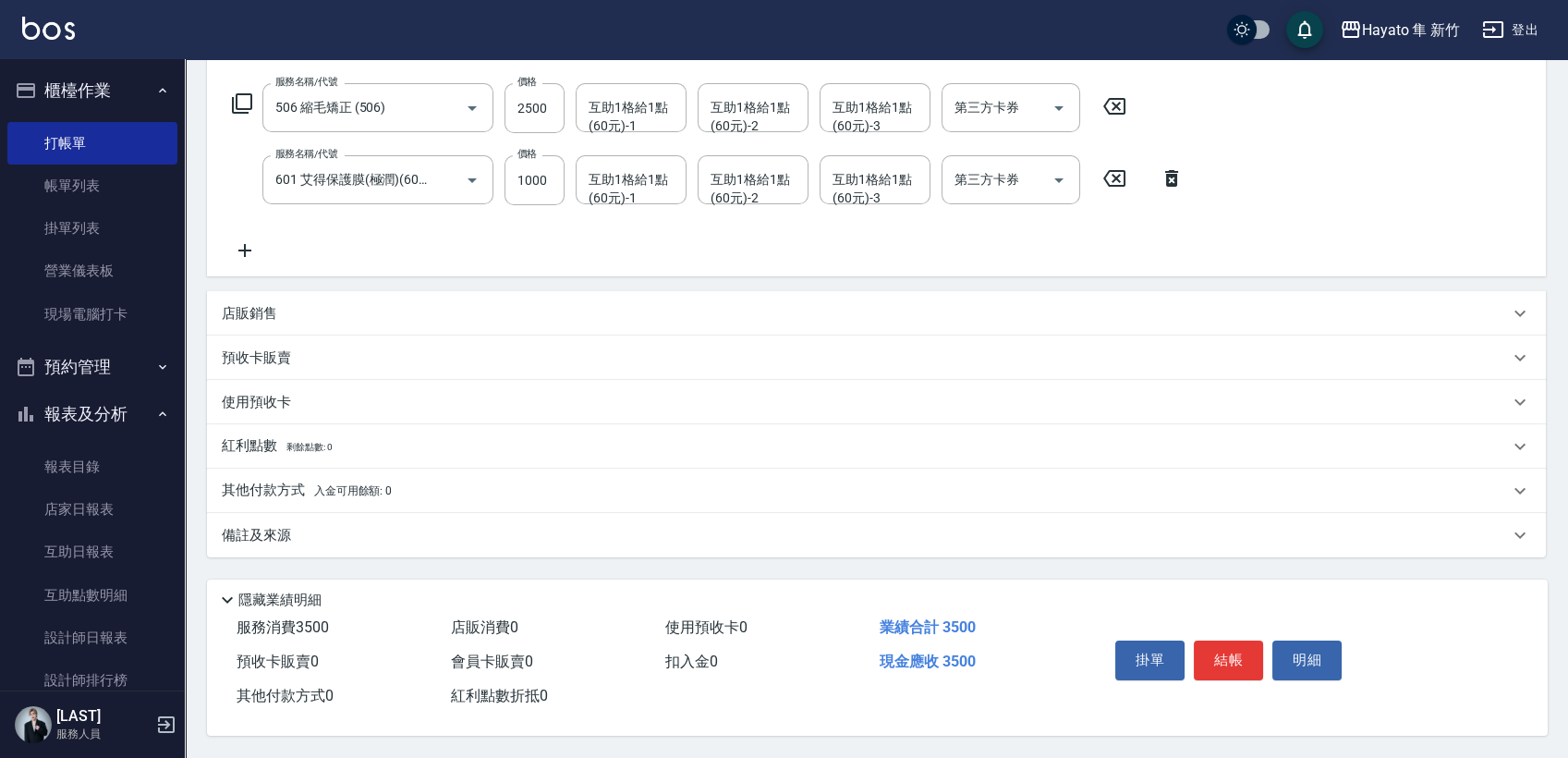 click on "其他付款方式 入金可用餘額: 0" at bounding box center (307, 491) 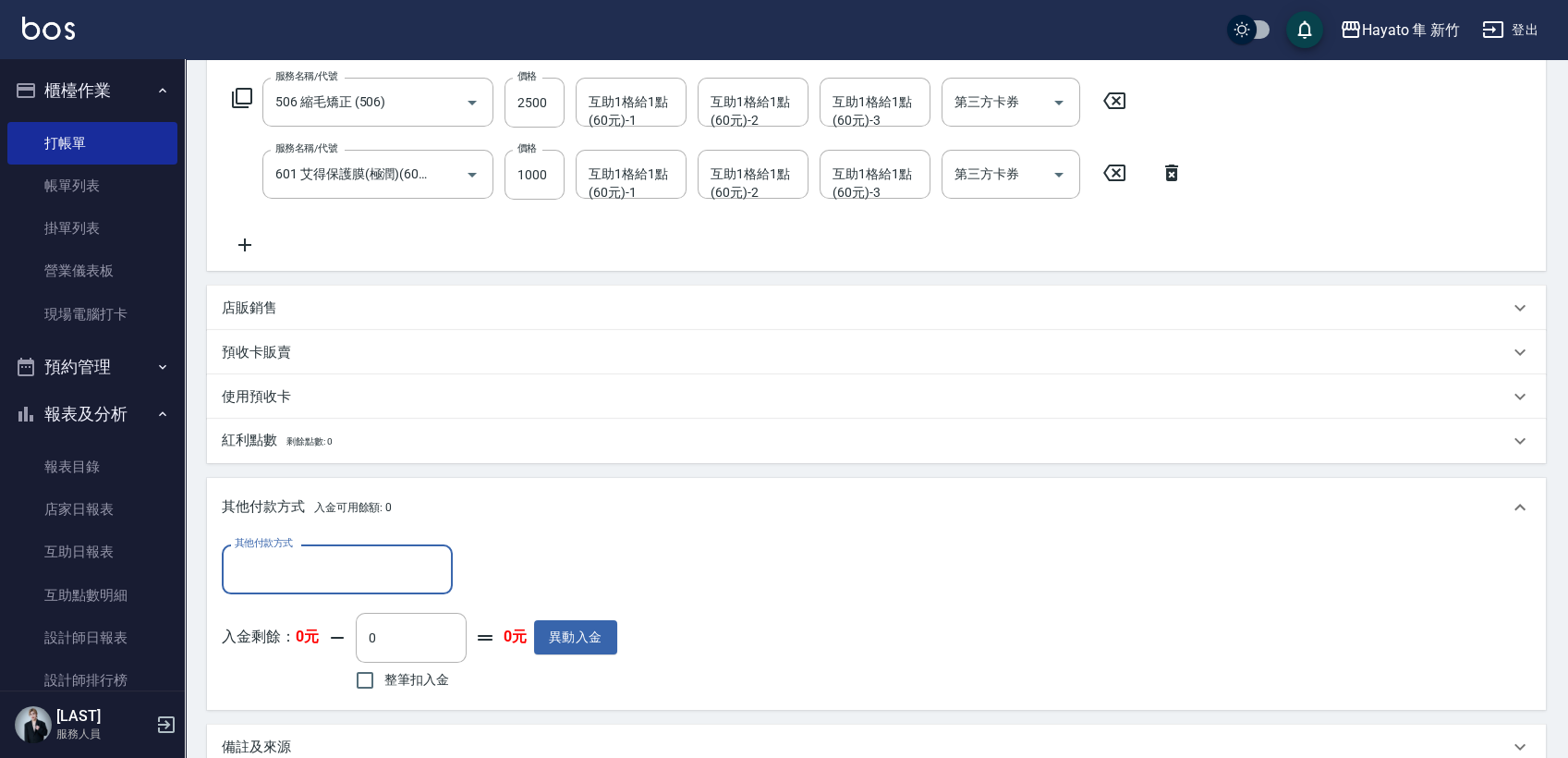 scroll, scrollTop: 0, scrollLeft: 0, axis: both 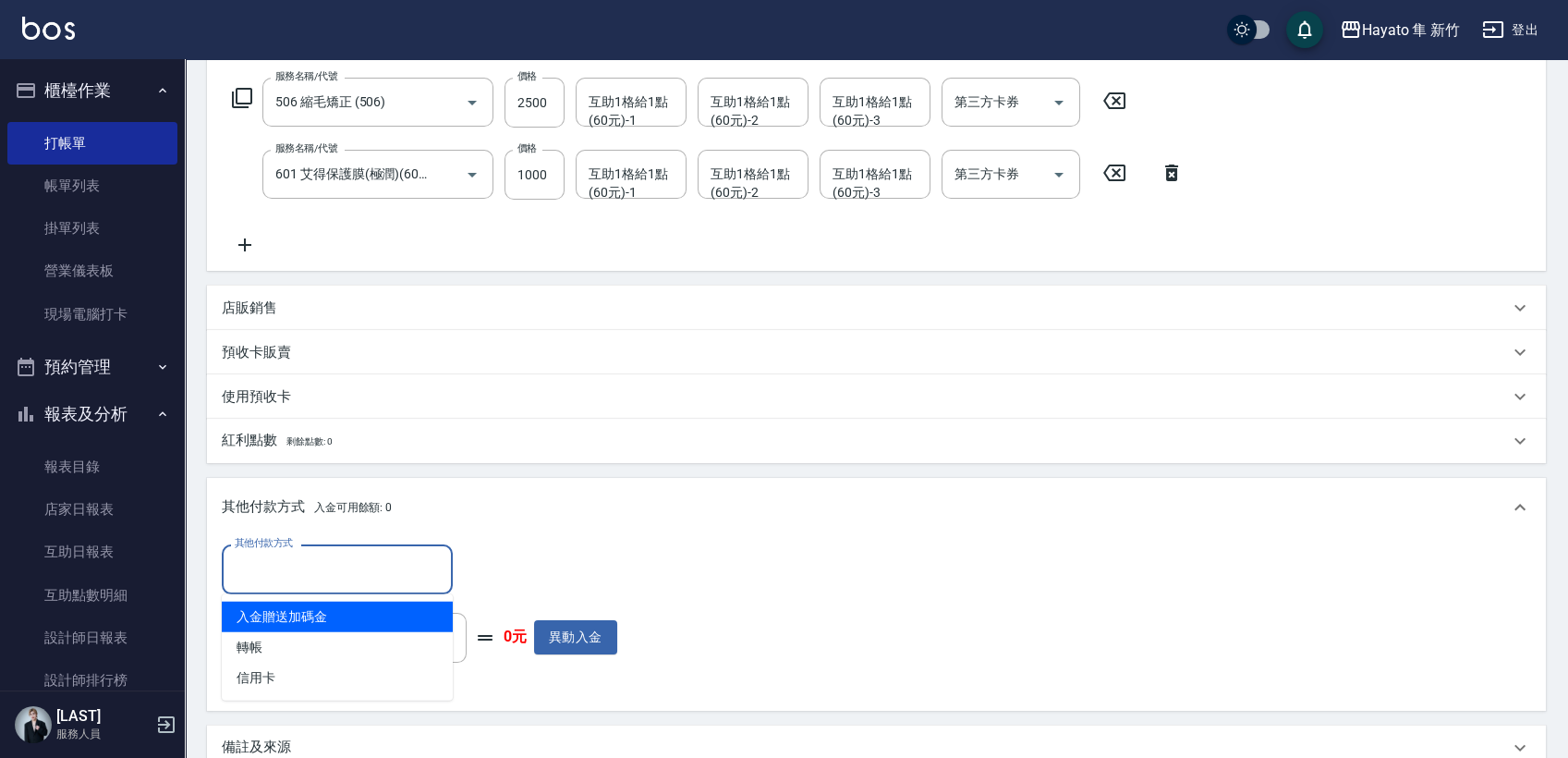 click on "其他付款方式" at bounding box center (337, 568) 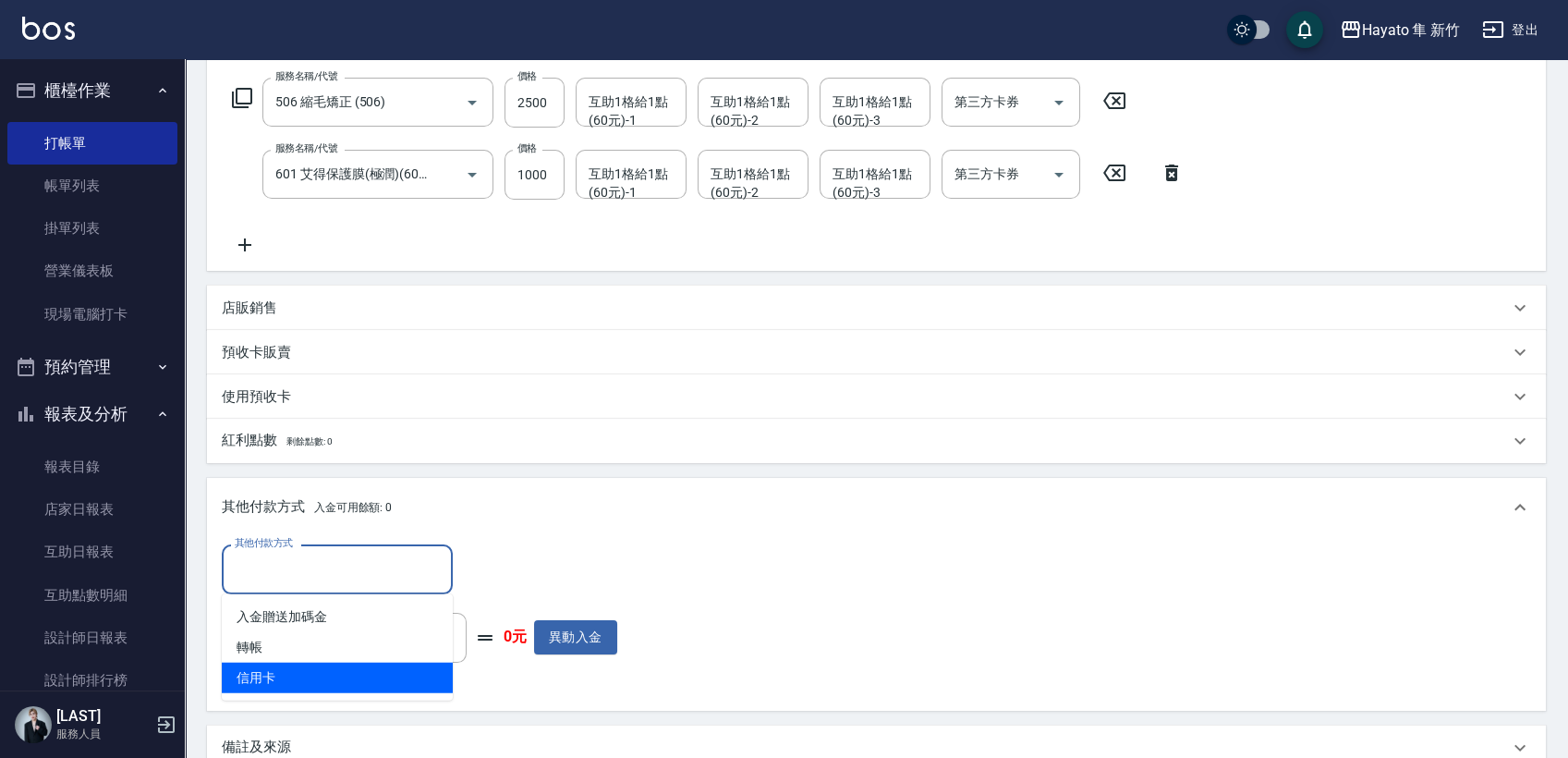click on "信用卡" at bounding box center (337, 678) 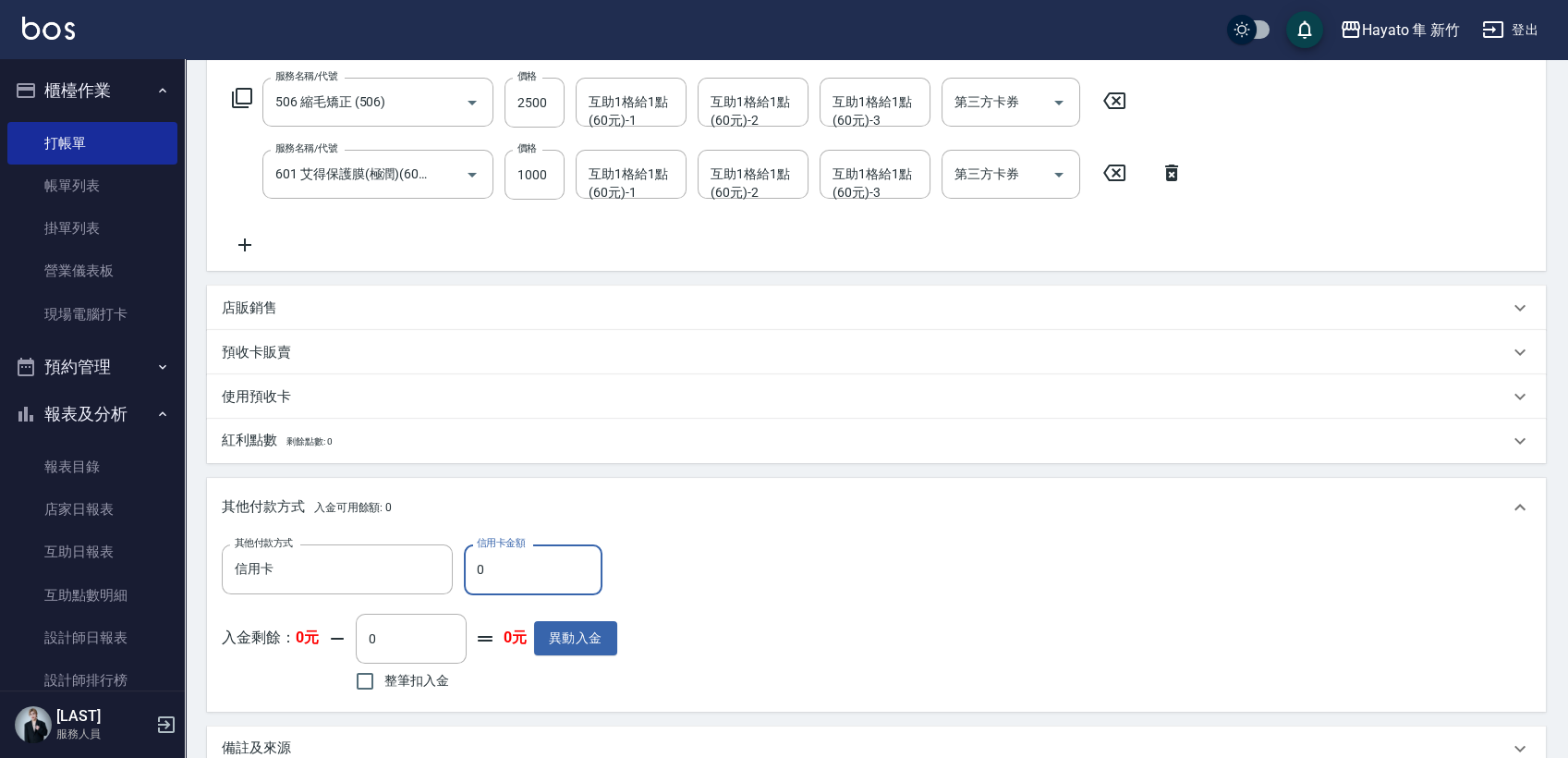 drag, startPoint x: 508, startPoint y: 577, endPoint x: 472, endPoint y: 577, distance: 36 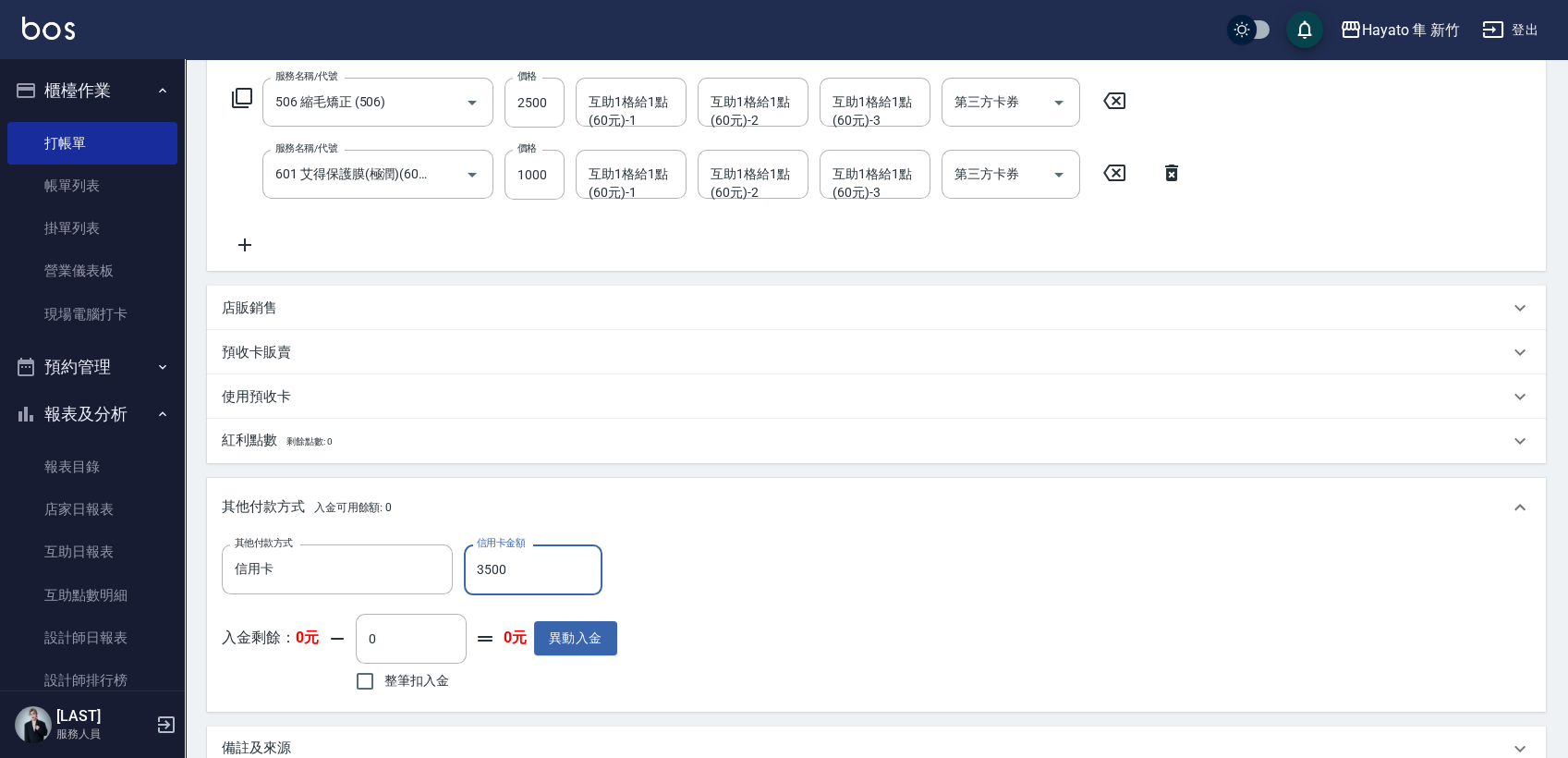 type on "3500" 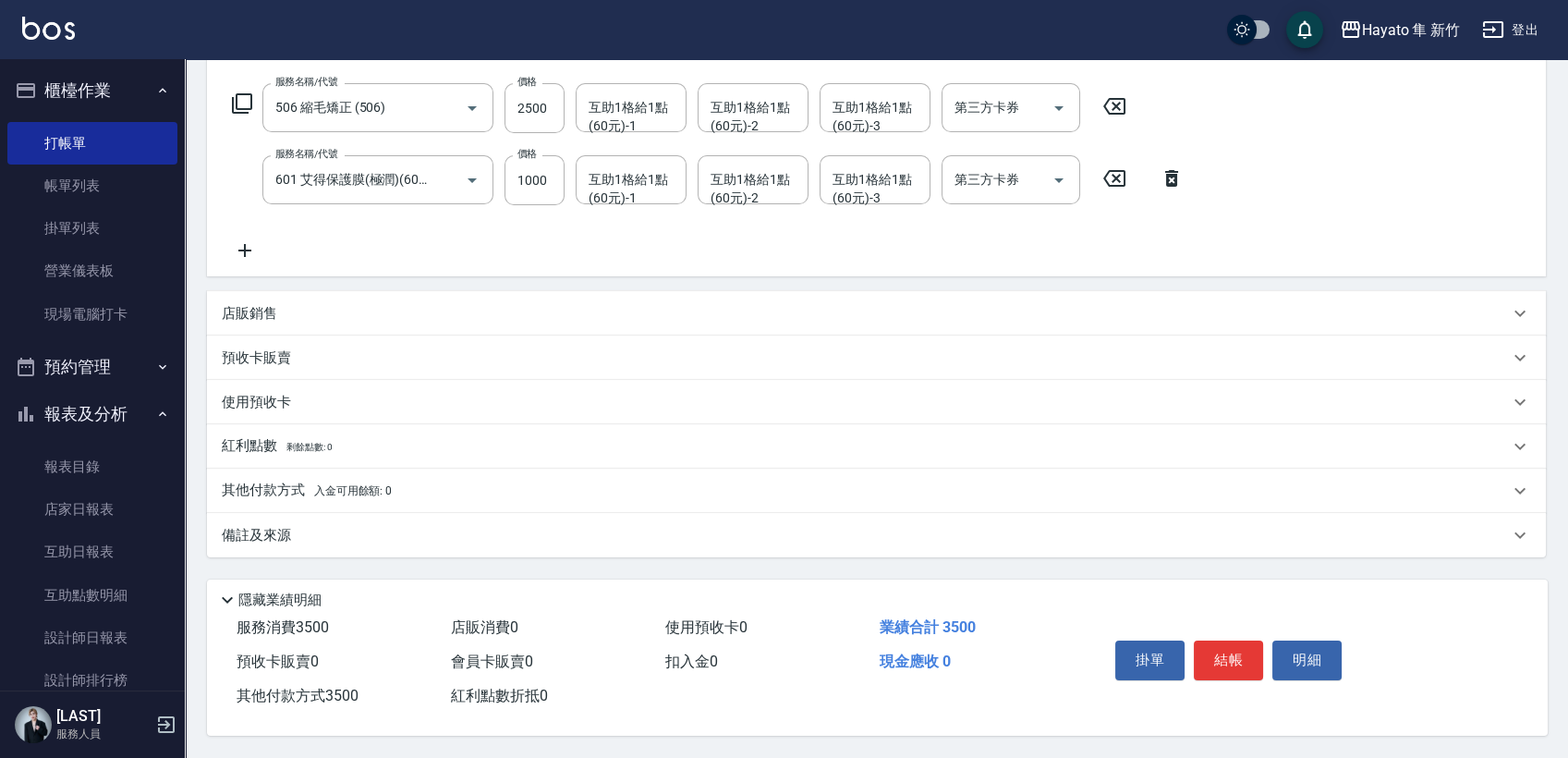 scroll, scrollTop: 0, scrollLeft: 0, axis: both 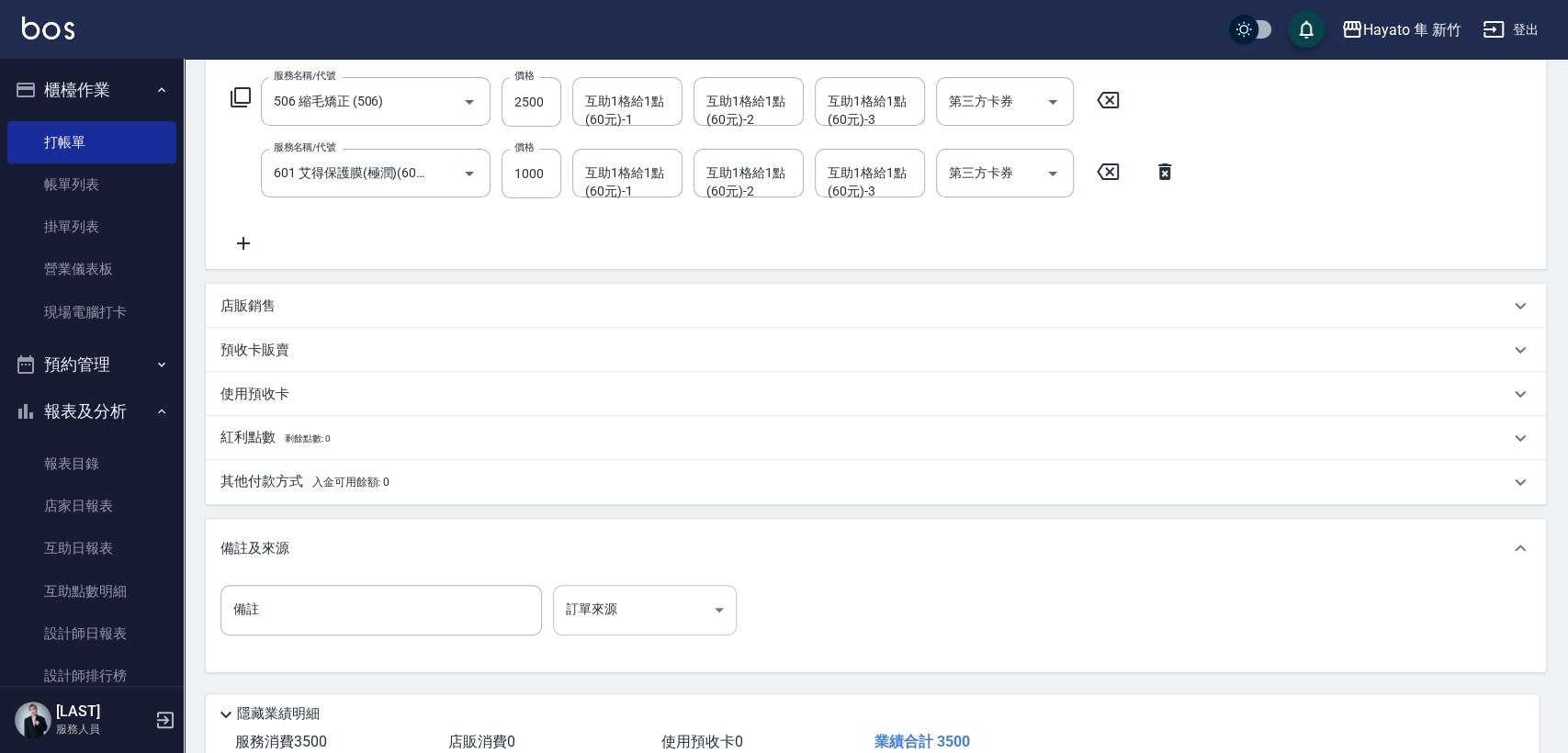 click on "Hayato 隼 新竹 登出 櫃檯作業 打帳單 帳單列表 掛單列表 營業儀表板 現場電腦打卡 預約管理 預約管理 報表及分析 報表目錄 店家日報表 互助日報表 互助點數明細 設計師日報表 設計師排行榜 商品銷售排行榜 商品庫存盤點表 顧客入金餘額表 顧客卡券餘額表 客戶管理 客戶列表 卡券管理 入金管理 商品管理 盤點作業 紅利點數設定 紅利點數紀錄 焦家龍 服務人員 Key In 打帳單 上一筆訂單:#3 帳單速查 結帳前確認明細 連續打單結帳 掛單 結帳 明細 帳單日期 2025/08/09 18:47 鎖定日期 顧客姓名/手機號碼/編號 [NAME]/[PHONE]/ 顧客姓名/手機號碼/編號 服務人員姓名/編號 Tina(無代號) 服務人員姓名/編號 指定 不指定 項目消費 服務名稱/代號 506 縮毛矯正 (506) 服務名稱/代號 價格 2500 價格 互助1格給1點(60元)-1 互助1格給1點(60元)-1 互助1格給1點(60元)-2 互助1格給1點(60元)-2 價格 1000 0" at bounding box center (784, 292) 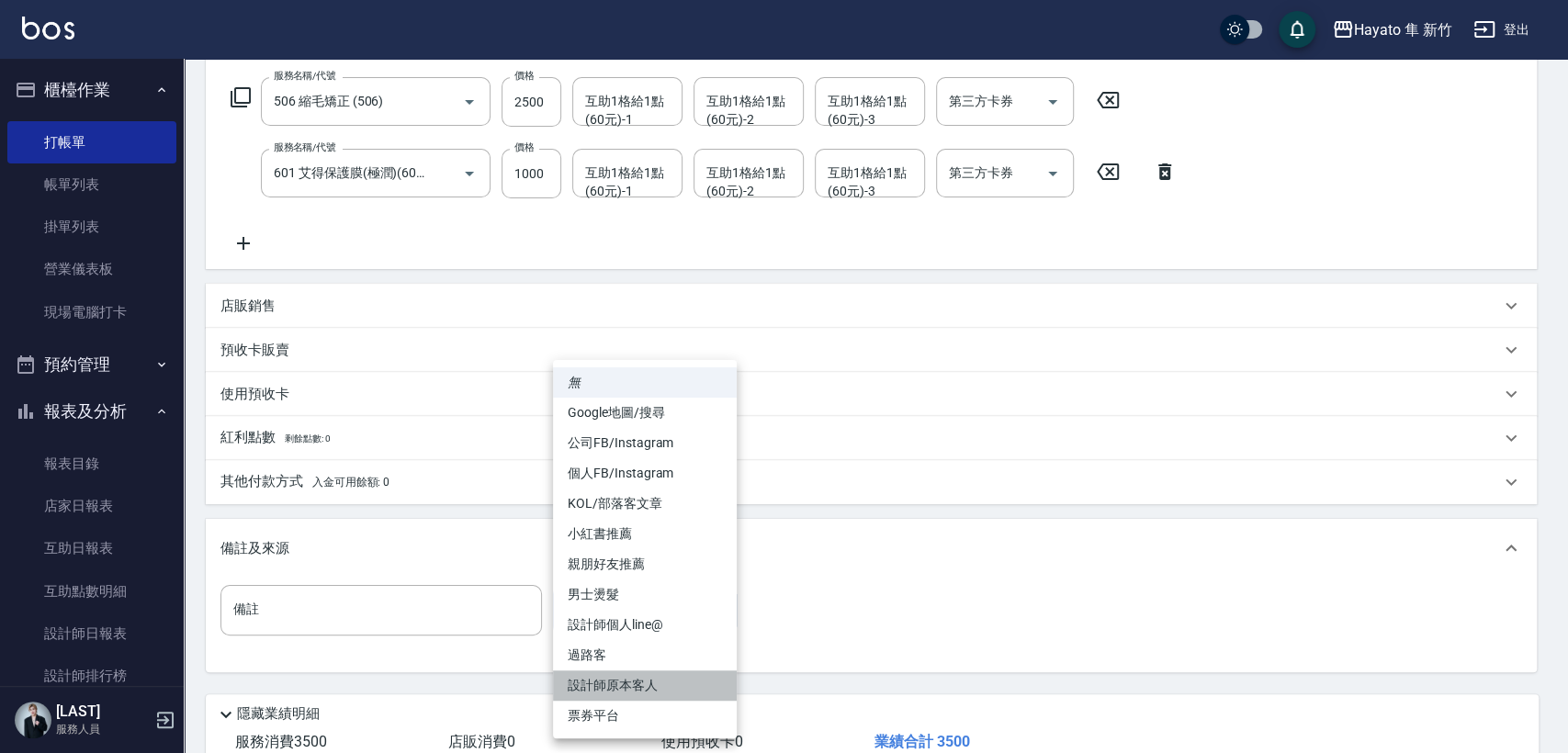 click on "設計師原本客人" at bounding box center (645, 685) 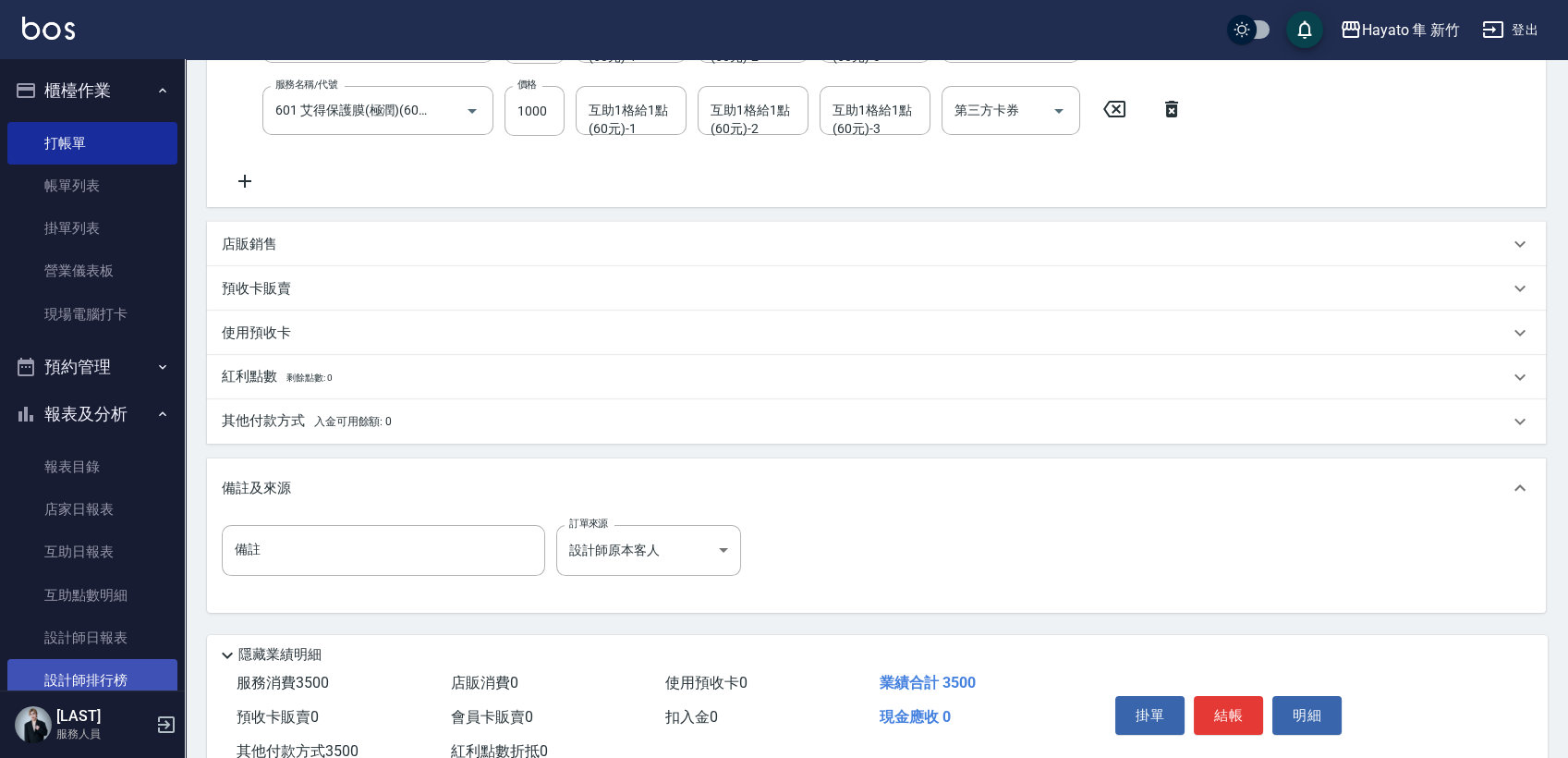 scroll, scrollTop: 413, scrollLeft: 0, axis: vertical 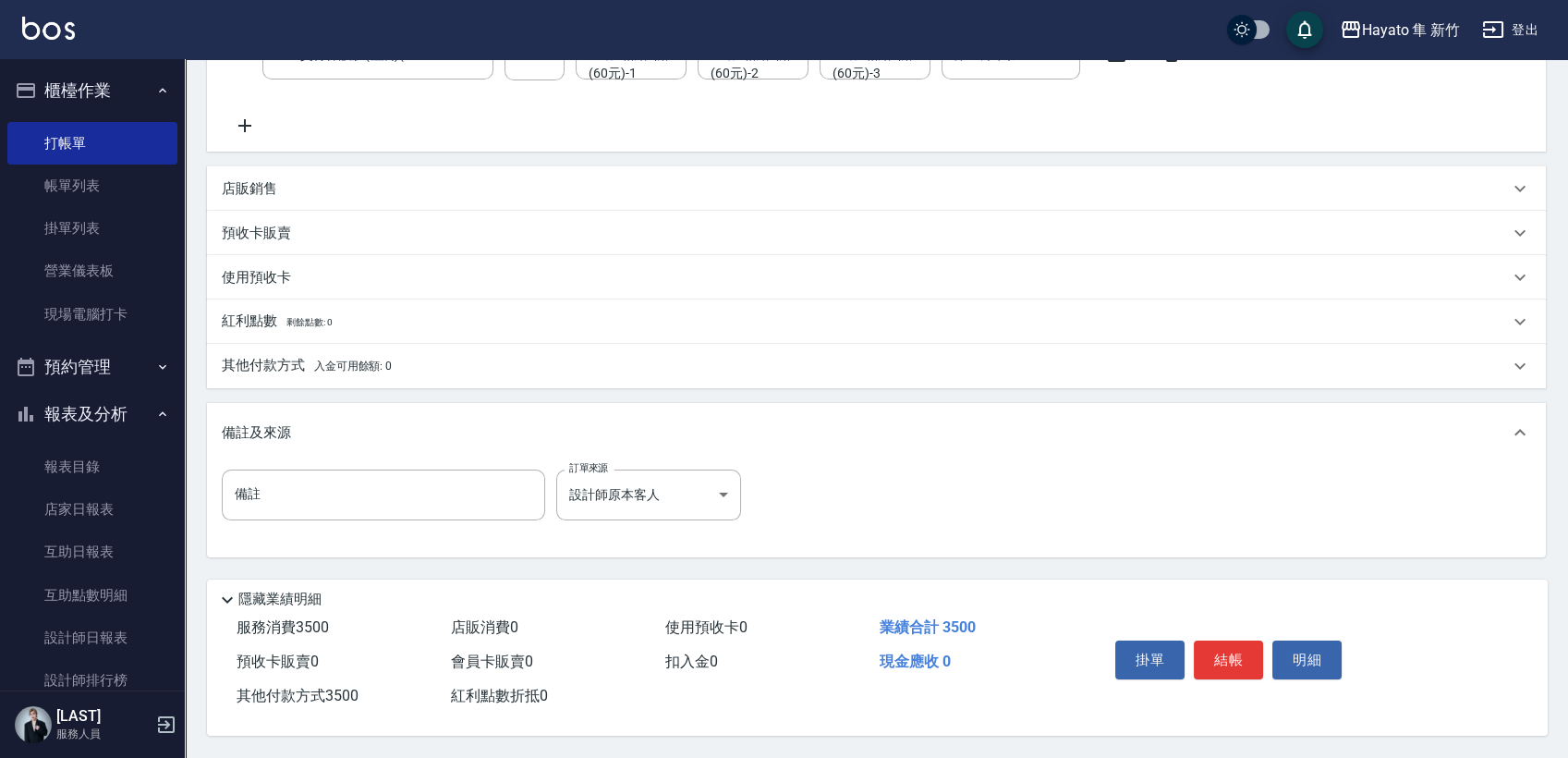 click on "店販銷售" at bounding box center [876, 189] 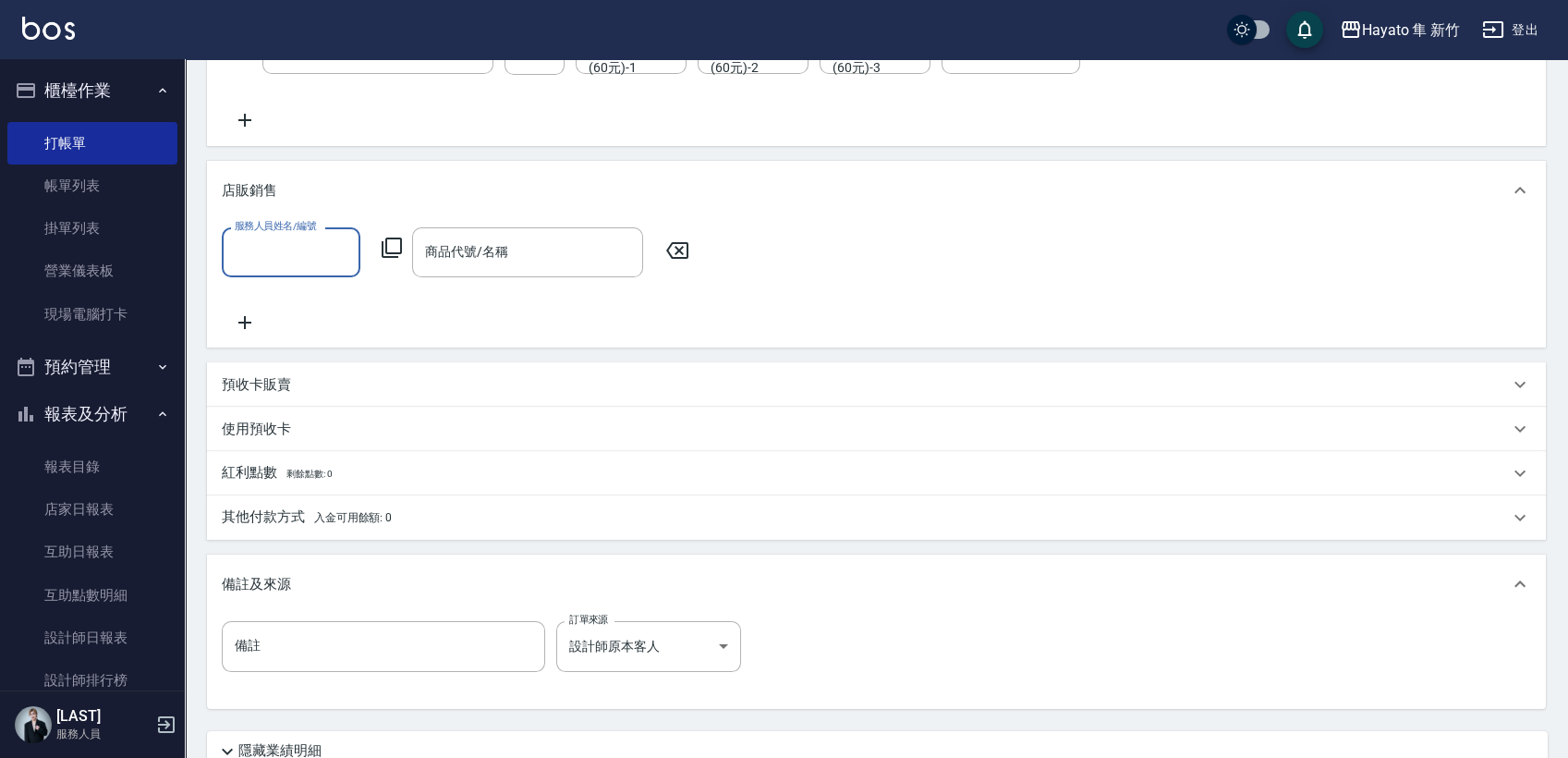 scroll, scrollTop: 0, scrollLeft: 0, axis: both 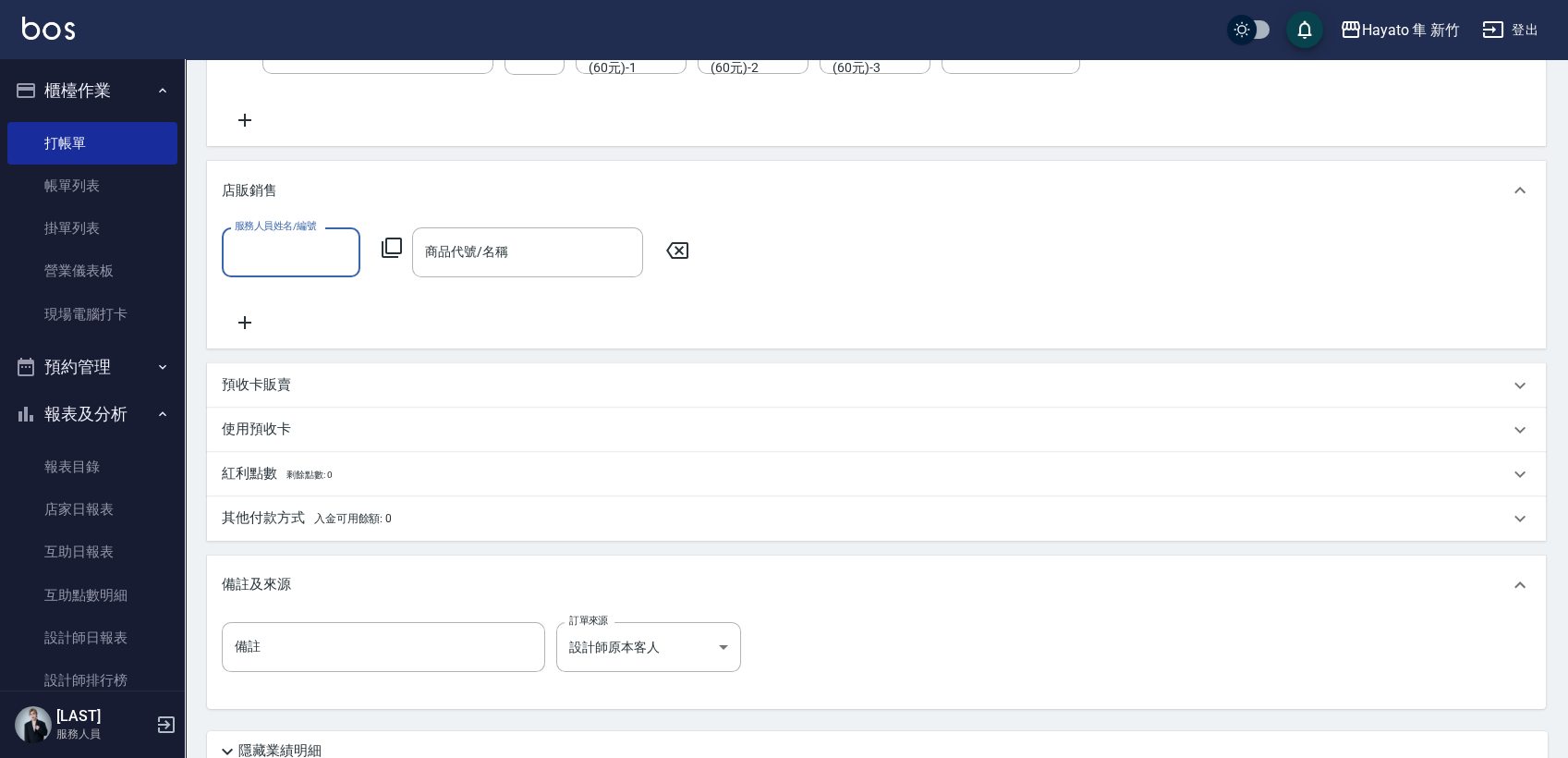 click on "服務人員姓名/編號" at bounding box center (291, 251) 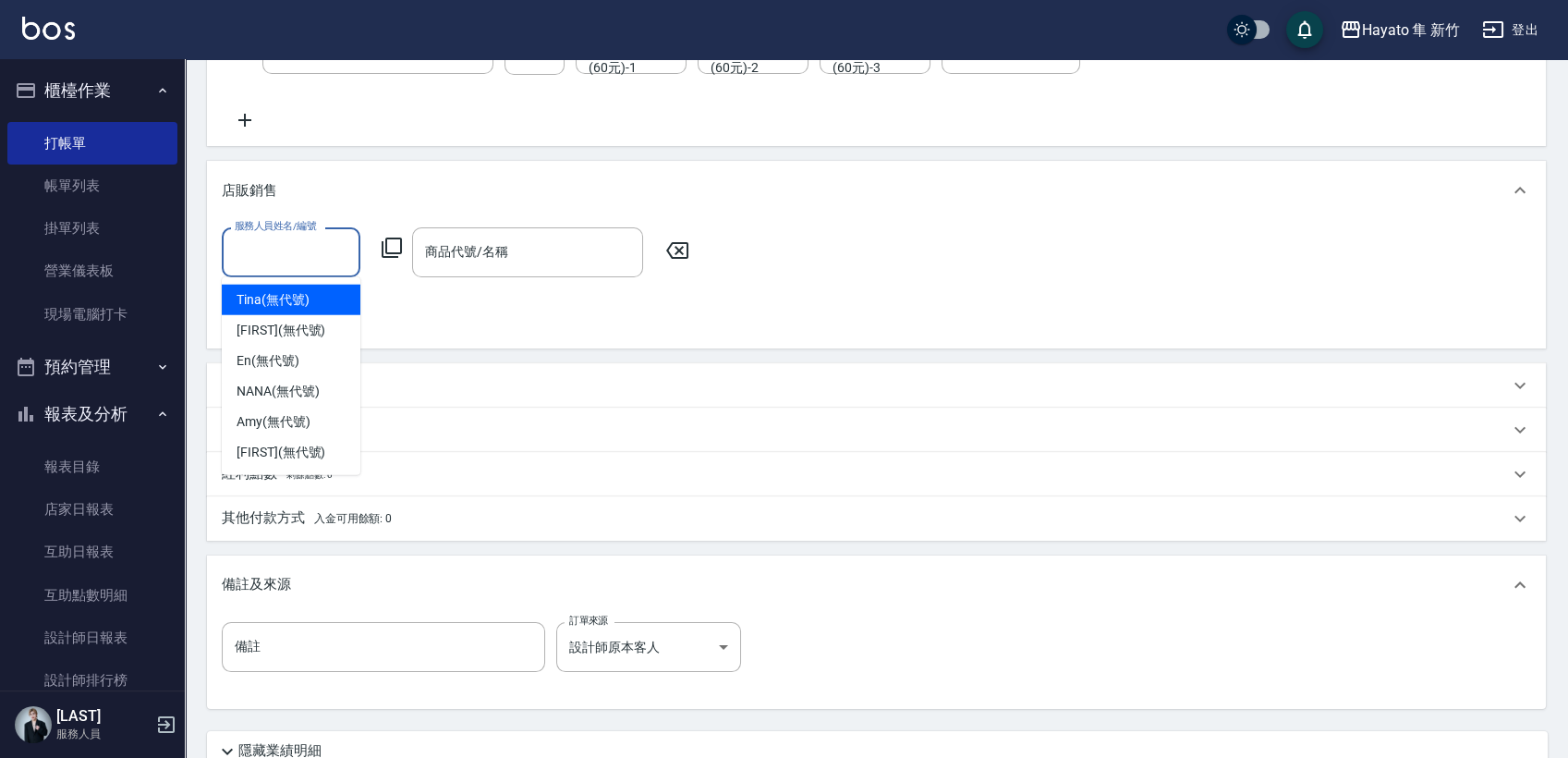 click on "Tina (無代號)" at bounding box center [273, 300] 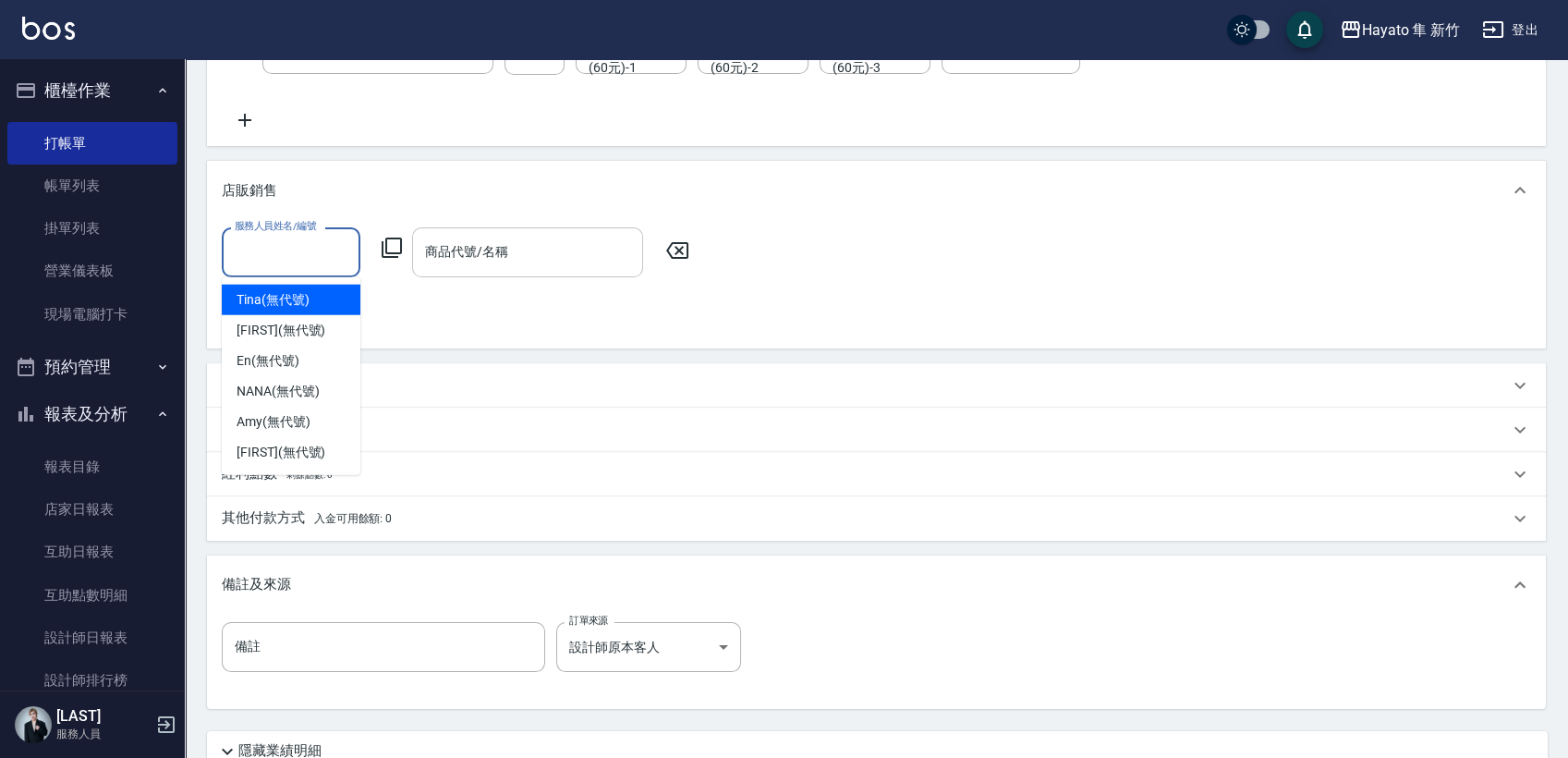 type on "[FIRST] (無代號)" 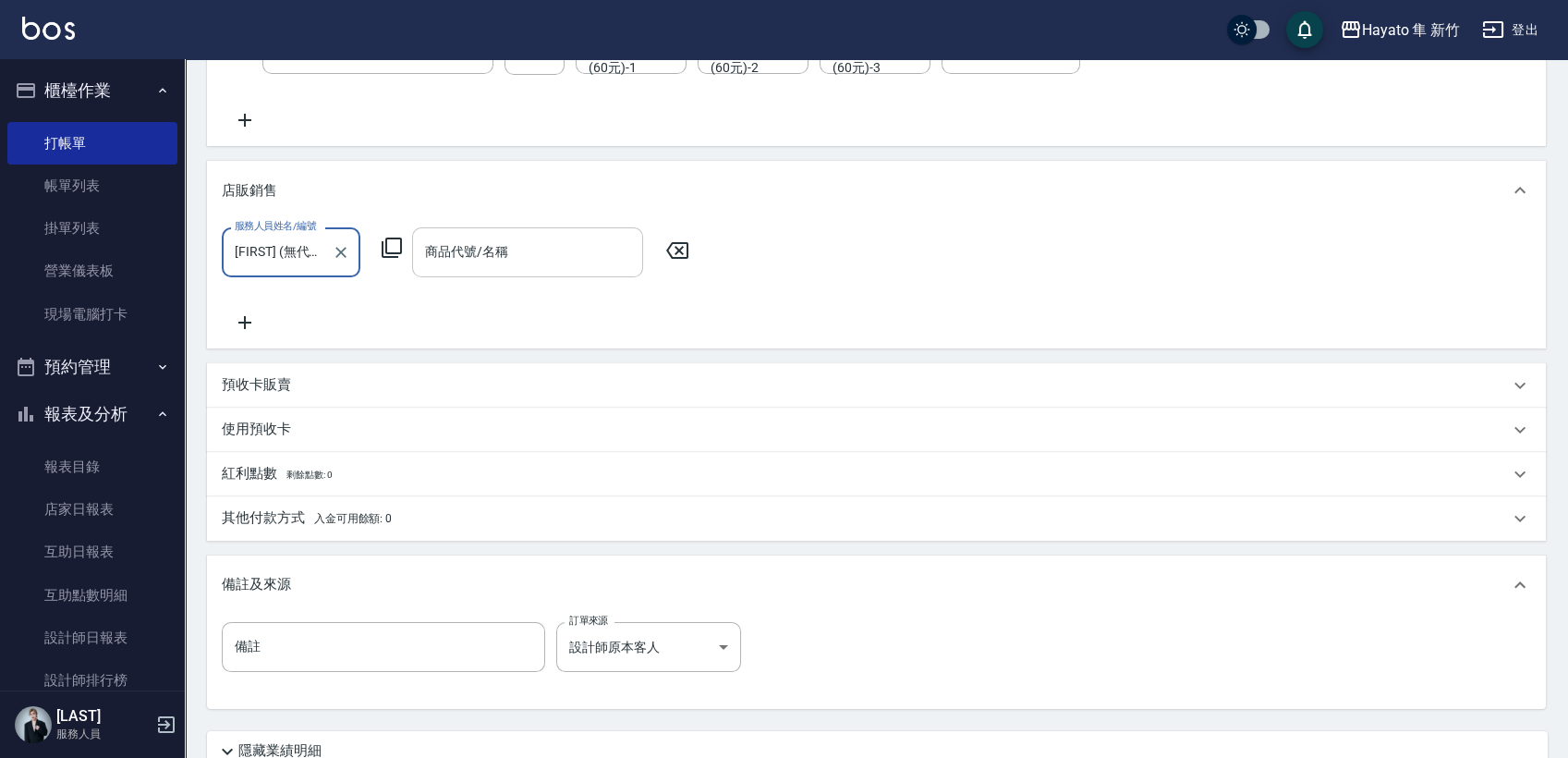 click on "商品代號/名稱" at bounding box center (528, 251) 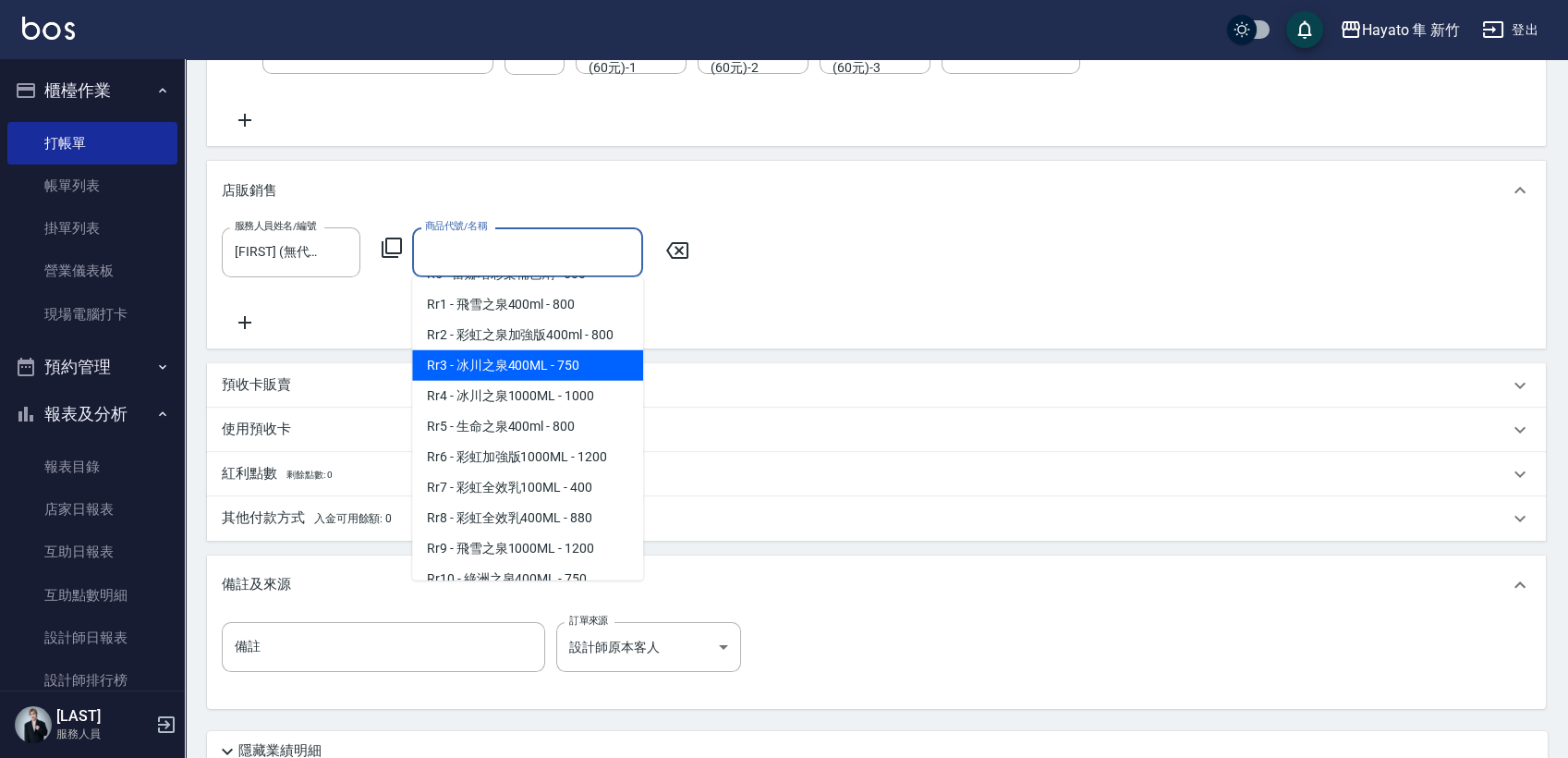 scroll, scrollTop: 718, scrollLeft: 0, axis: vertical 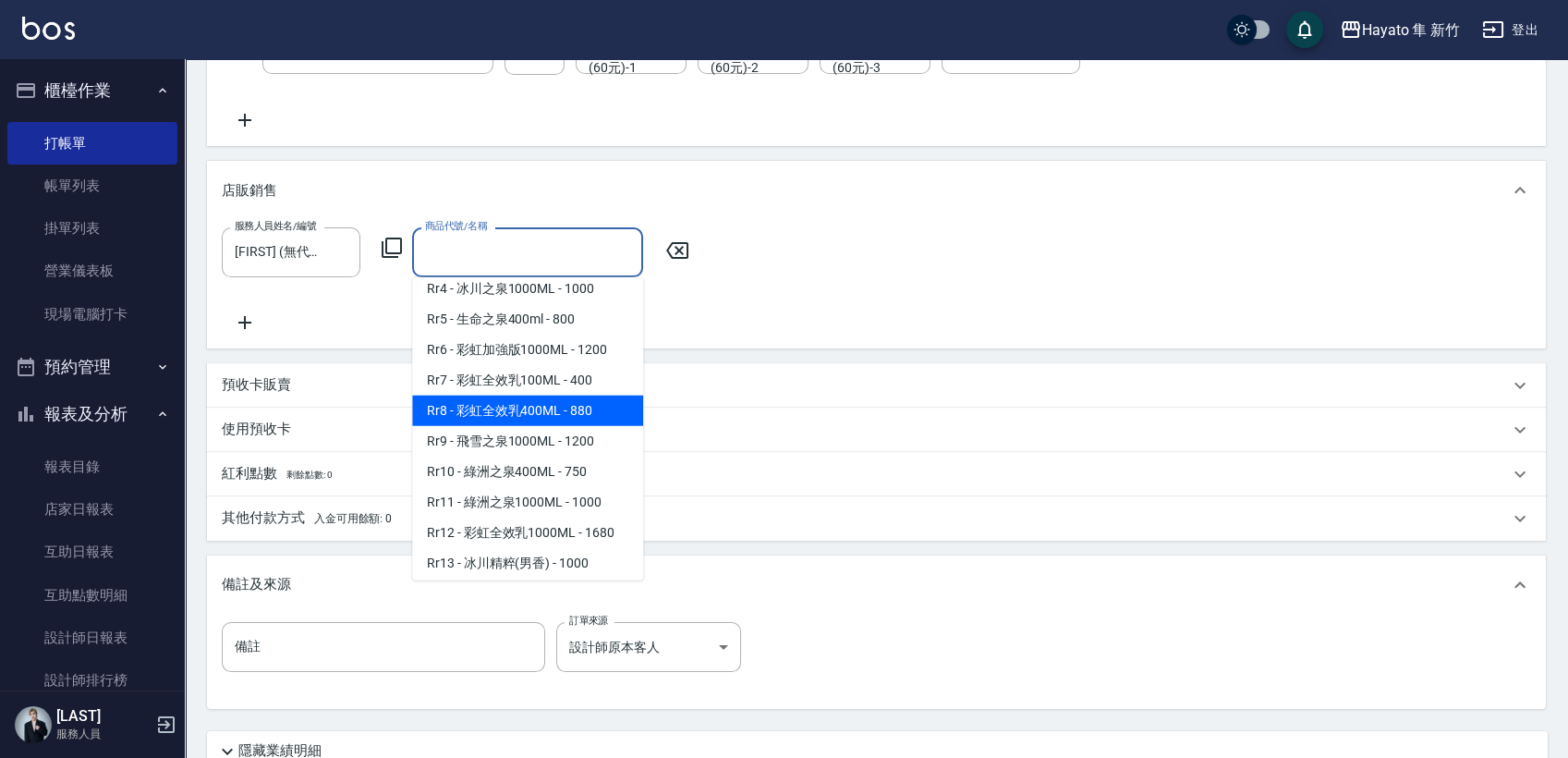 click on "Rr8 - 彩虹全效乳400ML - 880" at bounding box center (528, 410) 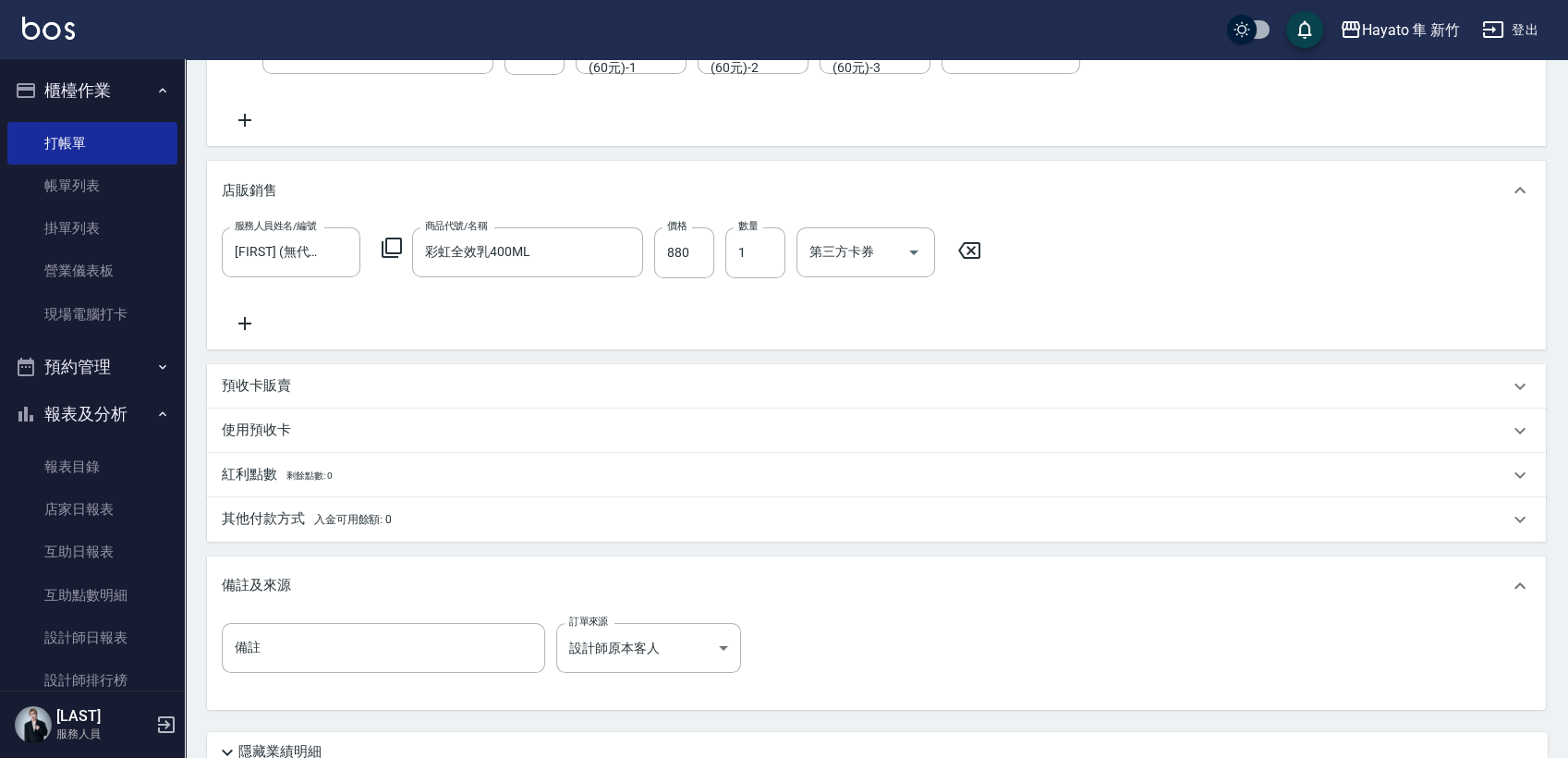 click on "服務人員姓名/編號 Tina(無代號) 服務人員姓名/編號 商品代號/名稱 彩虹全效乳400ML 商品代號/名稱 價格 880 價格 數量 1 數量 第三方卡券 第三方卡券" at bounding box center (876, 280) 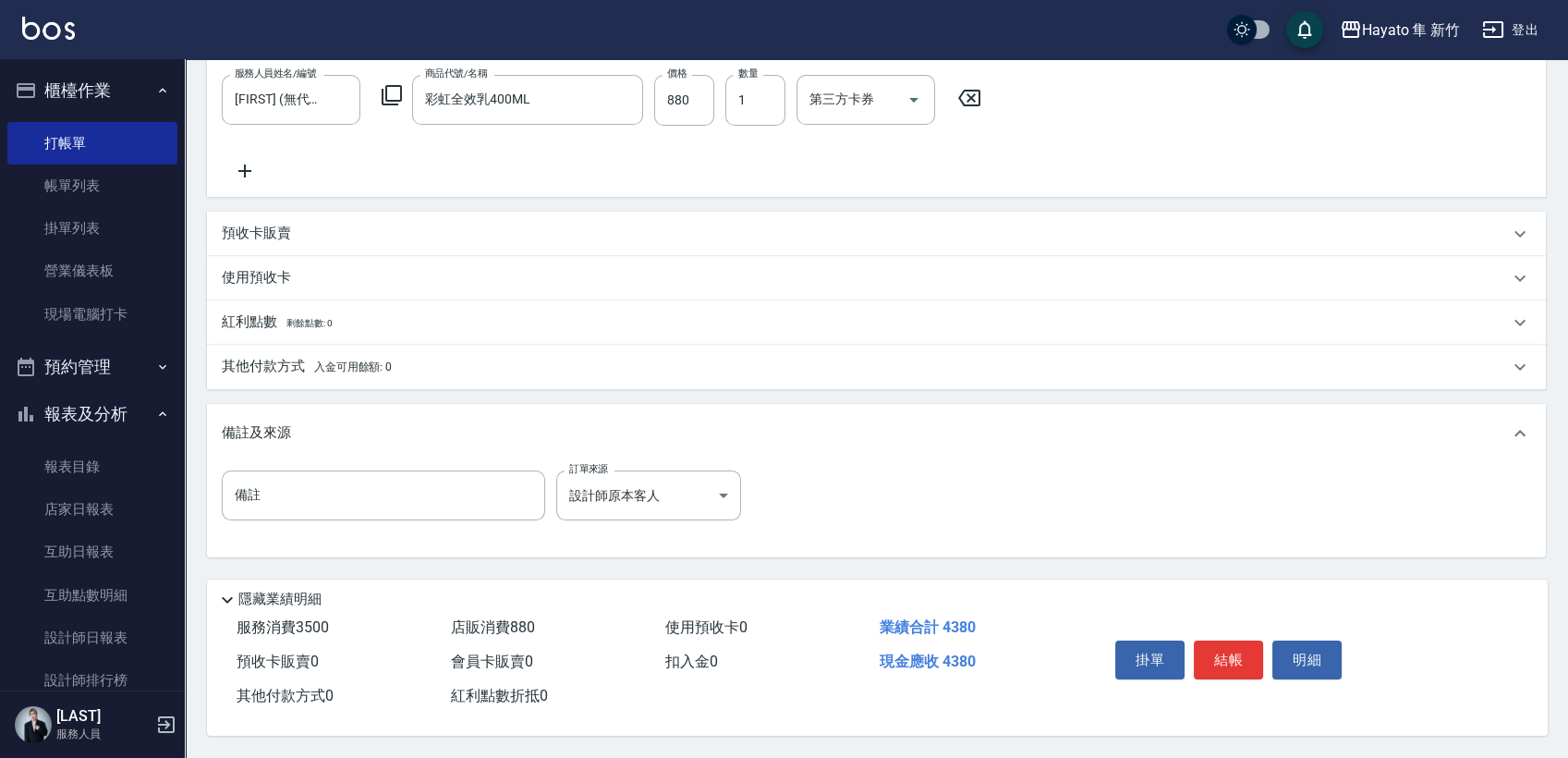 scroll, scrollTop: 571, scrollLeft: 0, axis: vertical 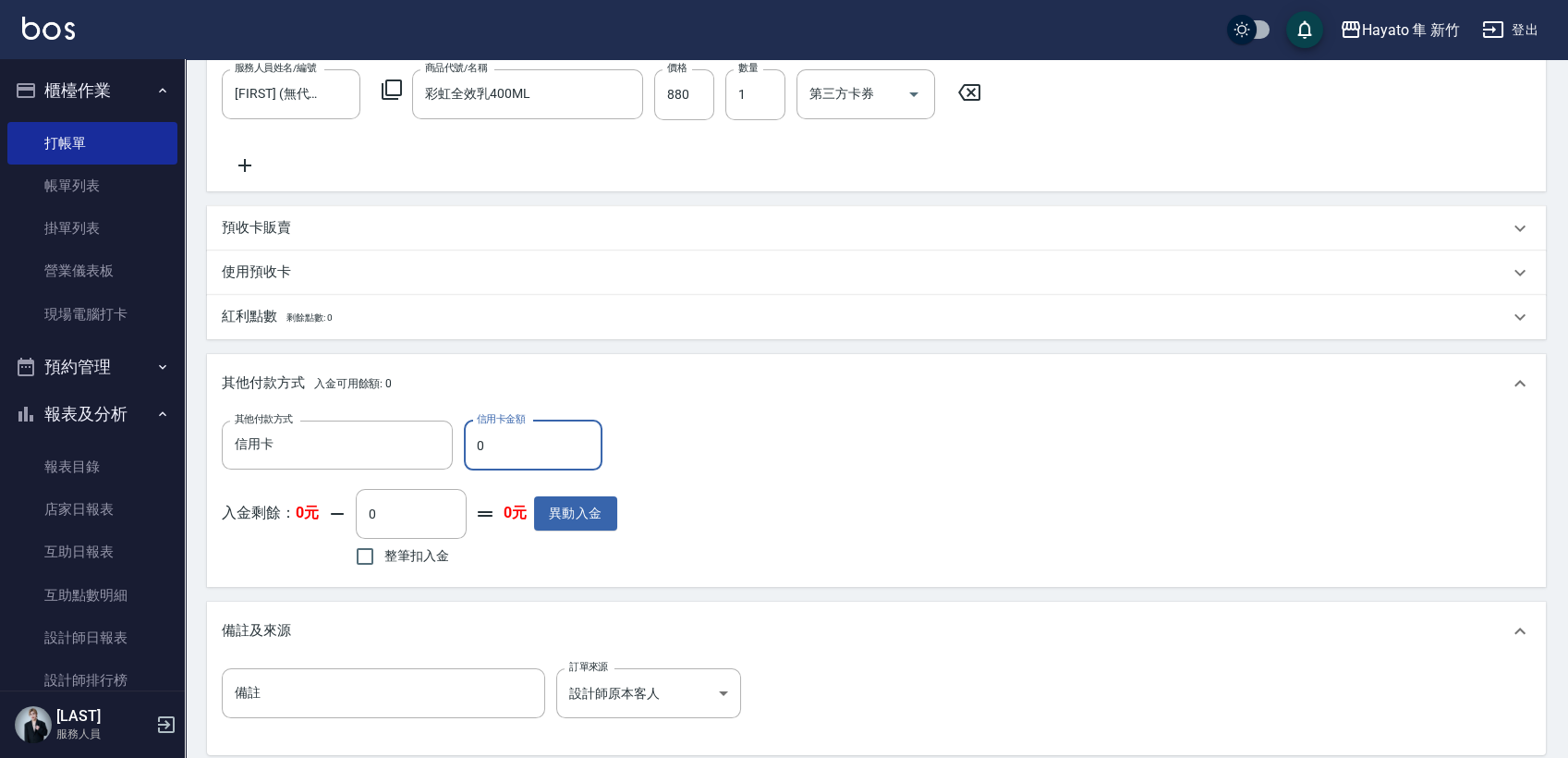 drag, startPoint x: 554, startPoint y: 453, endPoint x: 472, endPoint y: 462, distance: 82.492424 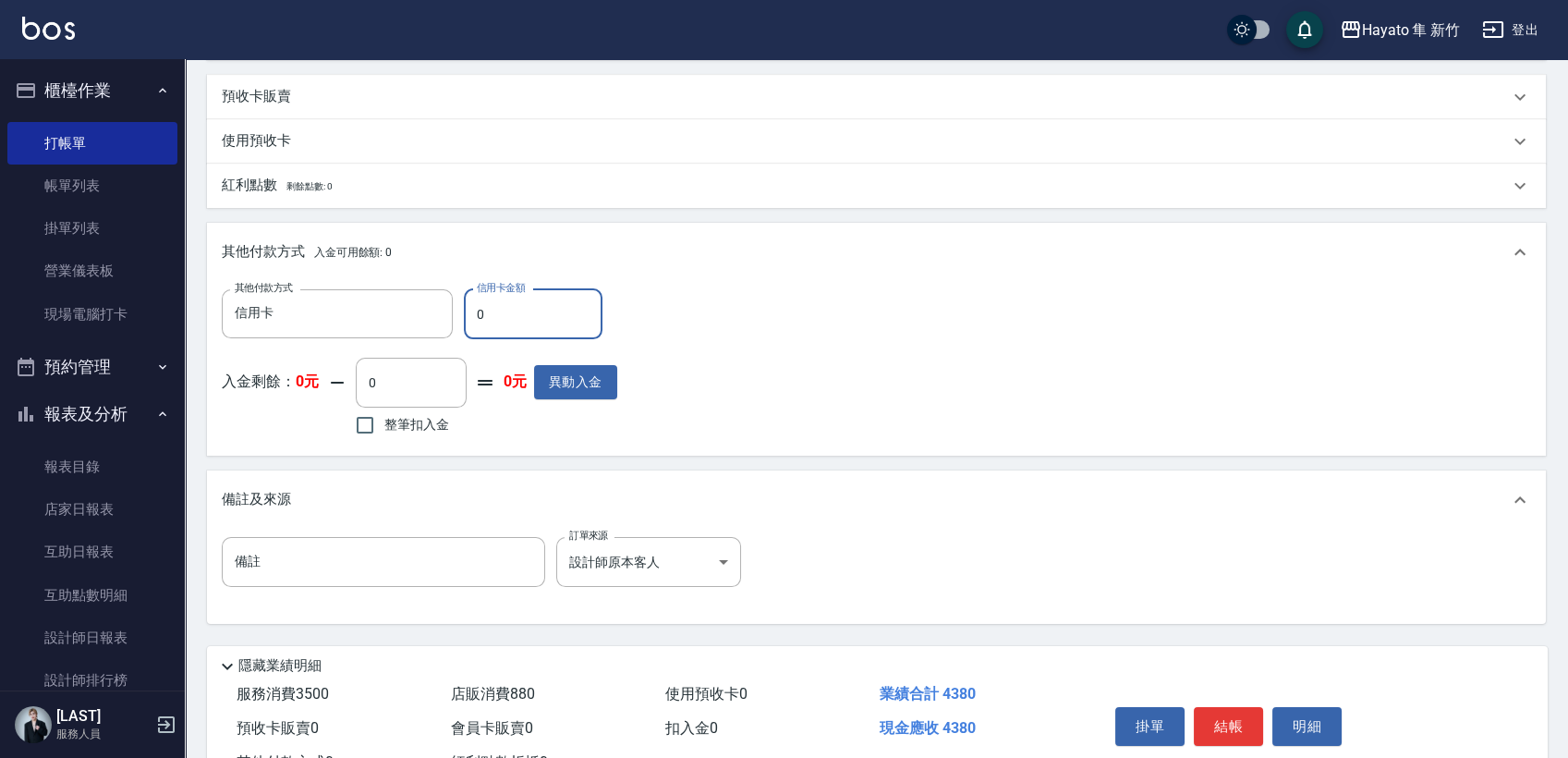 scroll, scrollTop: 775, scrollLeft: 0, axis: vertical 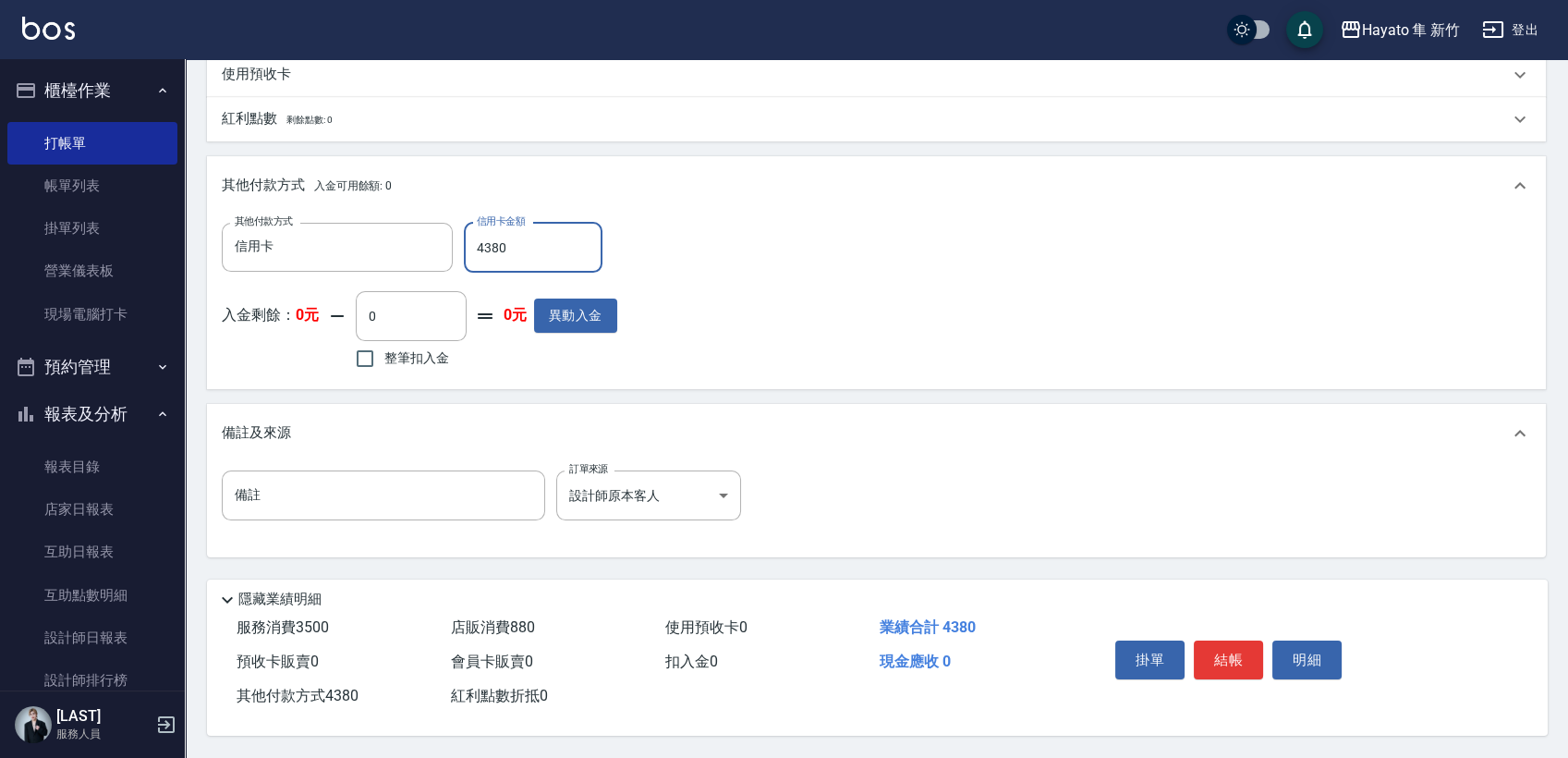 type on "4380" 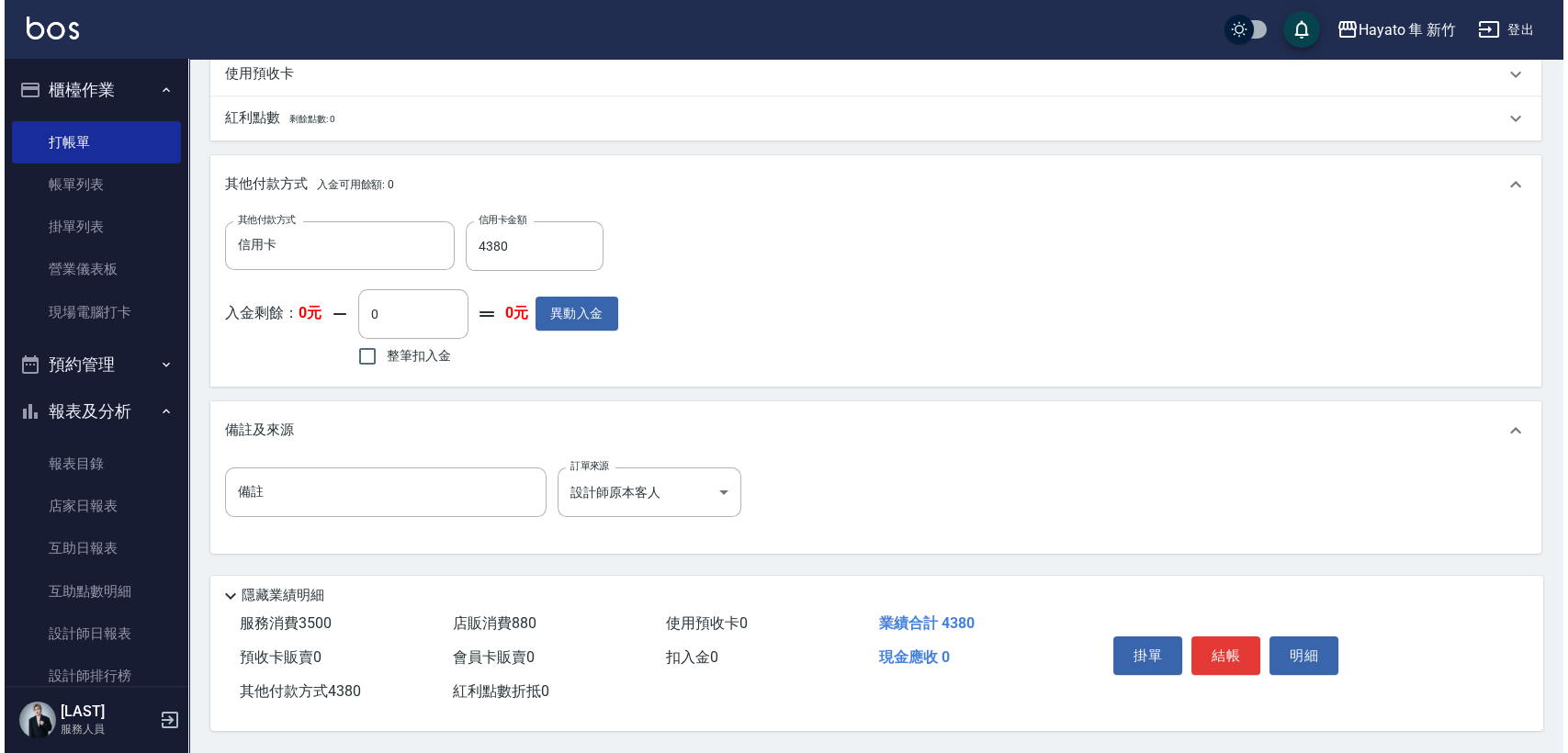 scroll, scrollTop: 770, scrollLeft: 0, axis: vertical 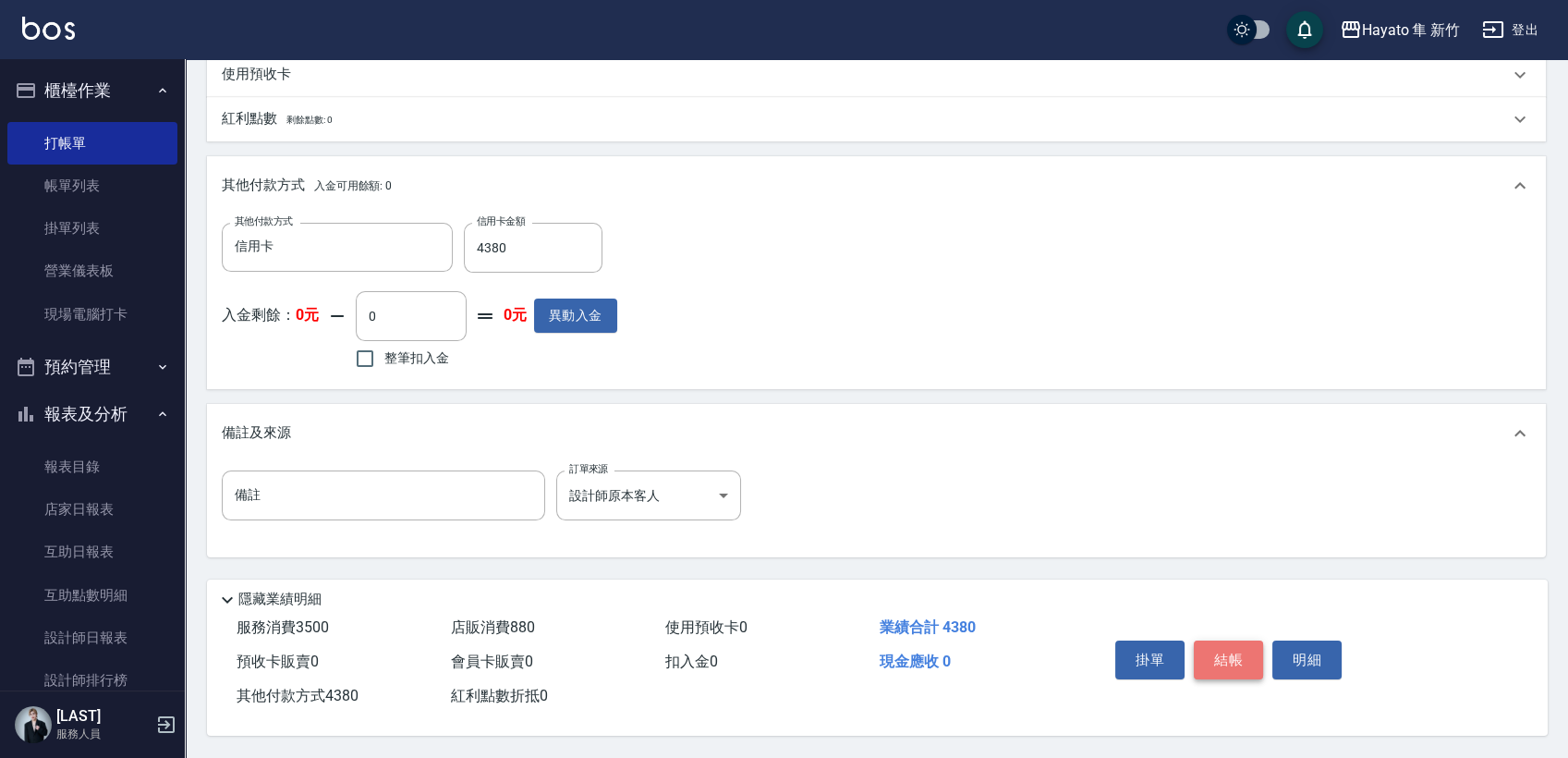 click on "結帳" at bounding box center [1228, 660] 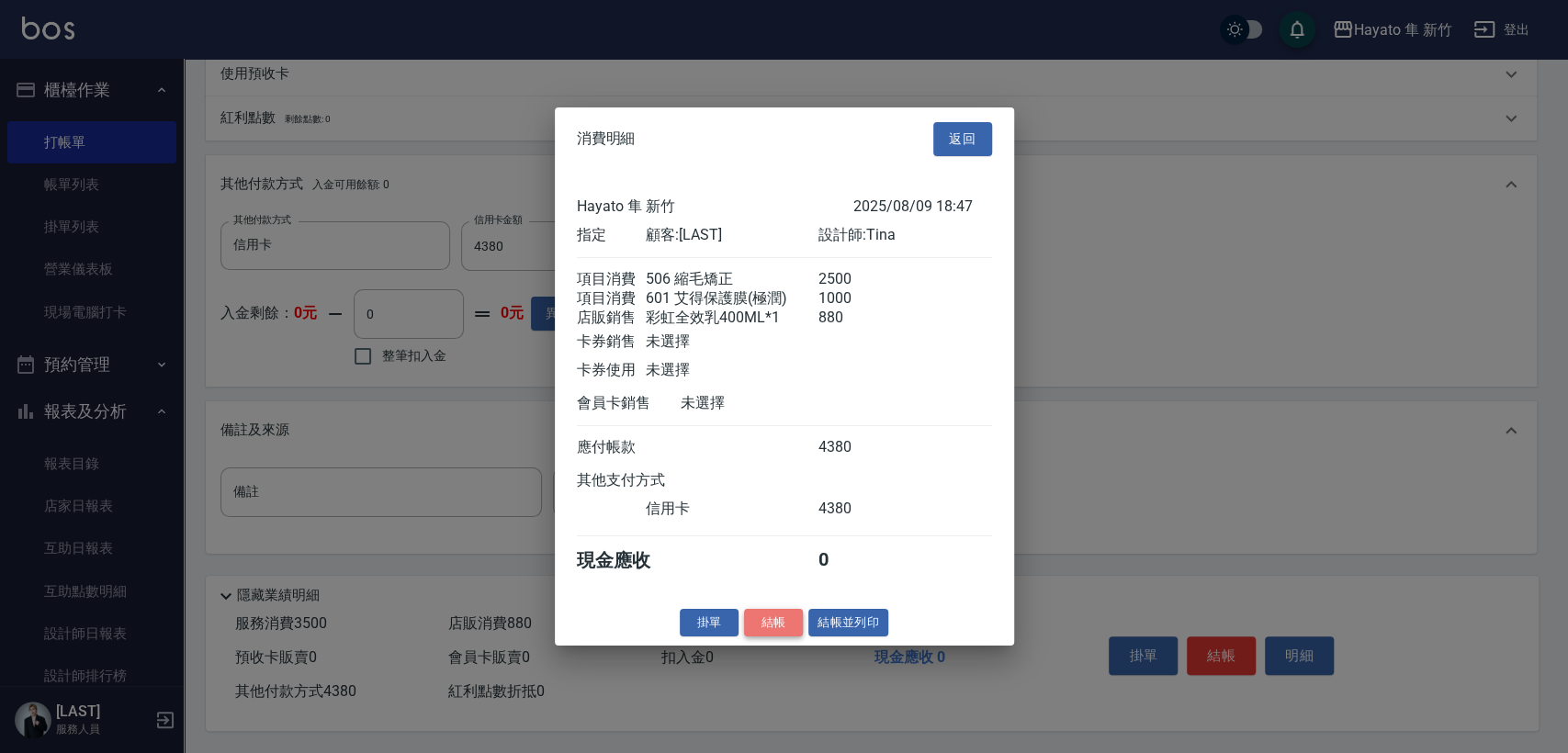 click on "結帳" at bounding box center [773, 622] 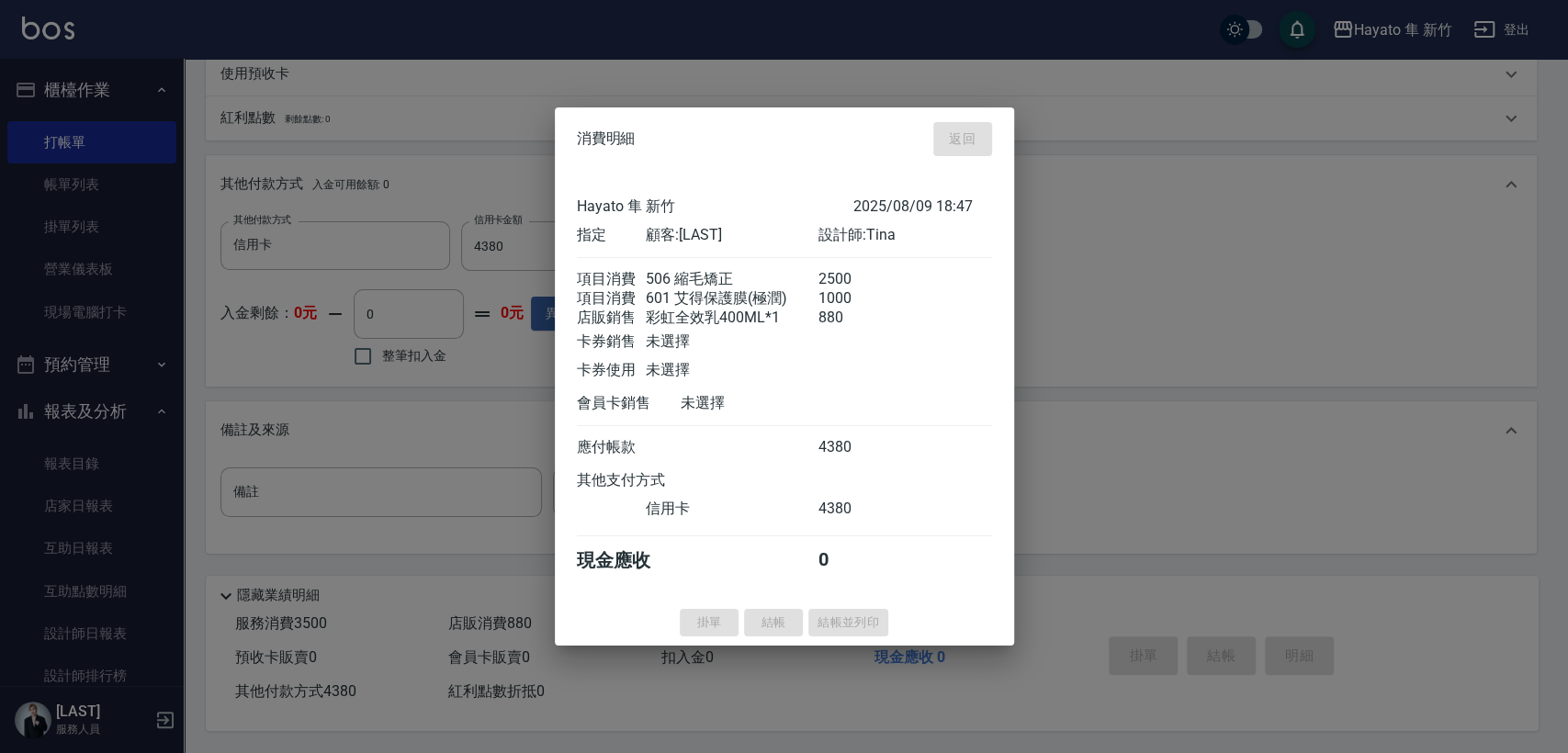 type on "2025/08/09 18:49" 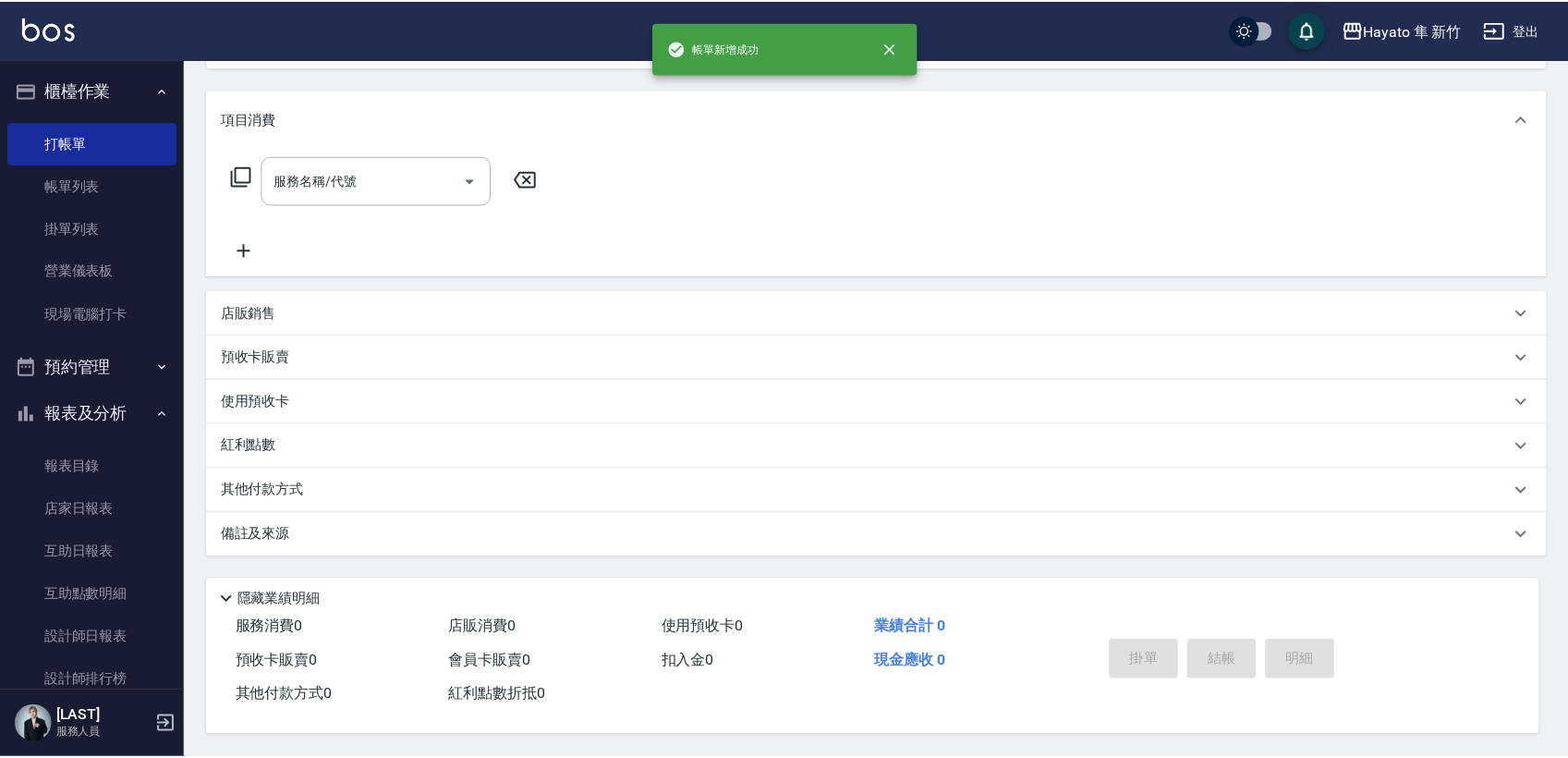 scroll, scrollTop: 0, scrollLeft: 0, axis: both 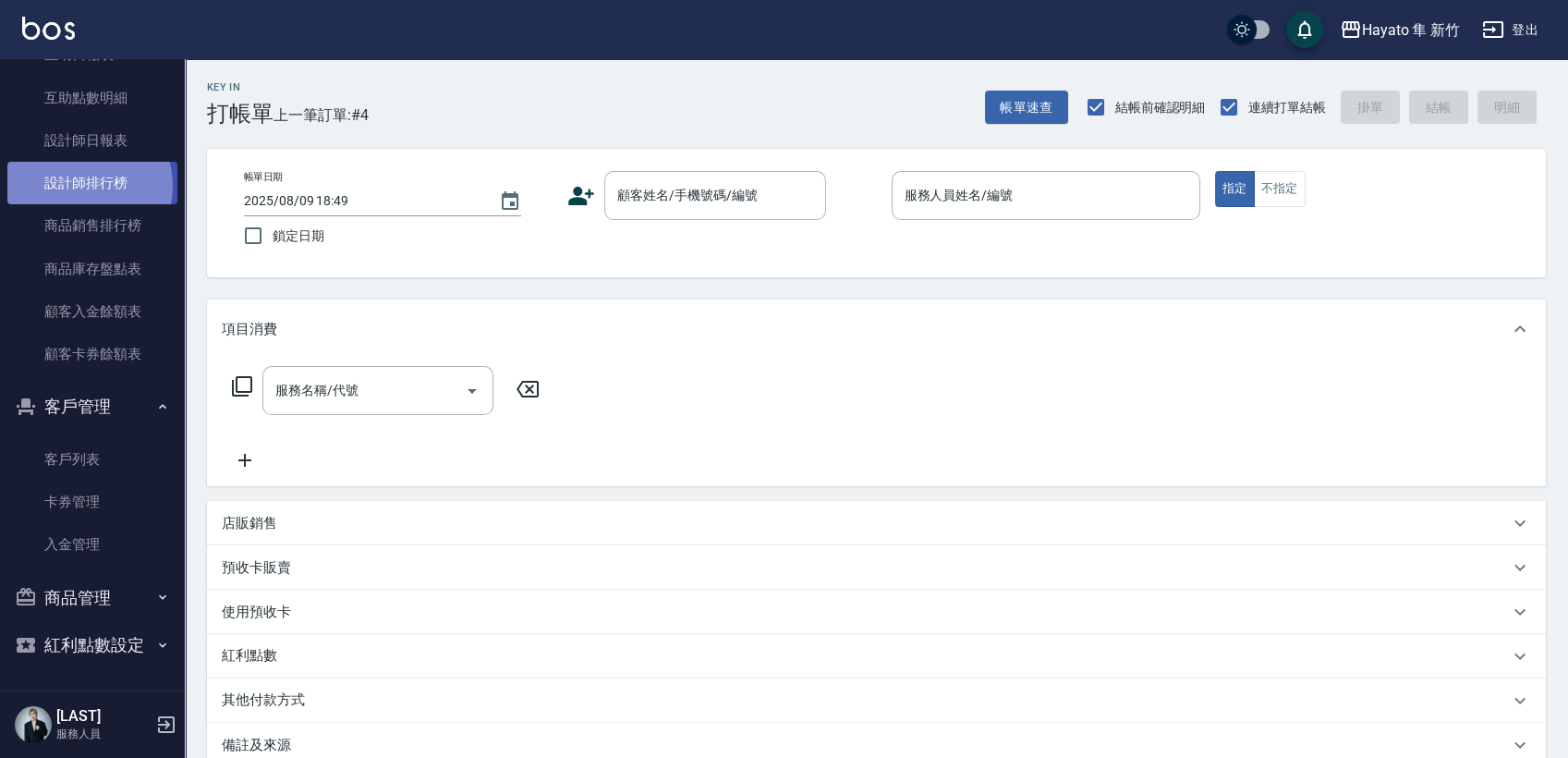click on "設計師排行榜" at bounding box center (92, 183) 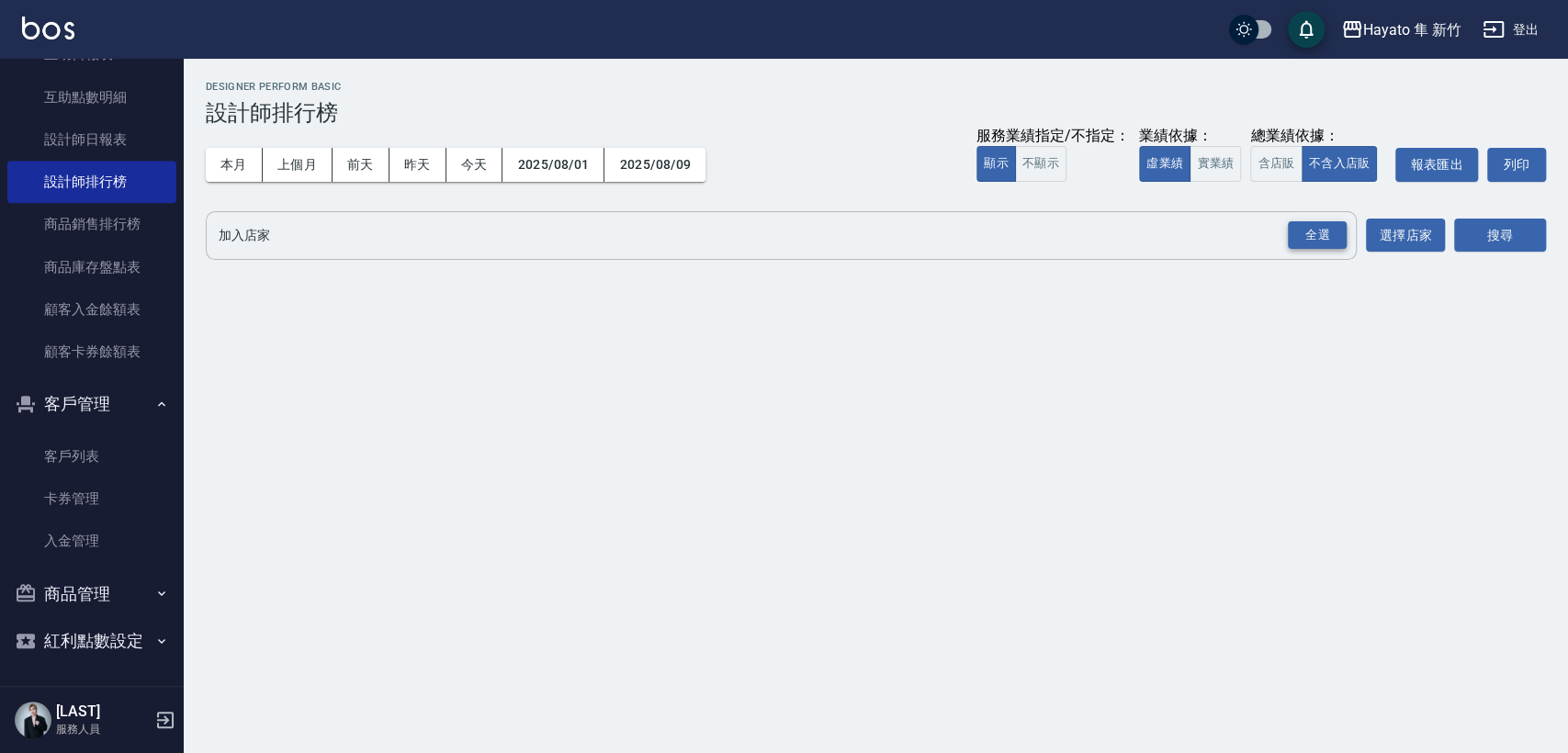 click on "全選" at bounding box center (1317, 235) 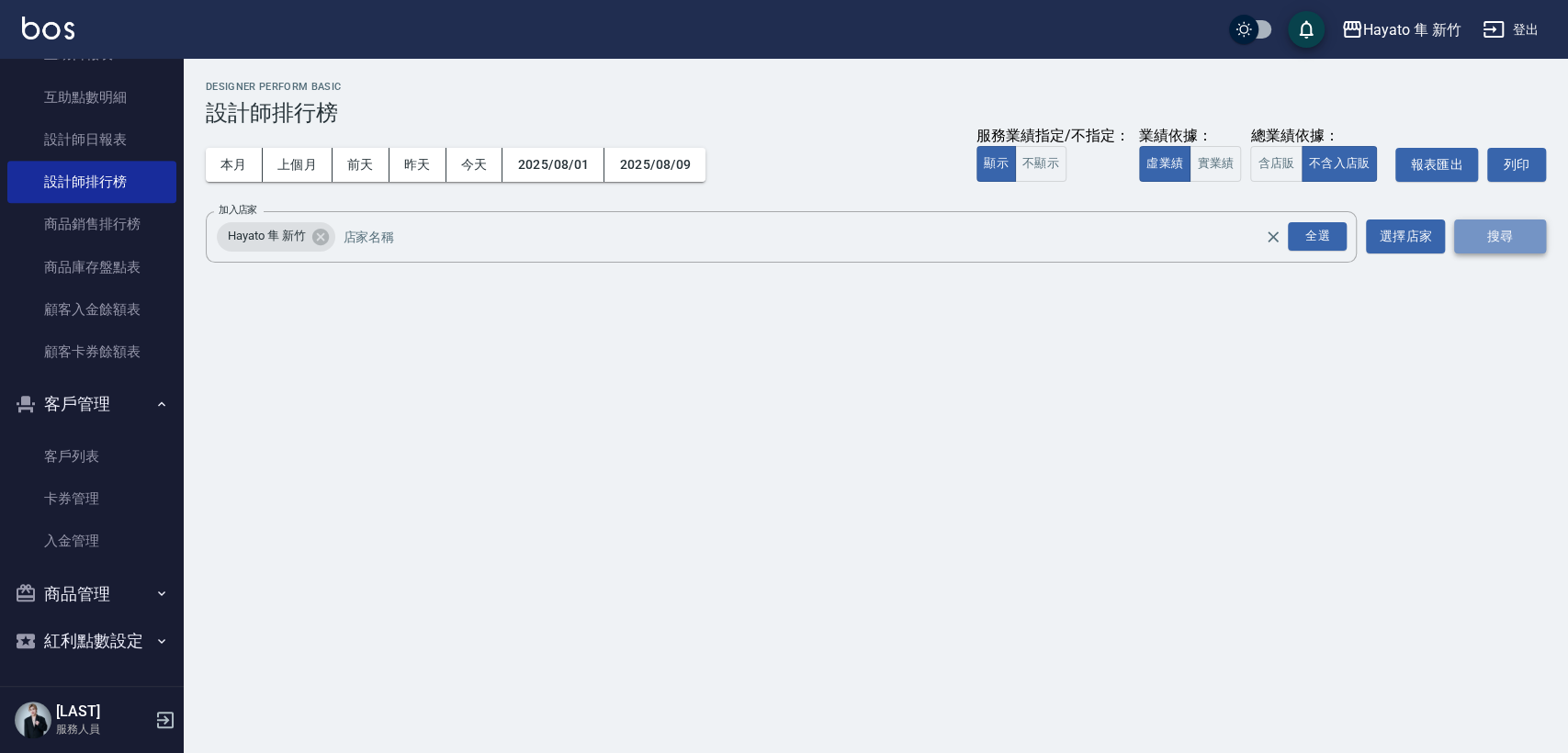 click on "搜尋" at bounding box center (1500, 236) 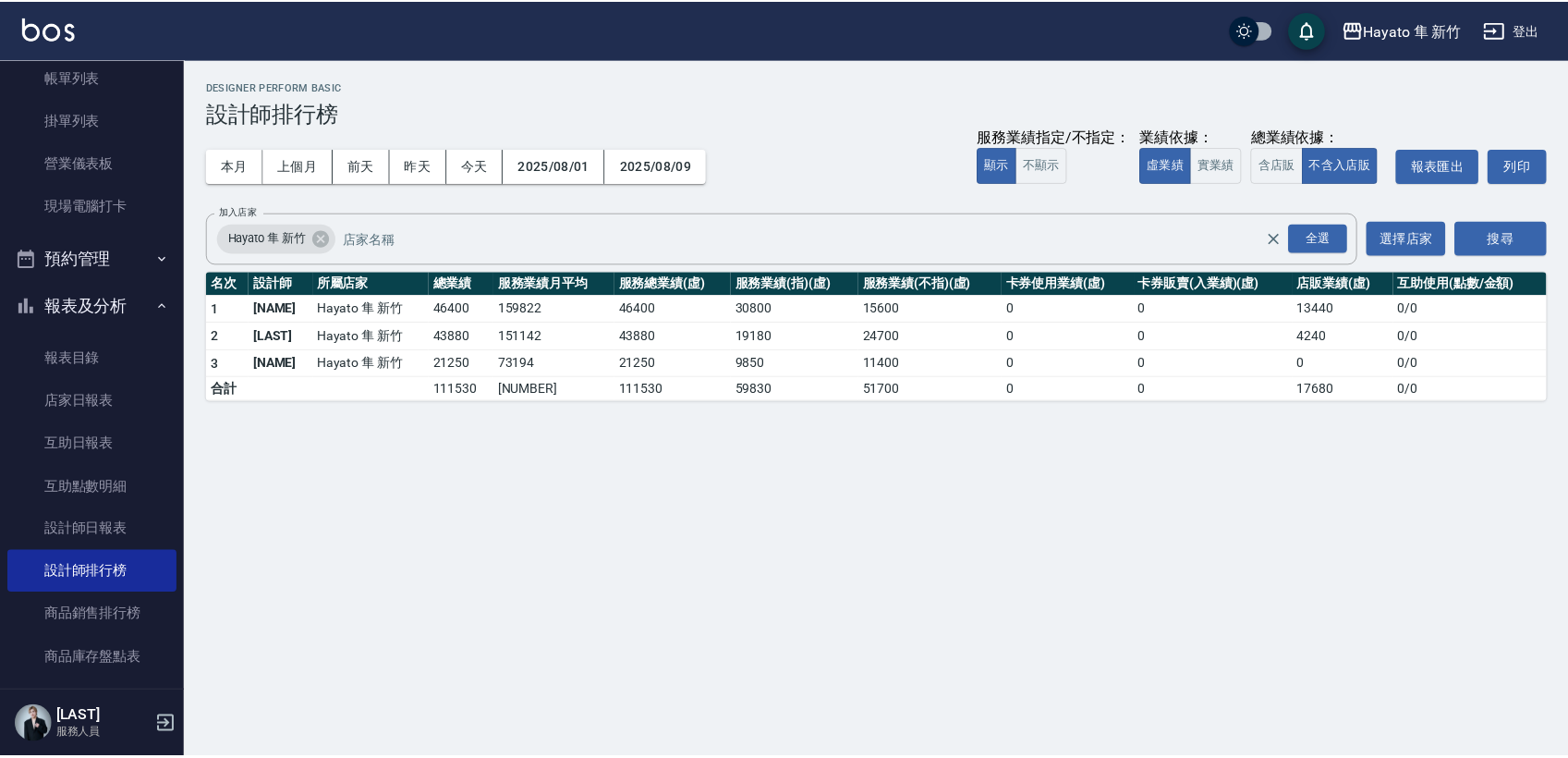 scroll, scrollTop: 0, scrollLeft: 0, axis: both 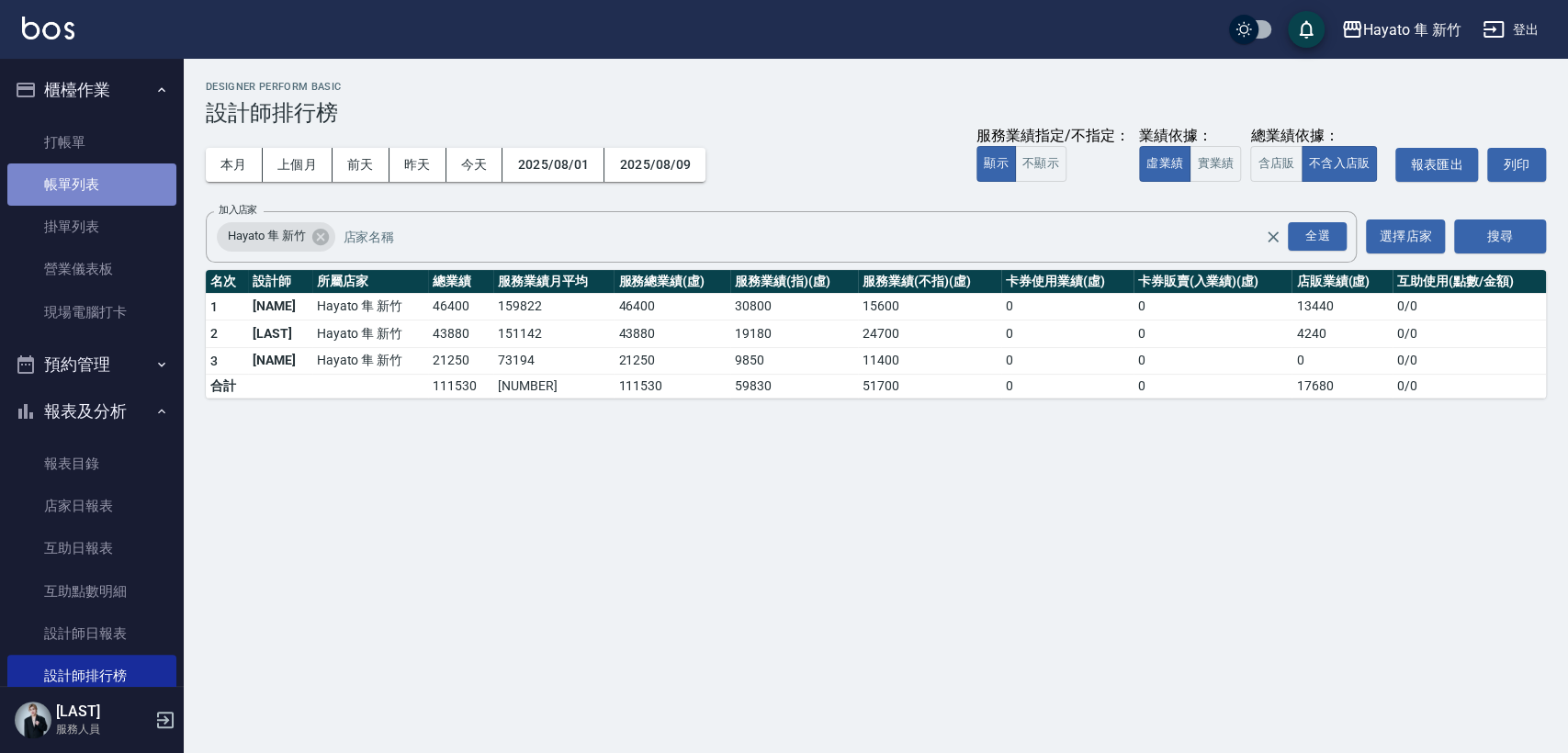 click on "帳單列表" at bounding box center (92, 185) 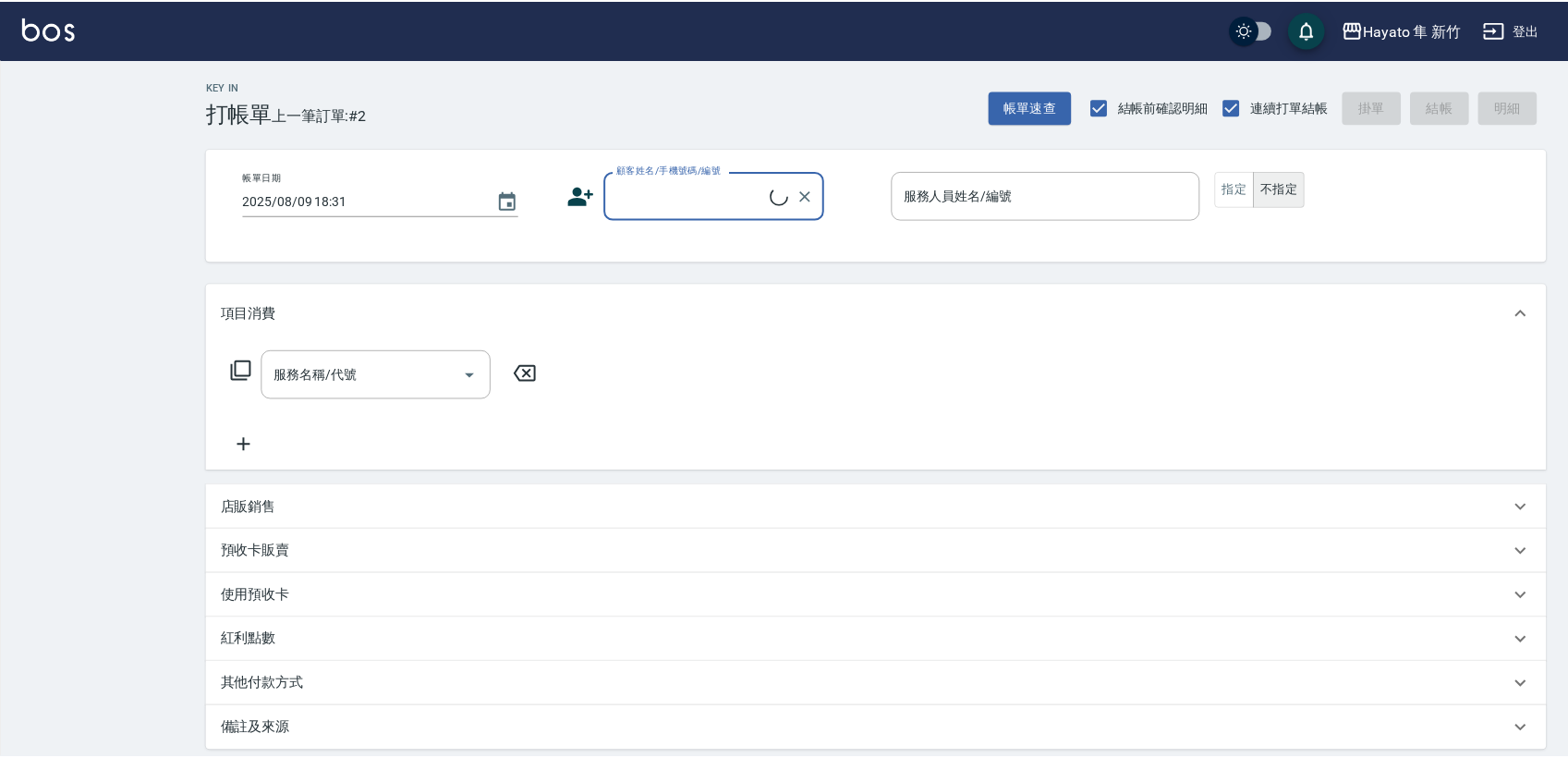 scroll, scrollTop: 0, scrollLeft: 0, axis: both 